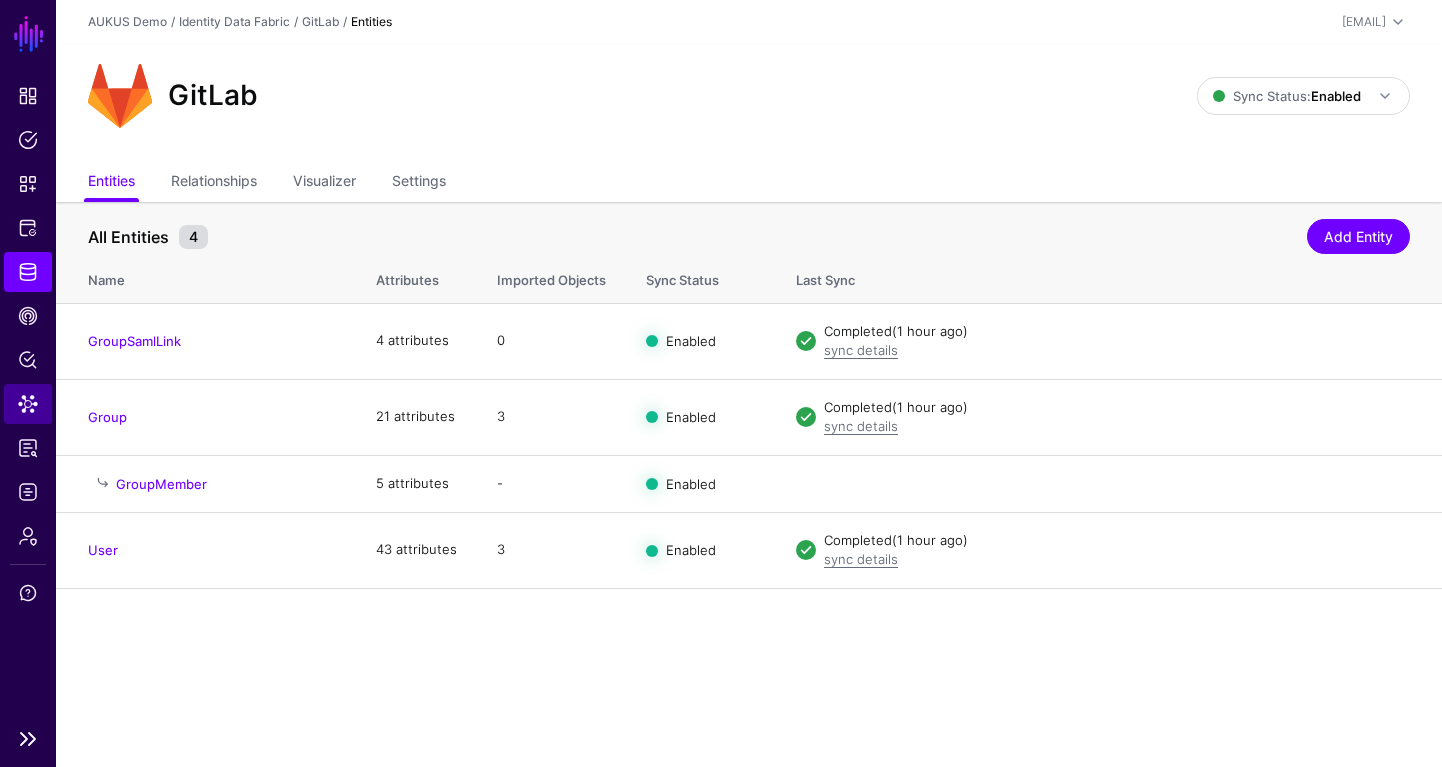 scroll, scrollTop: 0, scrollLeft: 0, axis: both 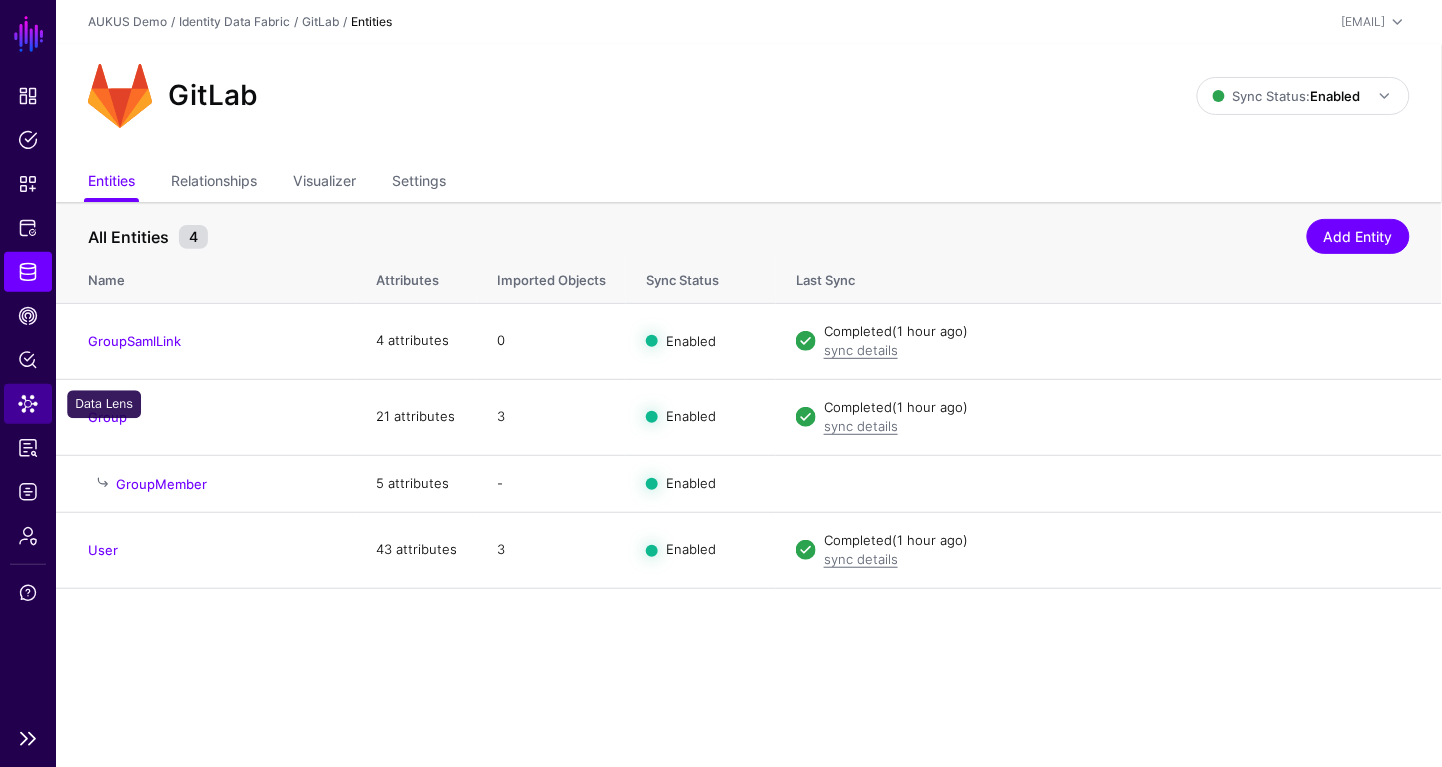 click on "Data Lens" 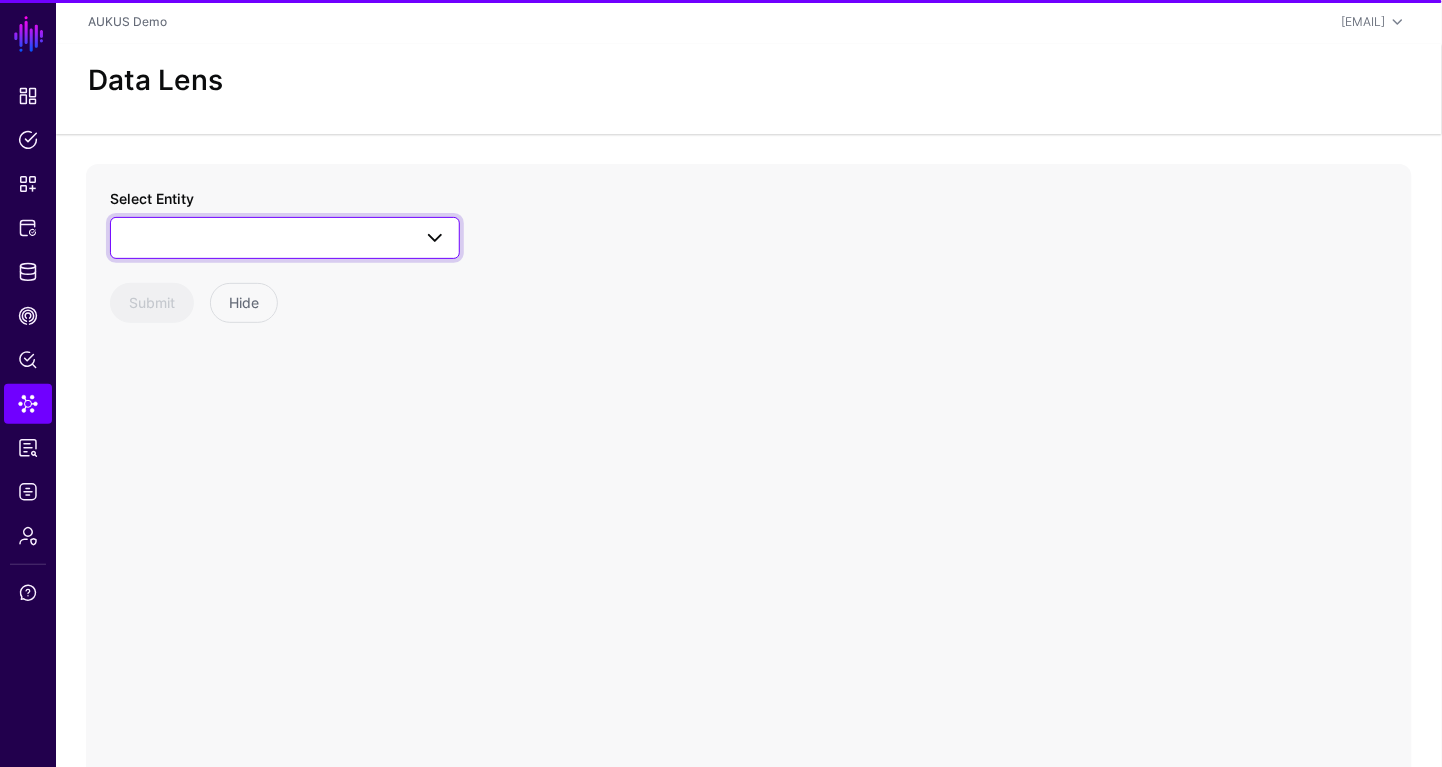 click at bounding box center [285, 238] 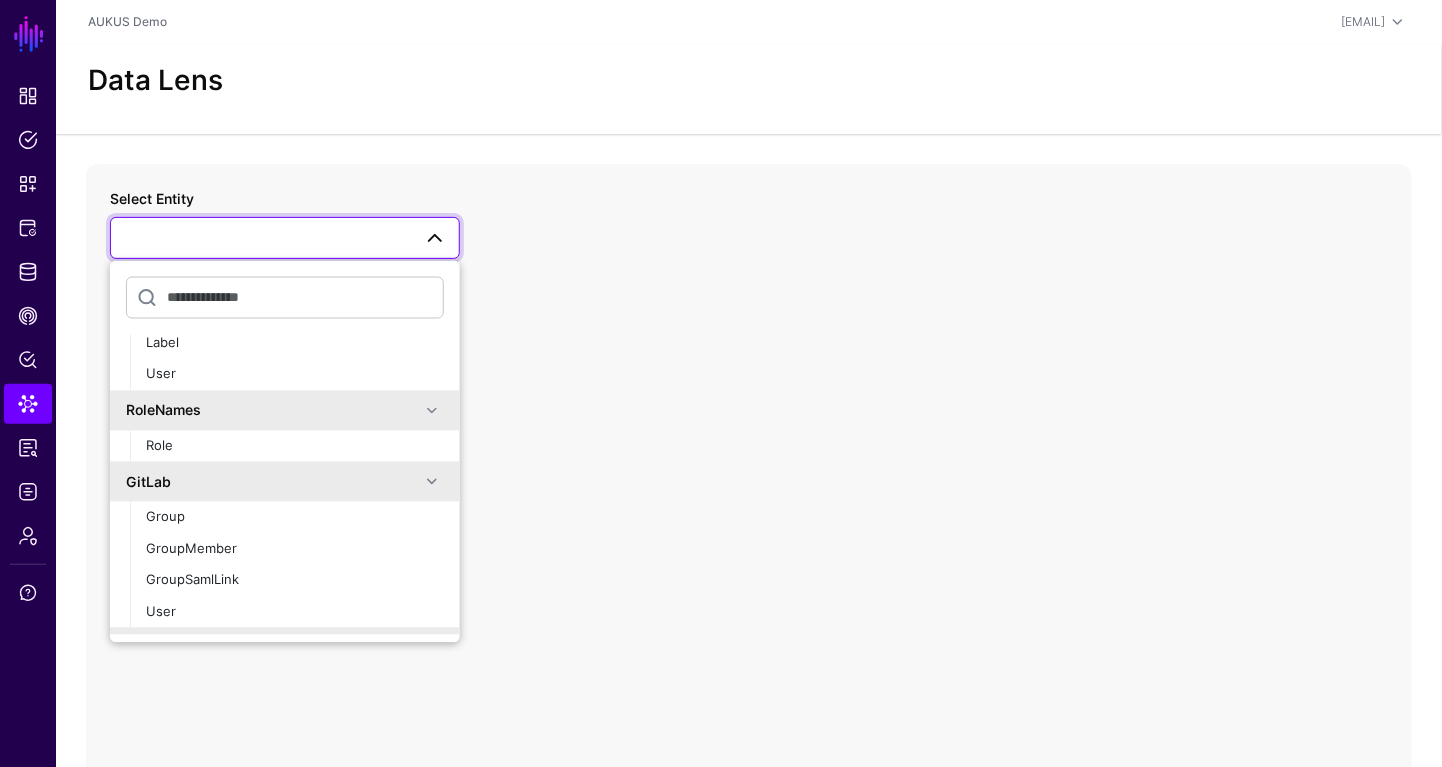 scroll, scrollTop: 114, scrollLeft: 0, axis: vertical 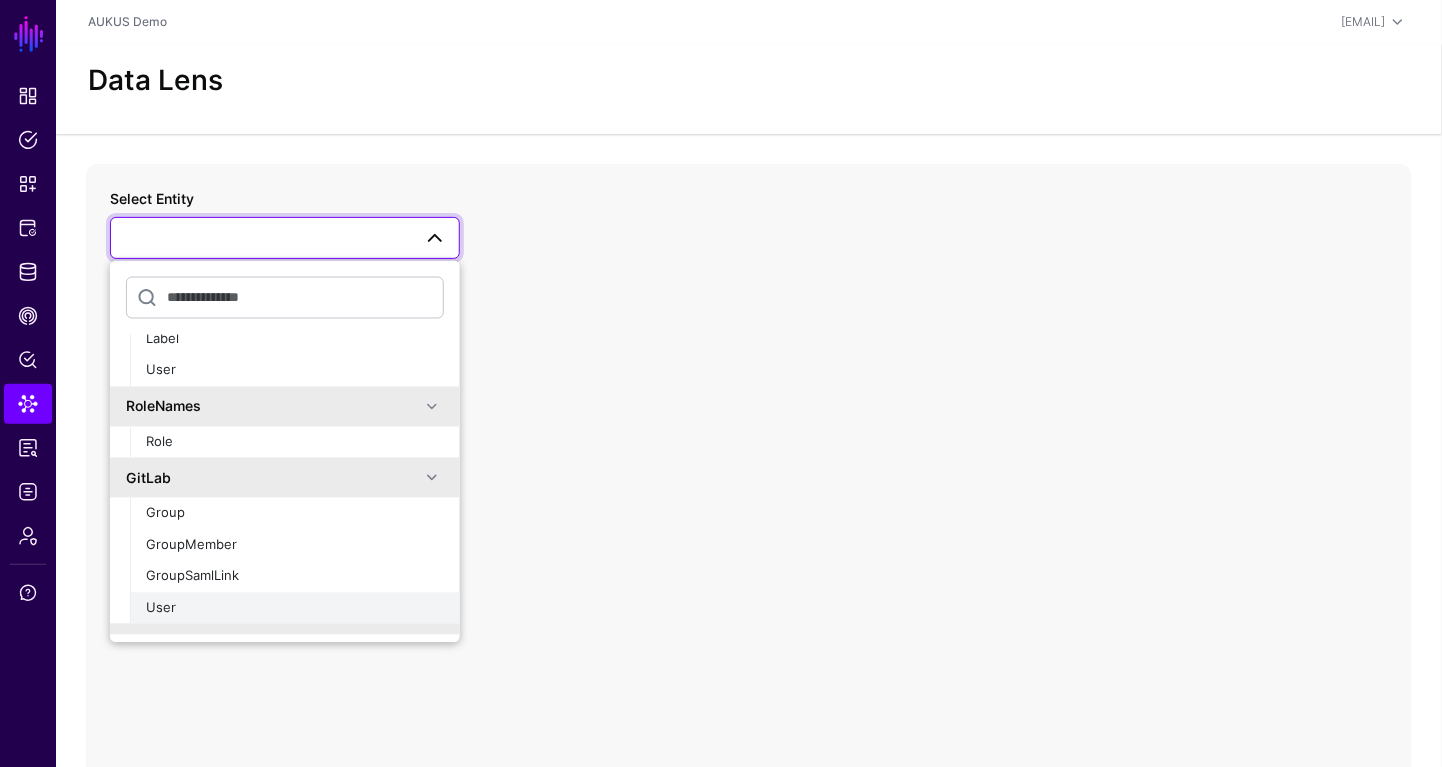 click on "User" 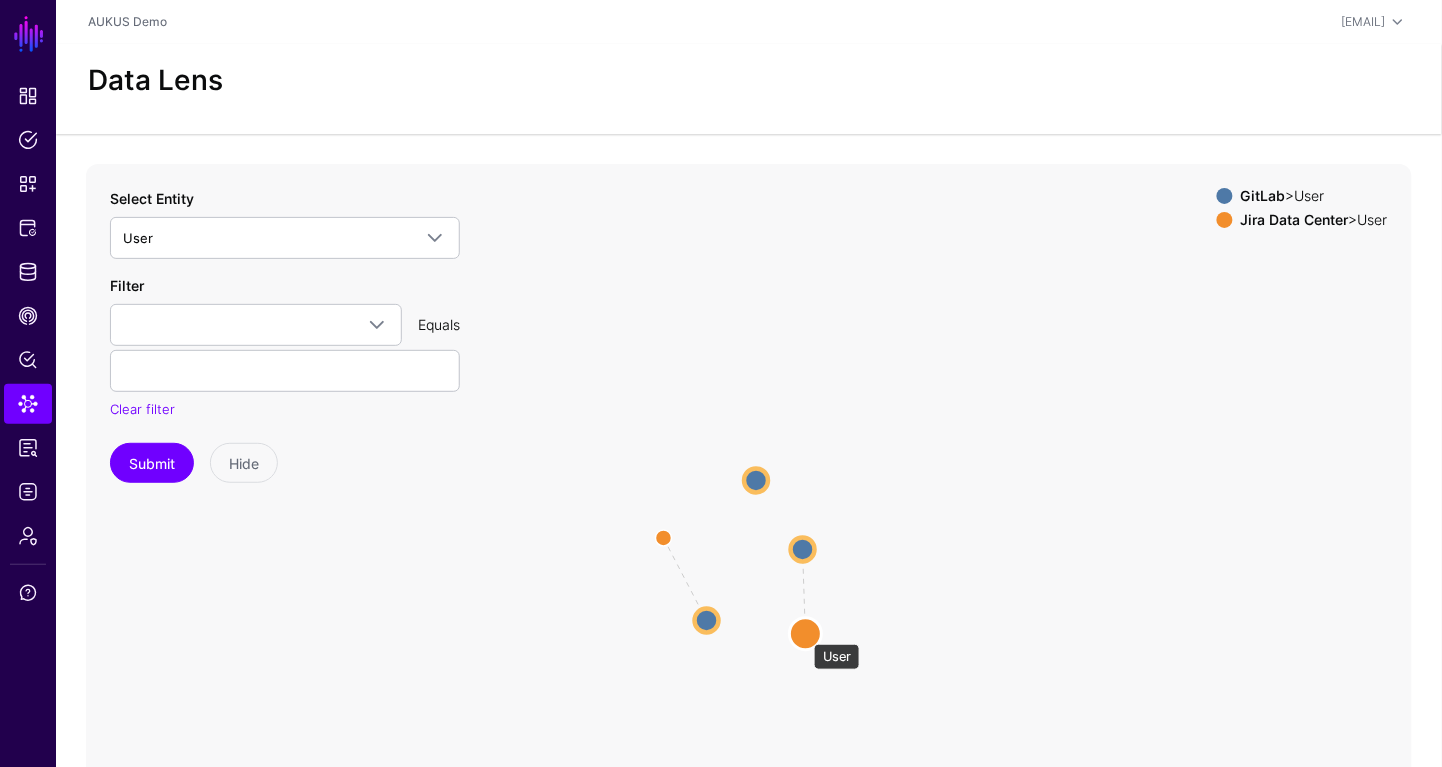 click 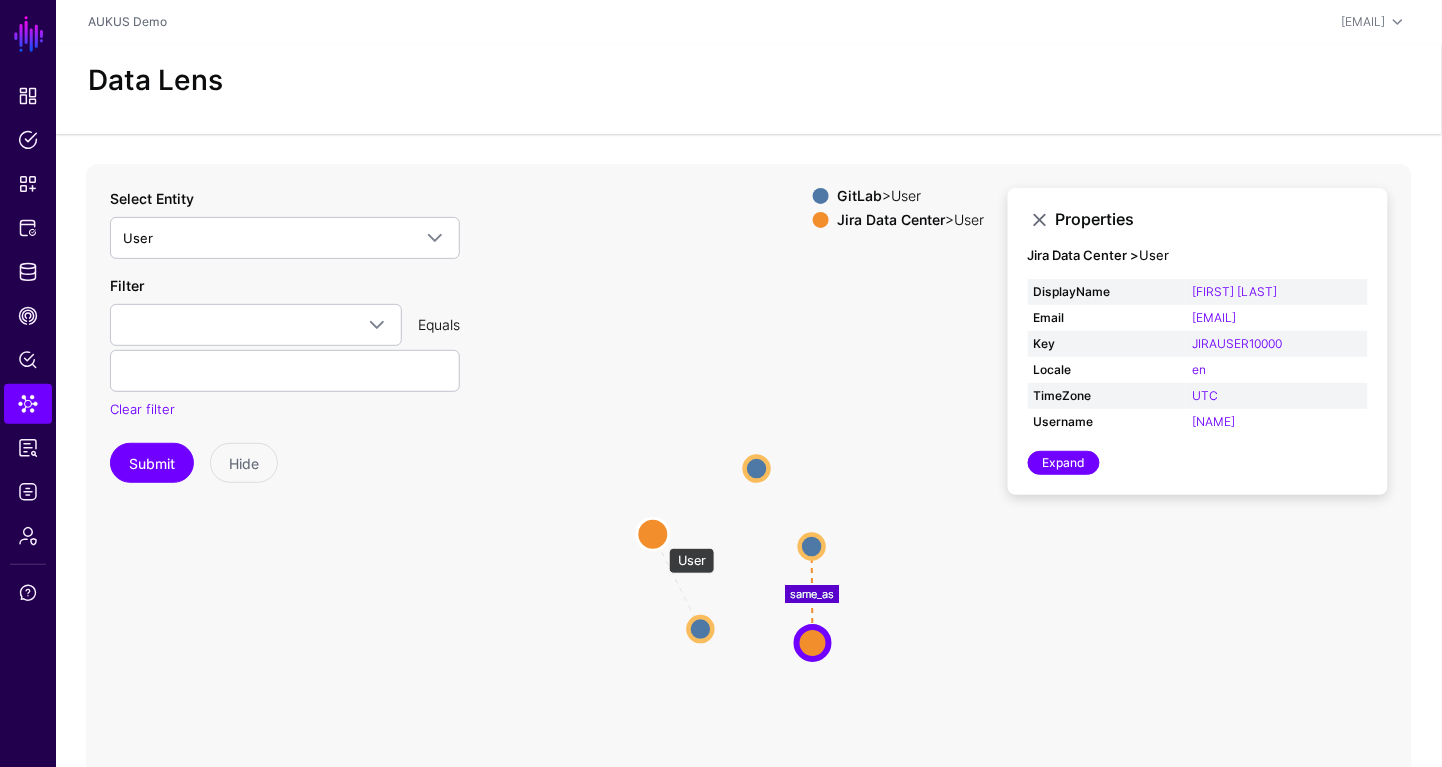 click 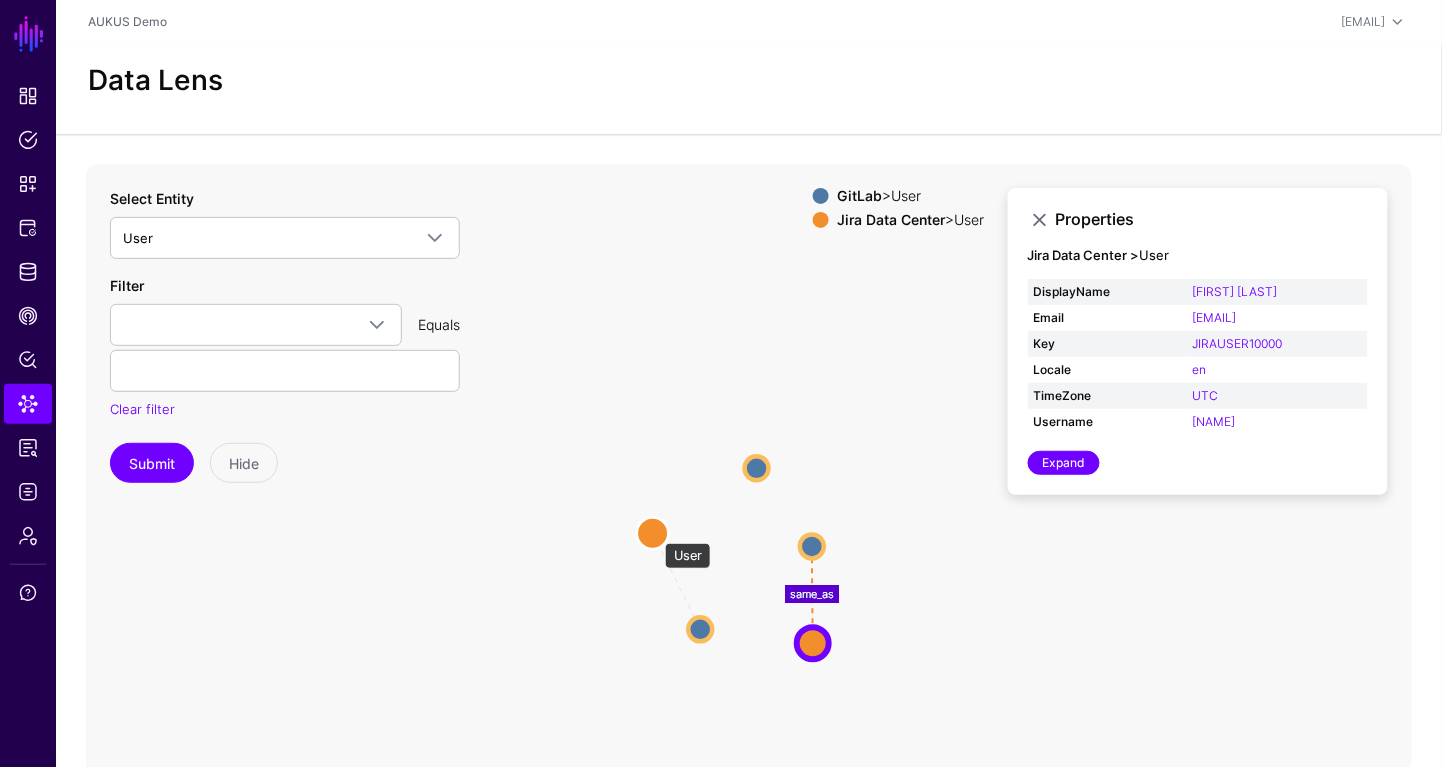 click 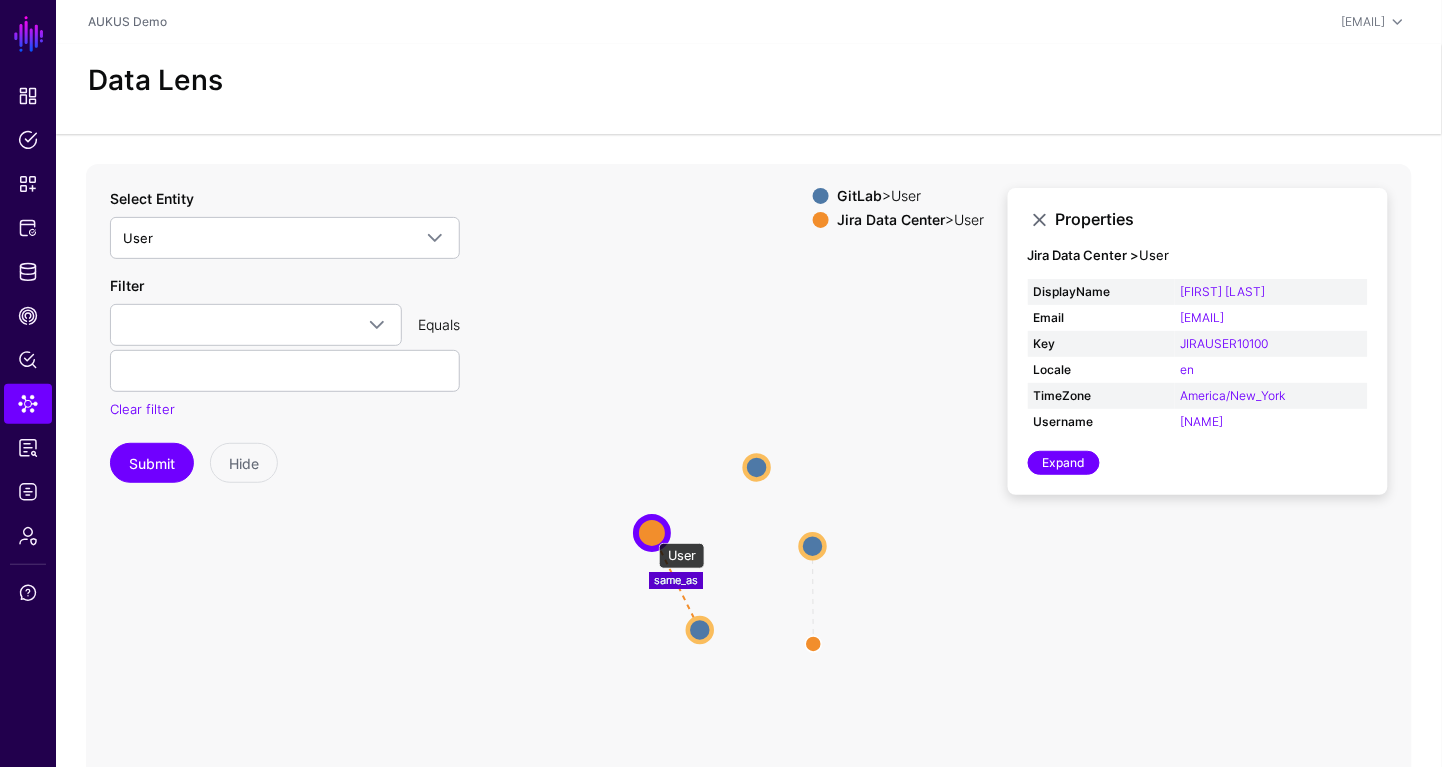 click 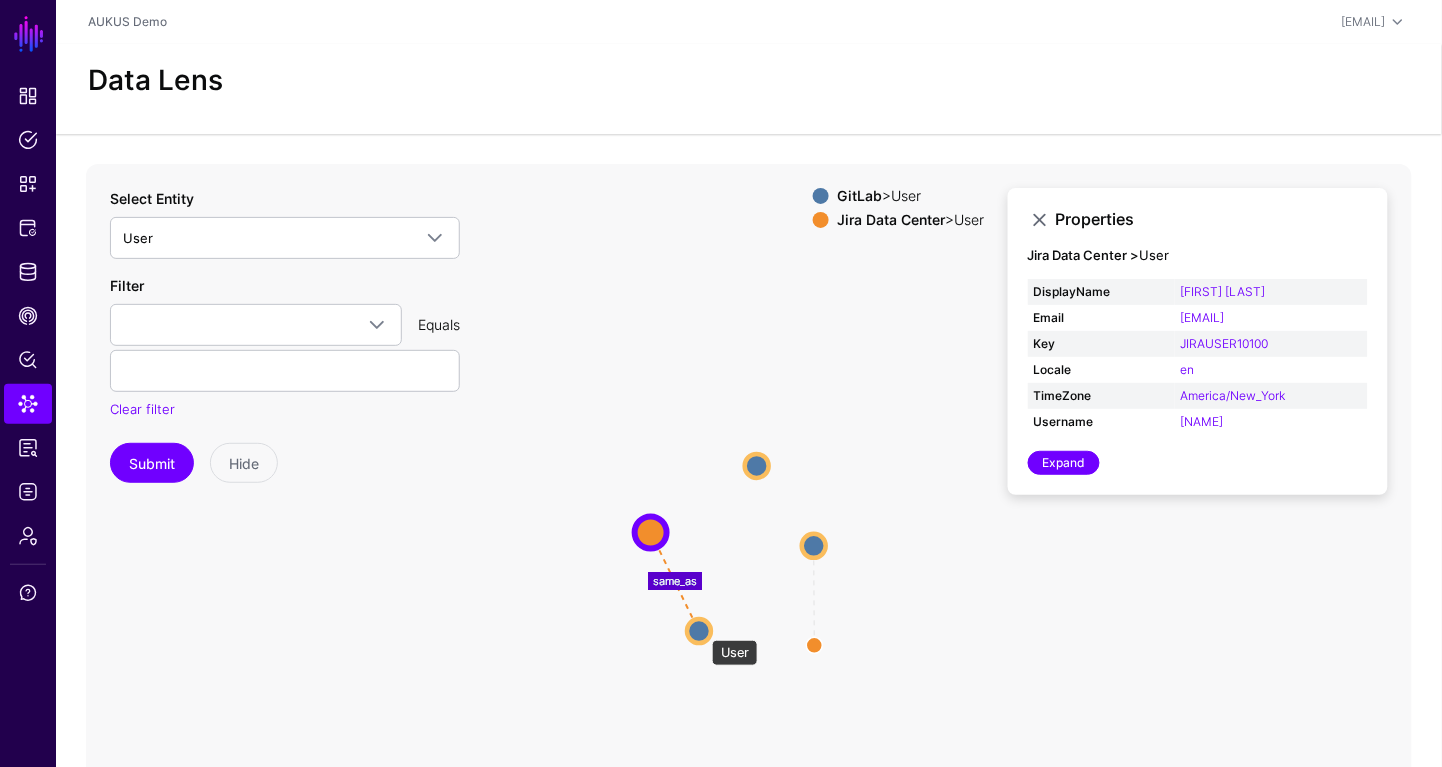 click 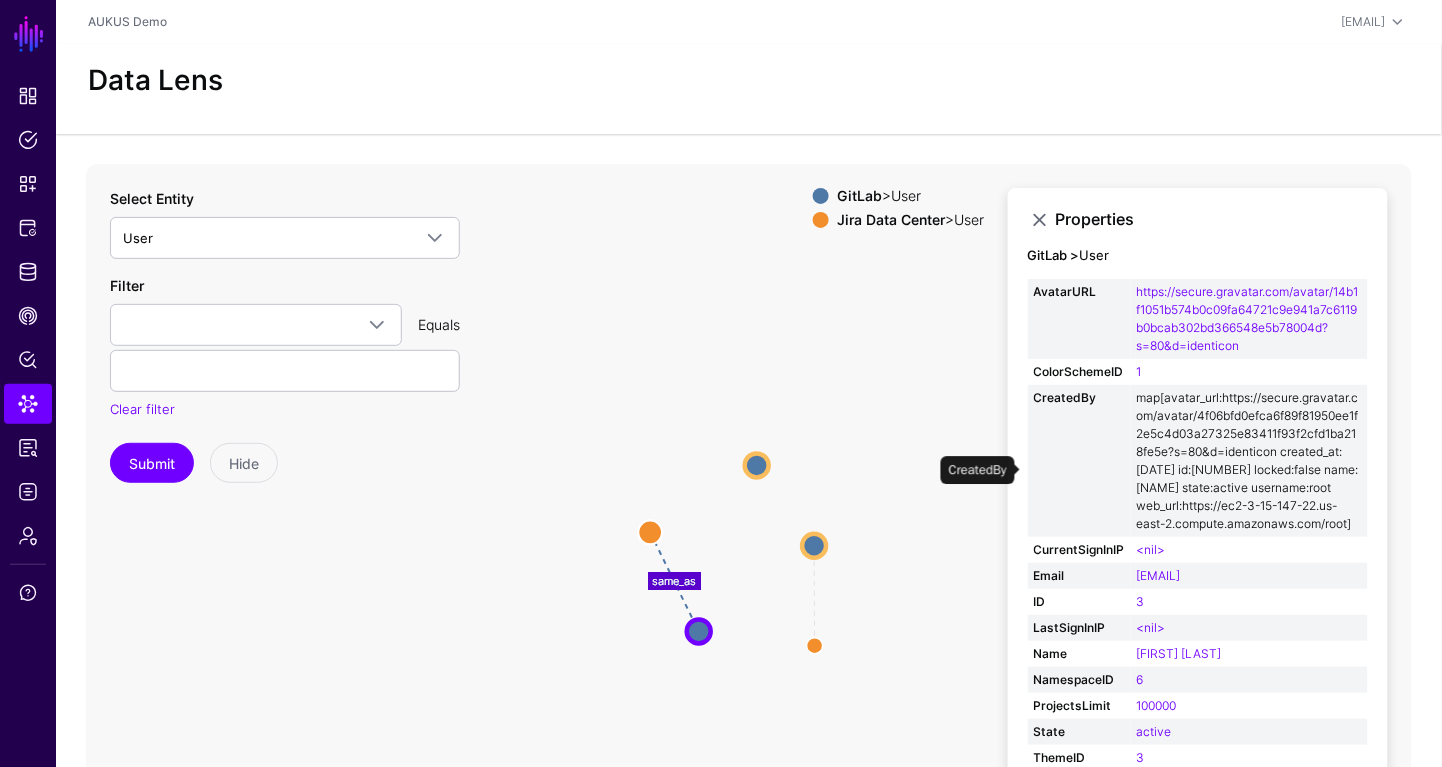 scroll, scrollTop: 70, scrollLeft: 0, axis: vertical 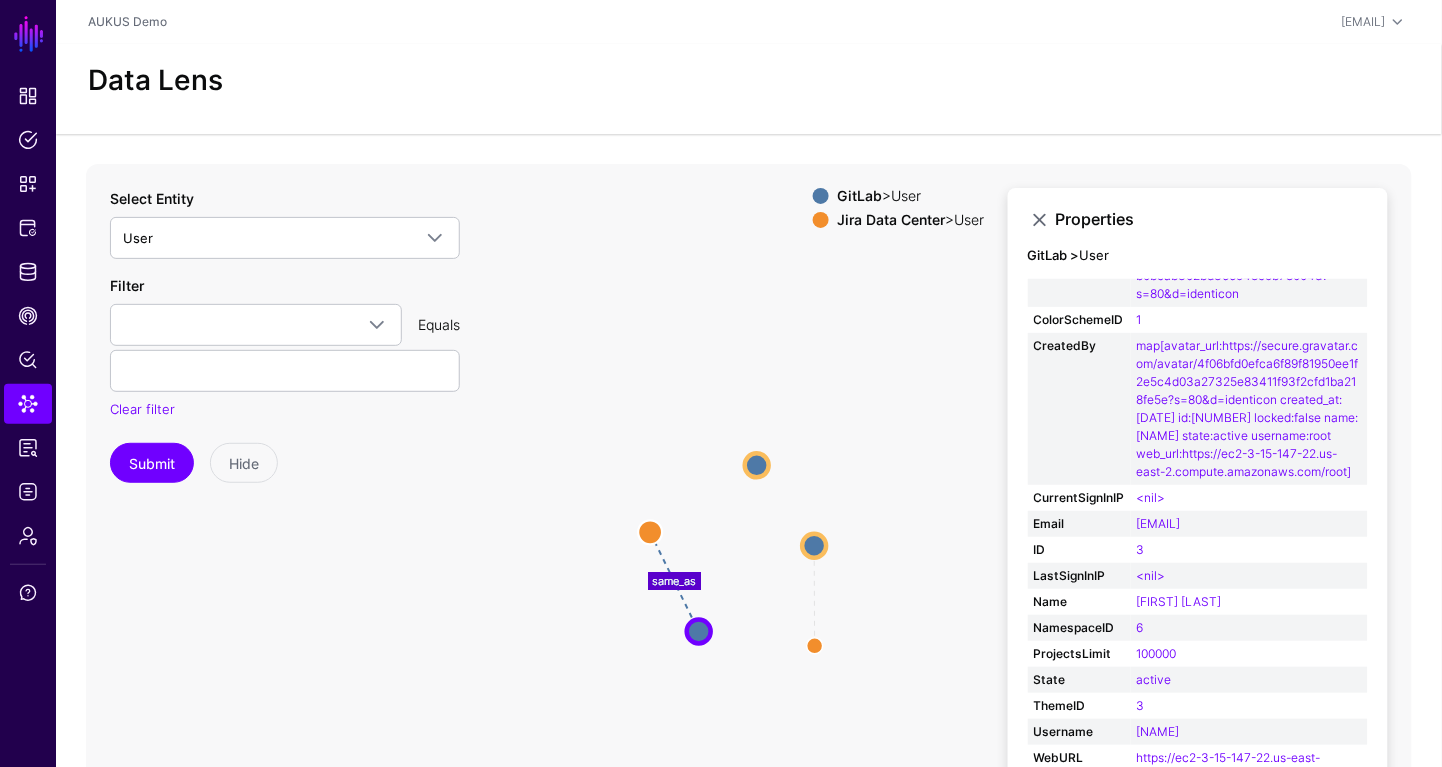 click on "Data Lens" 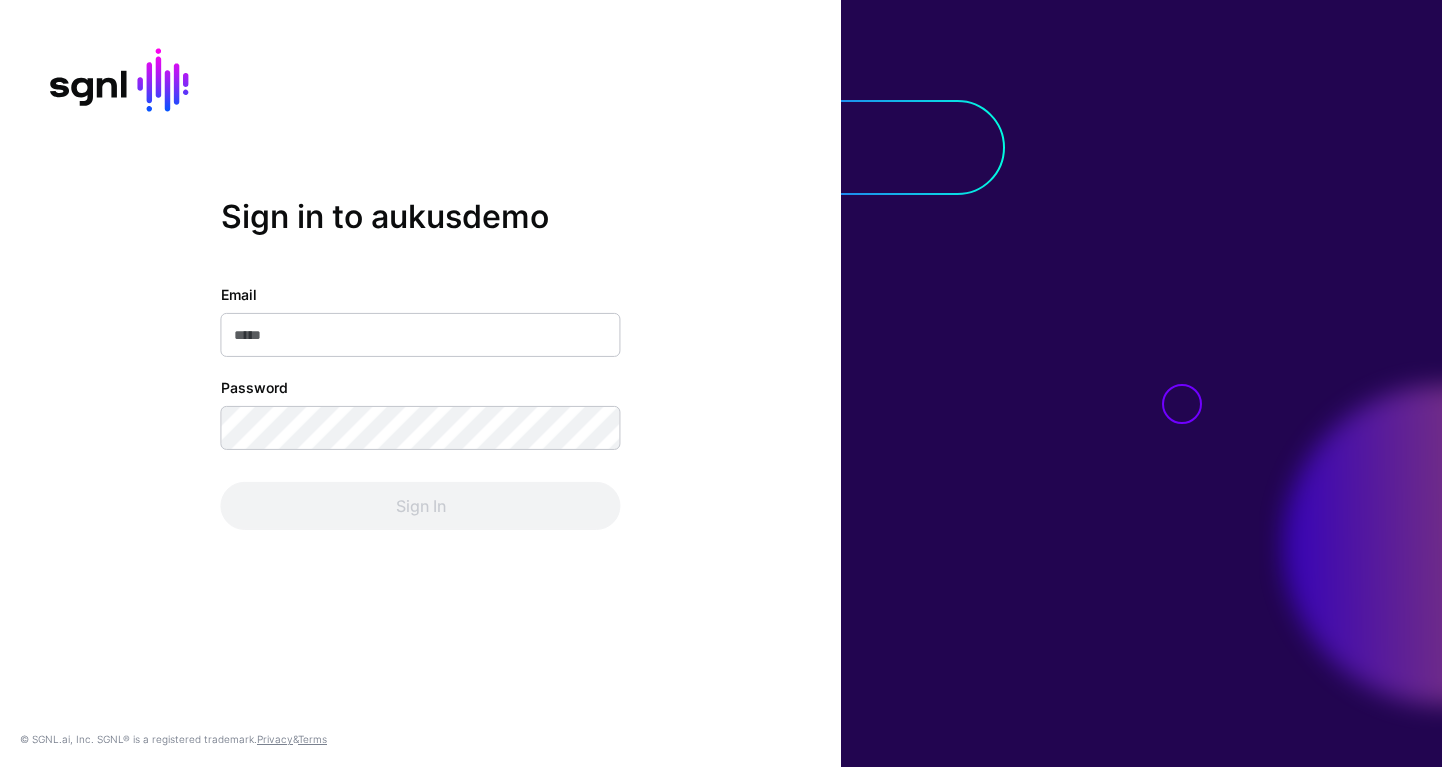 scroll, scrollTop: 0, scrollLeft: 0, axis: both 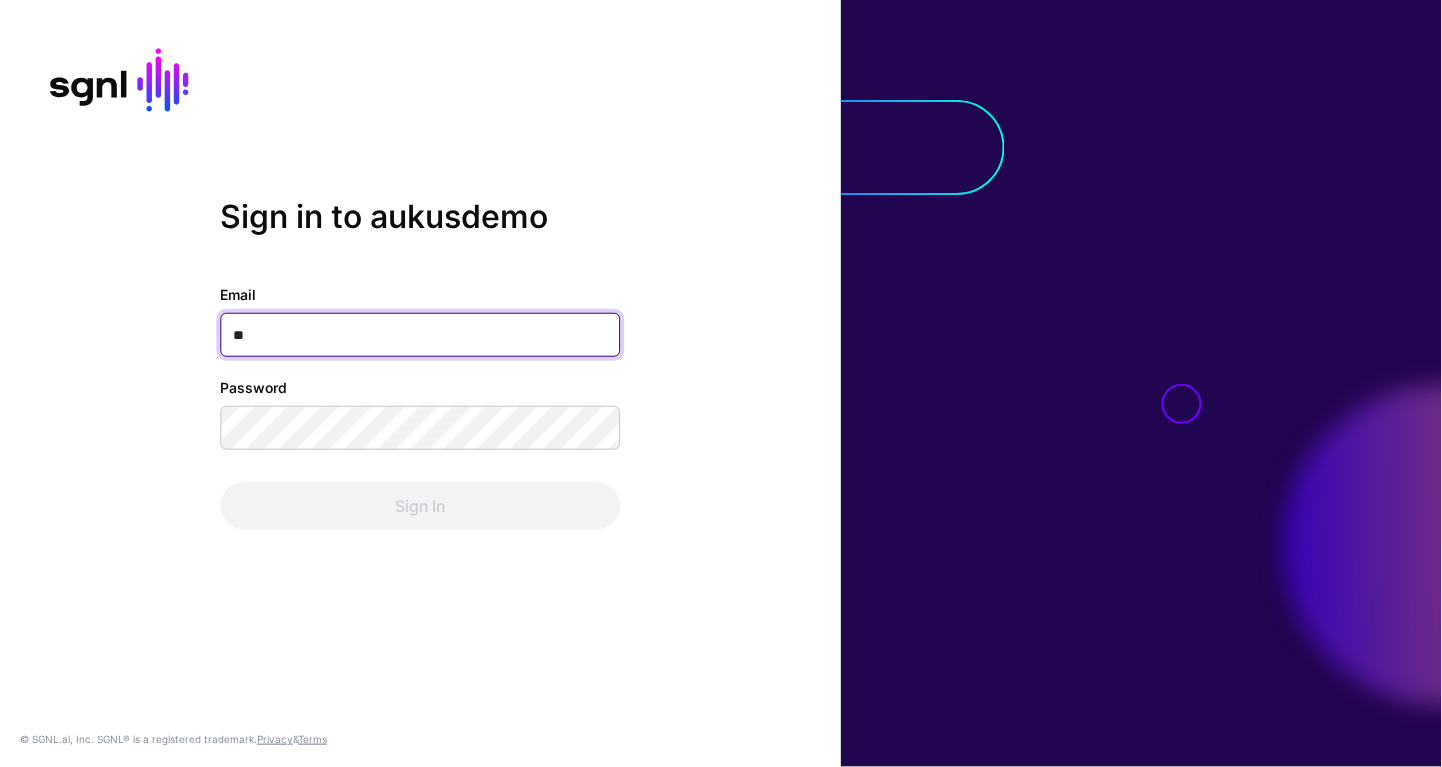 type on "***" 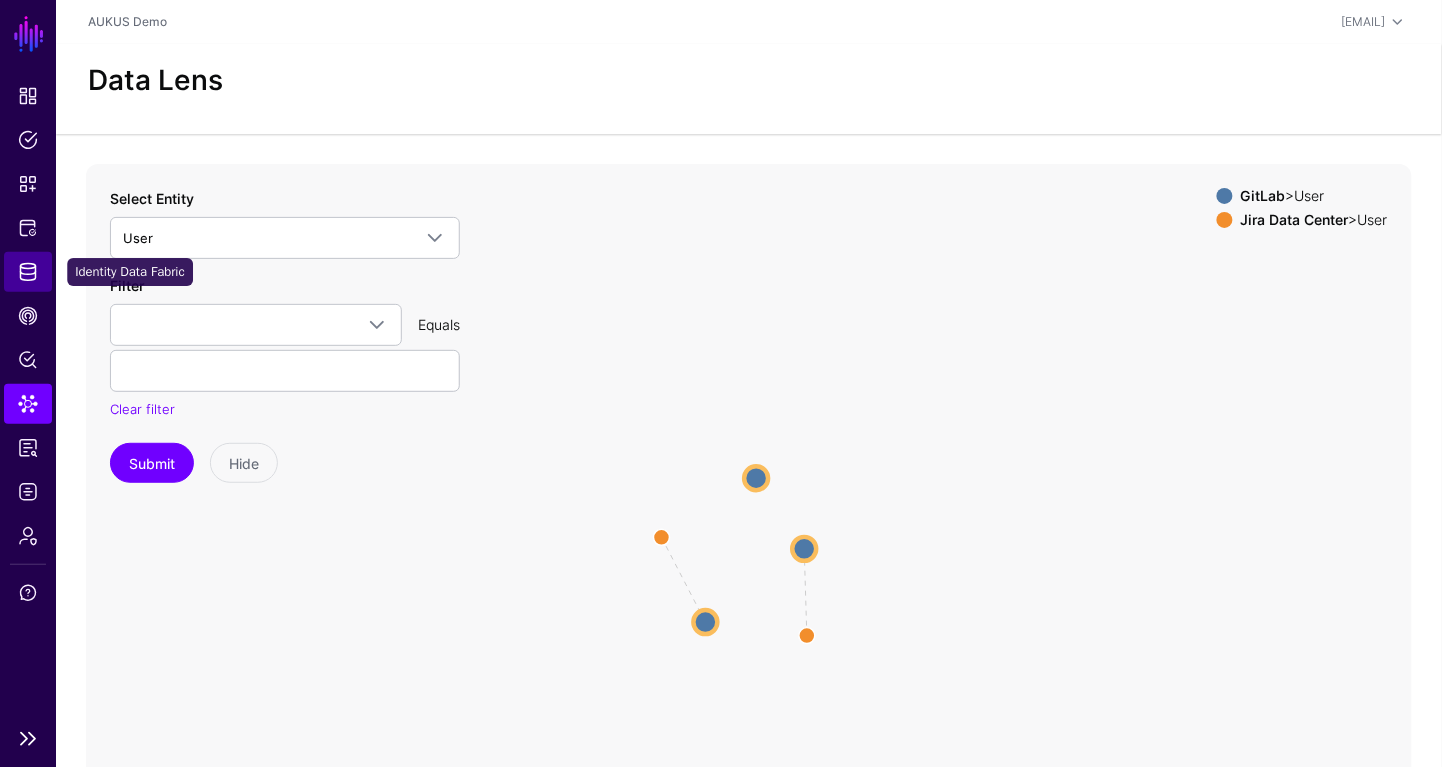 click on "Identity Data Fabric" 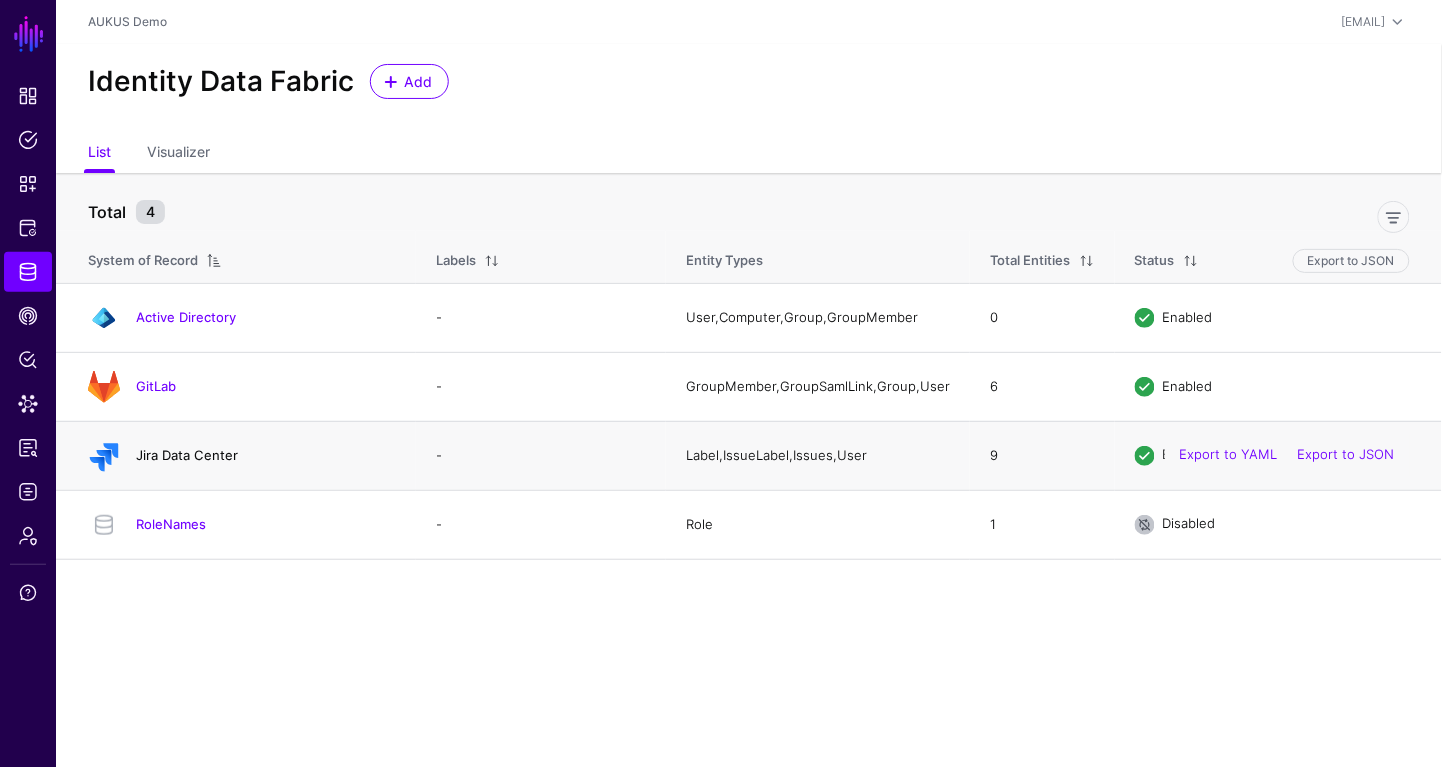 click on "Jira Data Center" 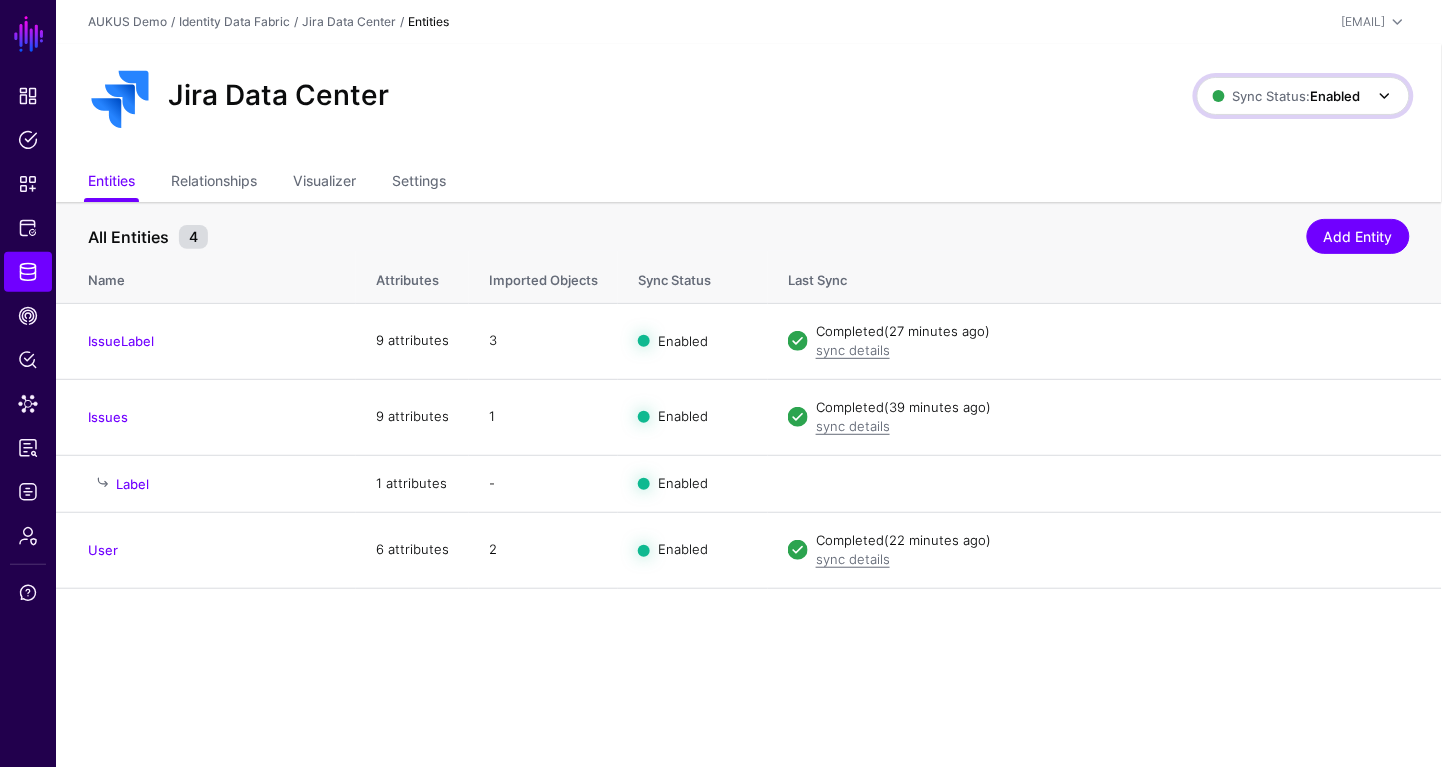 click on "Sync Status:  Enabled" at bounding box center [1303, 96] 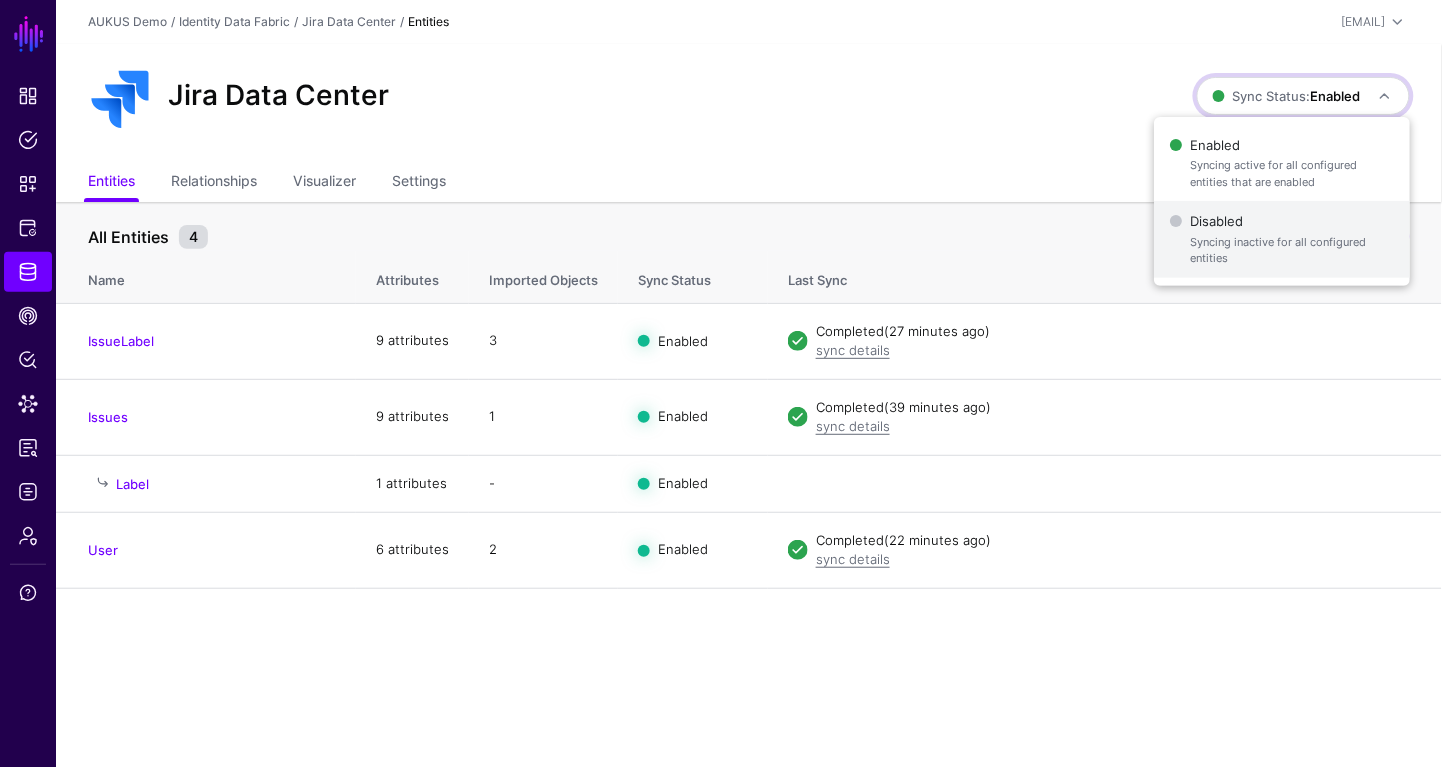click on "Disabled   Syncing inactive for all configured entities" 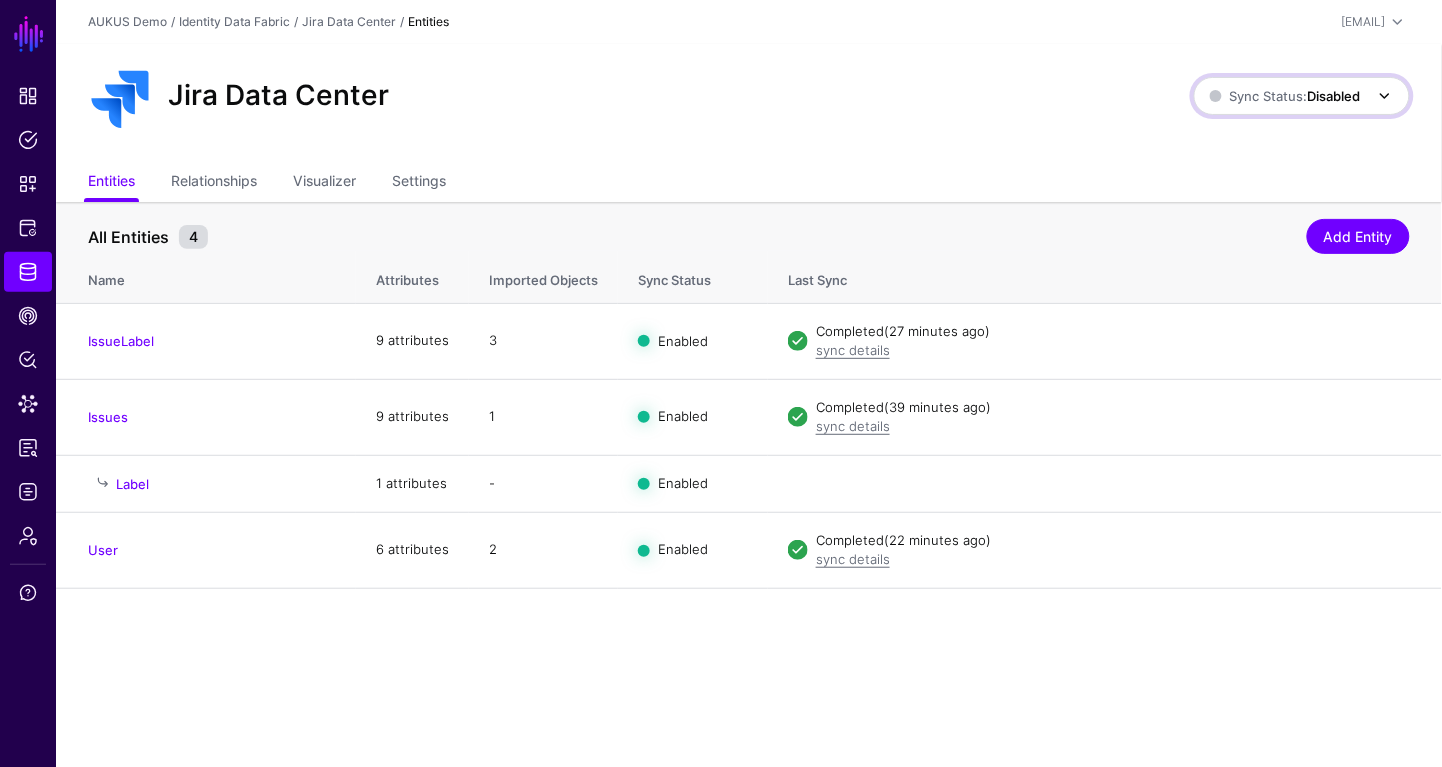 click on "Sync Status:  Disabled" at bounding box center [1285, 96] 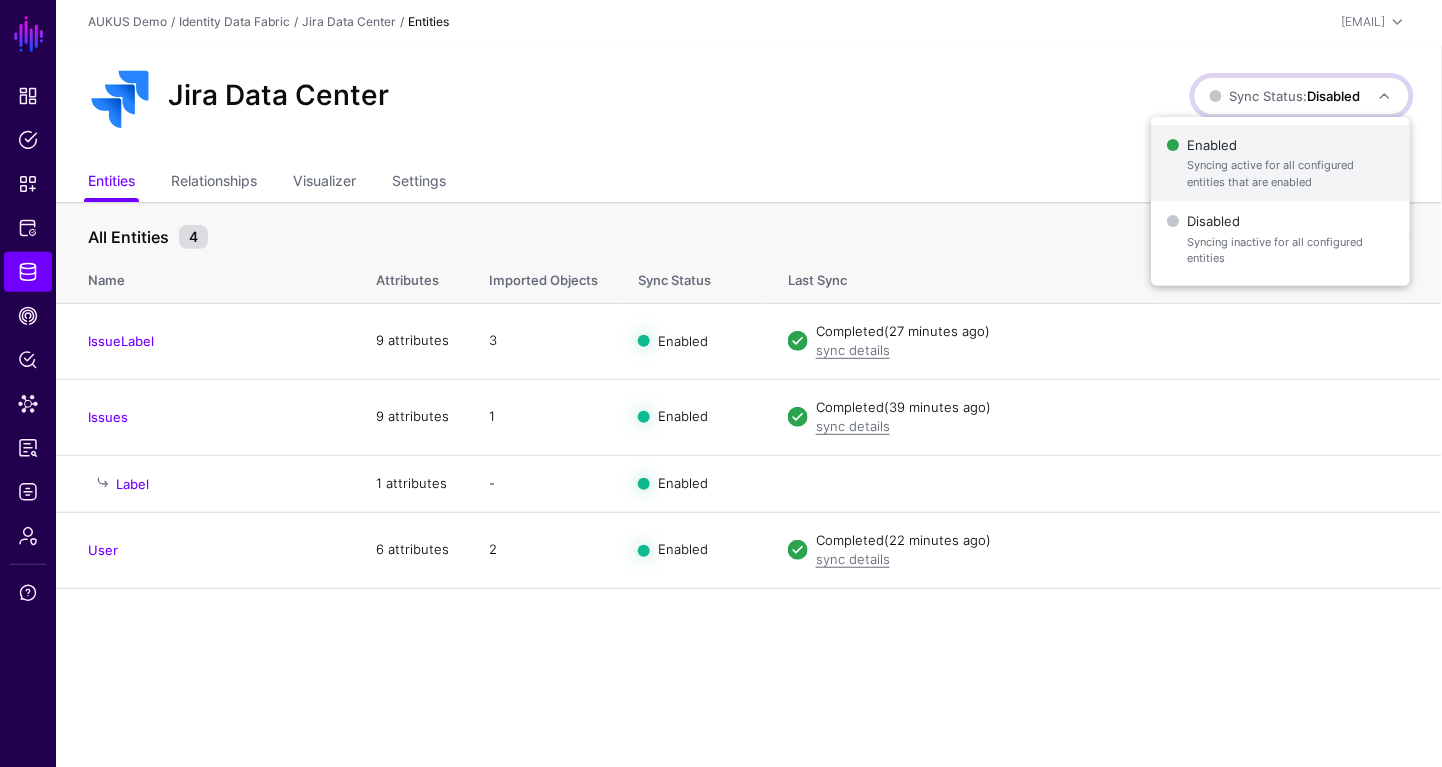 click on "Enabled   Syncing active for all configured entities that are enabled" 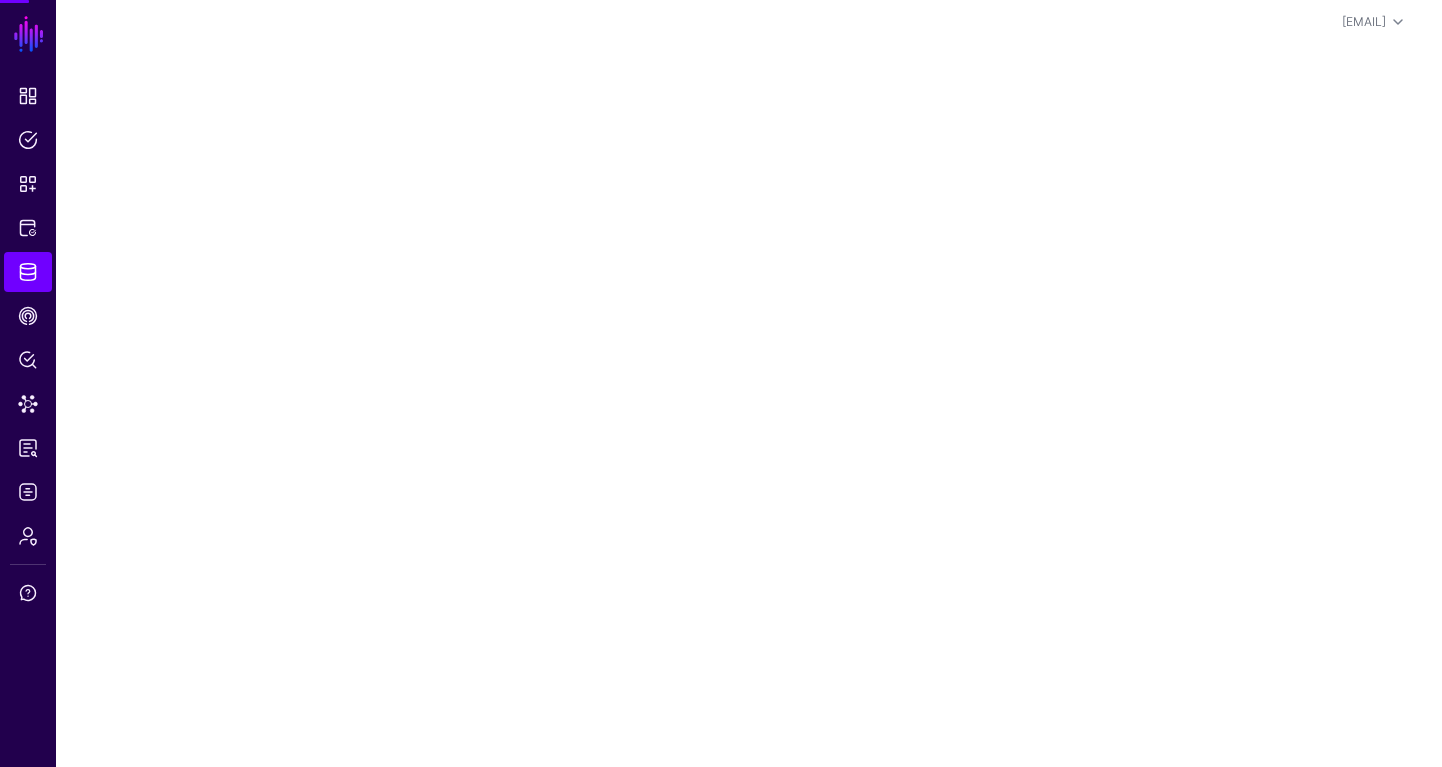 scroll, scrollTop: 0, scrollLeft: 0, axis: both 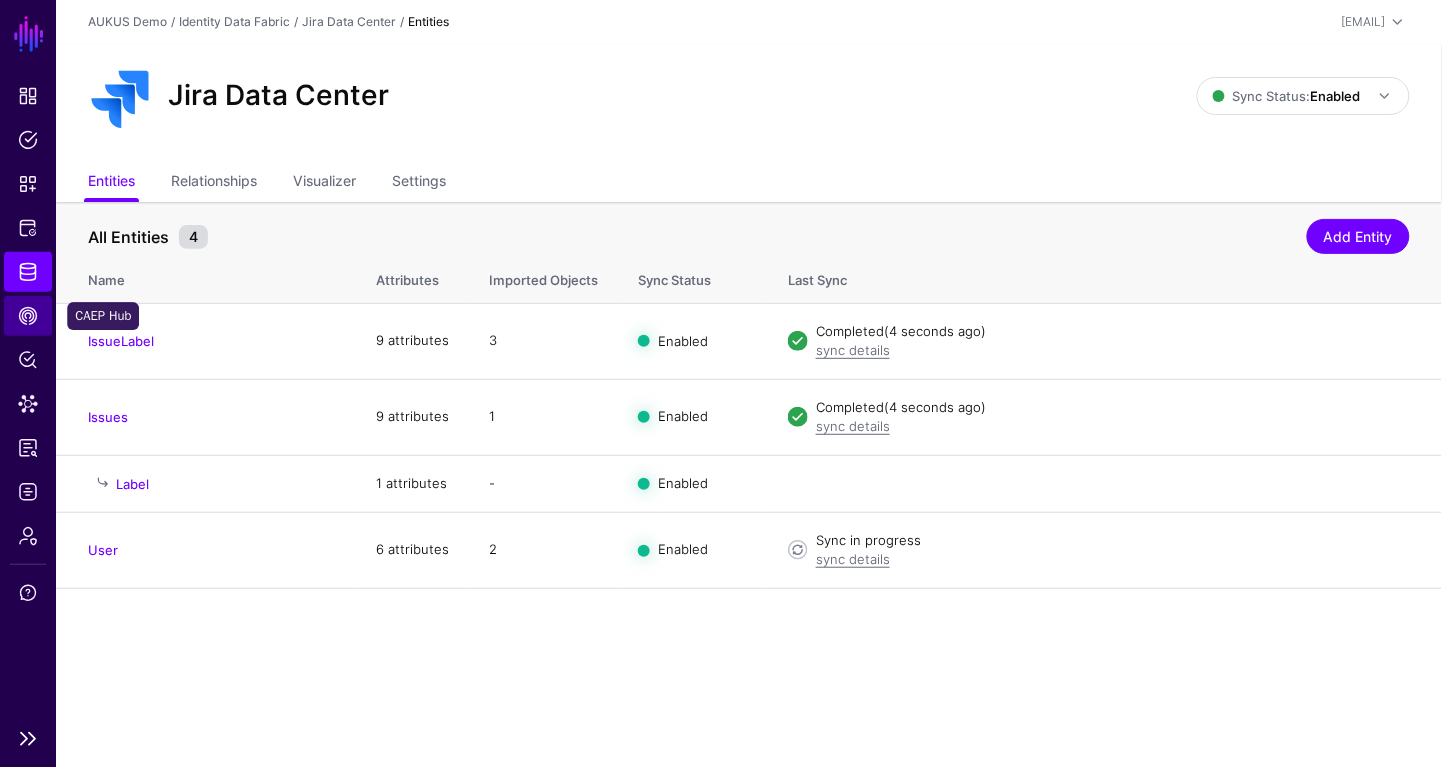 click on "CAEP Hub" 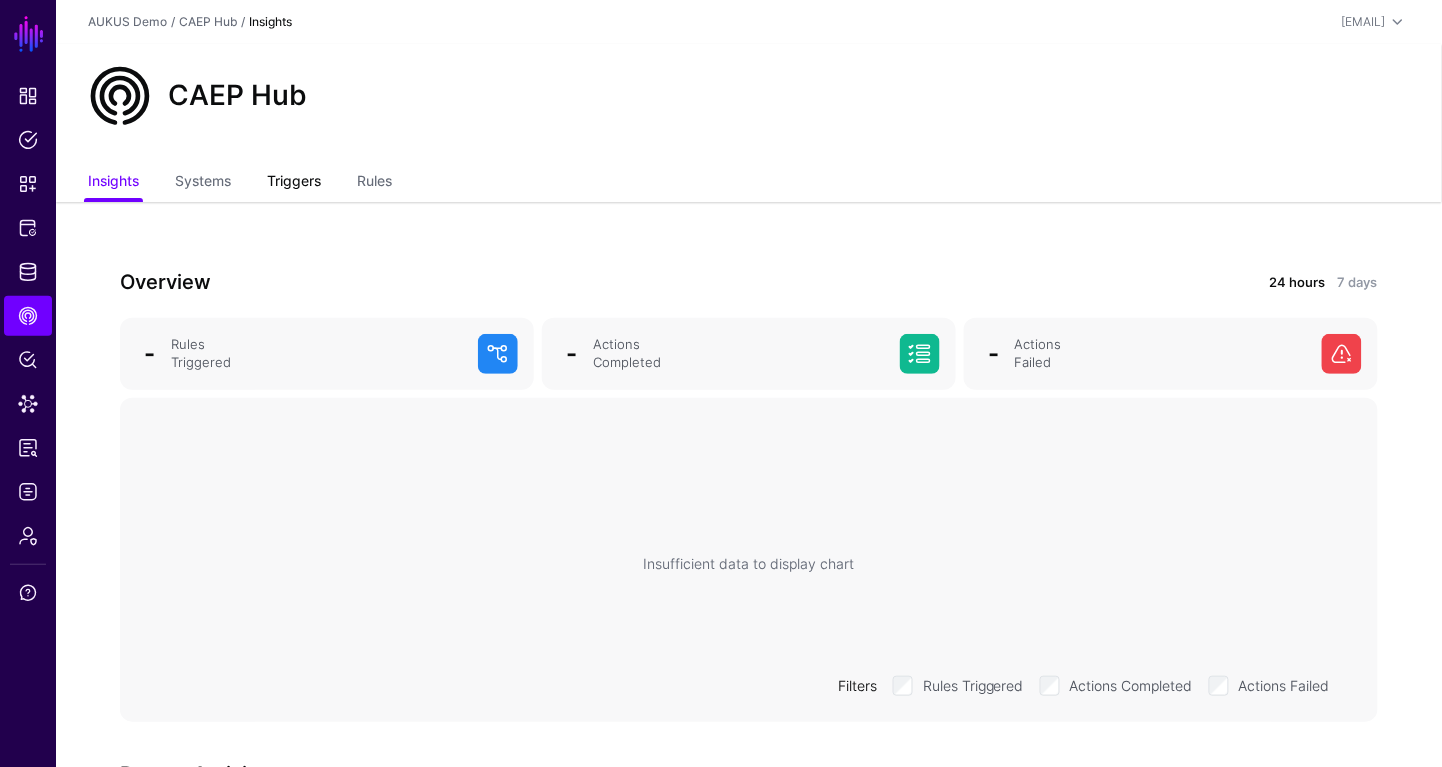 click on "Triggers" 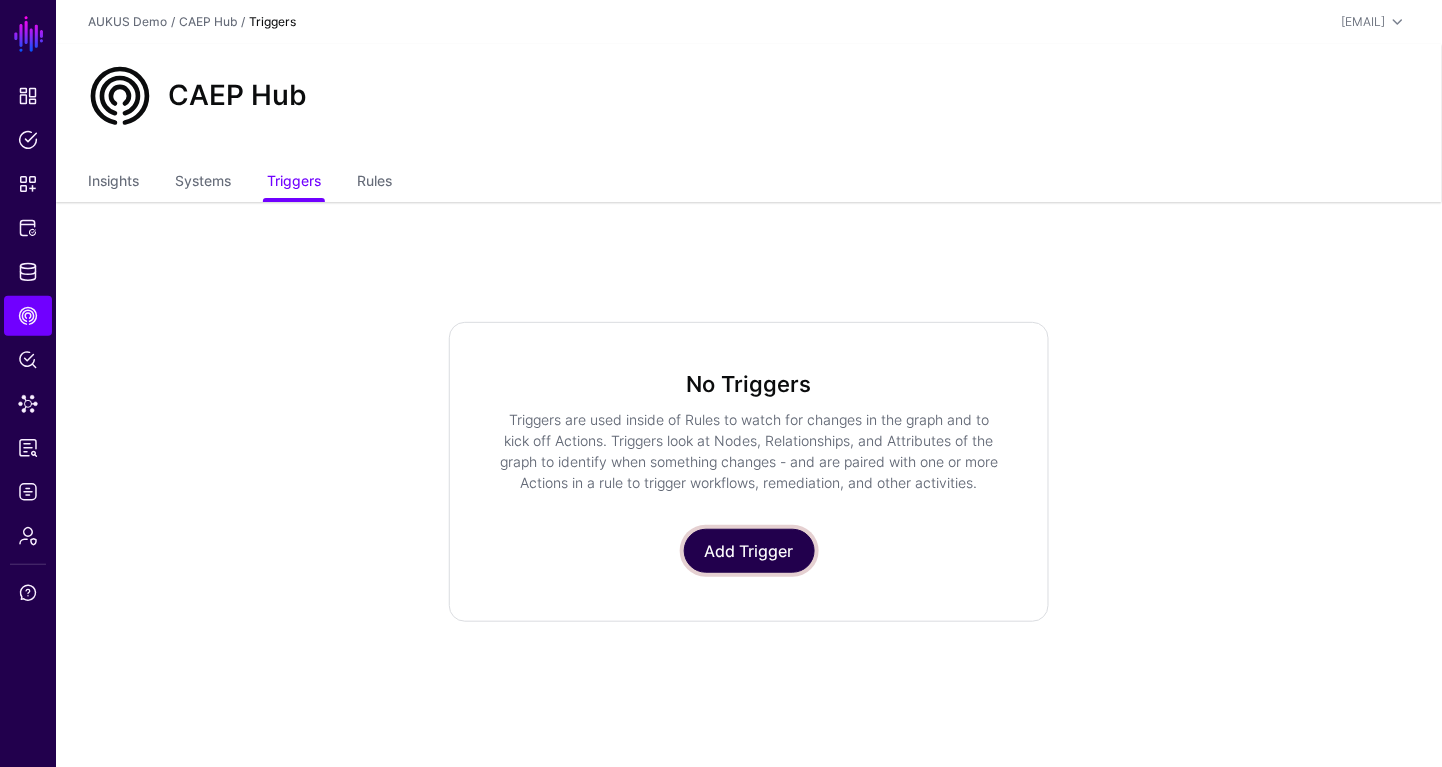 click on "Add Trigger" 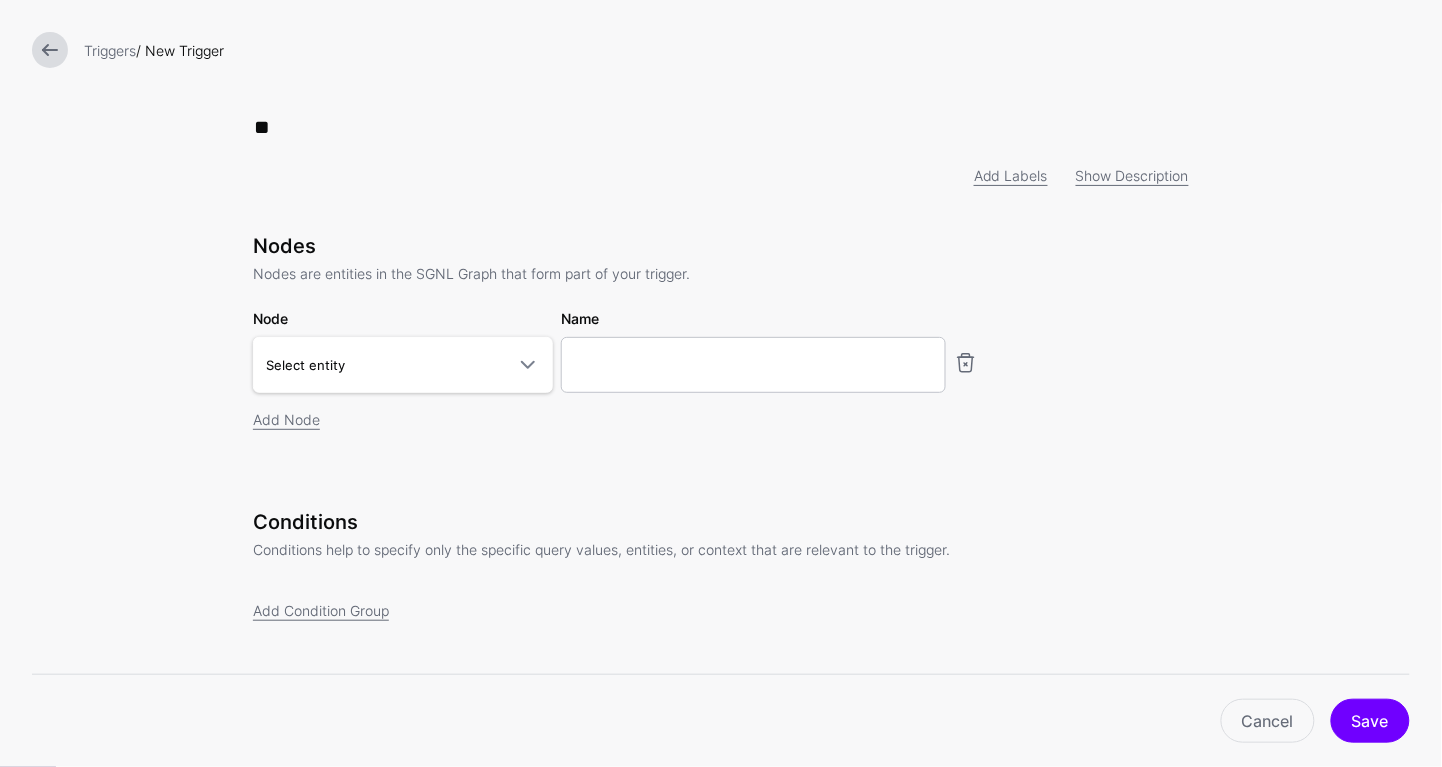 type on "*" 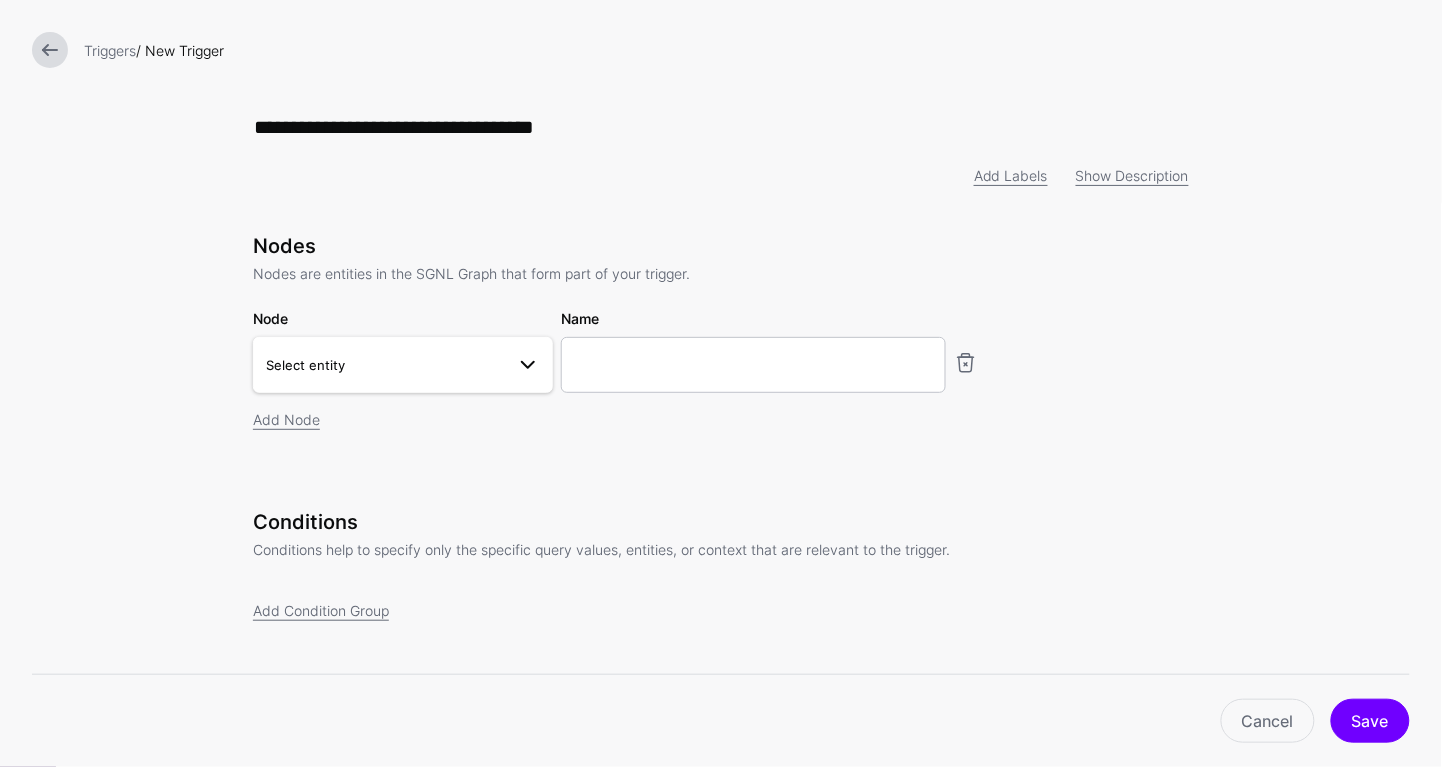 type on "**********" 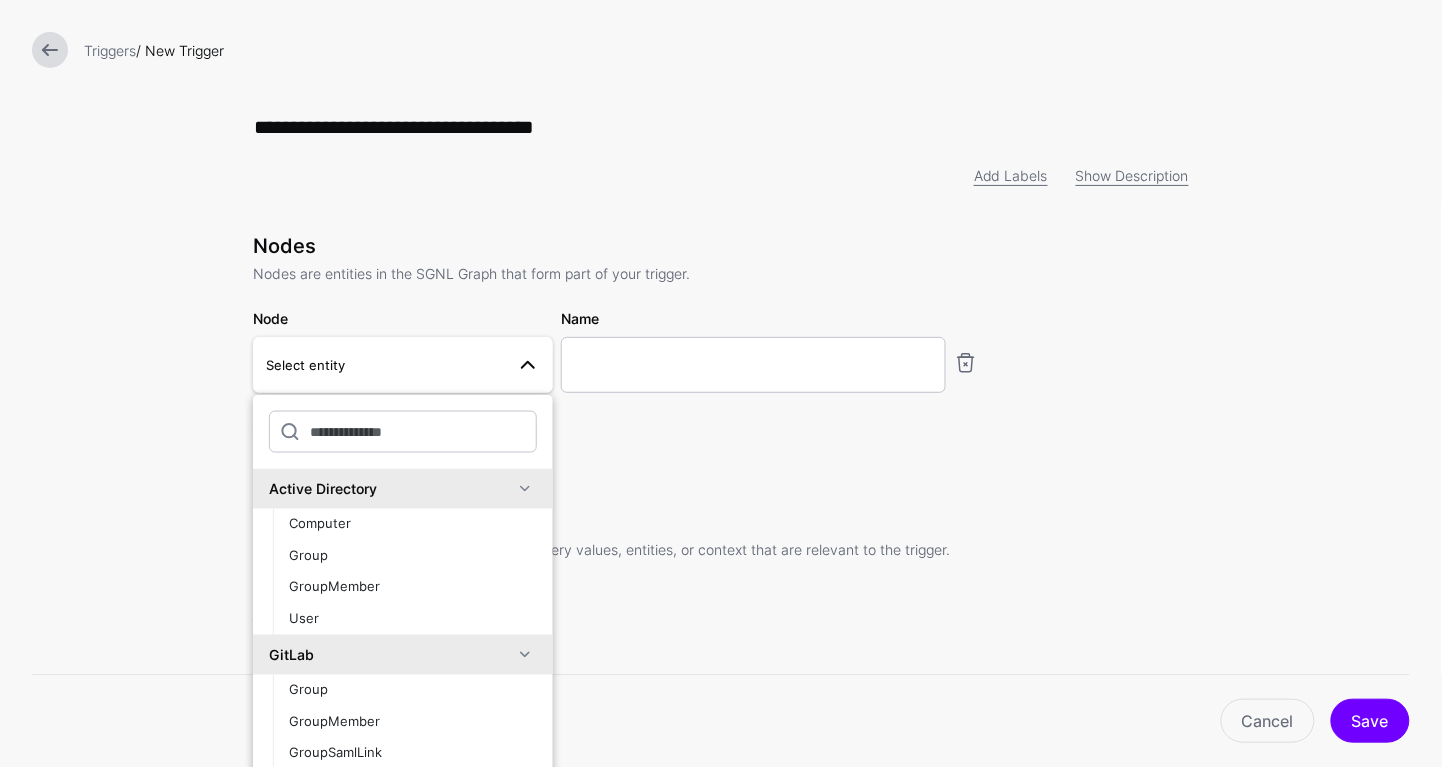 click on "Active Directory" at bounding box center [391, 488] 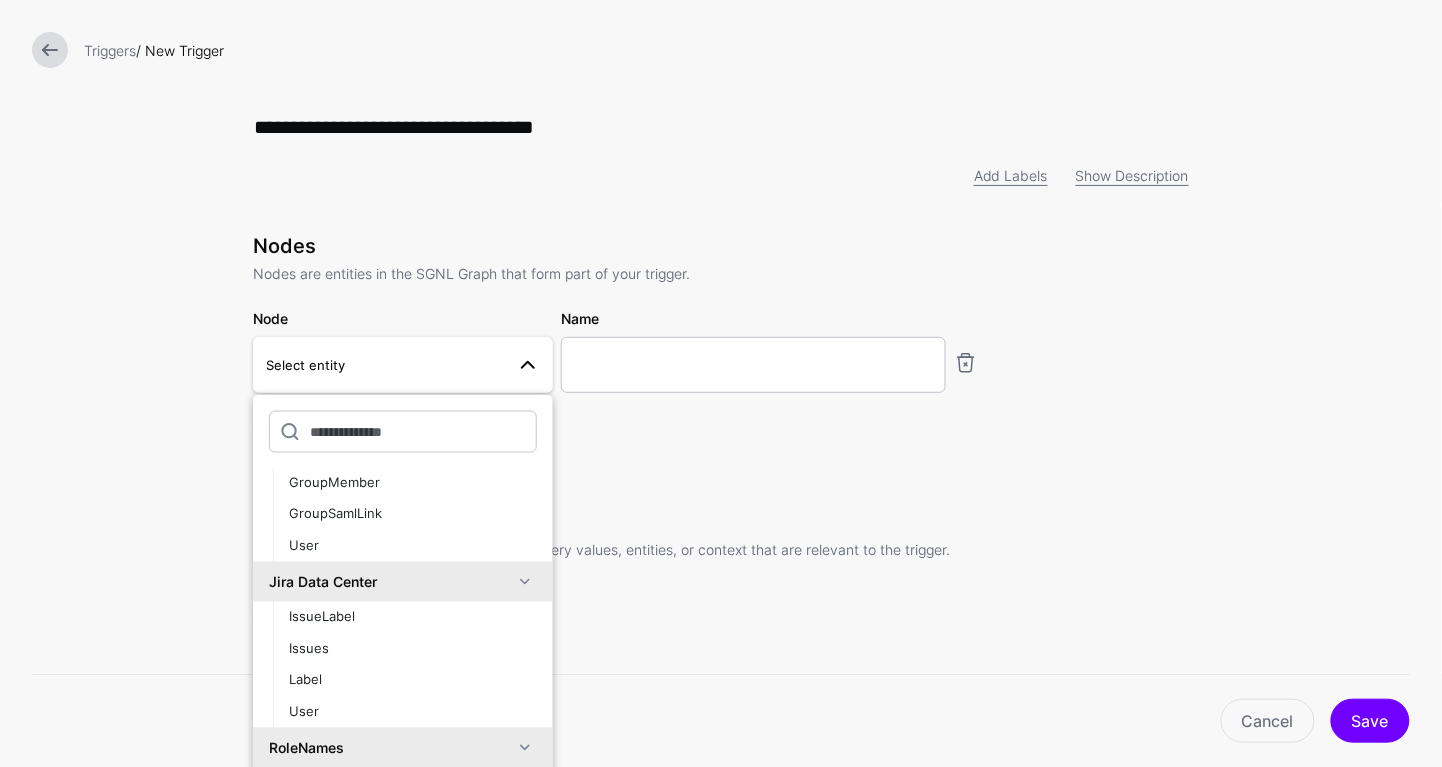 scroll, scrollTop: 138, scrollLeft: 0, axis: vertical 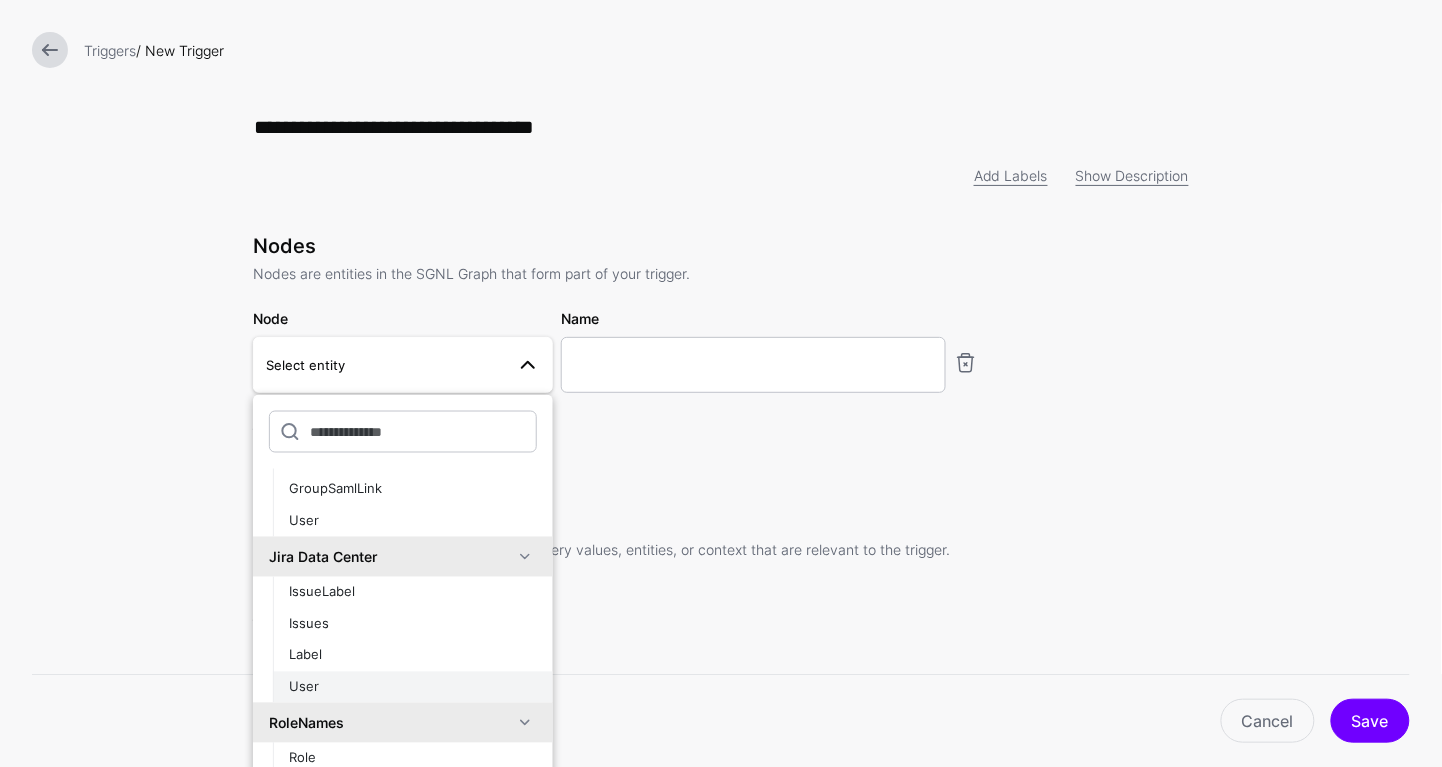 click on "User" at bounding box center [413, 687] 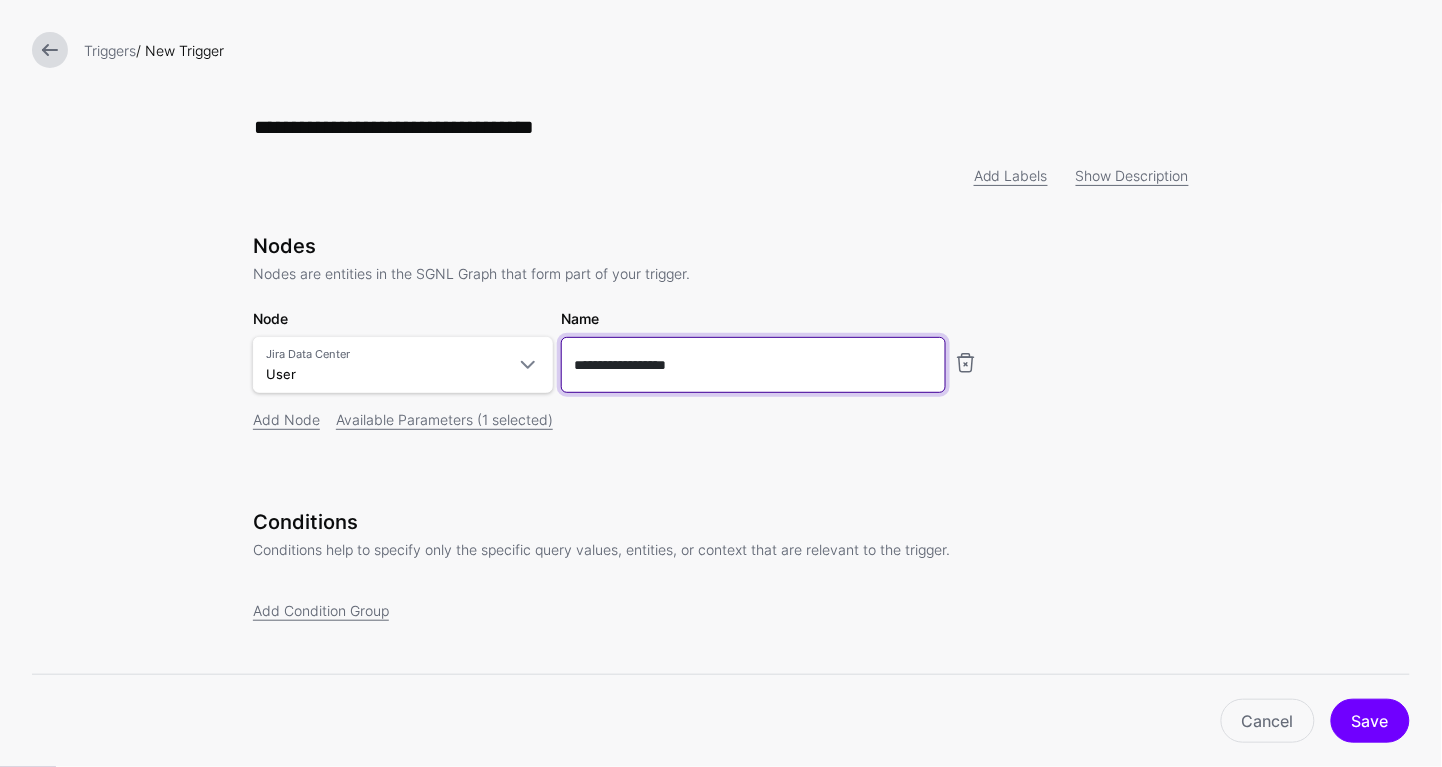 drag, startPoint x: 676, startPoint y: 367, endPoint x: 596, endPoint y: 368, distance: 80.00625 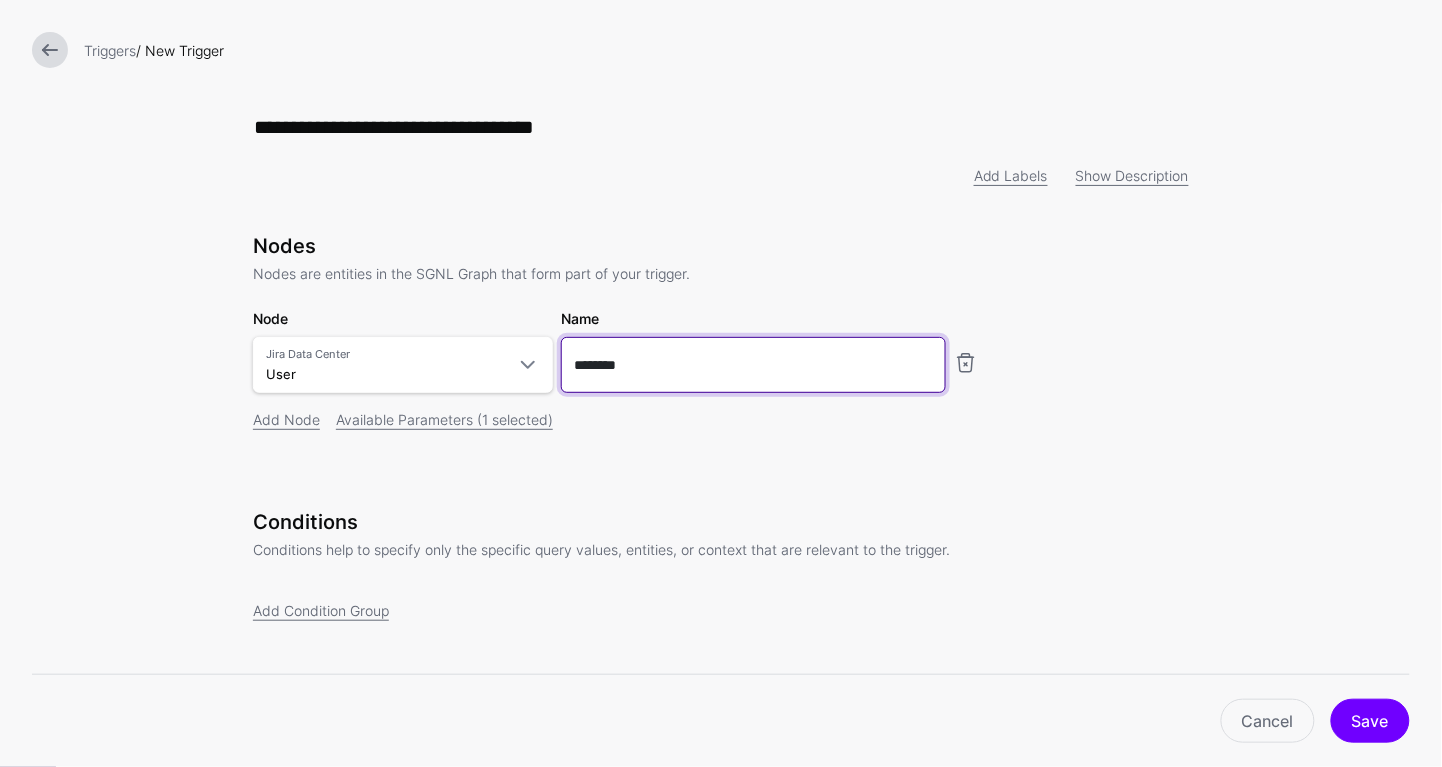 type on "********" 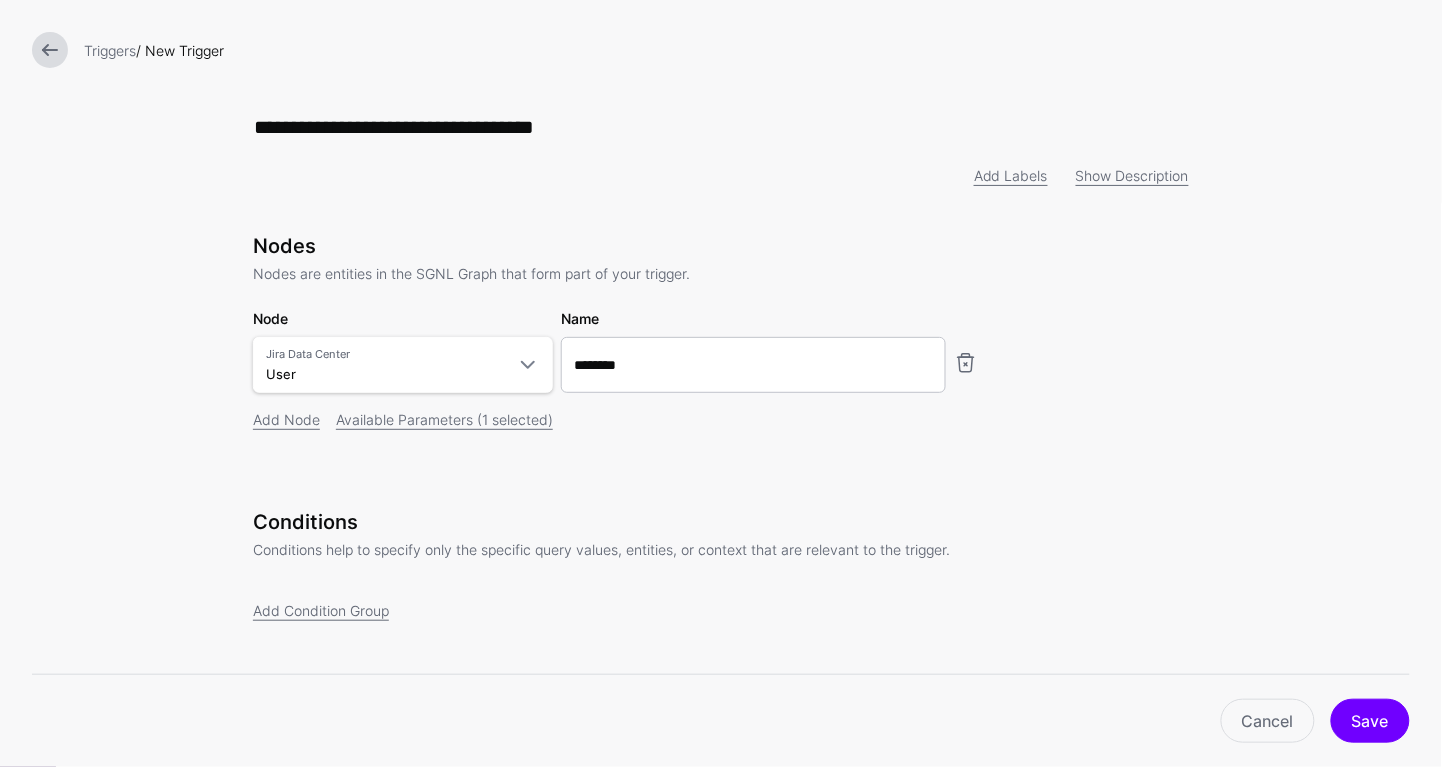 click on "Nodes Nodes are entities in the SGNL Graph that form part of your trigger. Node  Jira Data Center  User Active Directory GitLab  Group   GroupMember   GroupSamlLink   User  Jira Data Center  IssueLabel   Issues   Label   User  RoleNames  Role   Name  ********   Add Node Available Parameters (1 selected)" at bounding box center (721, 360) 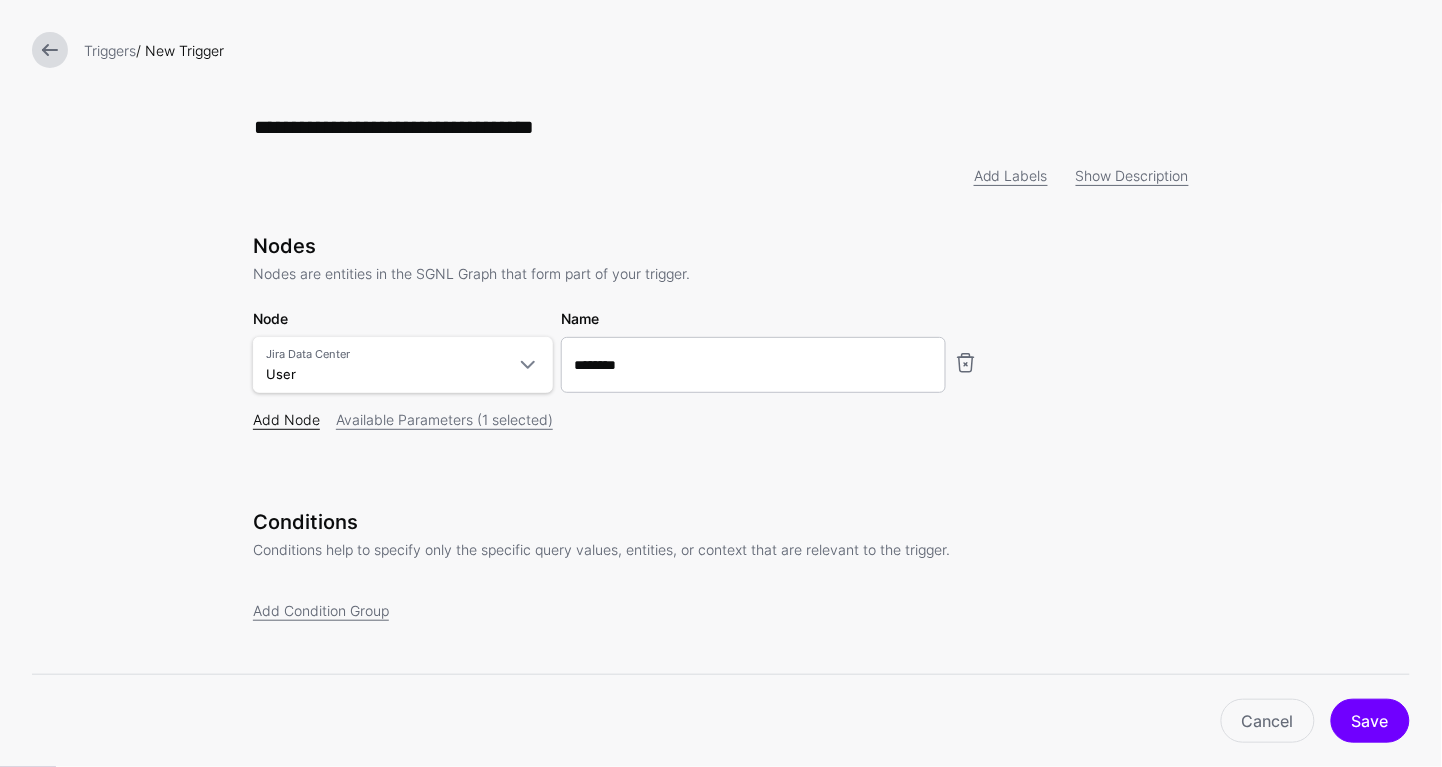 click on "Add Node" at bounding box center (286, 419) 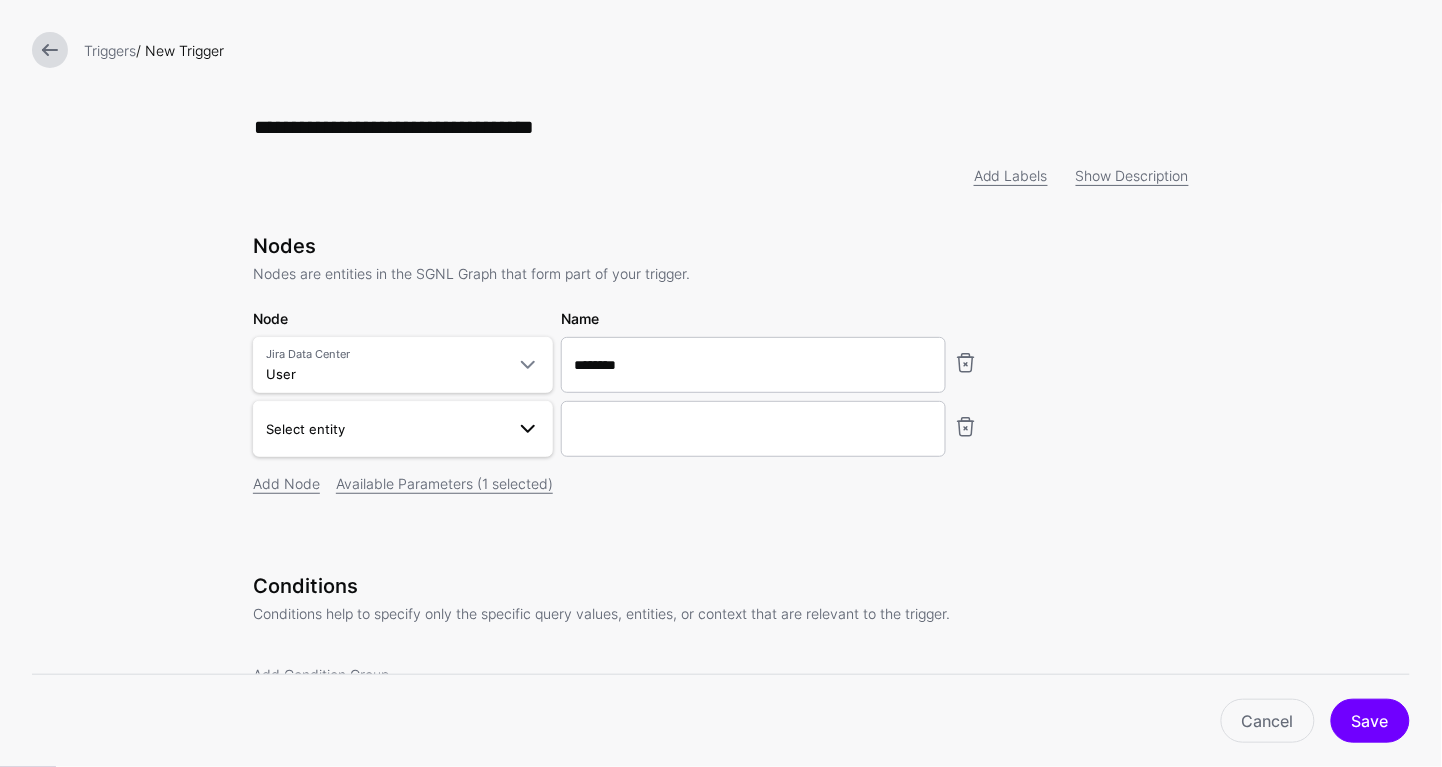 click on "Select entity" at bounding box center (385, 429) 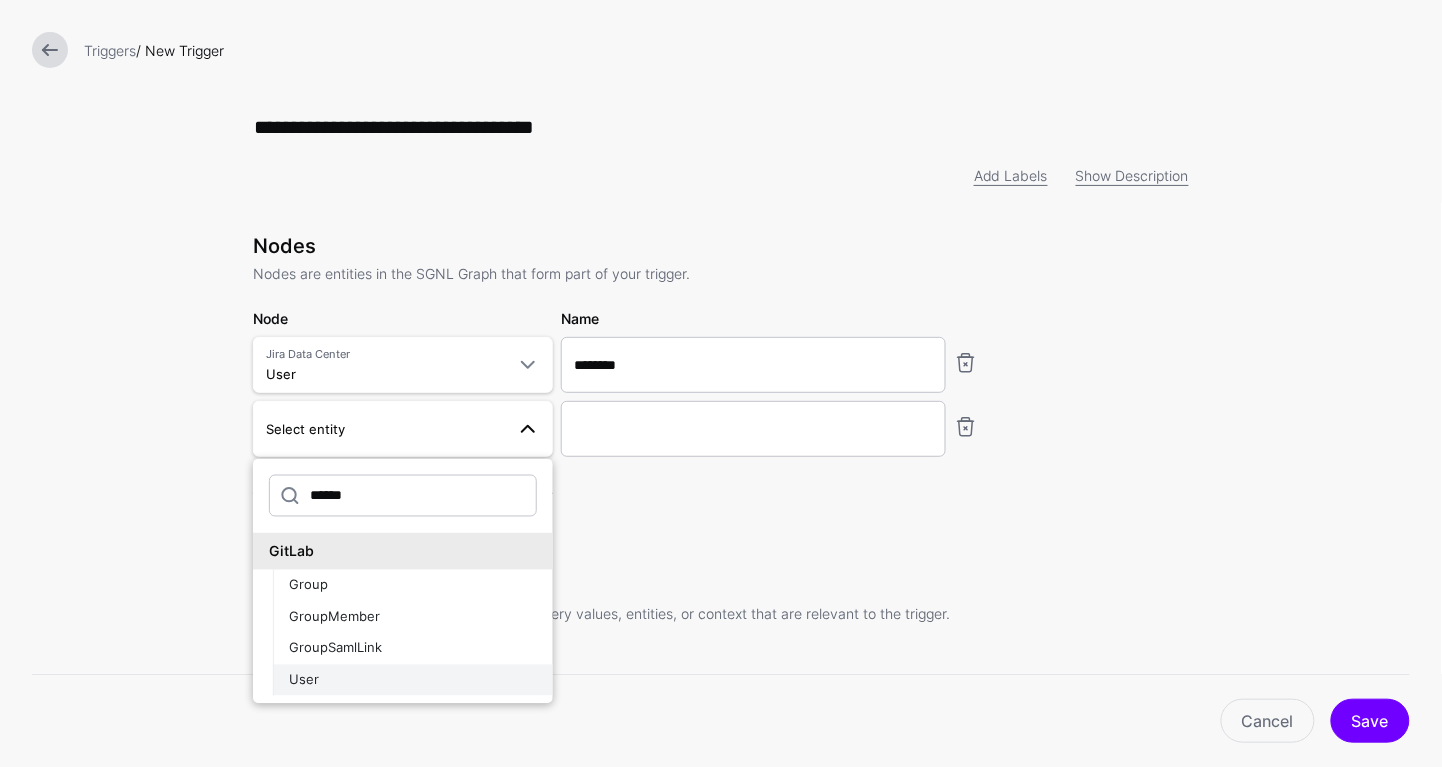 type on "******" 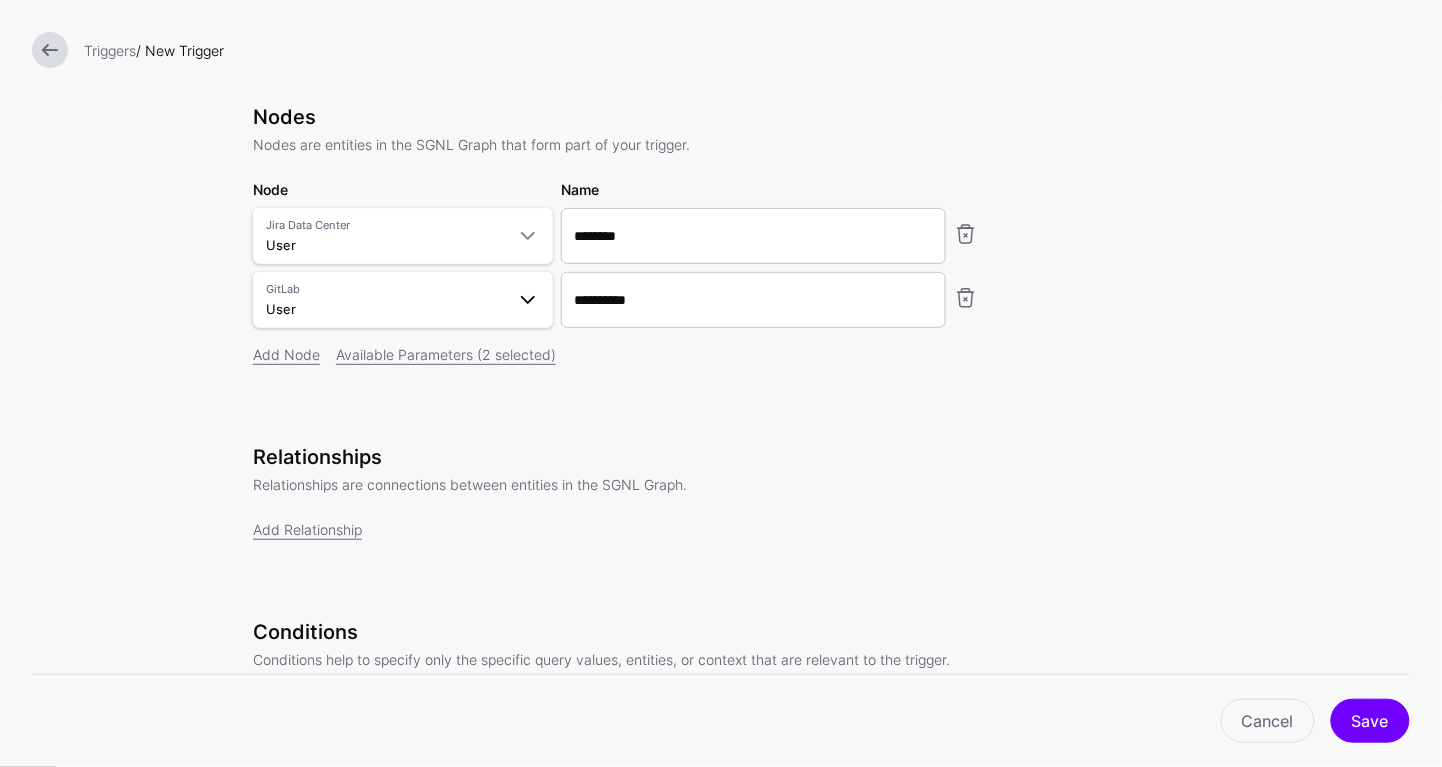 scroll, scrollTop: 132, scrollLeft: 0, axis: vertical 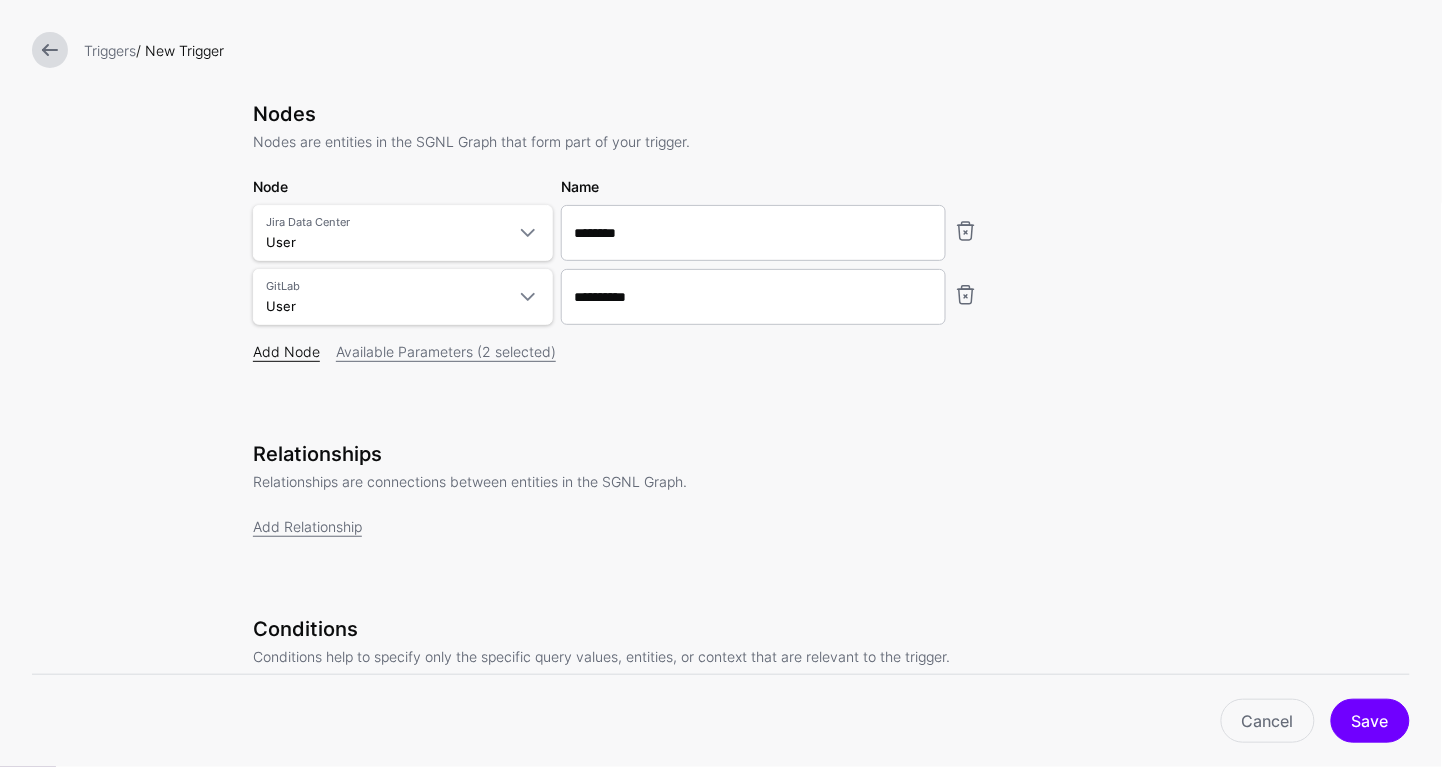 click on "Add Node" at bounding box center (286, 351) 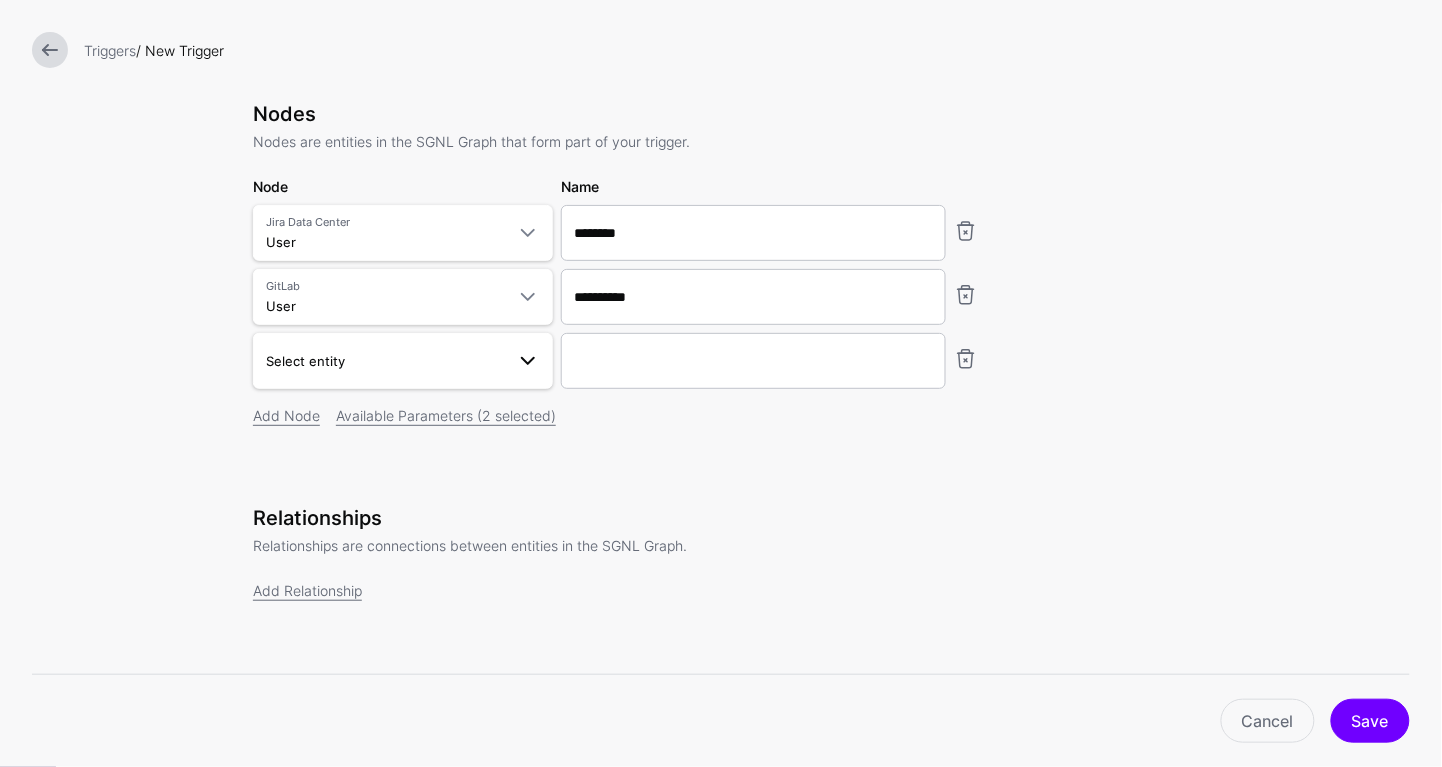 click on "Select entity" at bounding box center (305, 361) 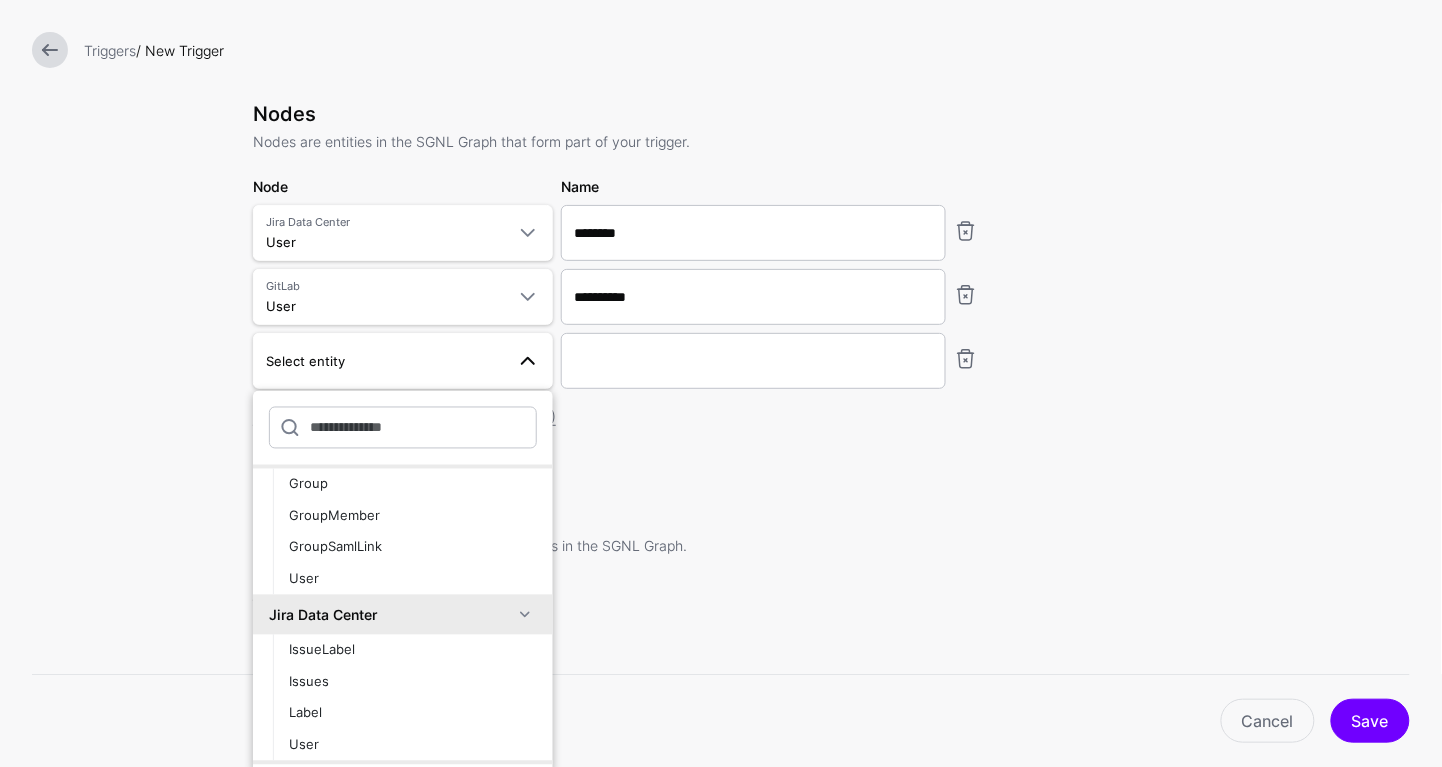 scroll, scrollTop: 255, scrollLeft: 0, axis: vertical 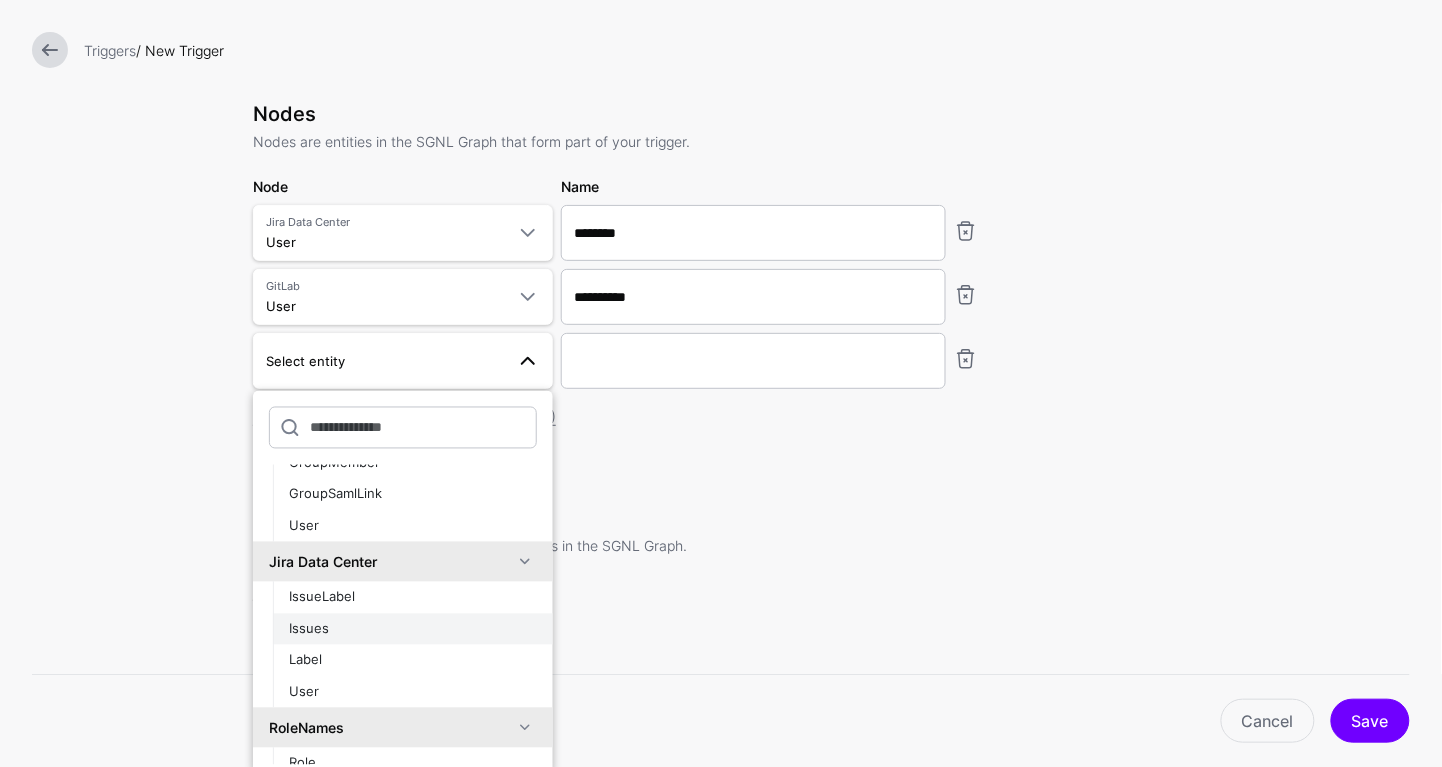 click on "Issues" at bounding box center [413, 629] 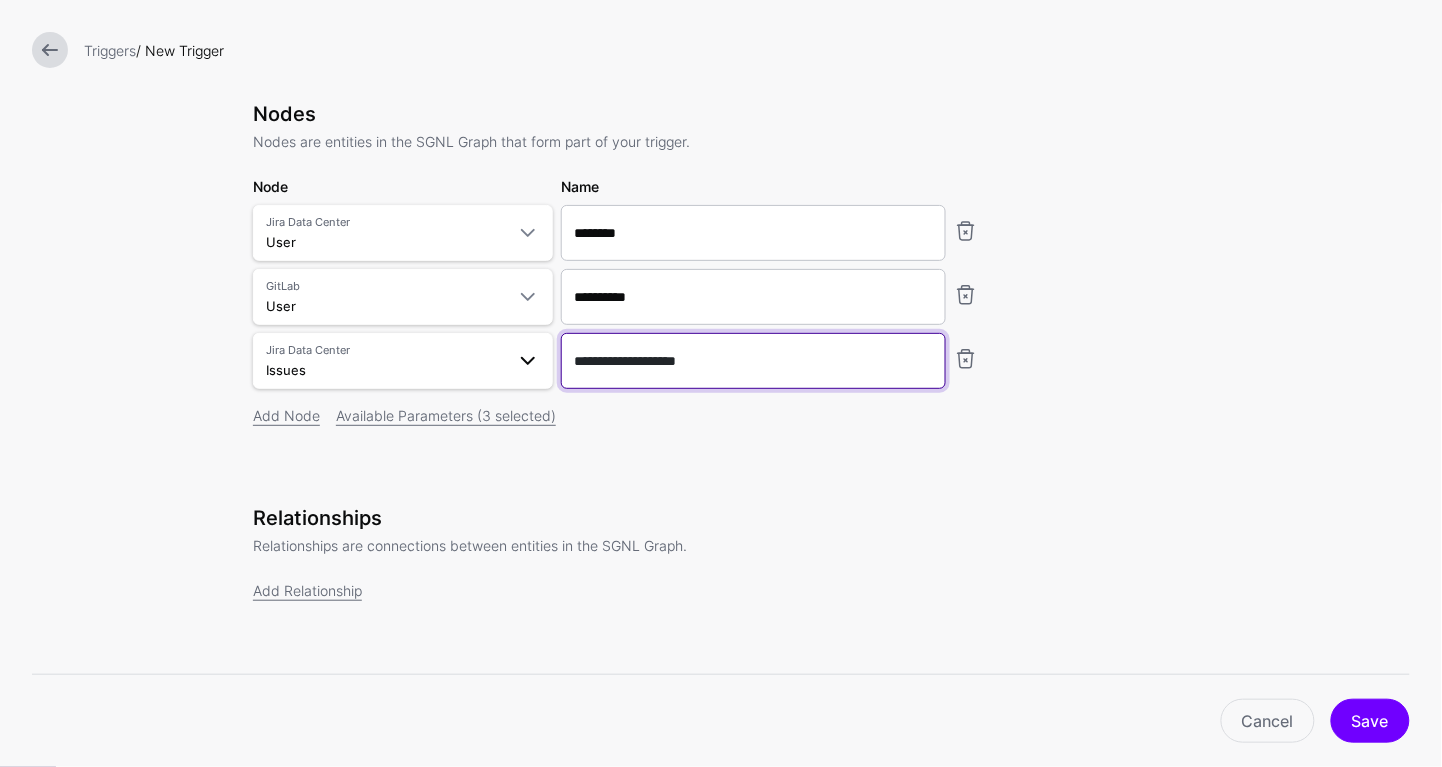 drag, startPoint x: 672, startPoint y: 361, endPoint x: 490, endPoint y: 360, distance: 182.00275 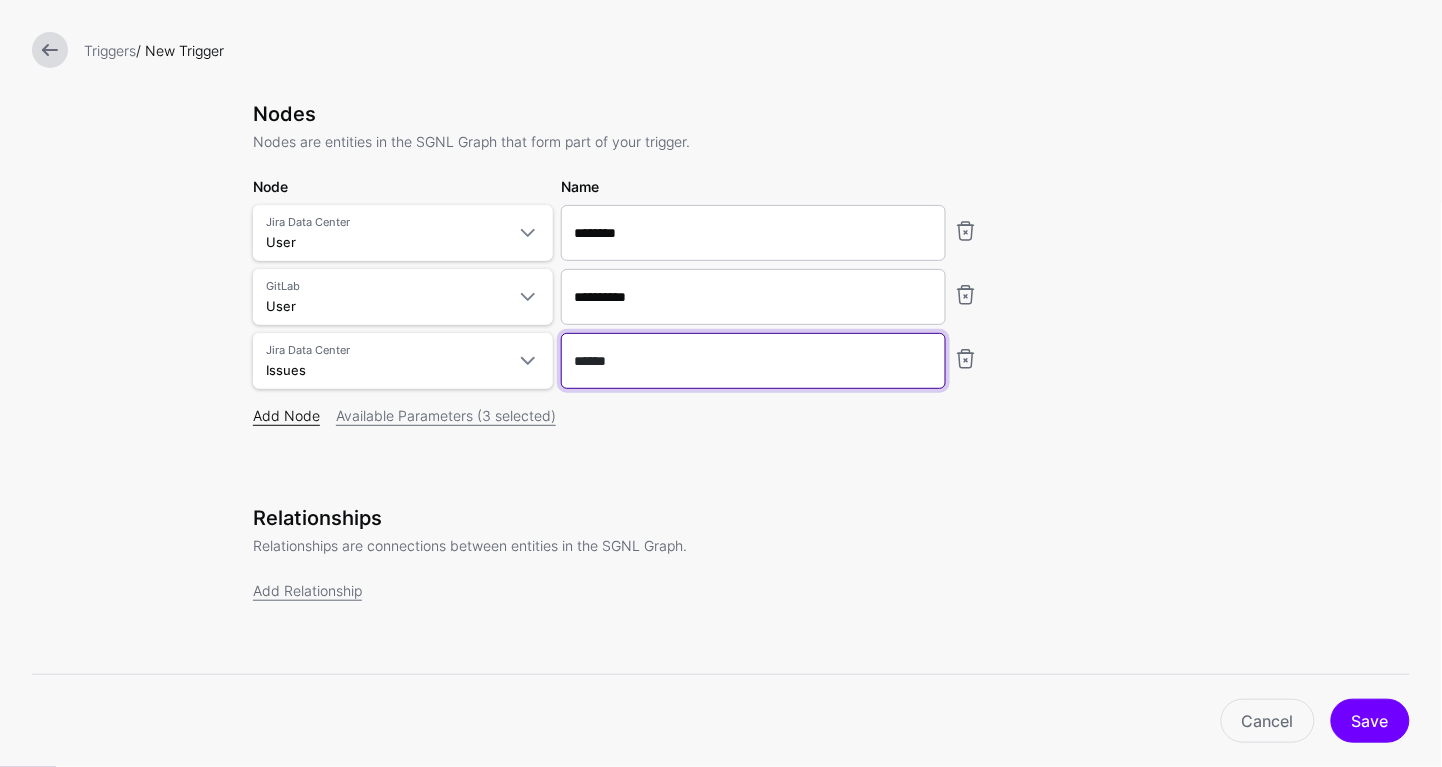 type on "******" 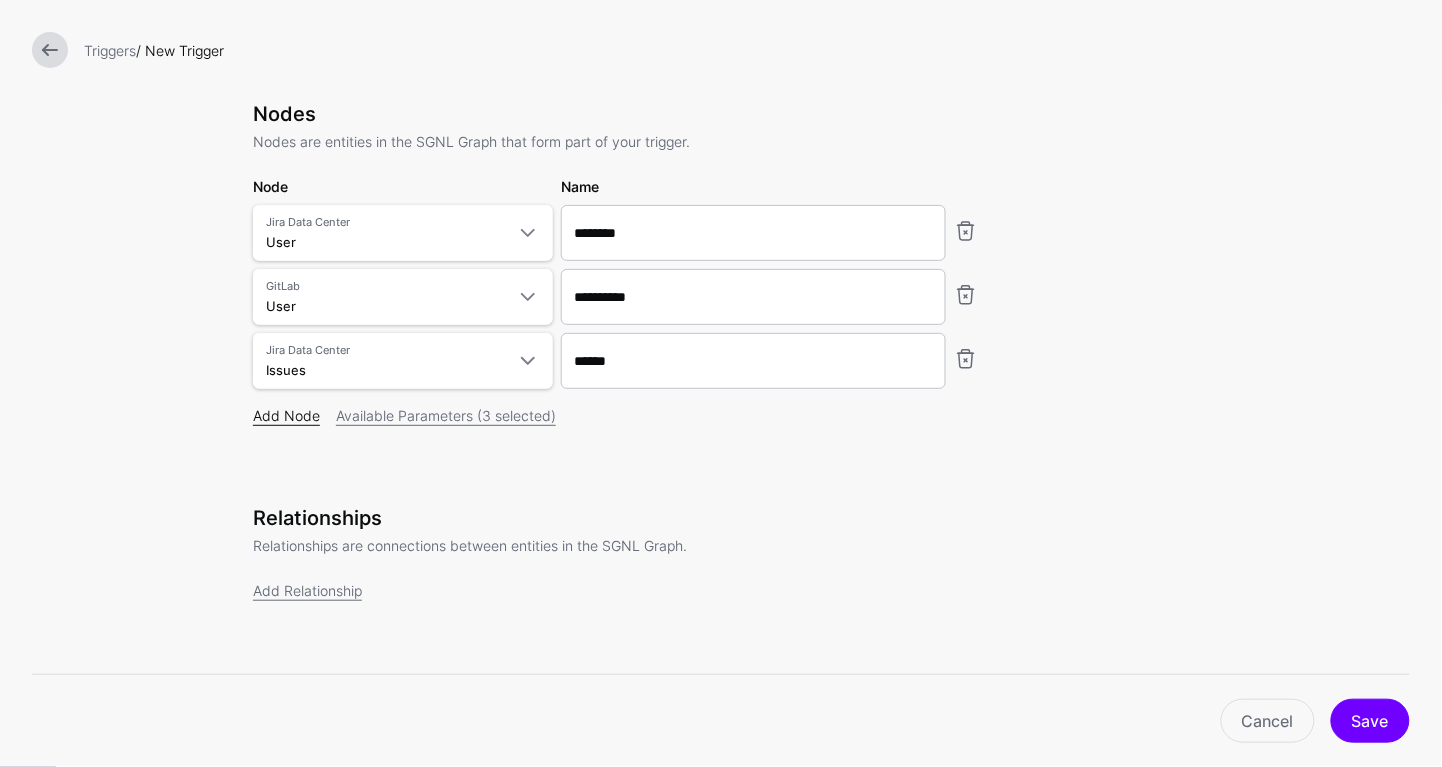 click on "Add Node" at bounding box center (286, 415) 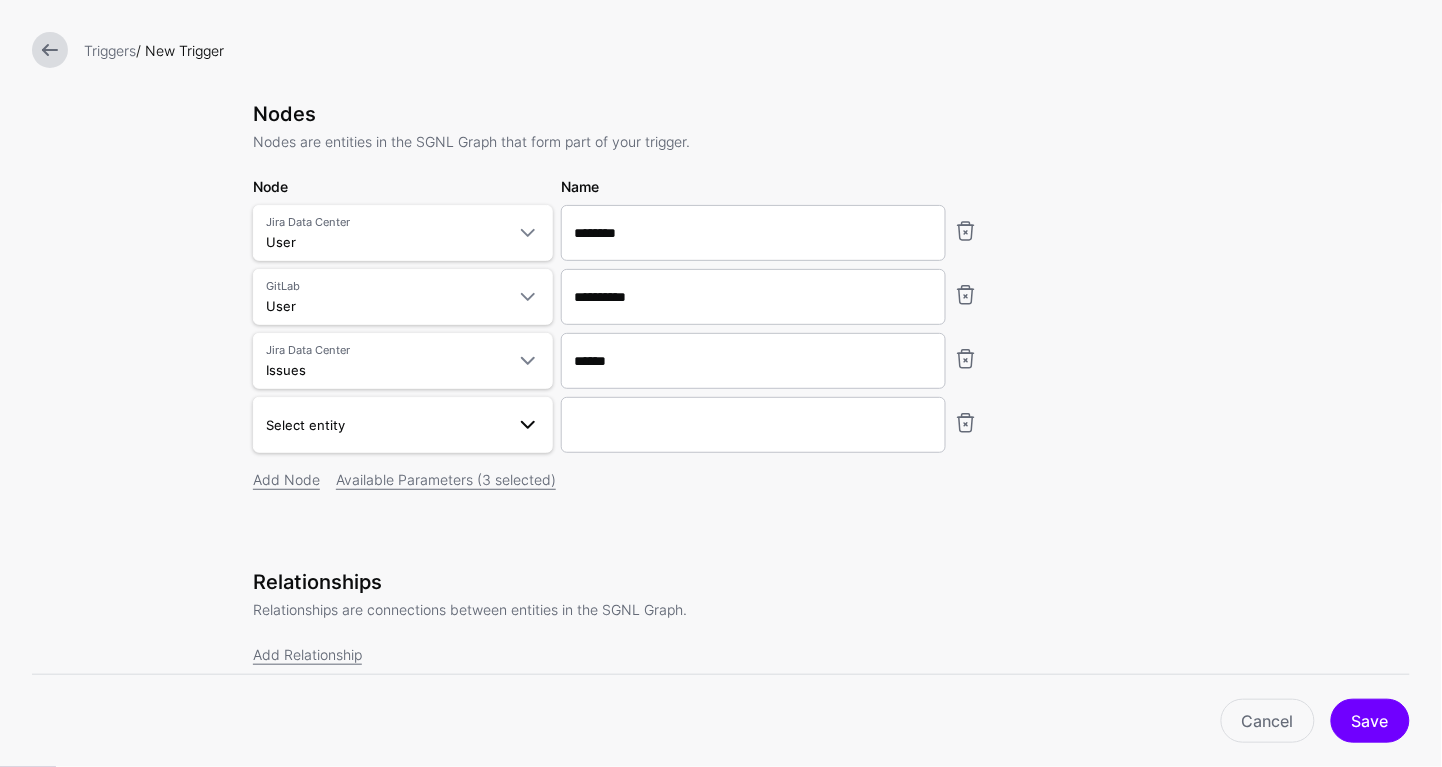 click on "Select entity" at bounding box center [403, 425] 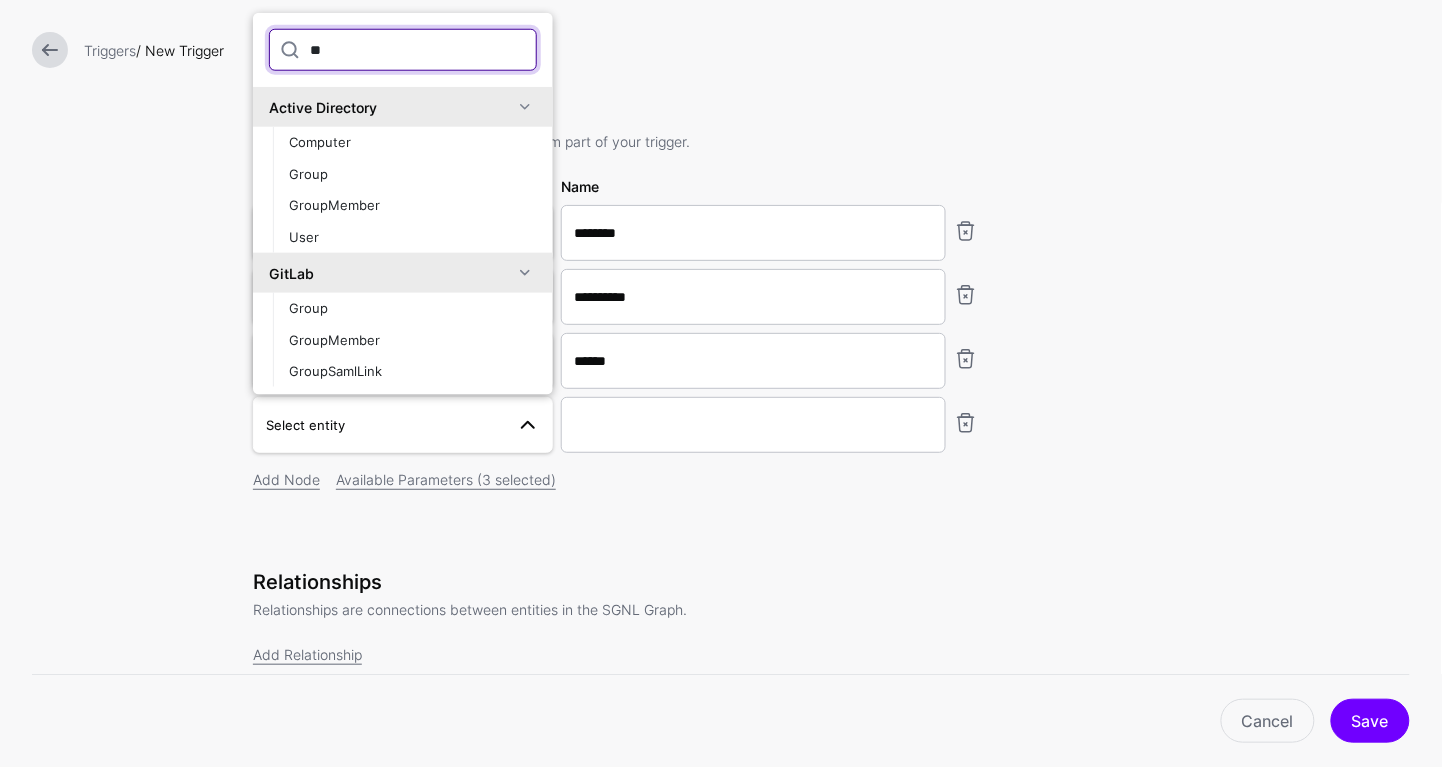 type on "***" 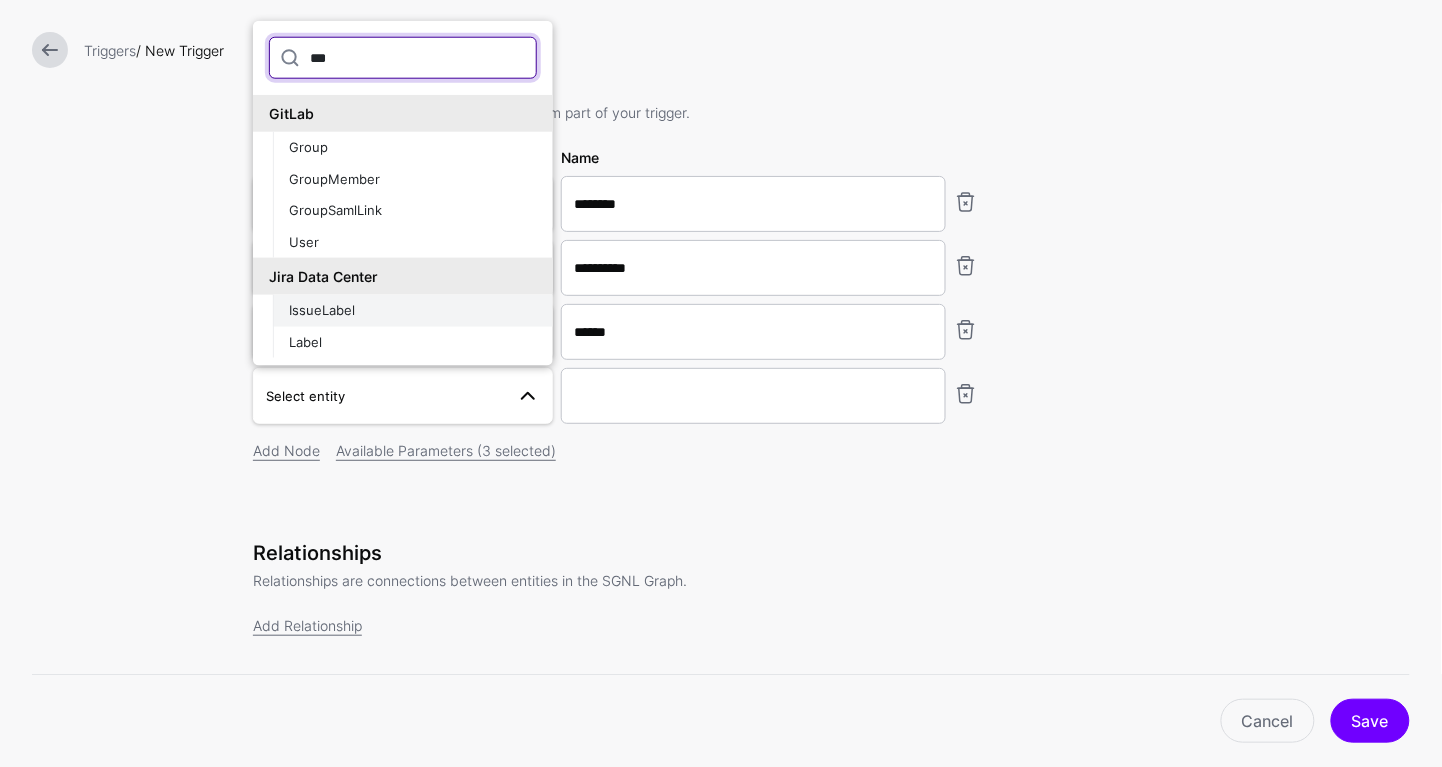 scroll, scrollTop: 168, scrollLeft: 0, axis: vertical 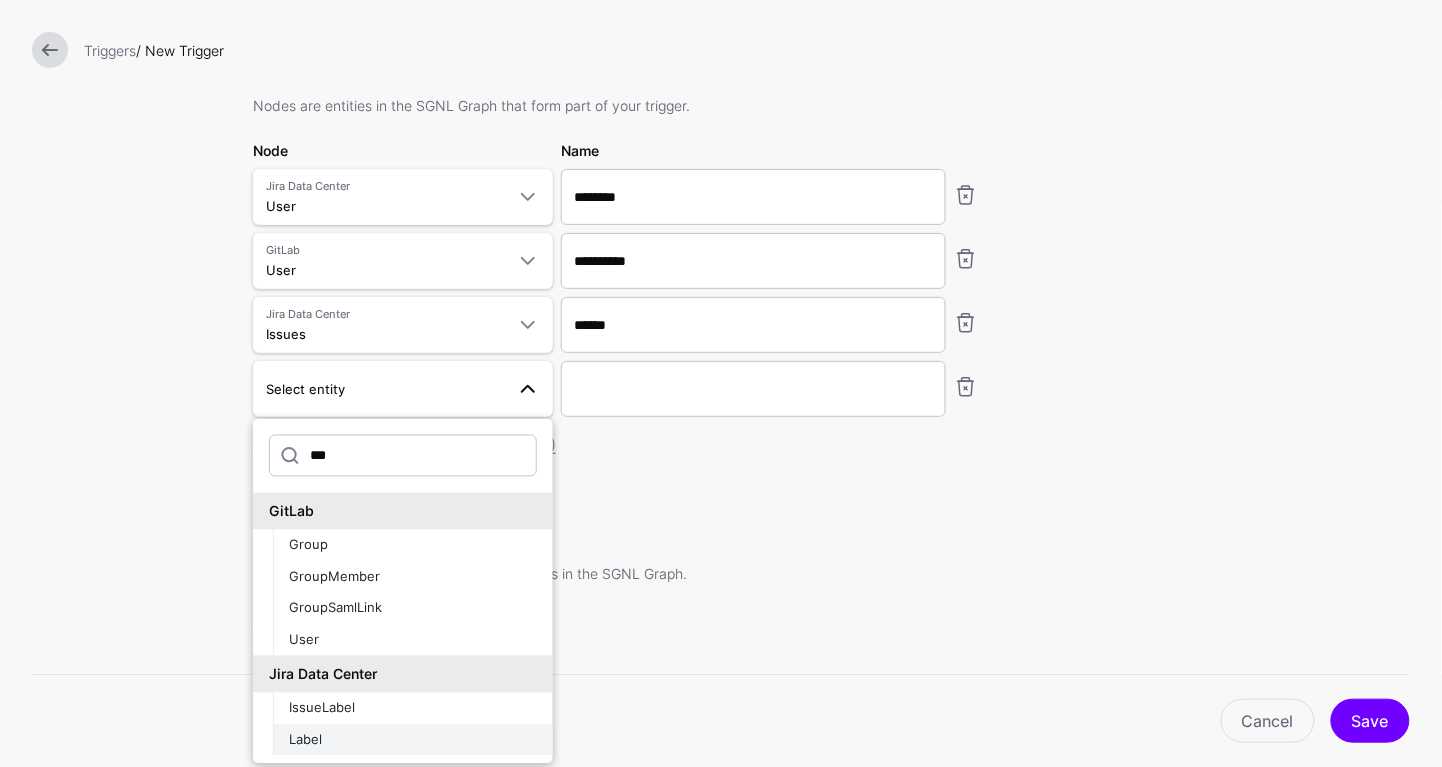 click on "Label" at bounding box center (413, 740) 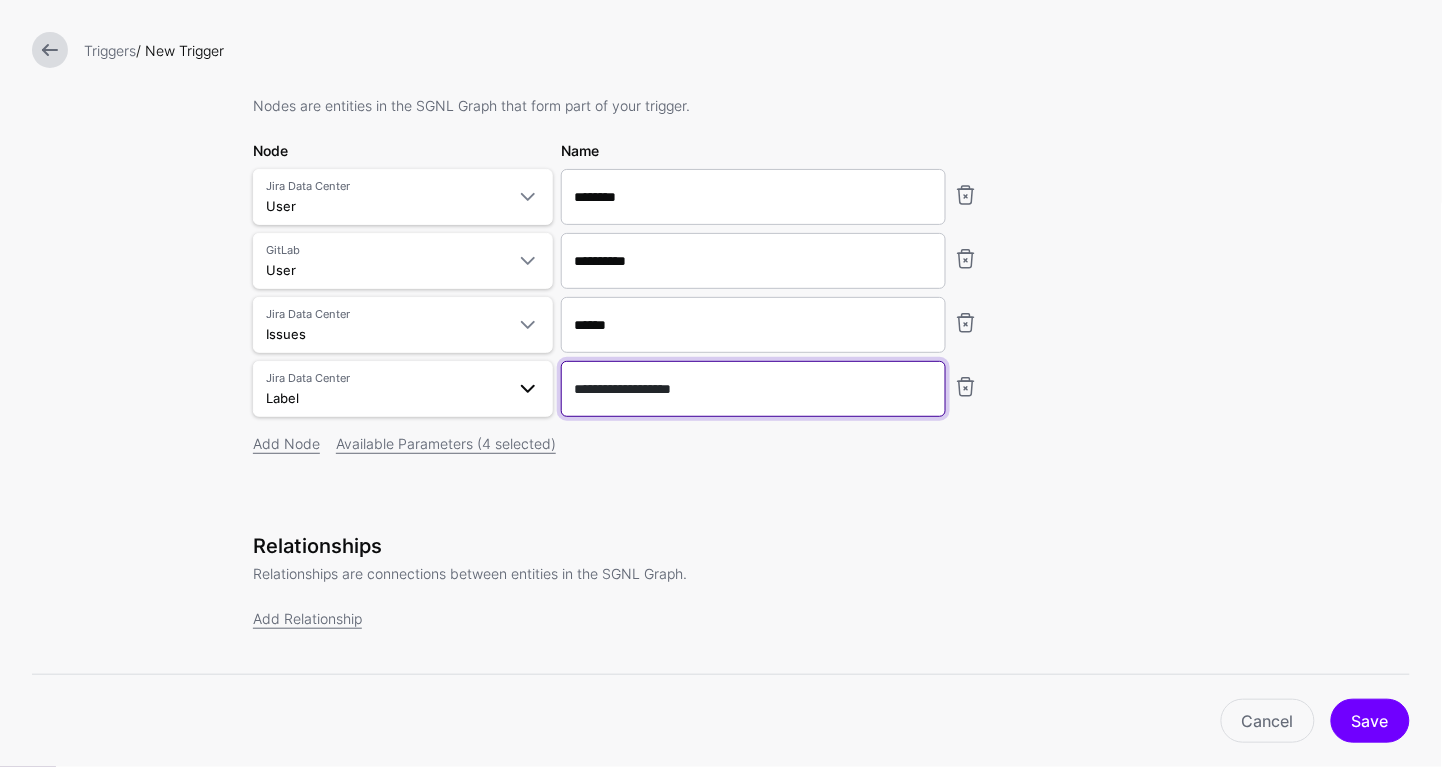 drag, startPoint x: 672, startPoint y: 388, endPoint x: 513, endPoint y: 388, distance: 159 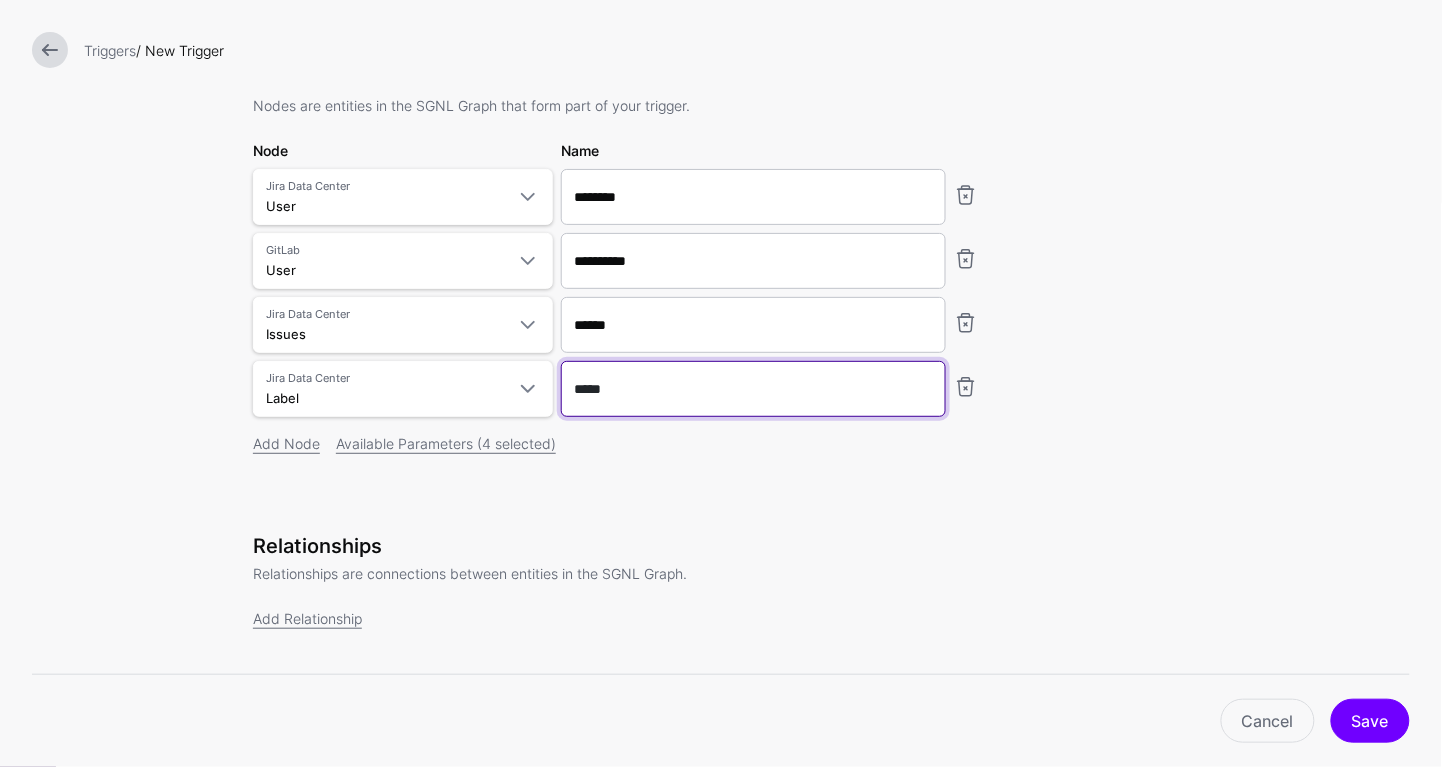 type on "*****" 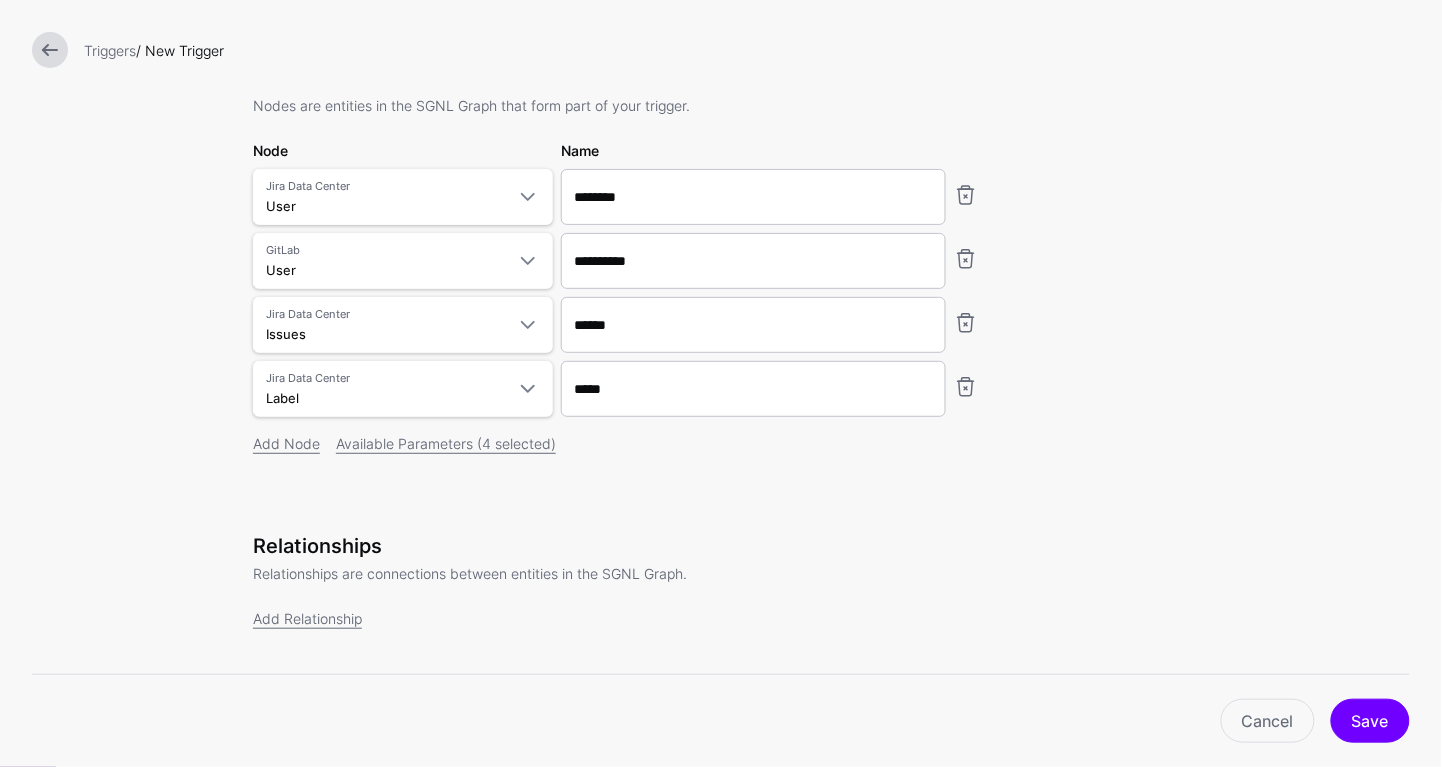 click on "**********" at bounding box center [721, 288] 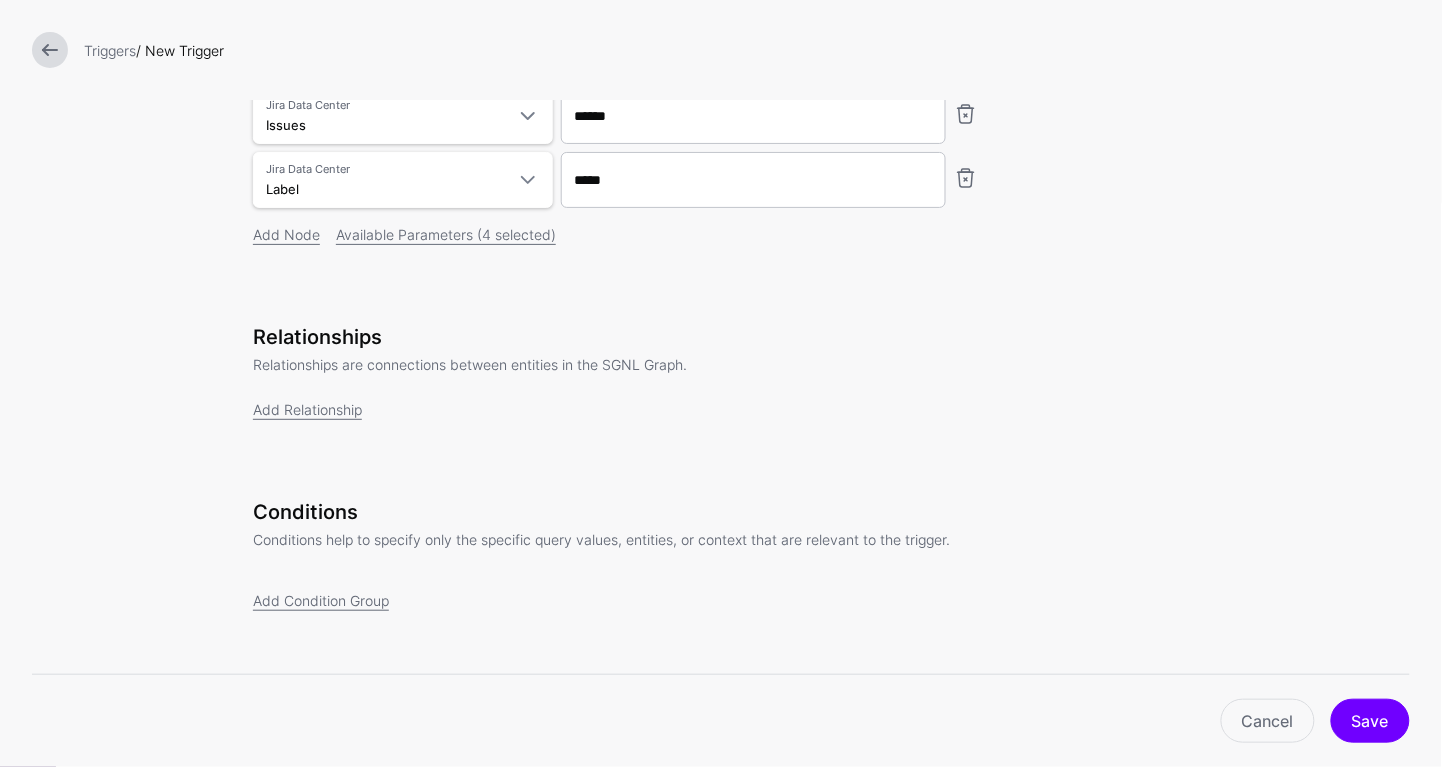 scroll, scrollTop: 380, scrollLeft: 0, axis: vertical 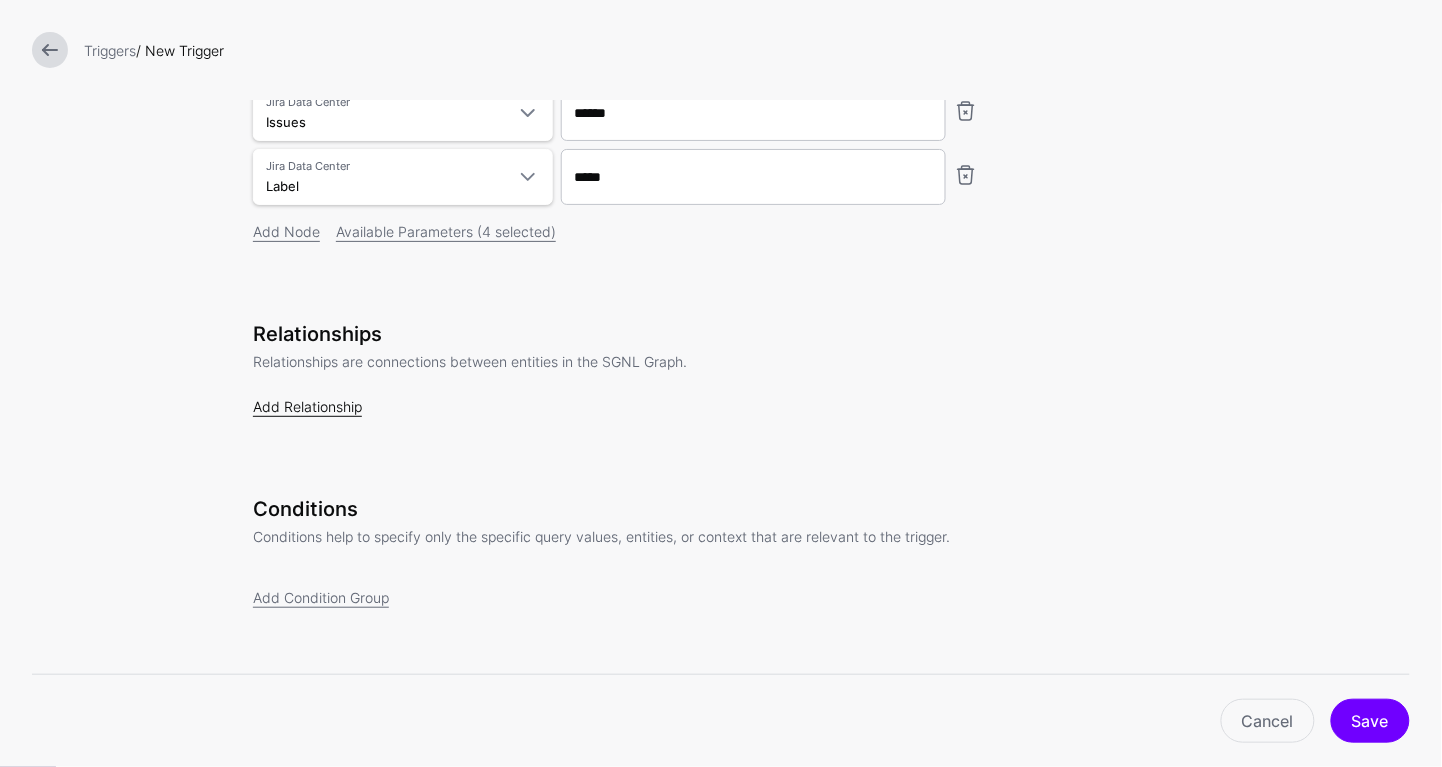 click on "Add Relationship" at bounding box center [307, 406] 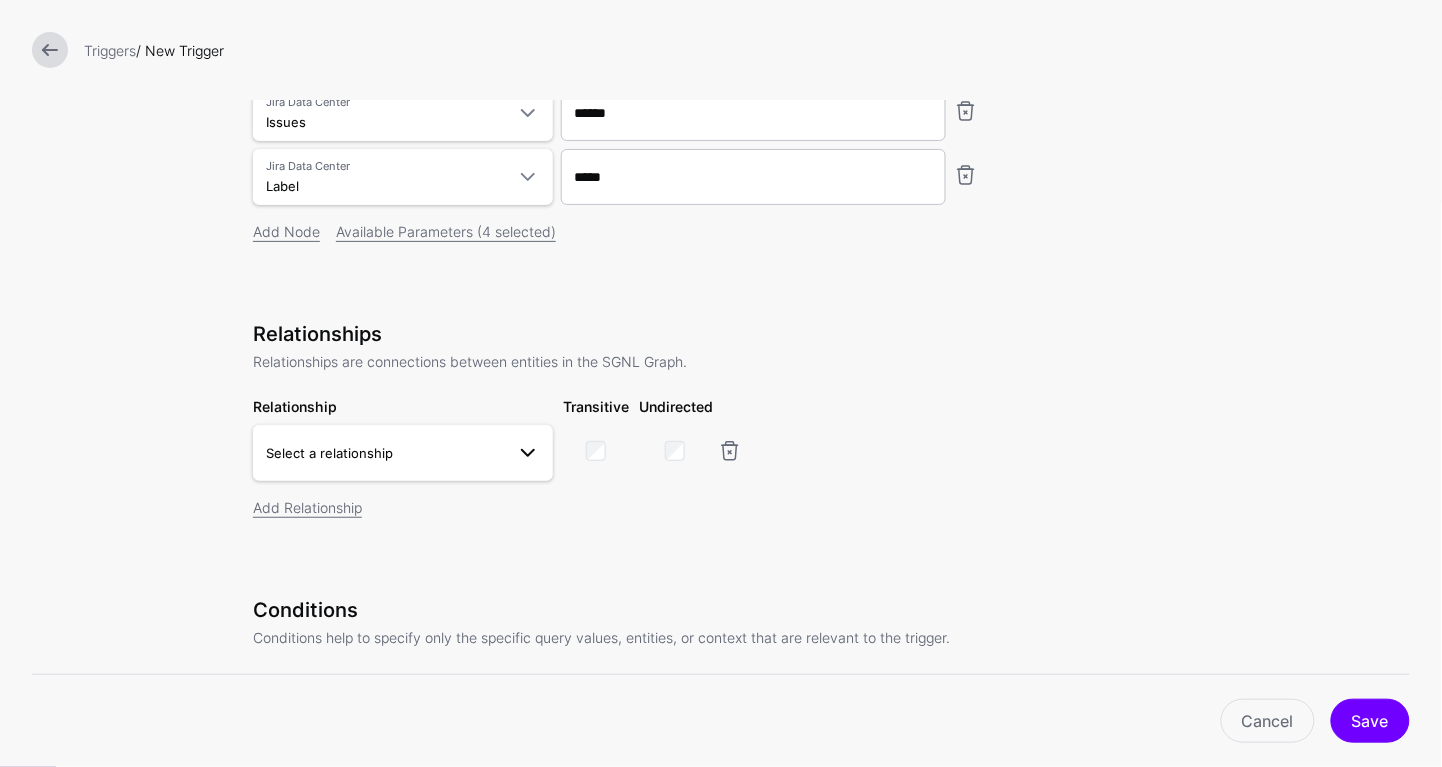 click on "Select a relationship" at bounding box center (403, 453) 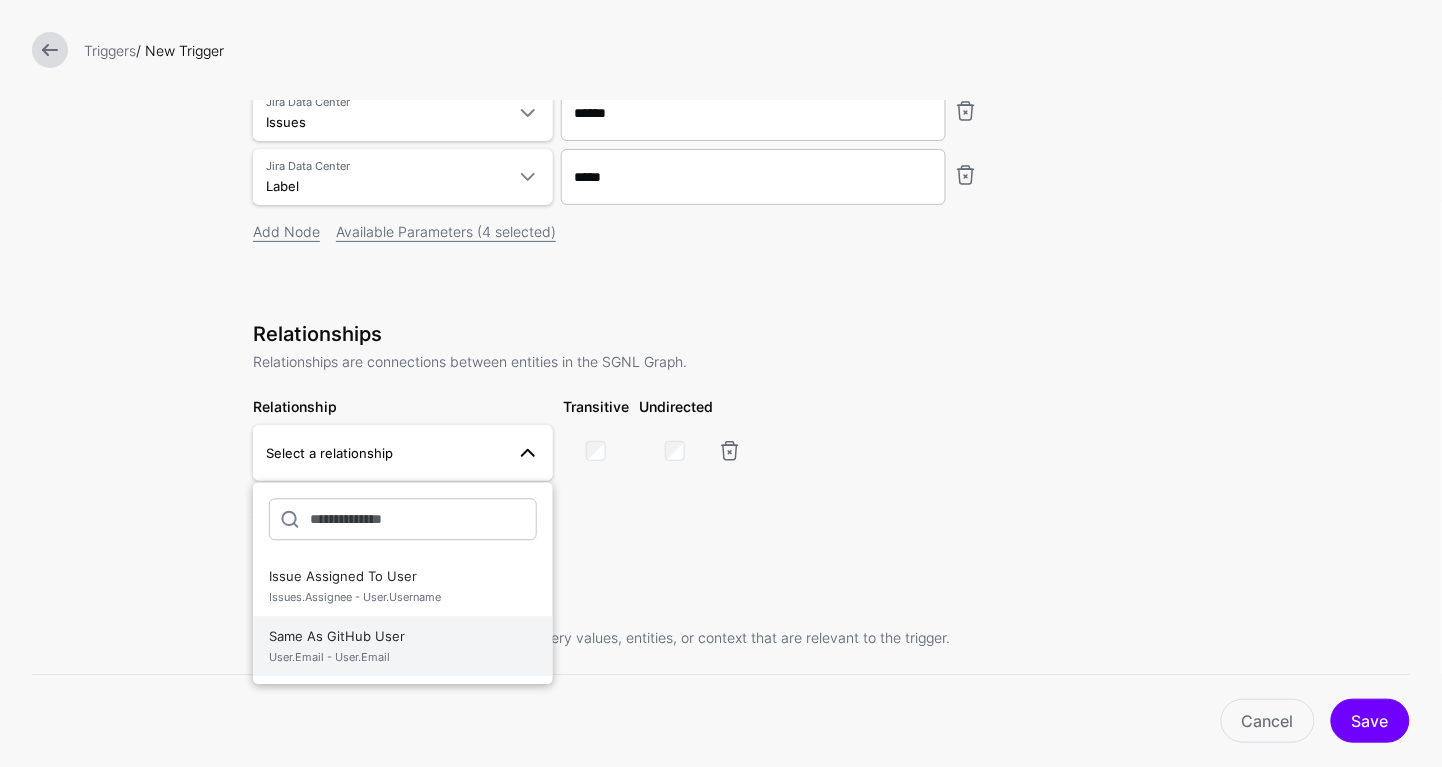 click on "Same As GitHub User   User.Email - User.Email" at bounding box center (403, 647) 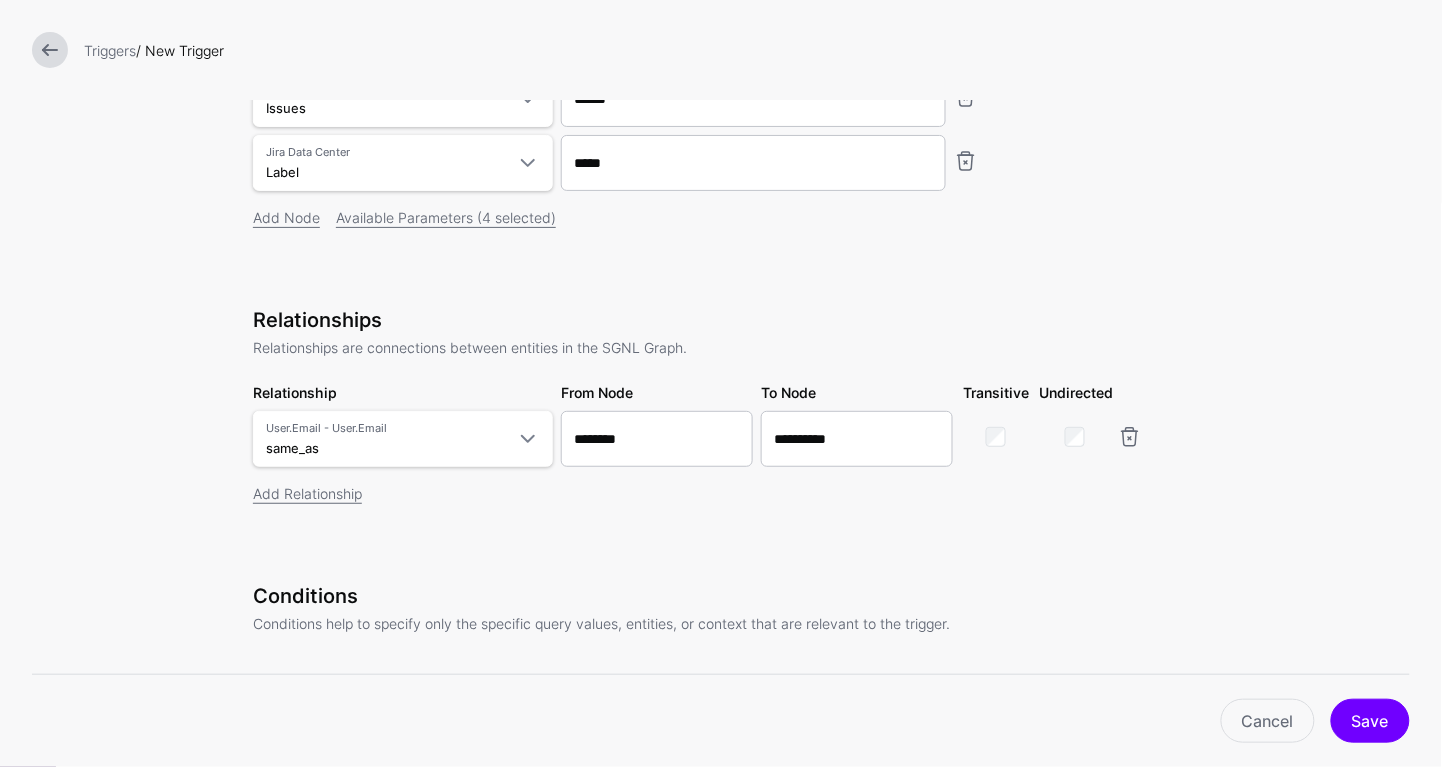 scroll, scrollTop: 370, scrollLeft: 0, axis: vertical 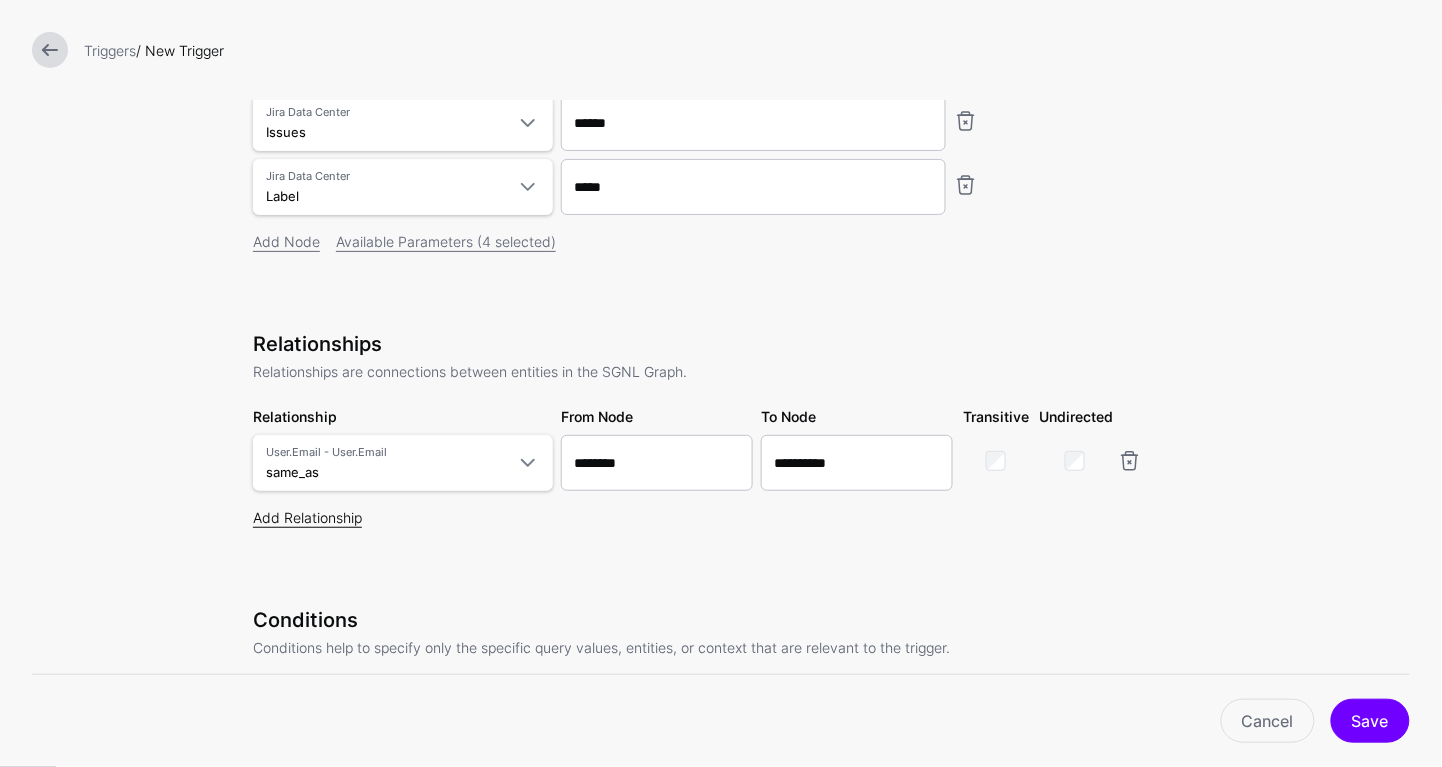click on "Add Relationship" at bounding box center [307, 517] 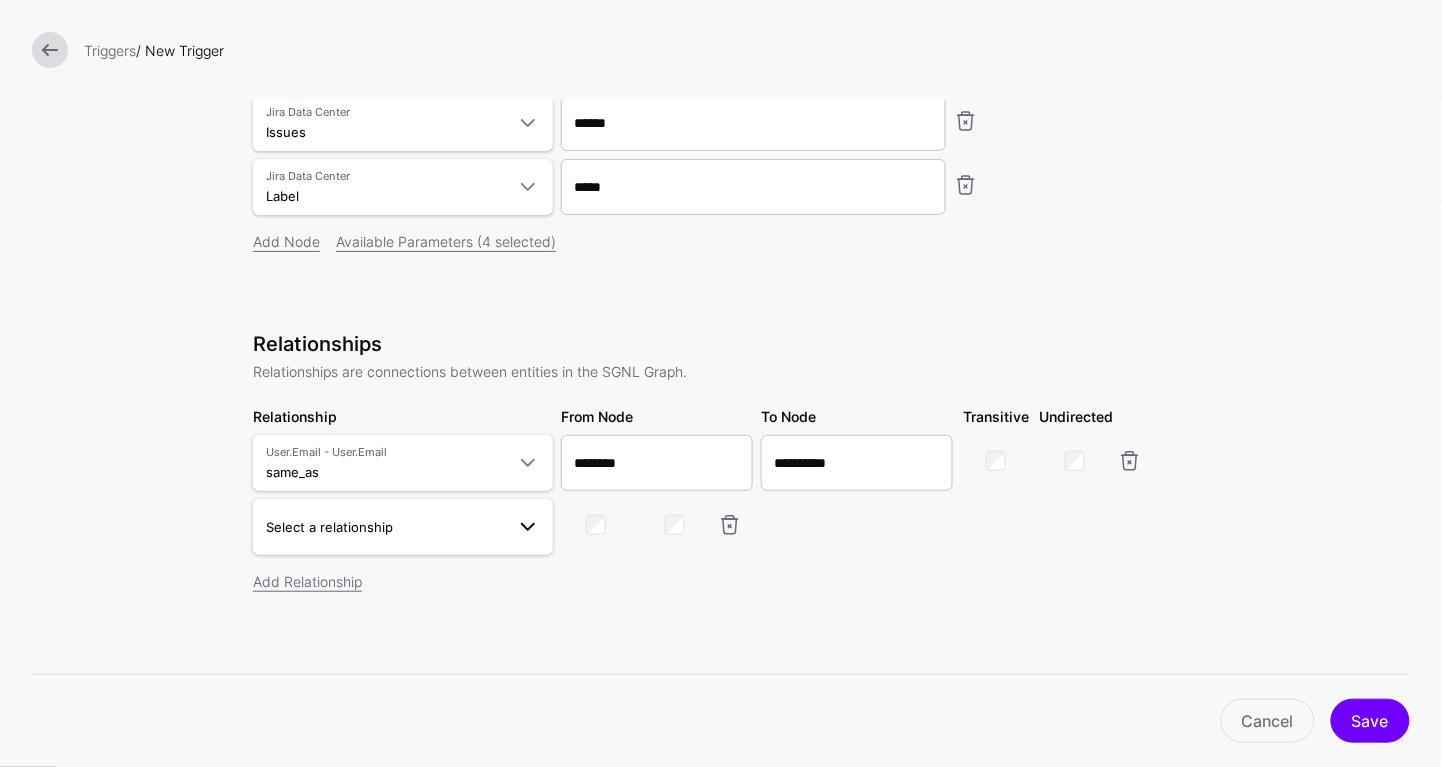 click on "Select a relationship" at bounding box center (403, 527) 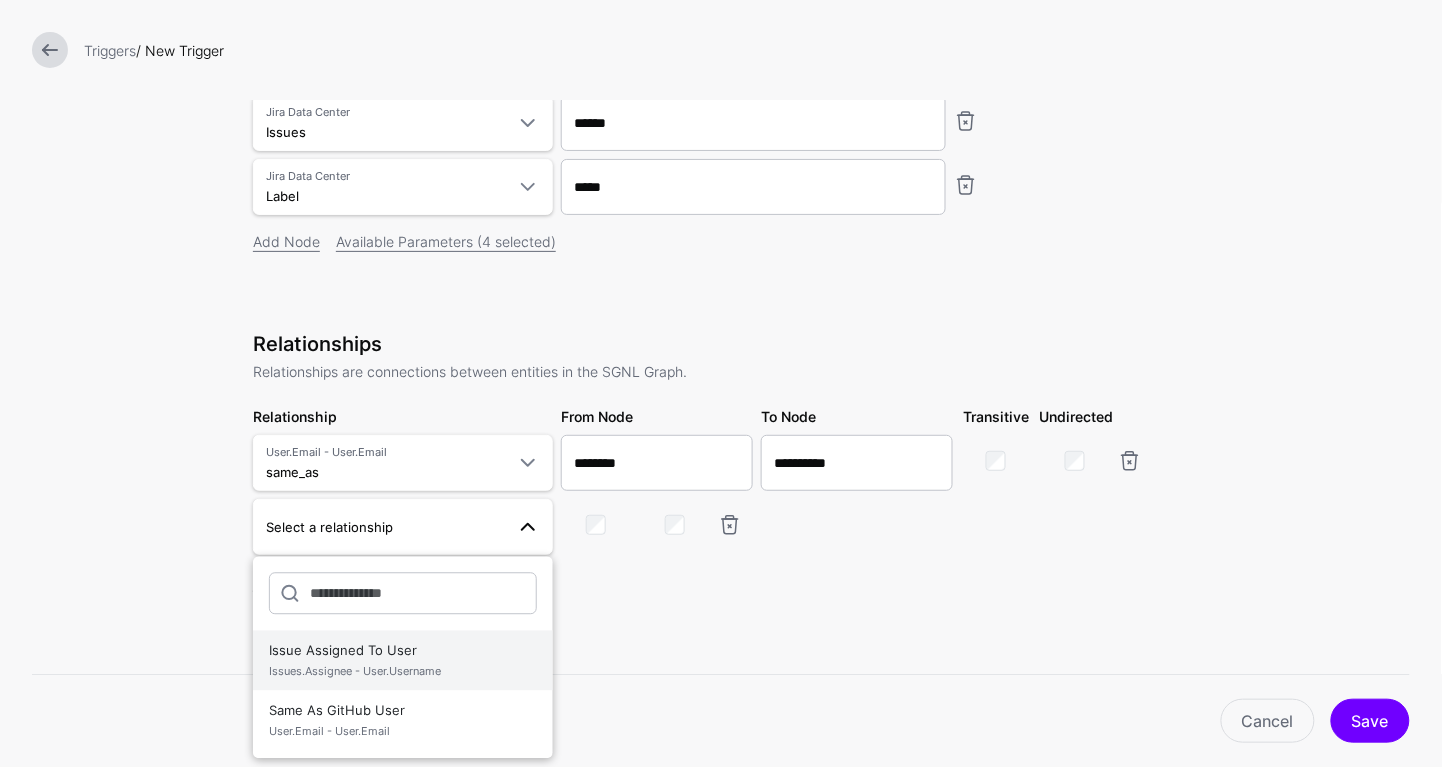 click on "Issues.Assignee - User.Username" at bounding box center (403, 671) 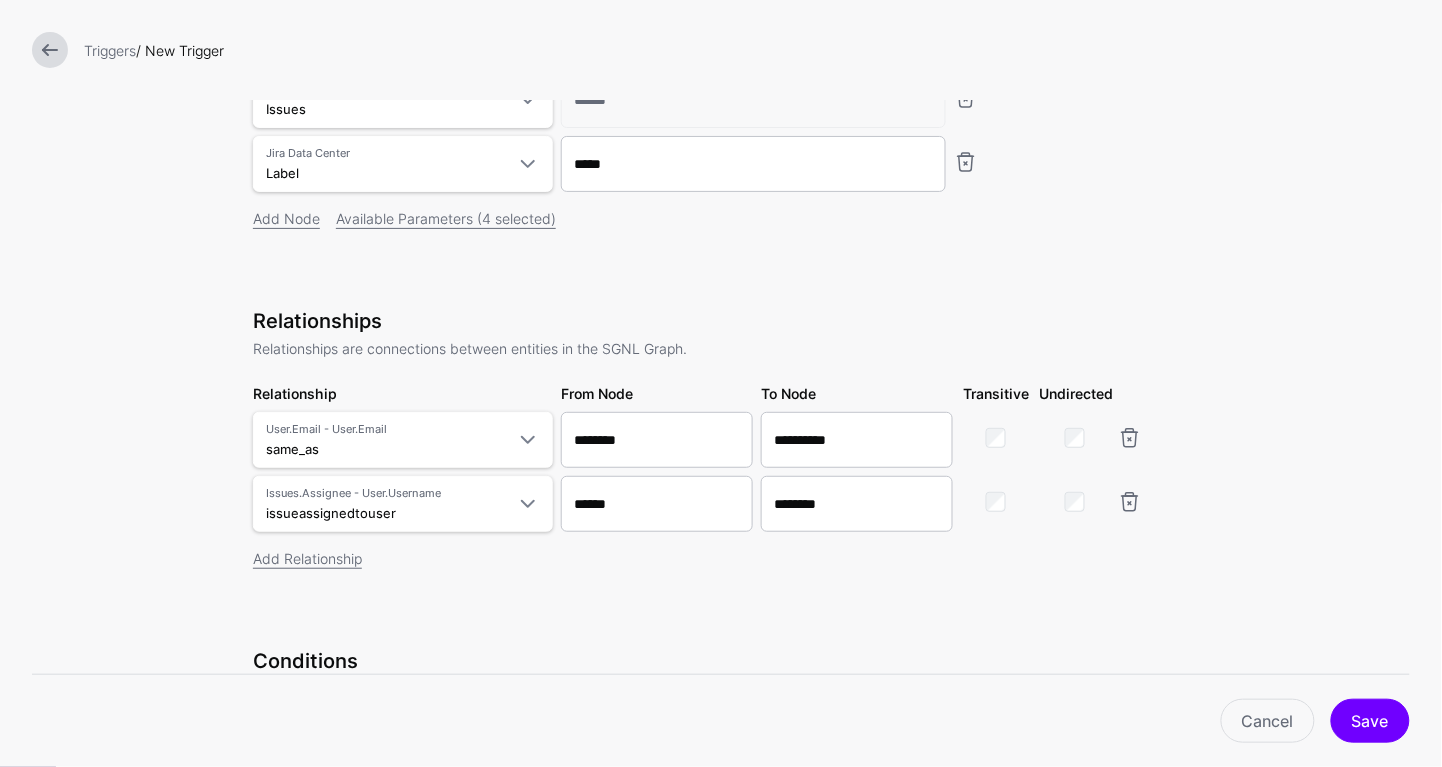 scroll, scrollTop: 383, scrollLeft: 0, axis: vertical 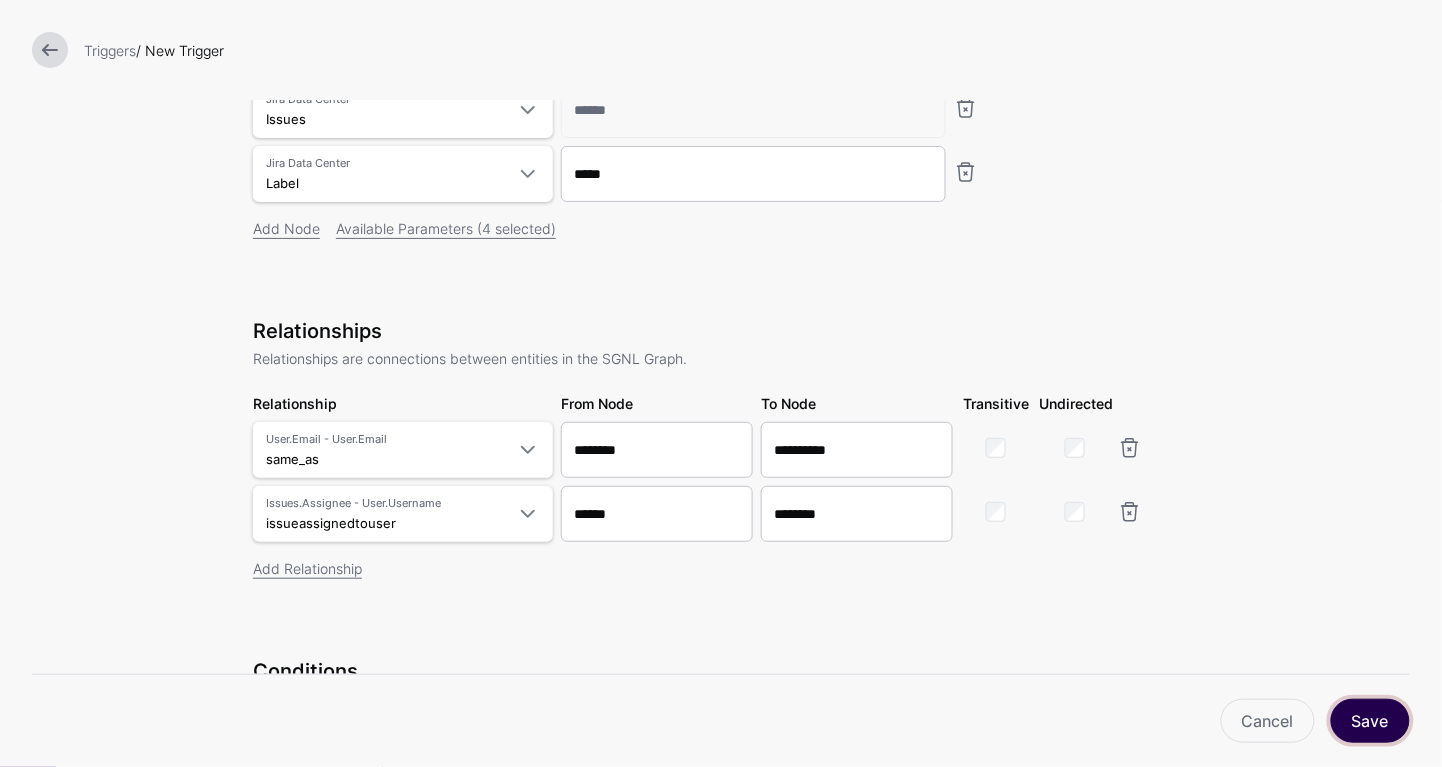 click on "Save" at bounding box center [1370, 721] 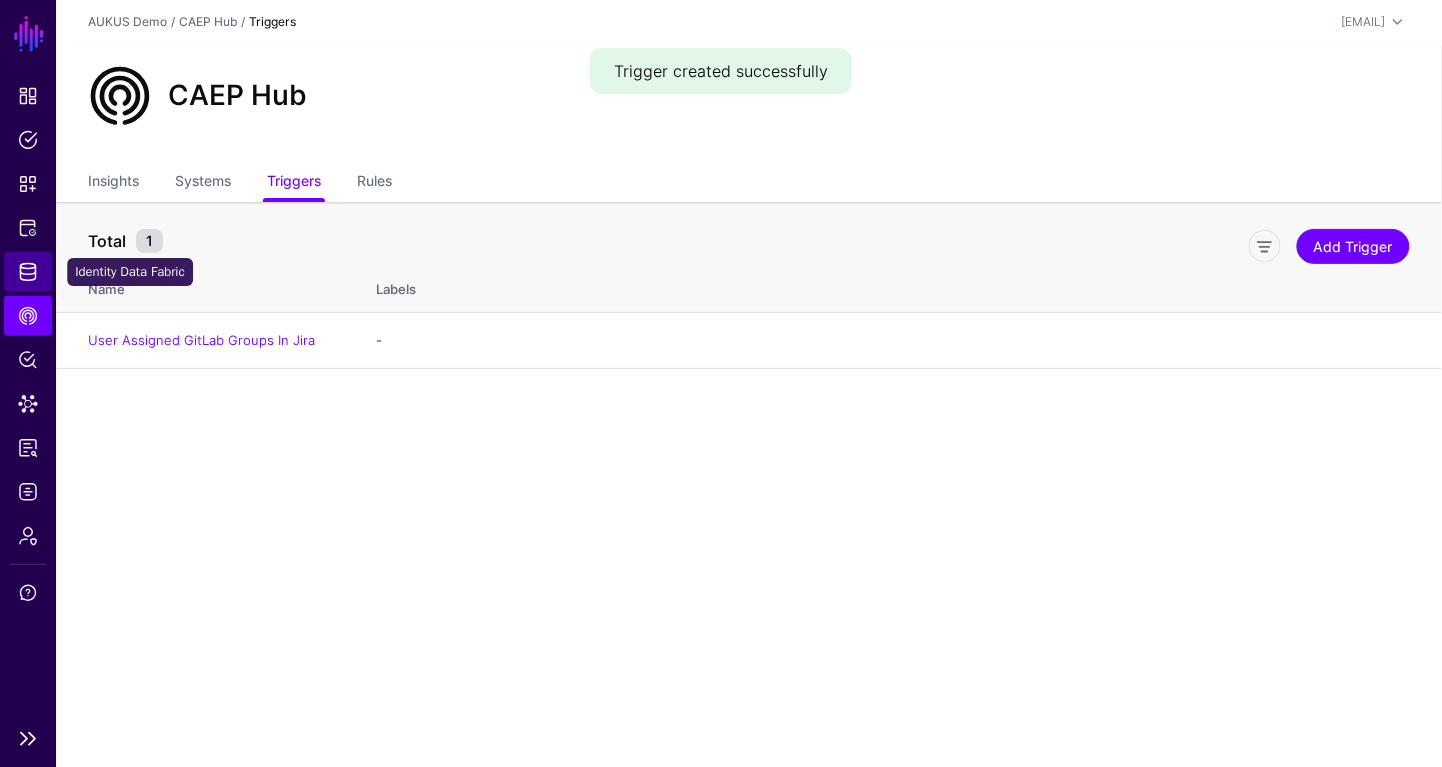 click on "Identity Data Fabric" 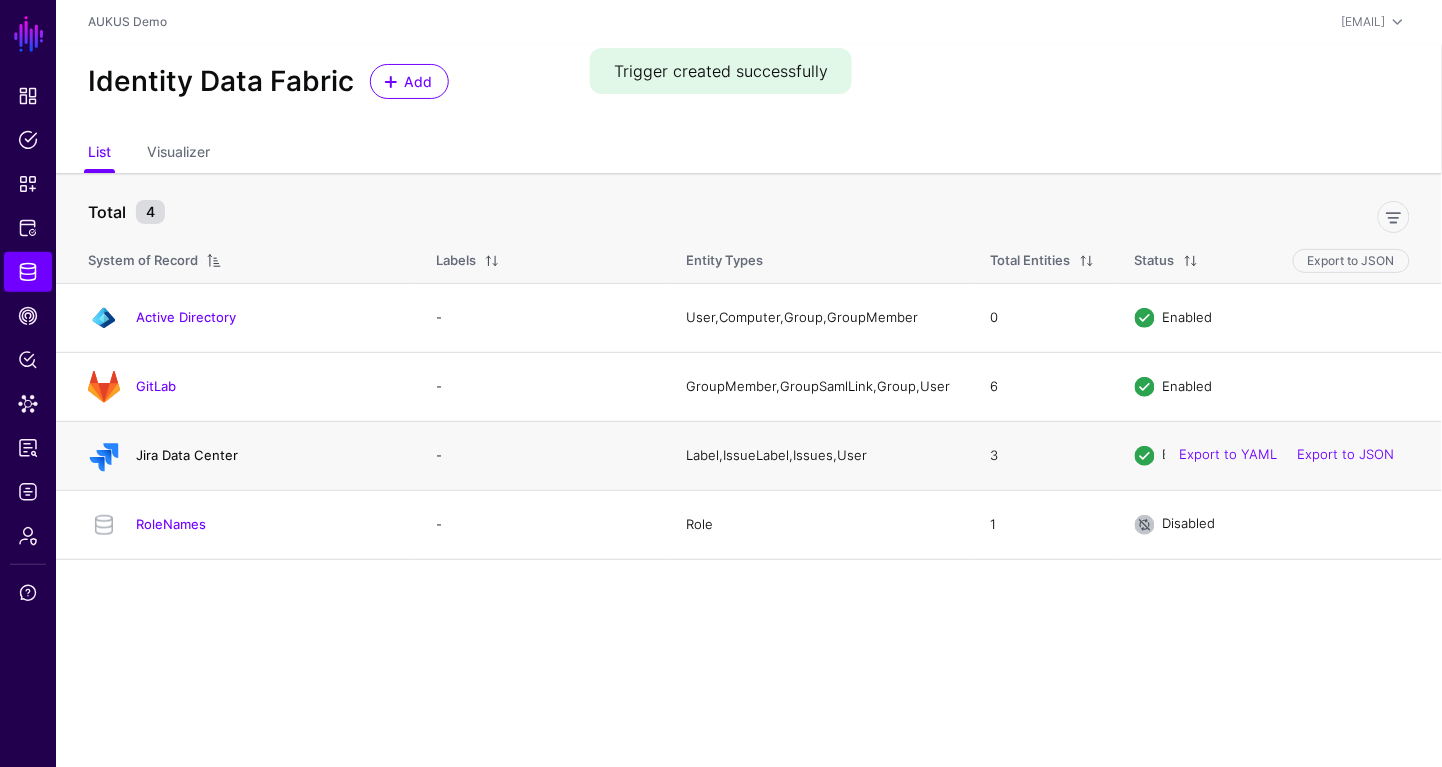 click on "Jira Data Center" 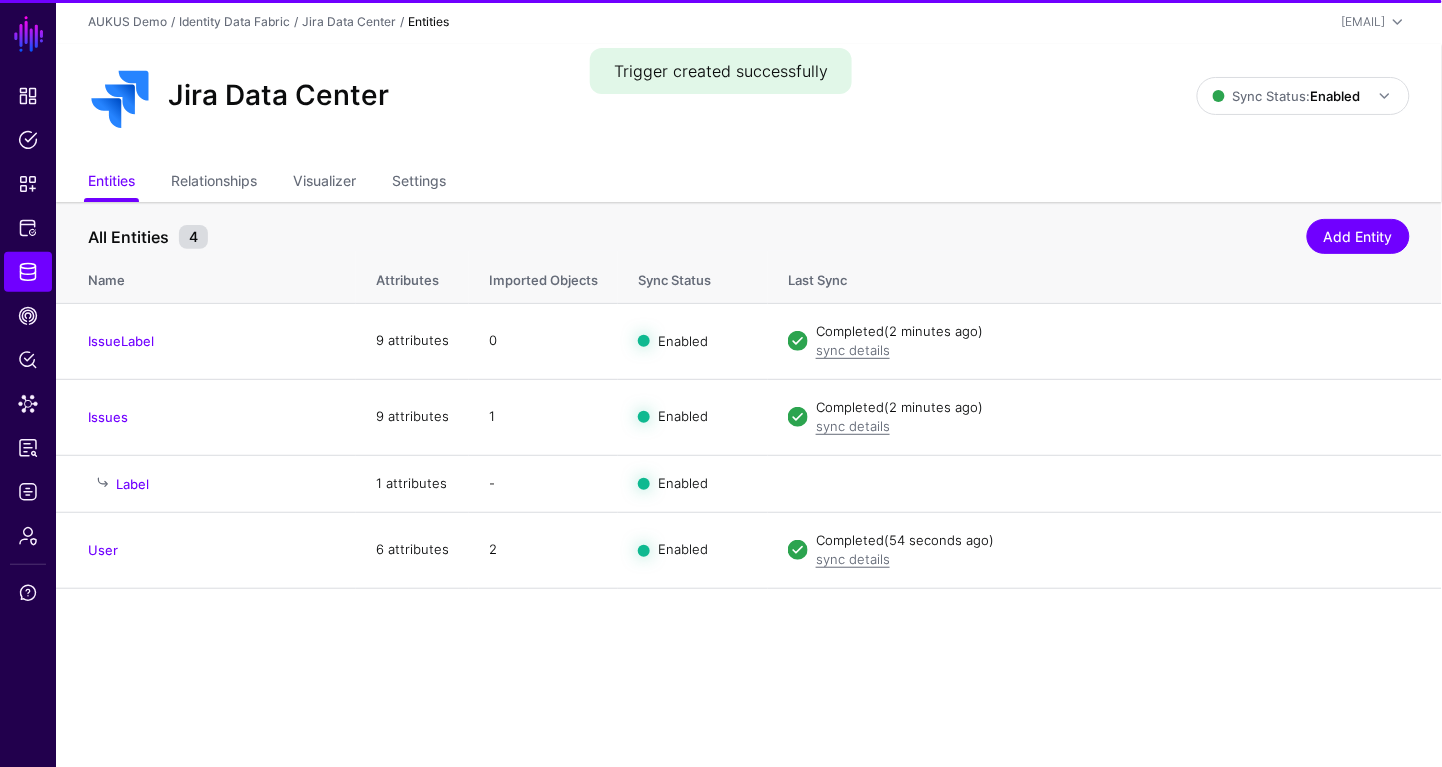 click on "Jira Data Center Sync Status:  Enabled  Enabled   Syncing active for all configured entities that are enabled   Disabled   Syncing inactive for all configured entities" 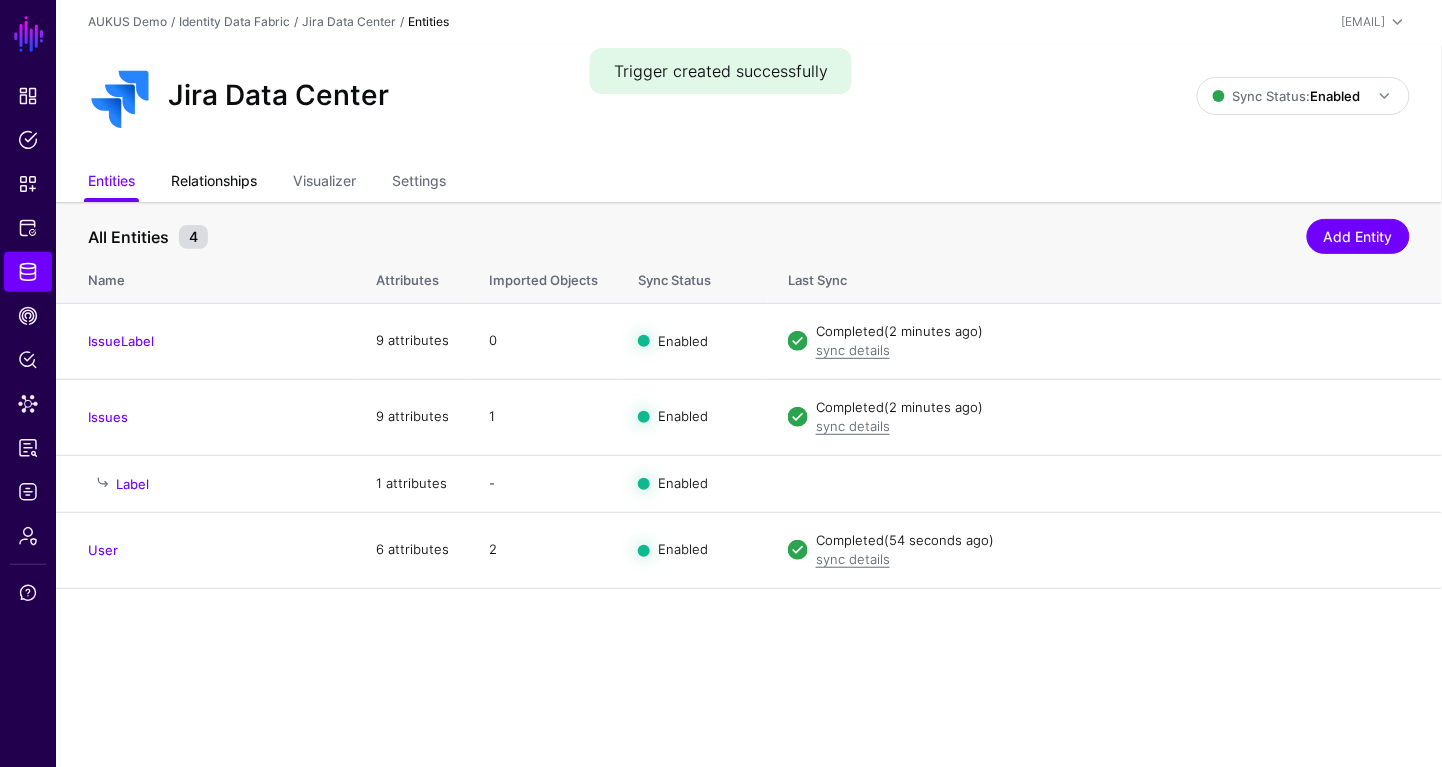 click on "Relationships" 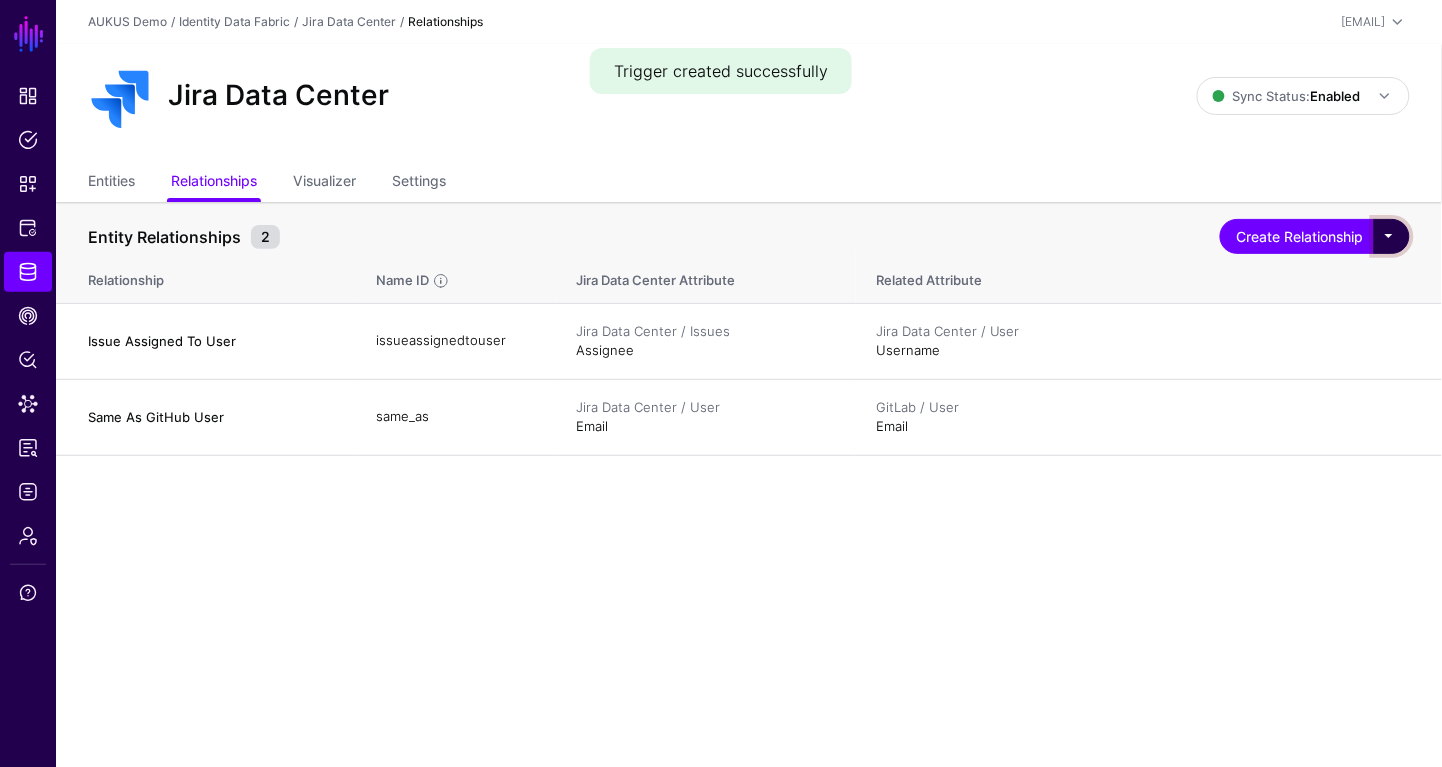 click 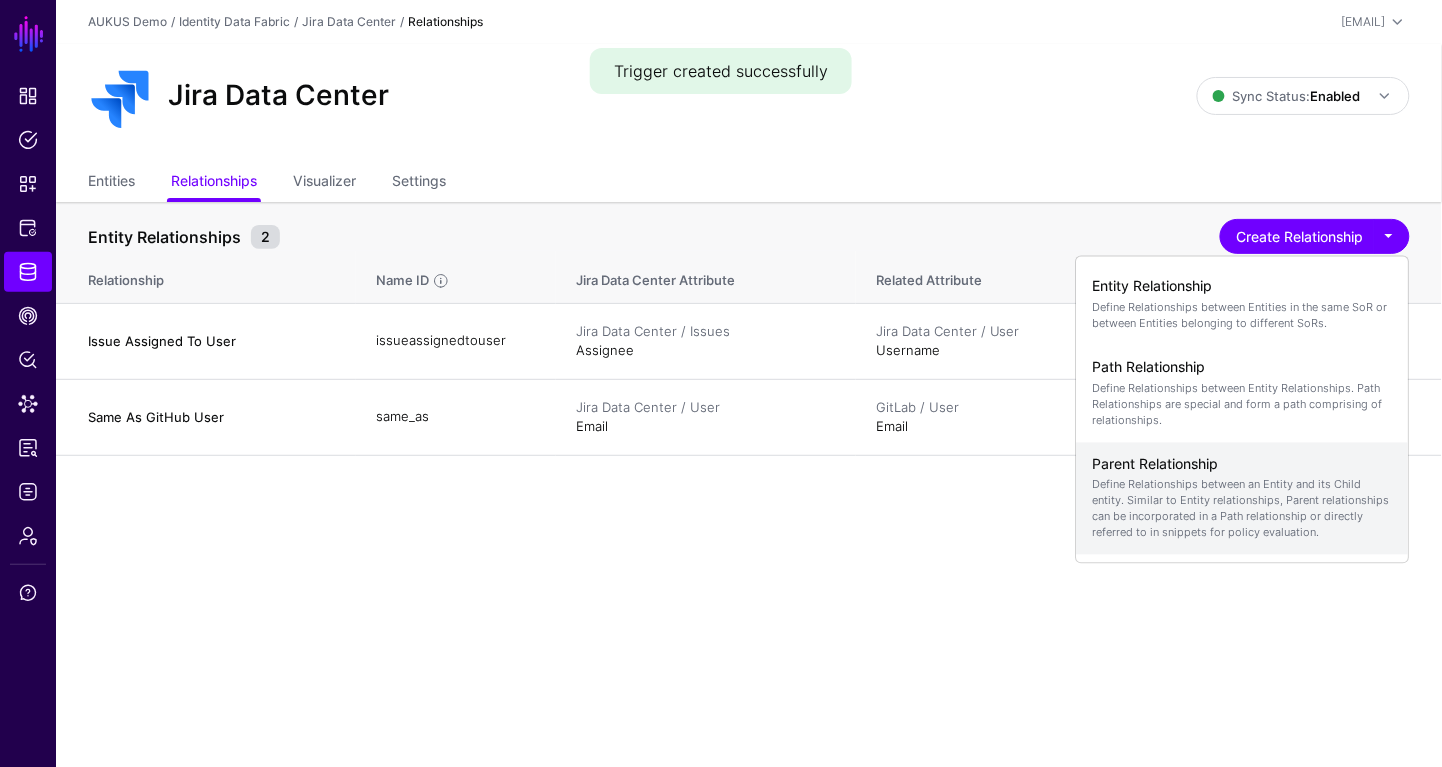 click on "Parent Relationship  Define Relationships between an Entity and its Child entity. Similar to Entity relationships, Parent relationships can be incorporated in a Path relationship or directly referred to in snippets for policy evaluation." 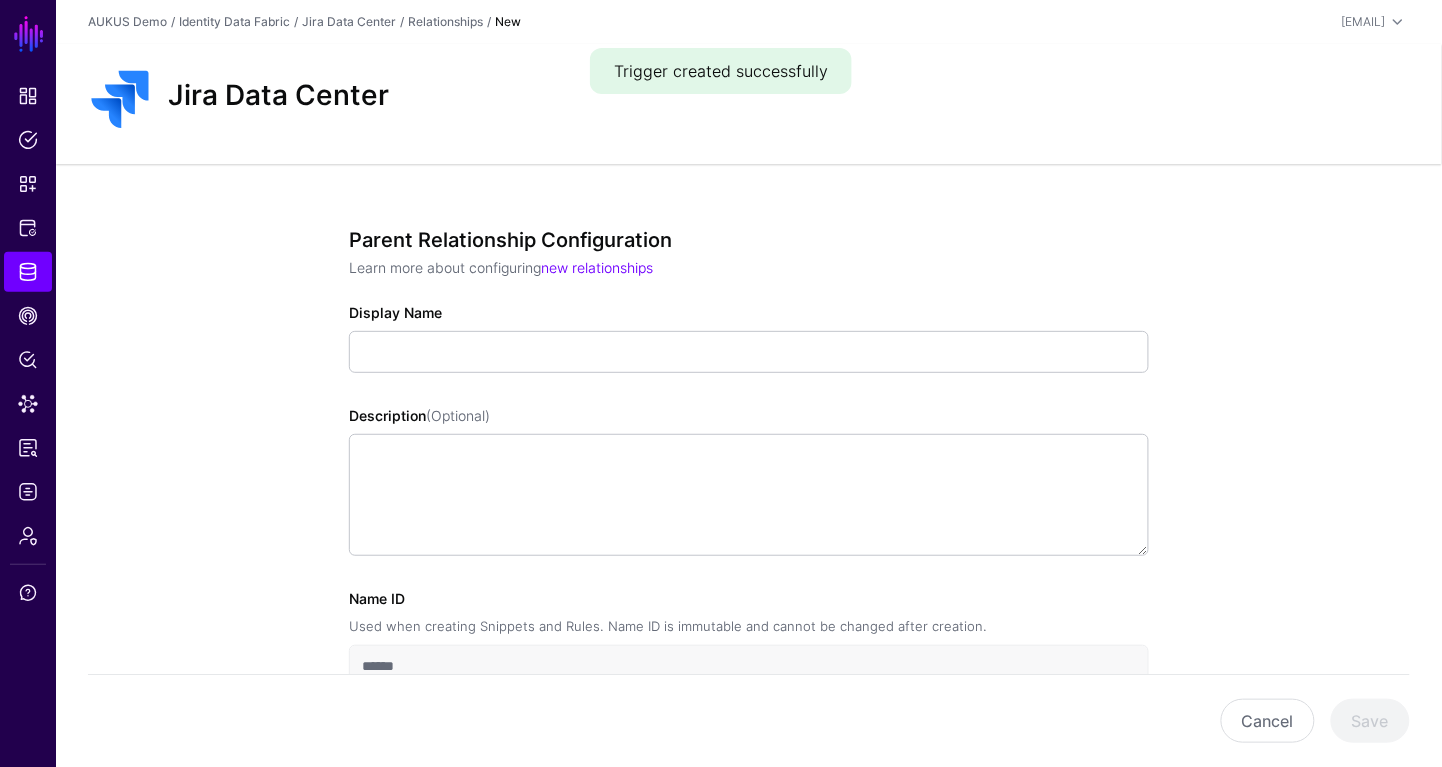 click on "Display Name" 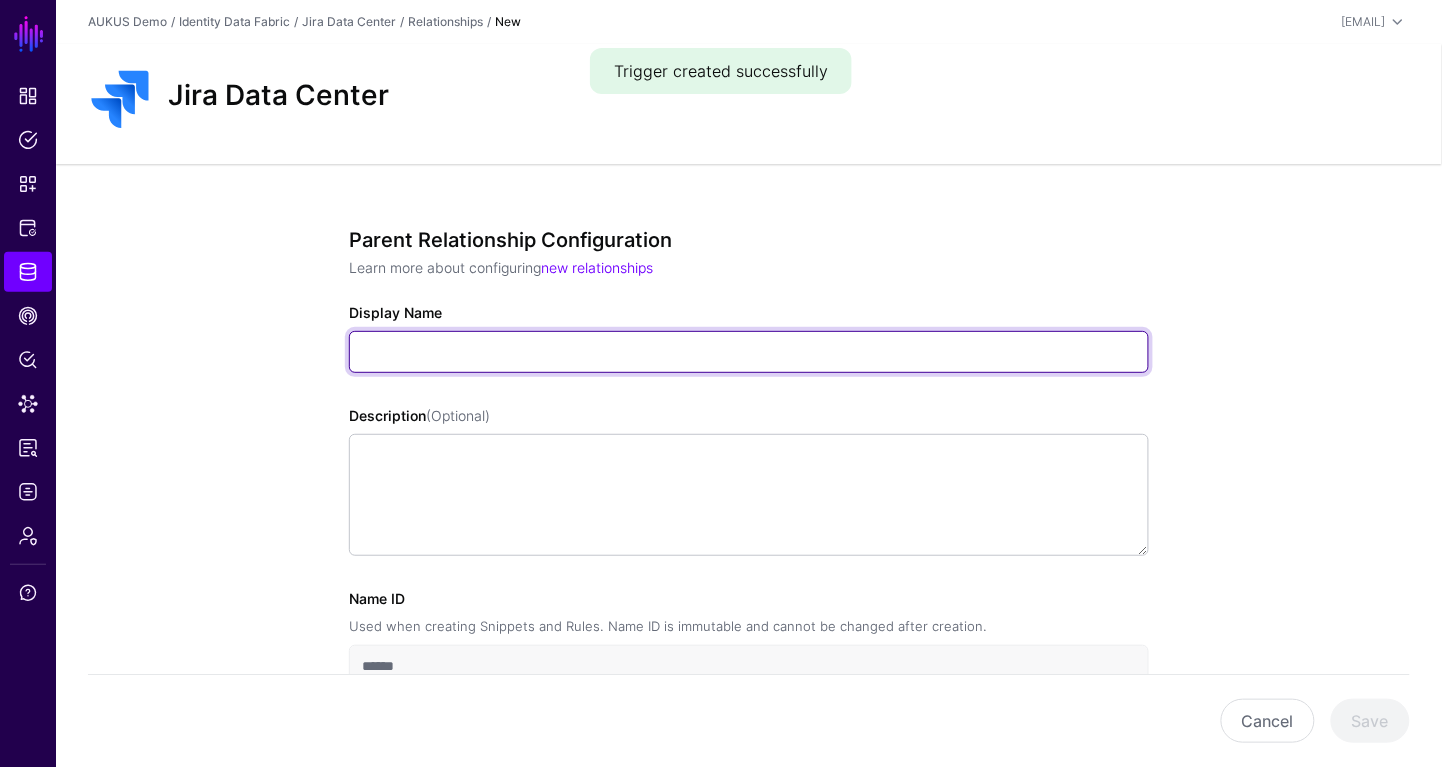 click on "Display Name" at bounding box center [749, 352] 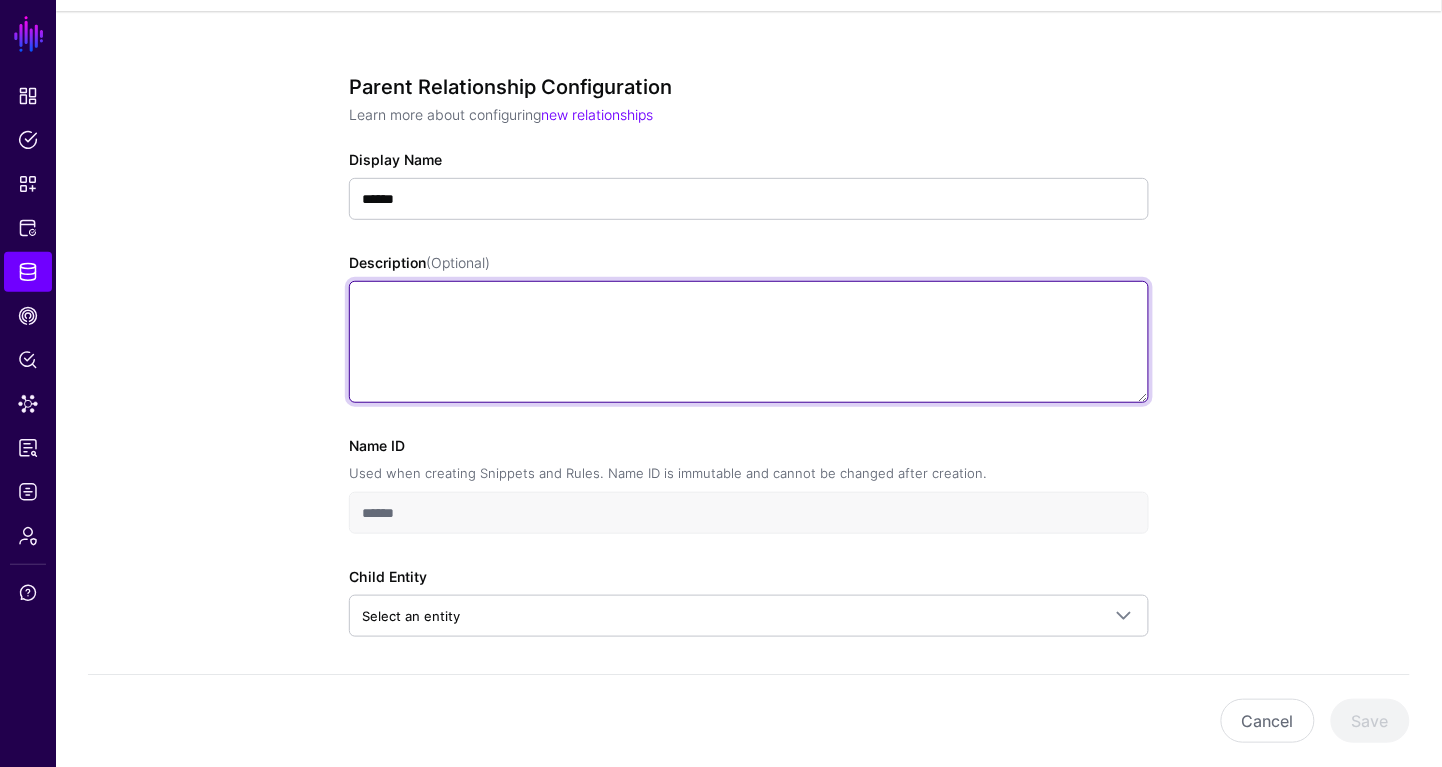 scroll, scrollTop: 229, scrollLeft: 0, axis: vertical 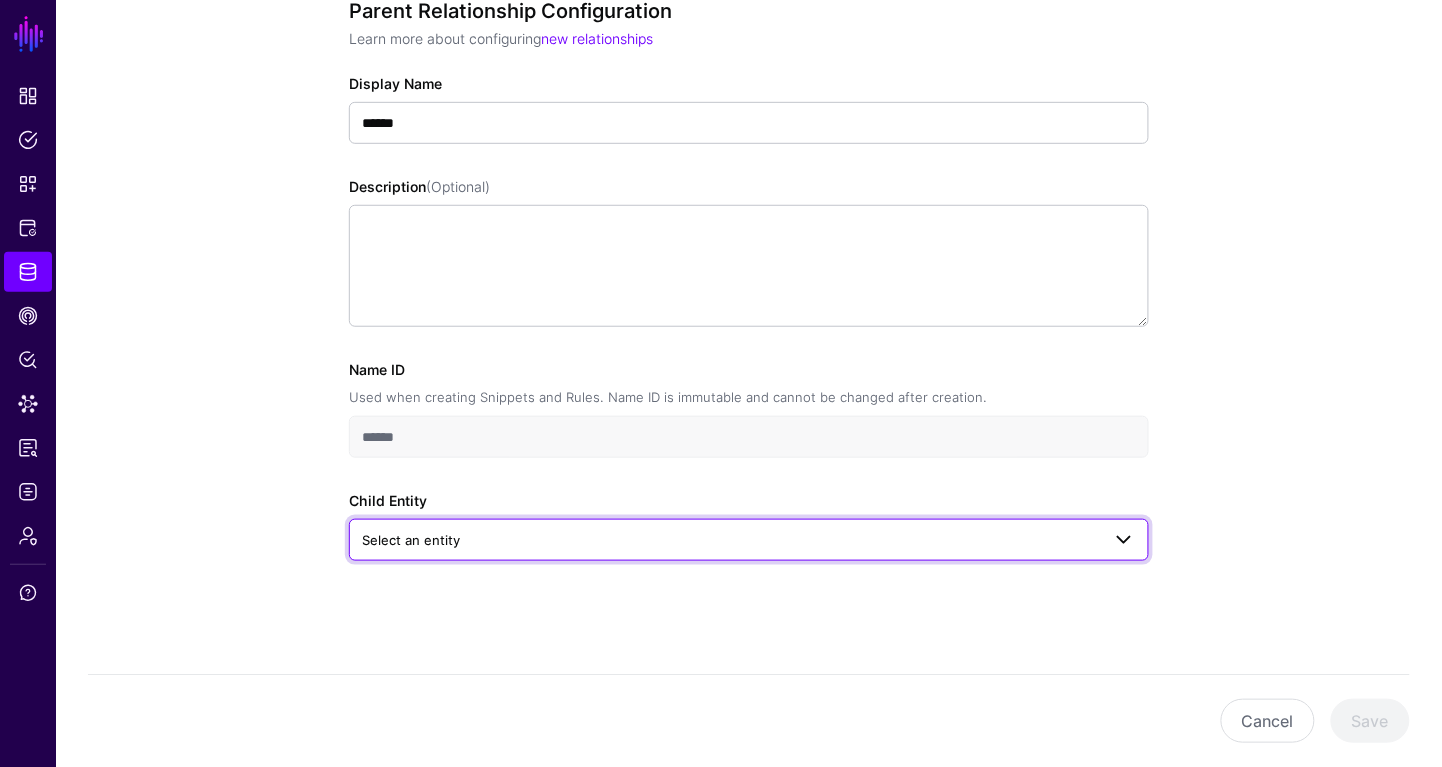 click on "Select an entity" at bounding box center (749, 540) 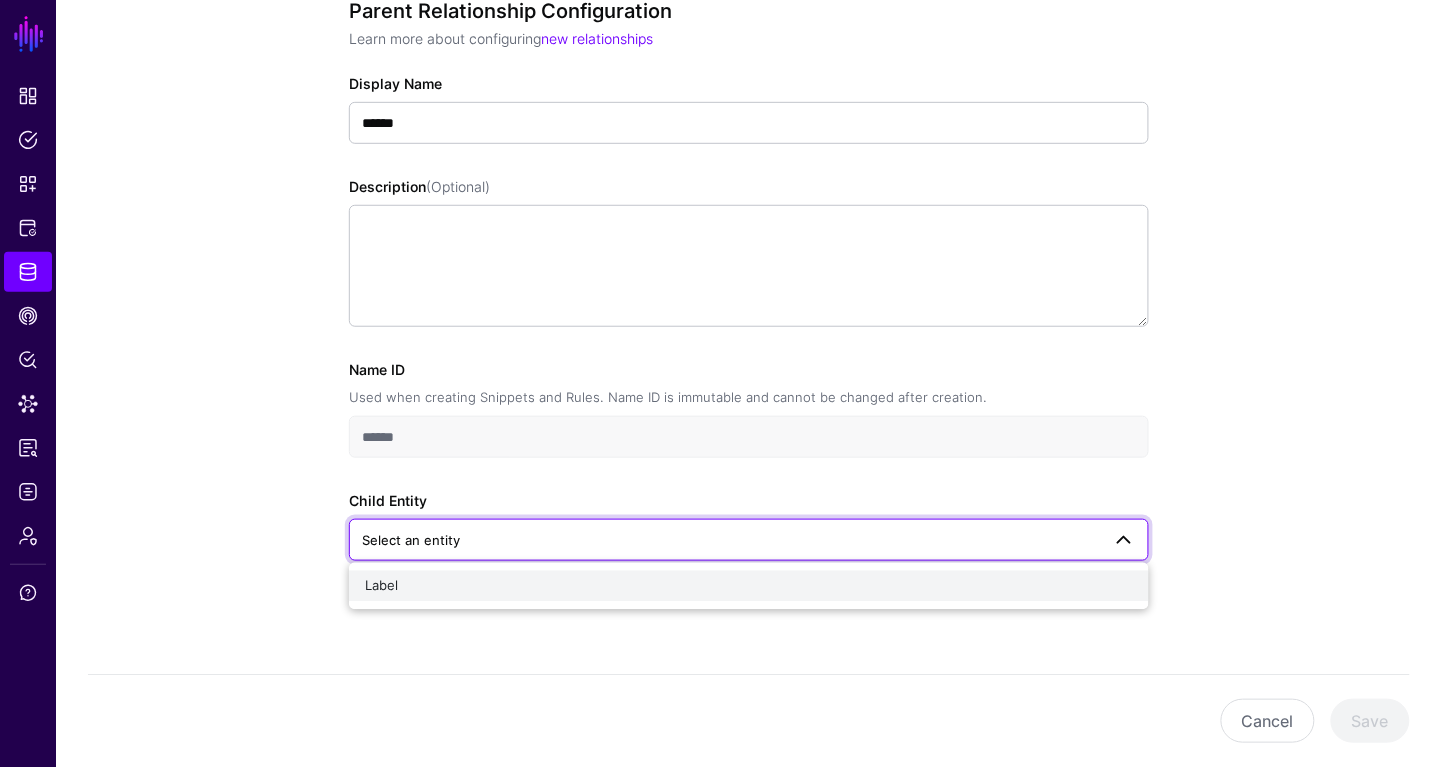click on "Label" 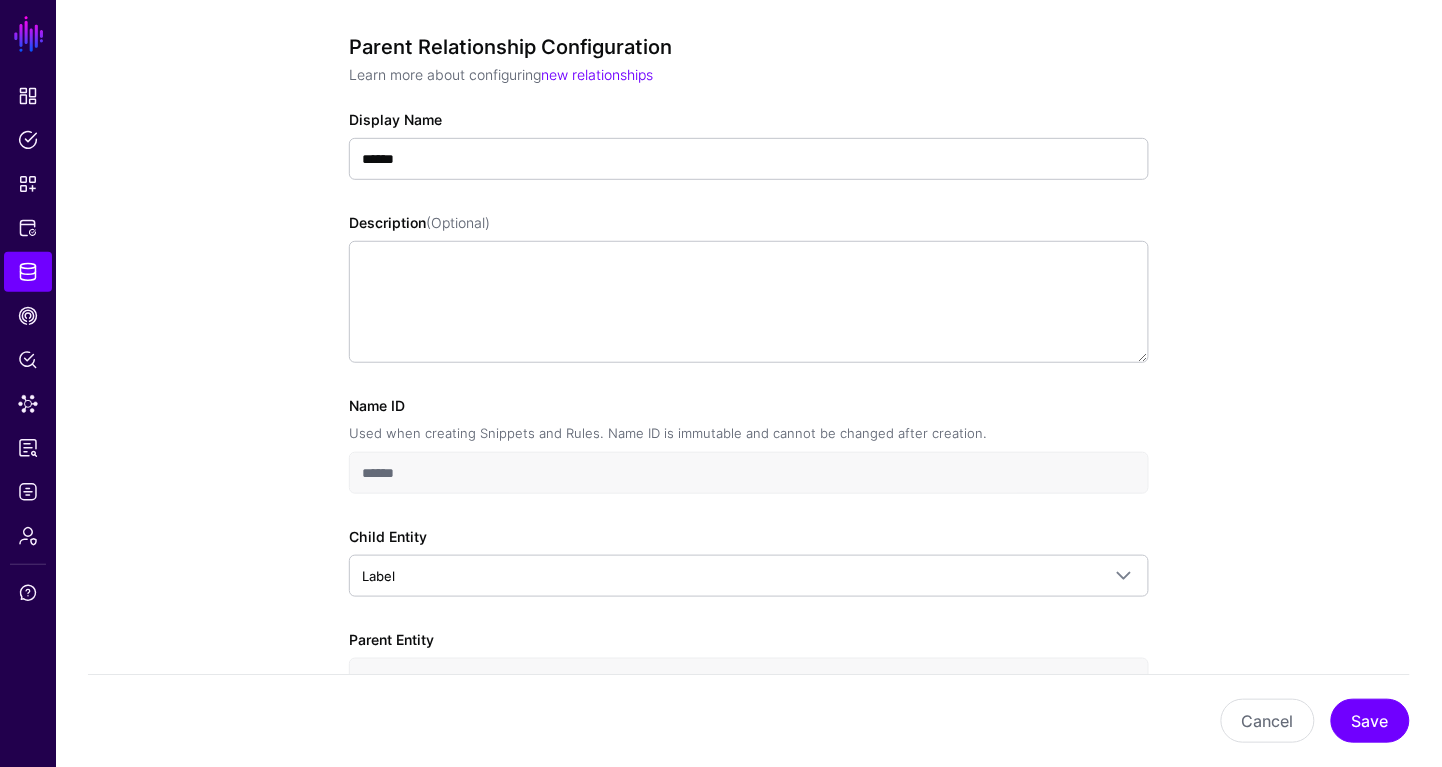 scroll, scrollTop: 0, scrollLeft: 0, axis: both 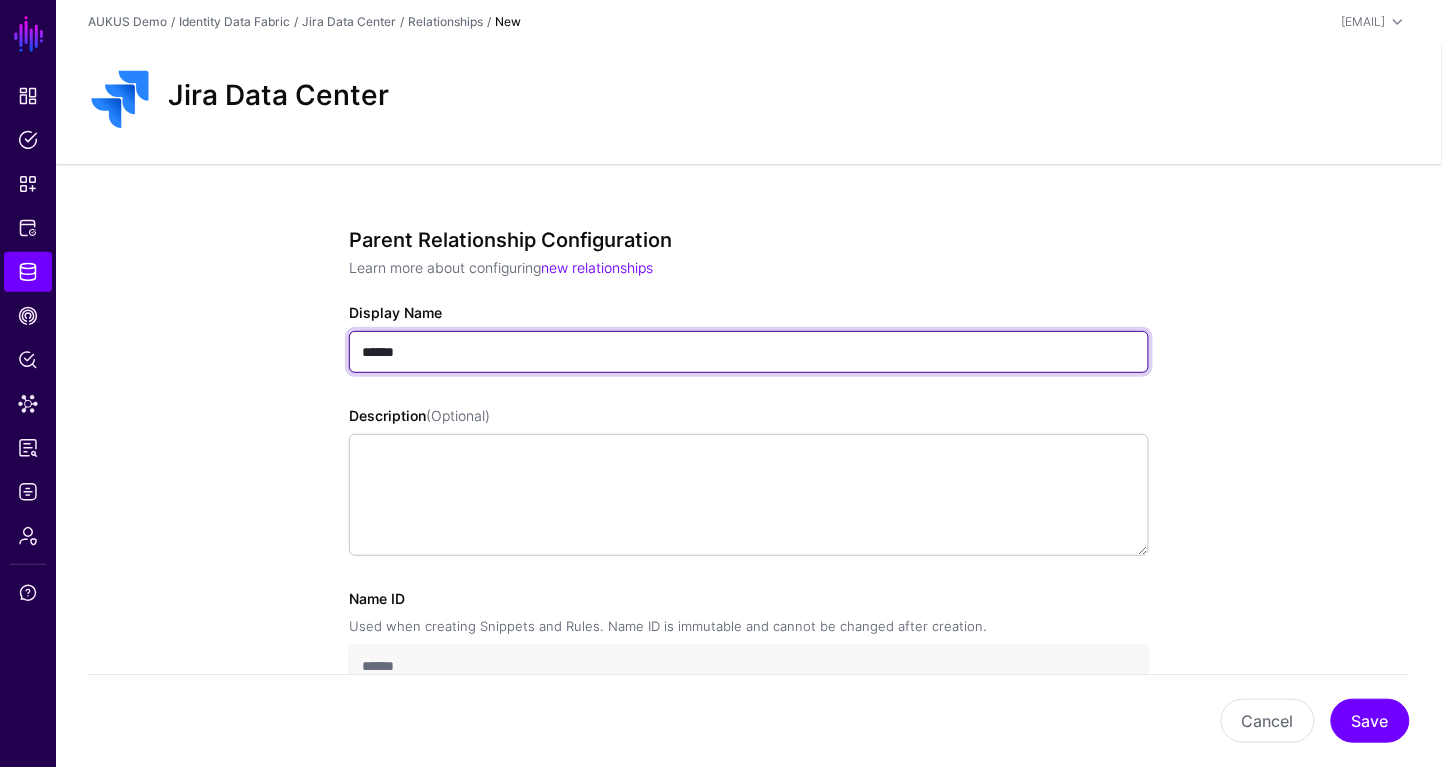 click on "******" at bounding box center [749, 352] 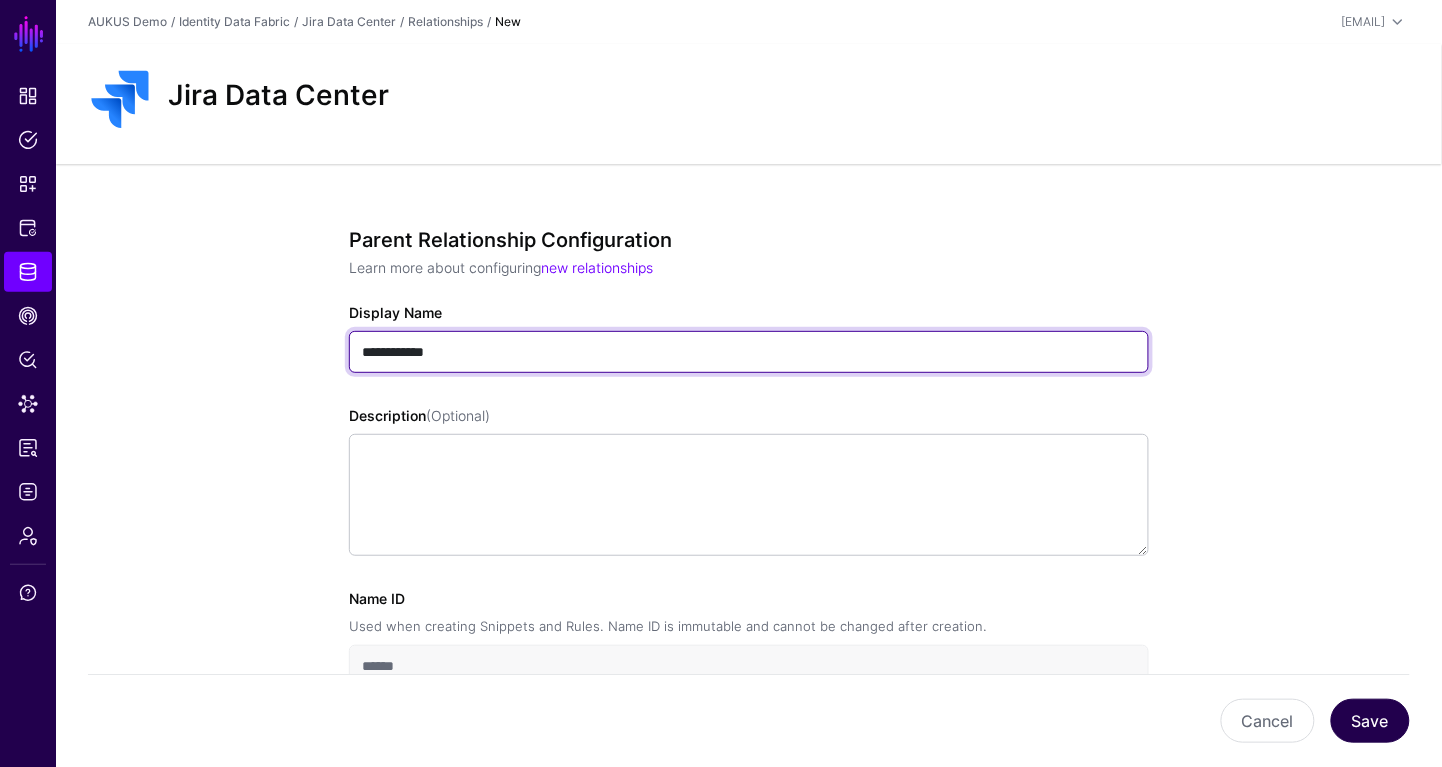 type on "**********" 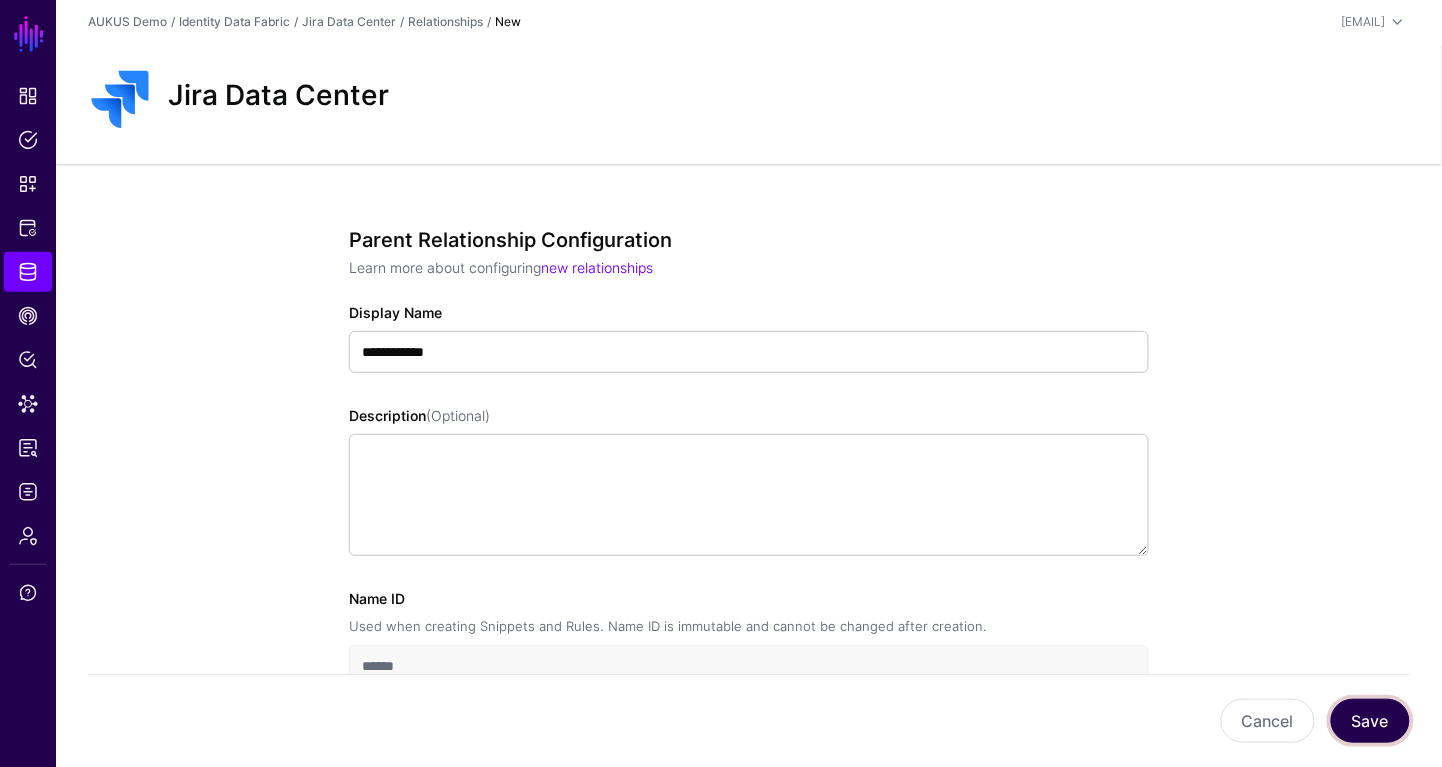 click on "Save" 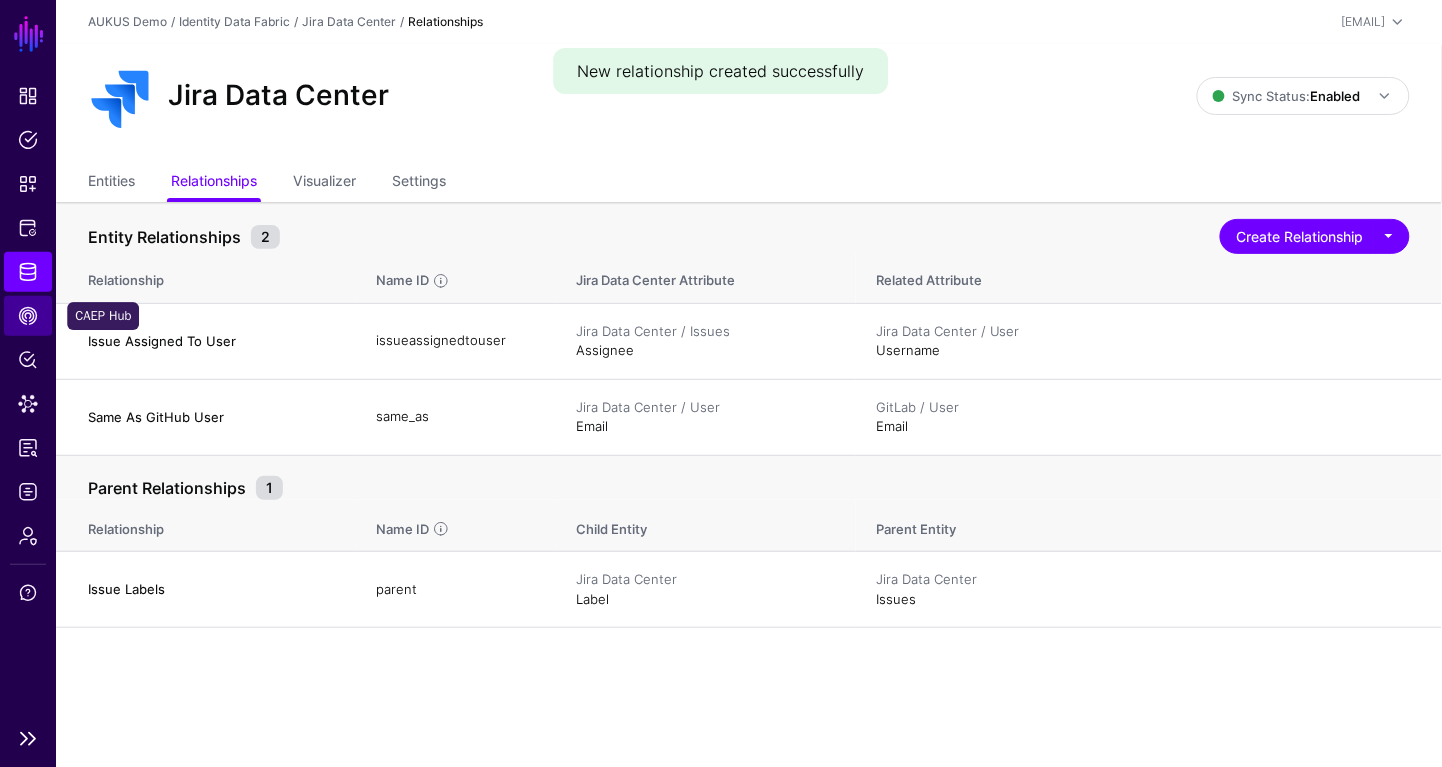 click on "CAEP Hub" 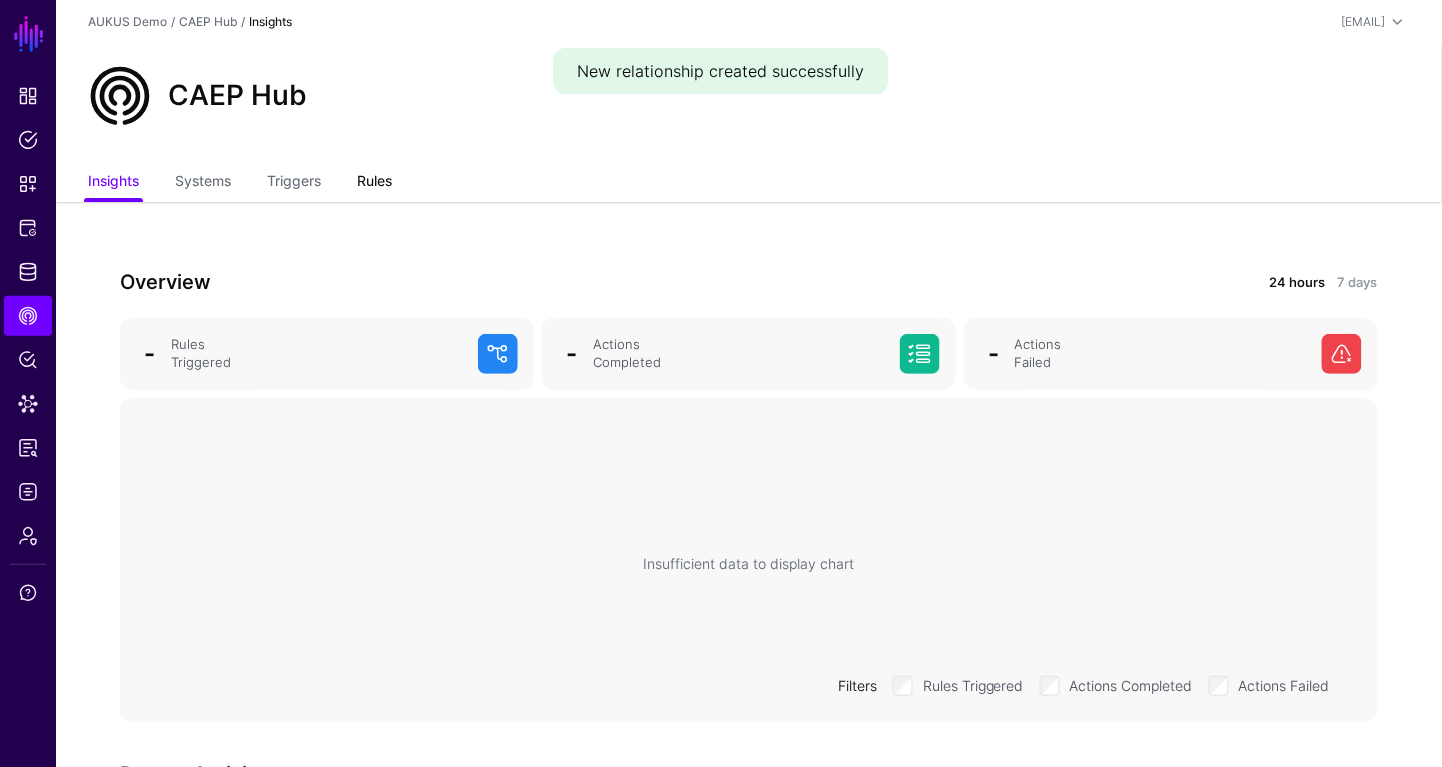 click on "Rules" 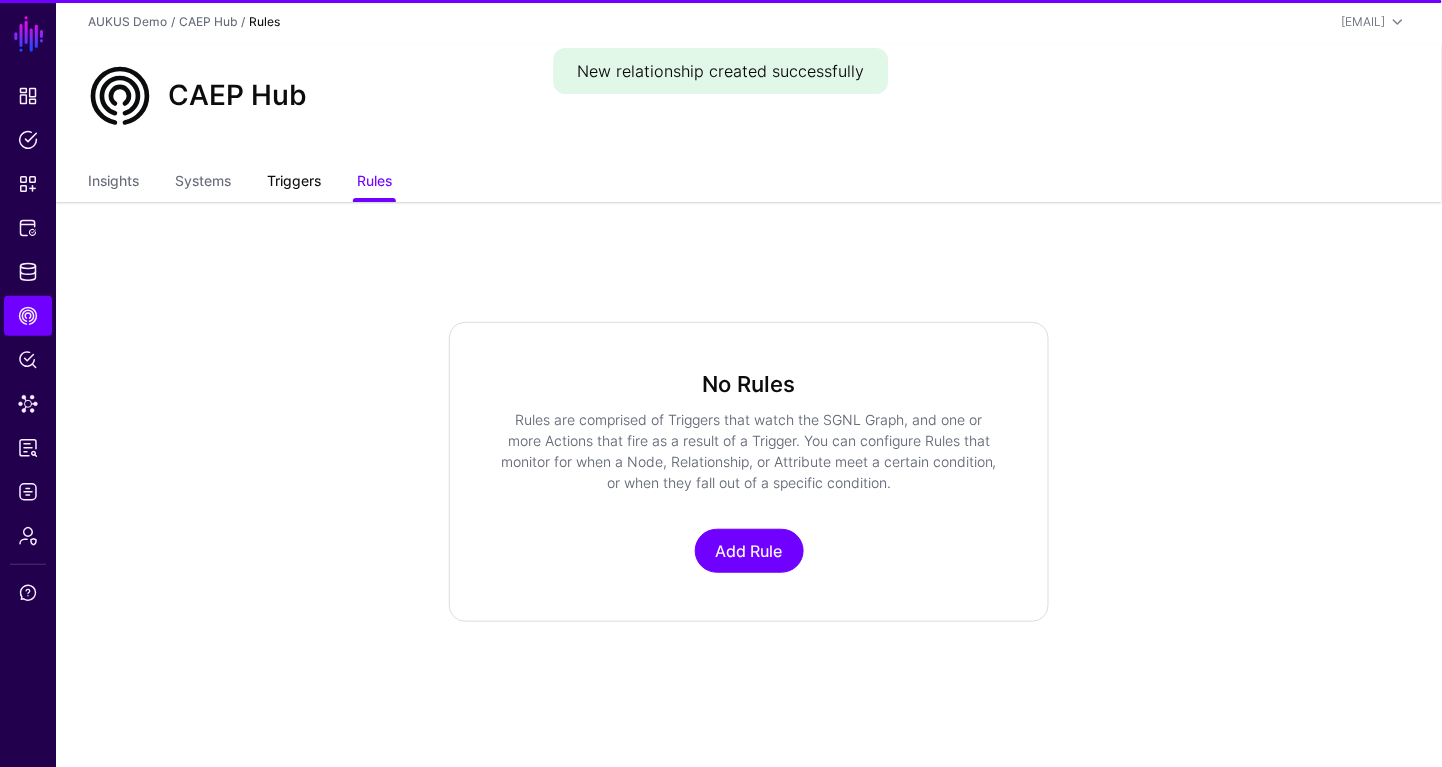 click on "Triggers" 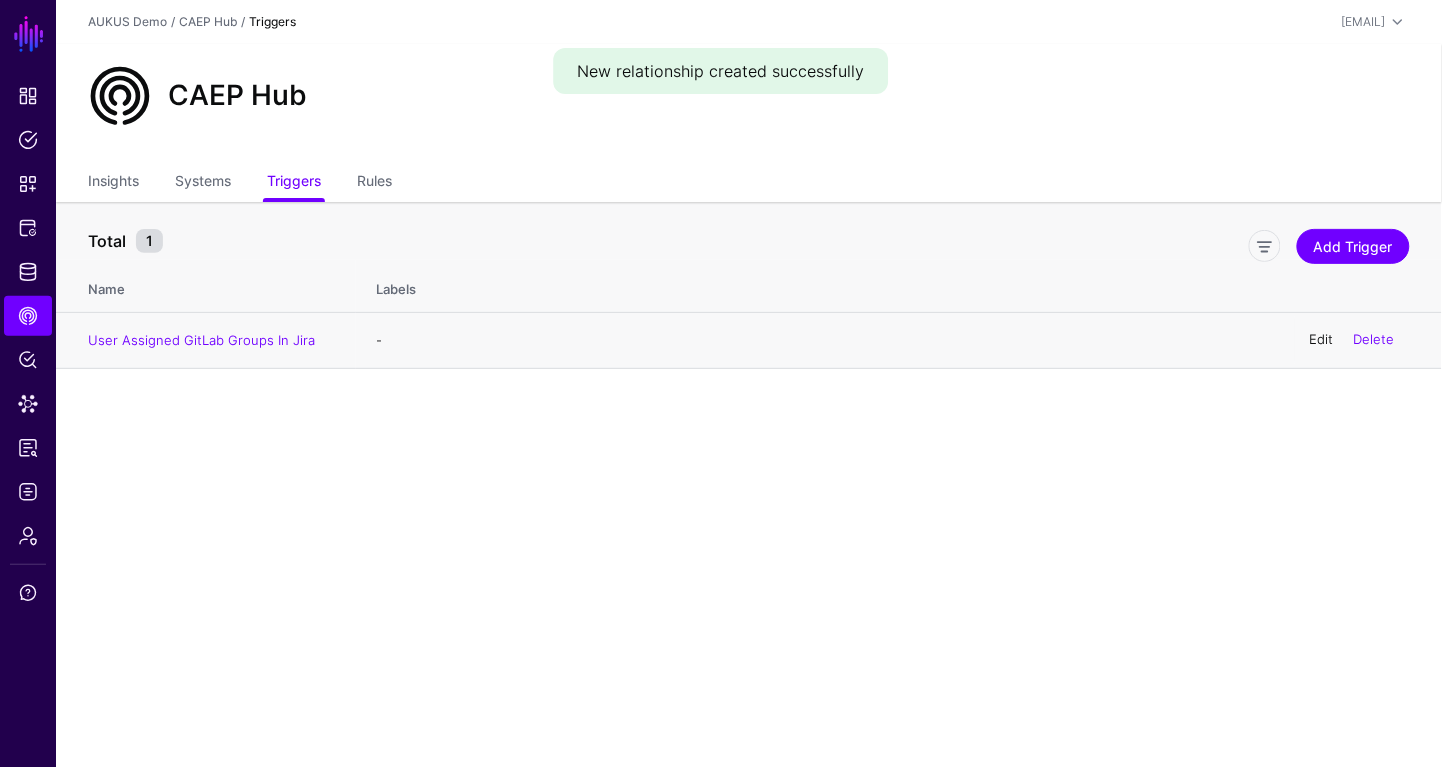 click on "Edit" 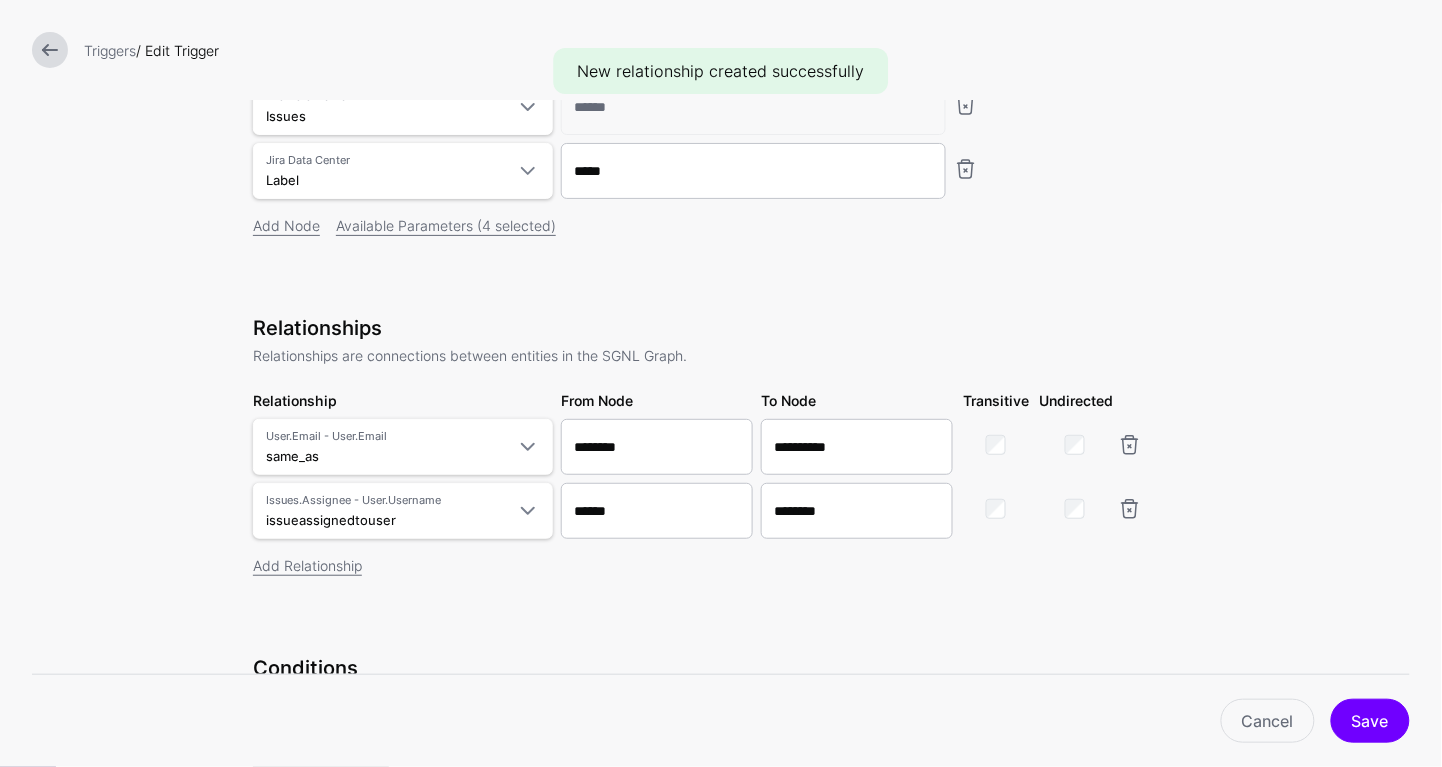 scroll, scrollTop: 450, scrollLeft: 0, axis: vertical 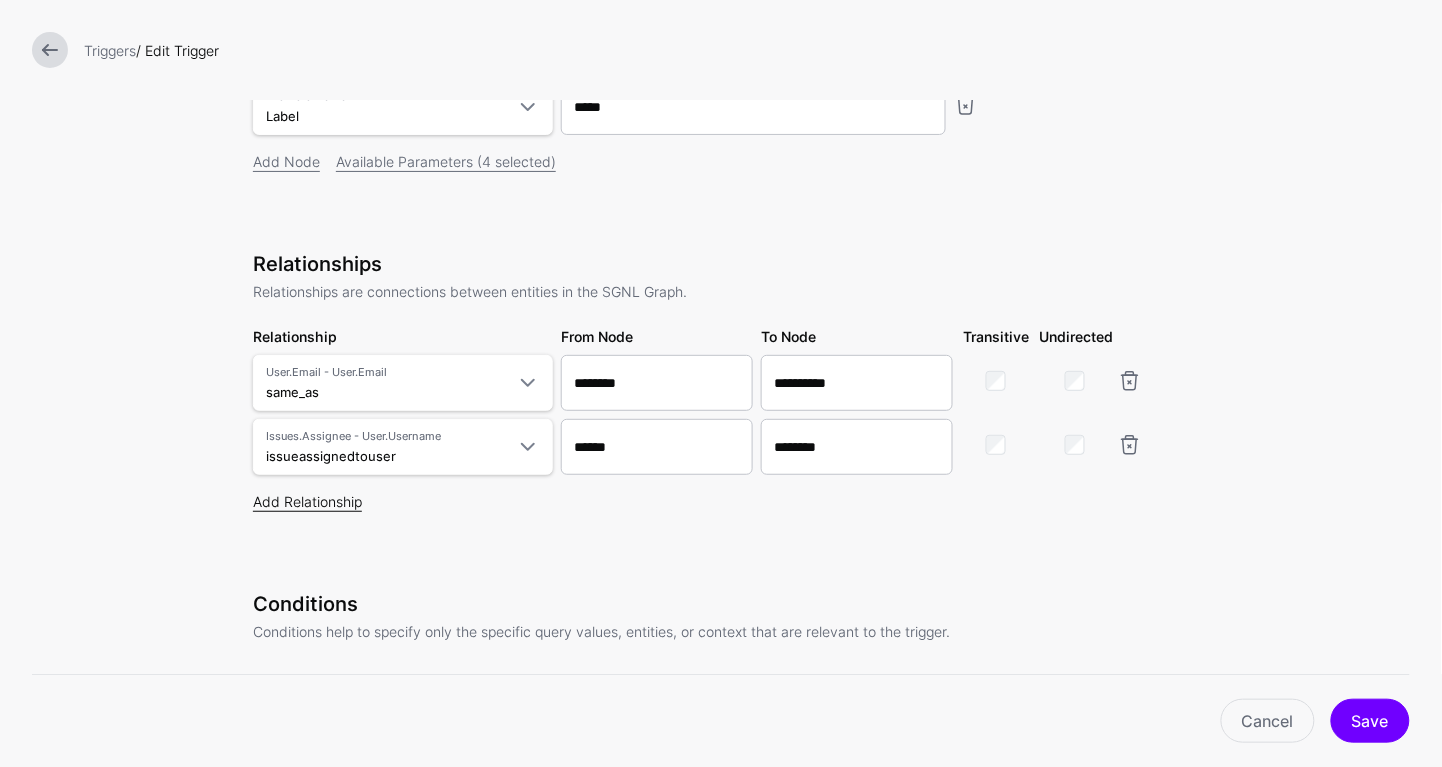 click on "Add Relationship" at bounding box center [307, 501] 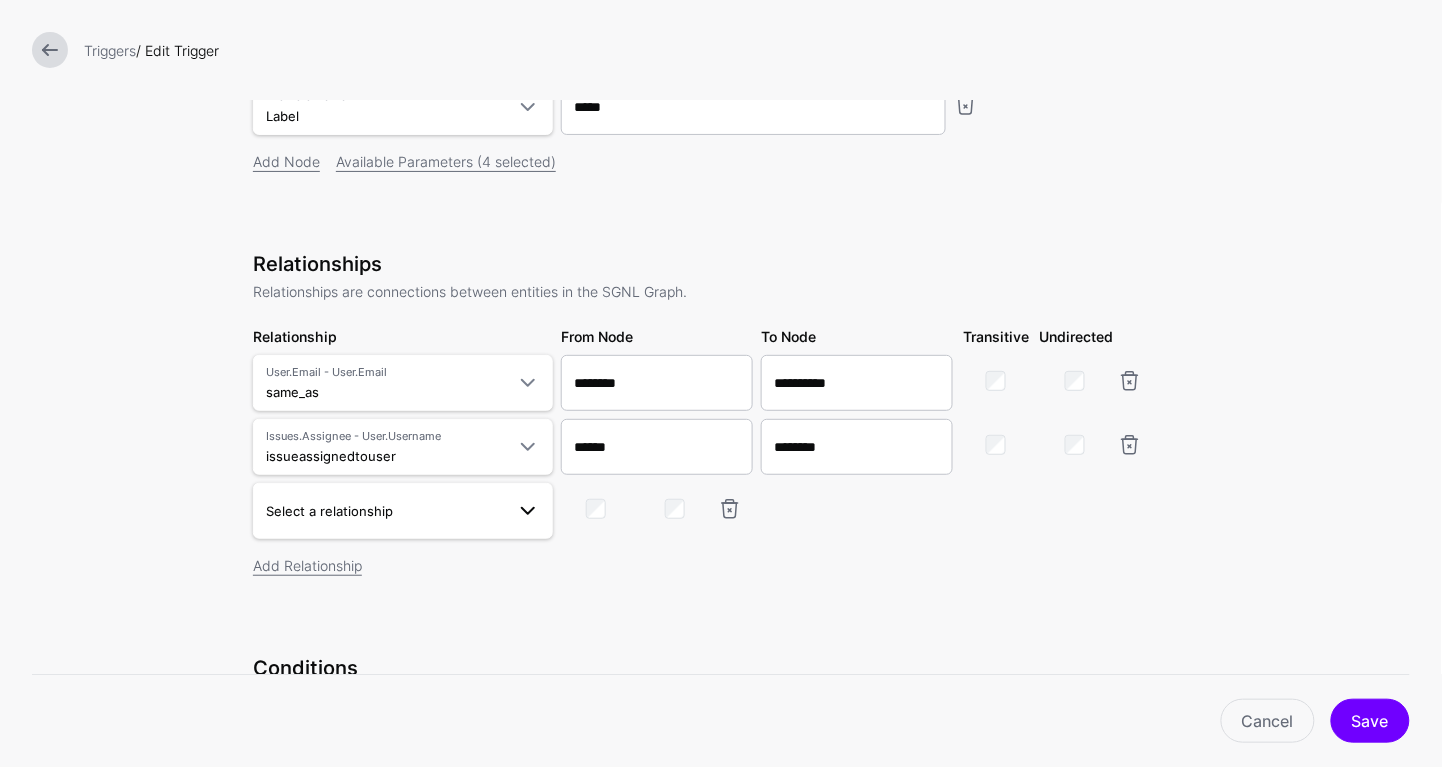 click on "Select a relationship" at bounding box center [403, 511] 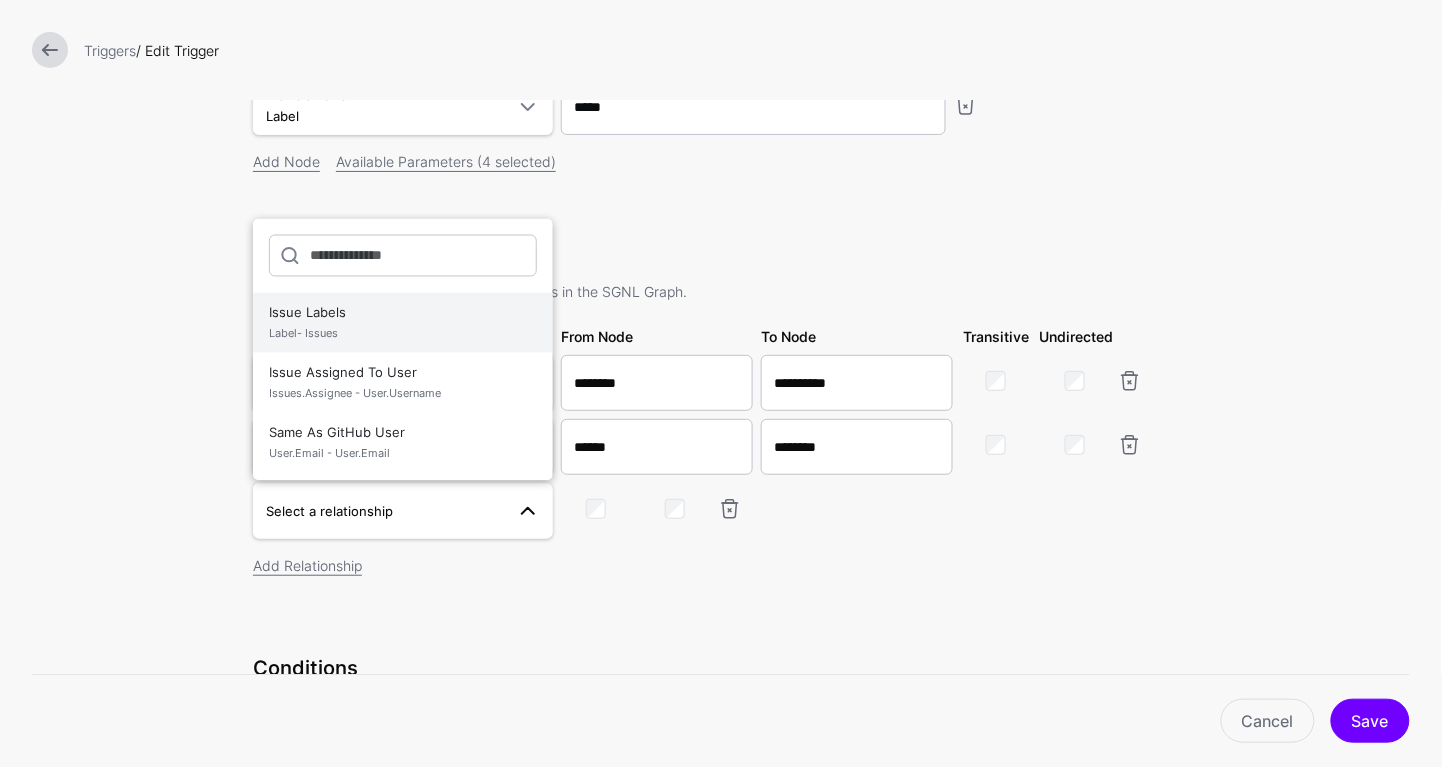 click on "Issue Labels   Label- Issues" at bounding box center (403, 323) 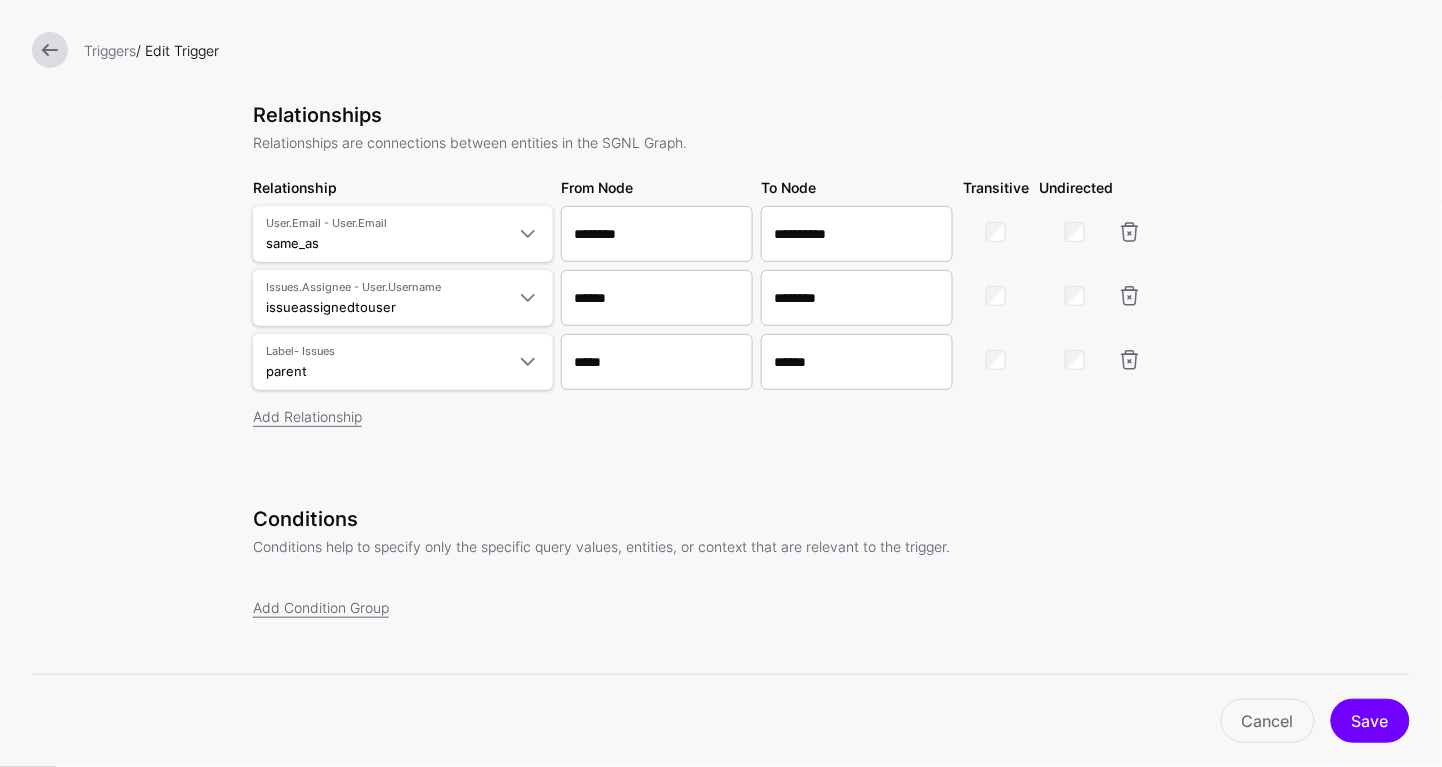 scroll, scrollTop: 623, scrollLeft: 0, axis: vertical 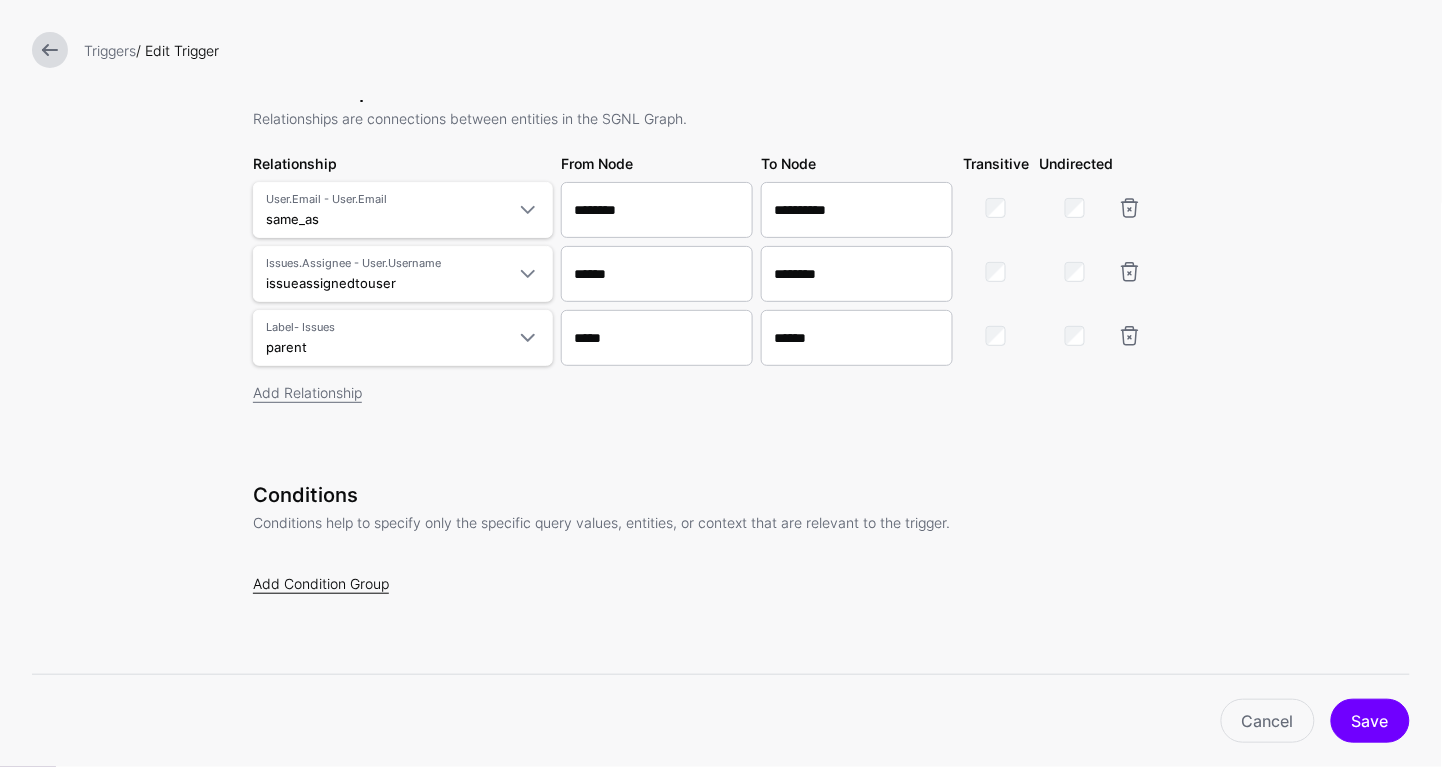click on "Add Condition Group" at bounding box center [321, 583] 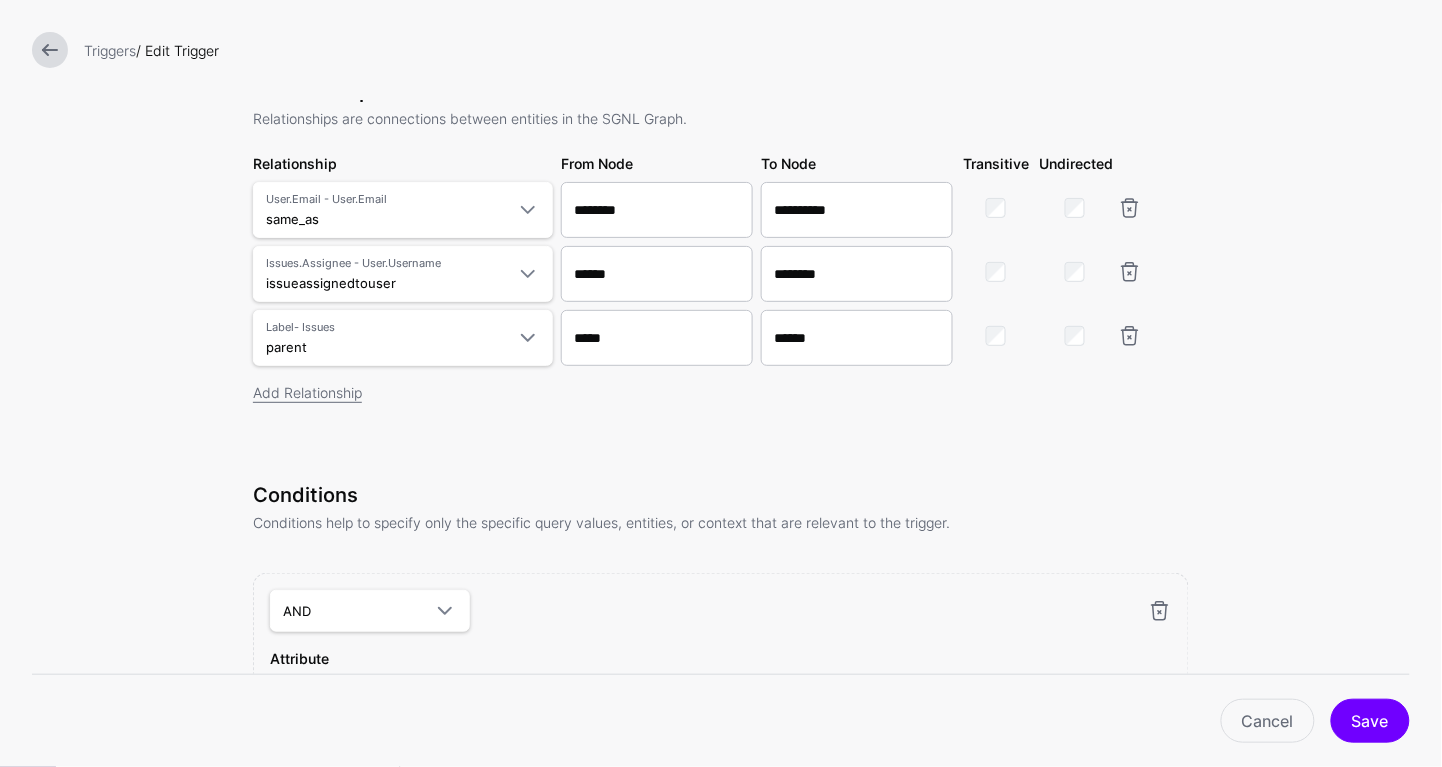 click on "Conditions help to specify only the specific query values, entities, or context that are relevant to the trigger." at bounding box center (721, 522) 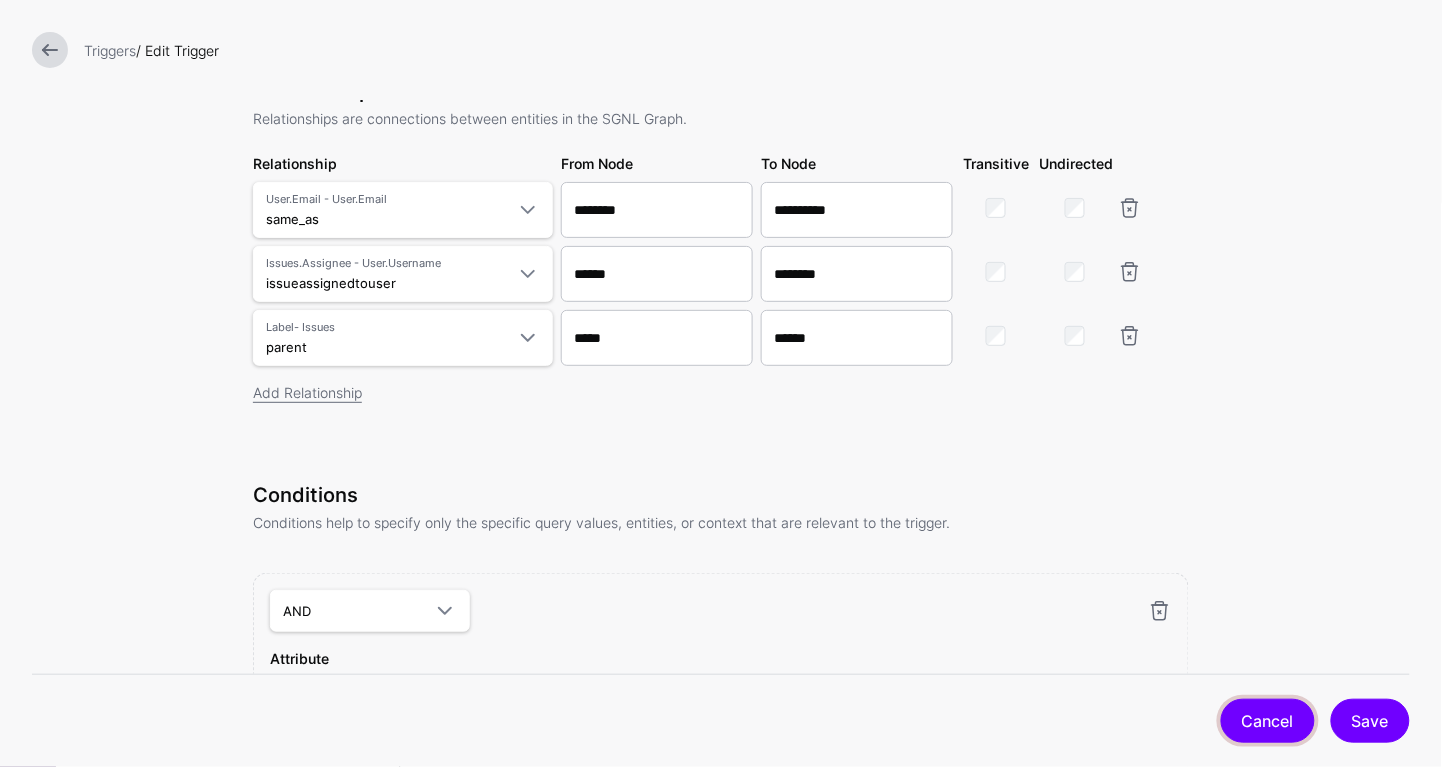 click on "Cancel" at bounding box center (1268, 721) 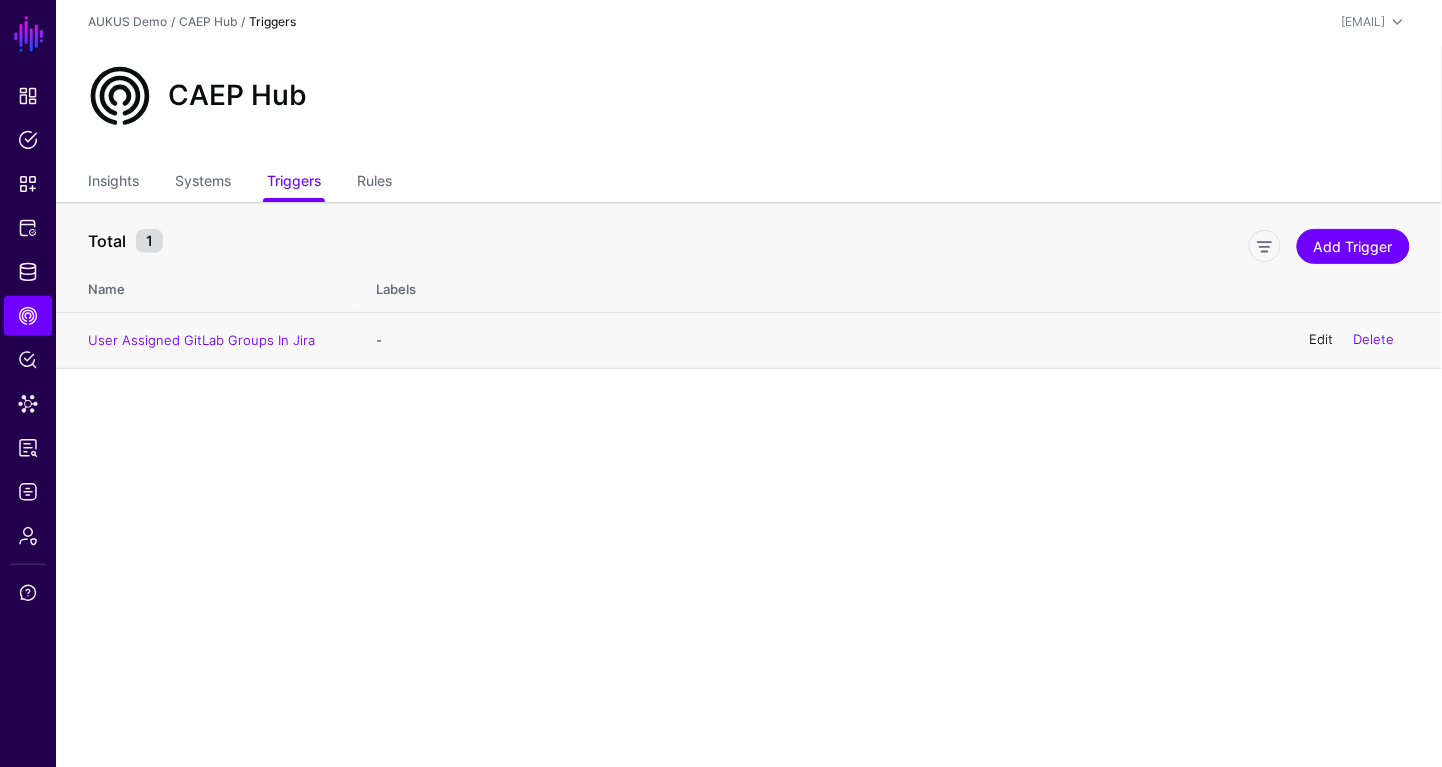 click on "Edit" 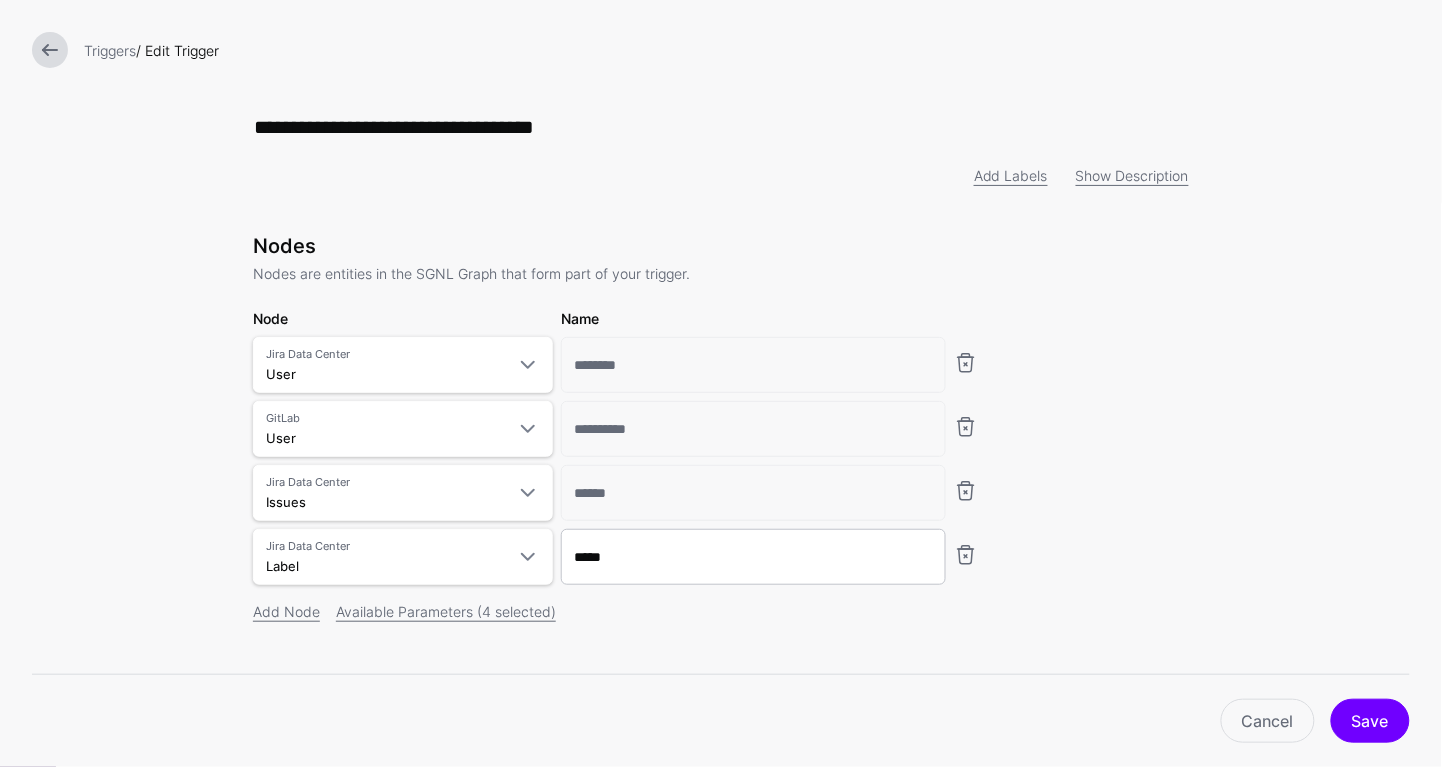 scroll, scrollTop: 482, scrollLeft: 0, axis: vertical 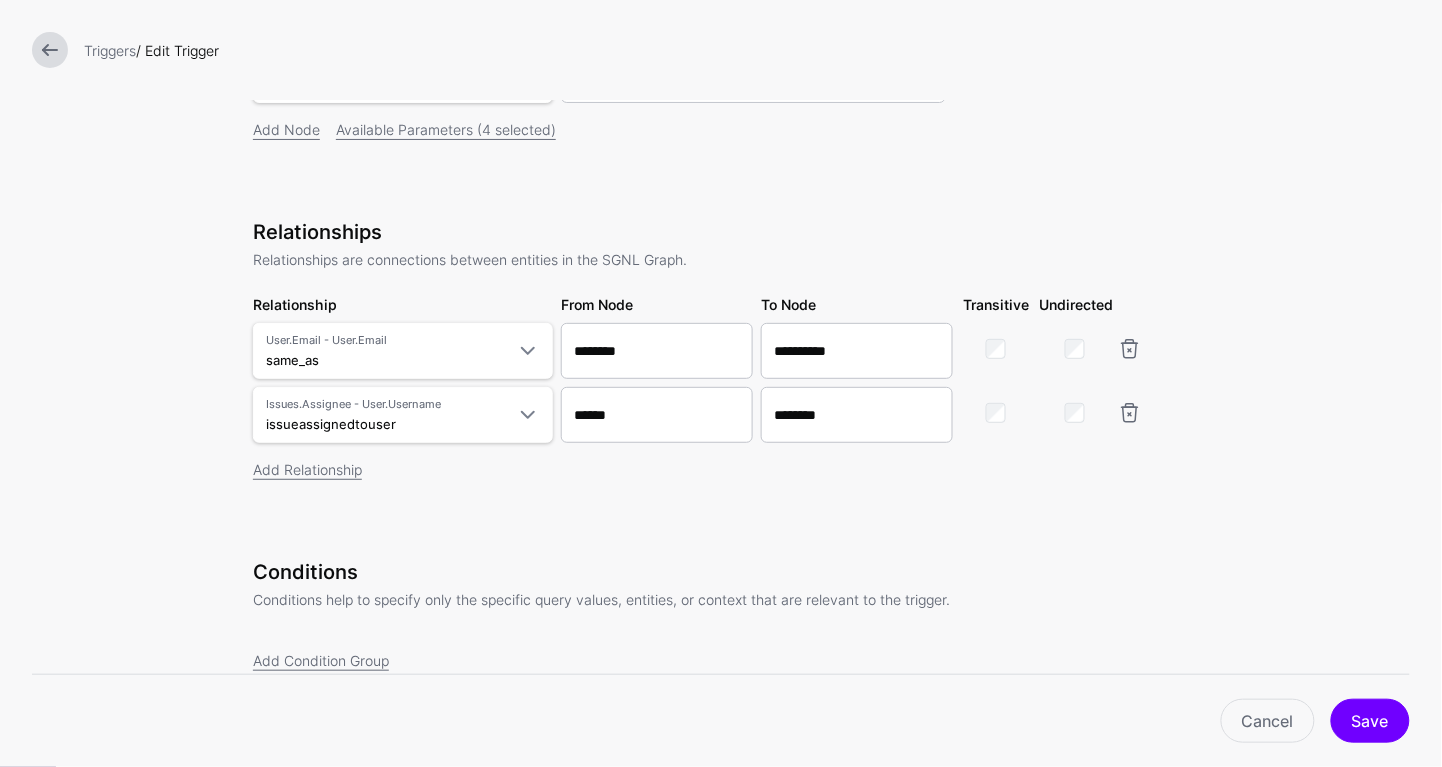 click on "**********" at bounding box center [721, 378] 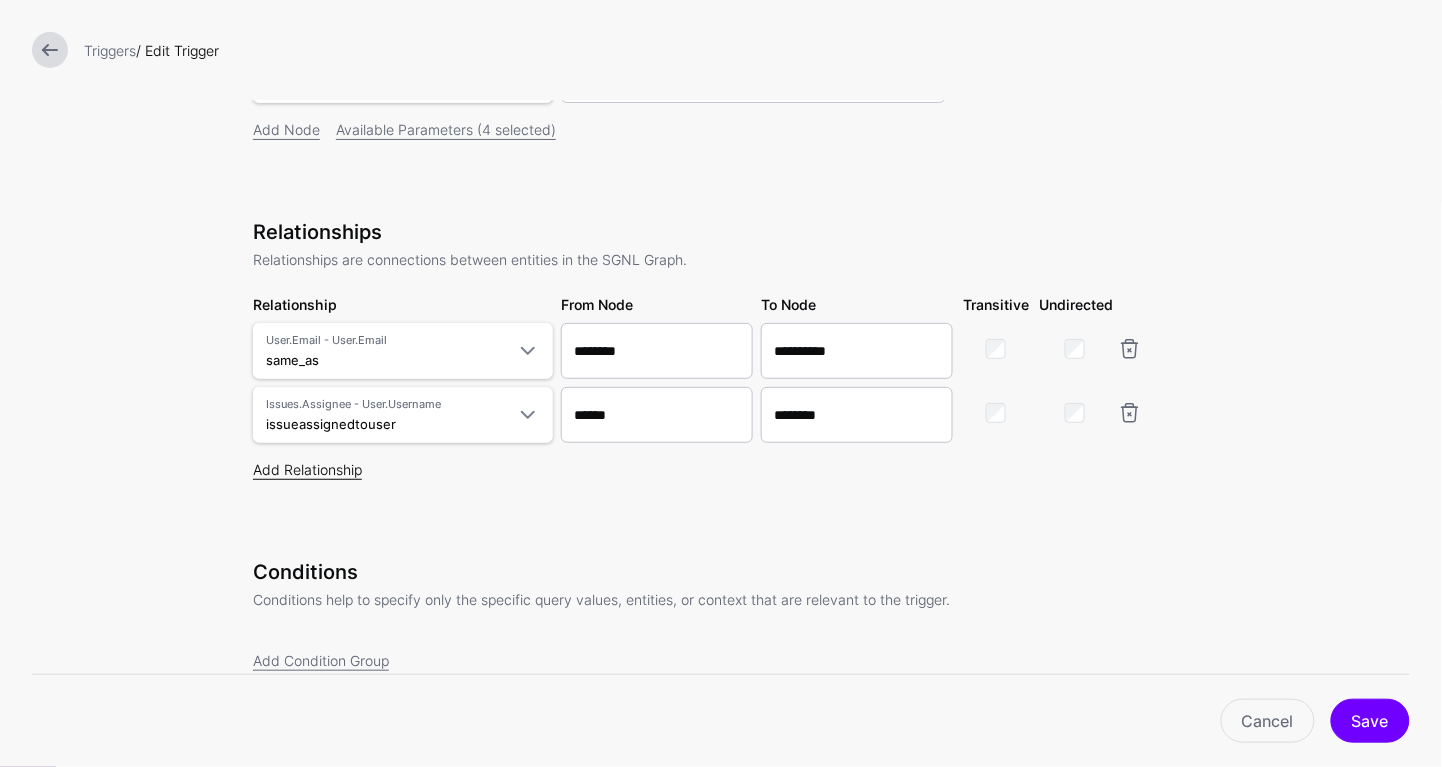 click on "Add Relationship" at bounding box center (307, 469) 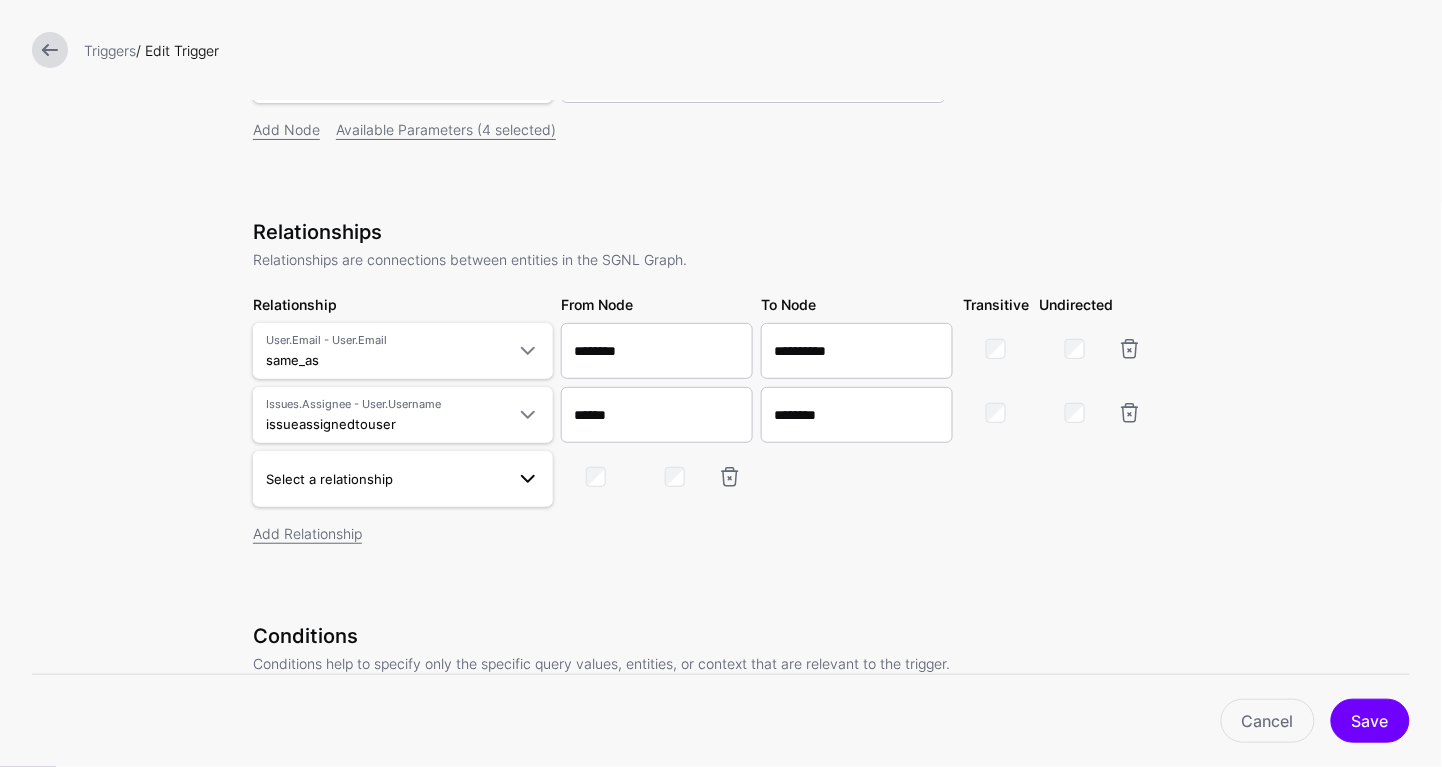 click on "Select a relationship" at bounding box center [385, 479] 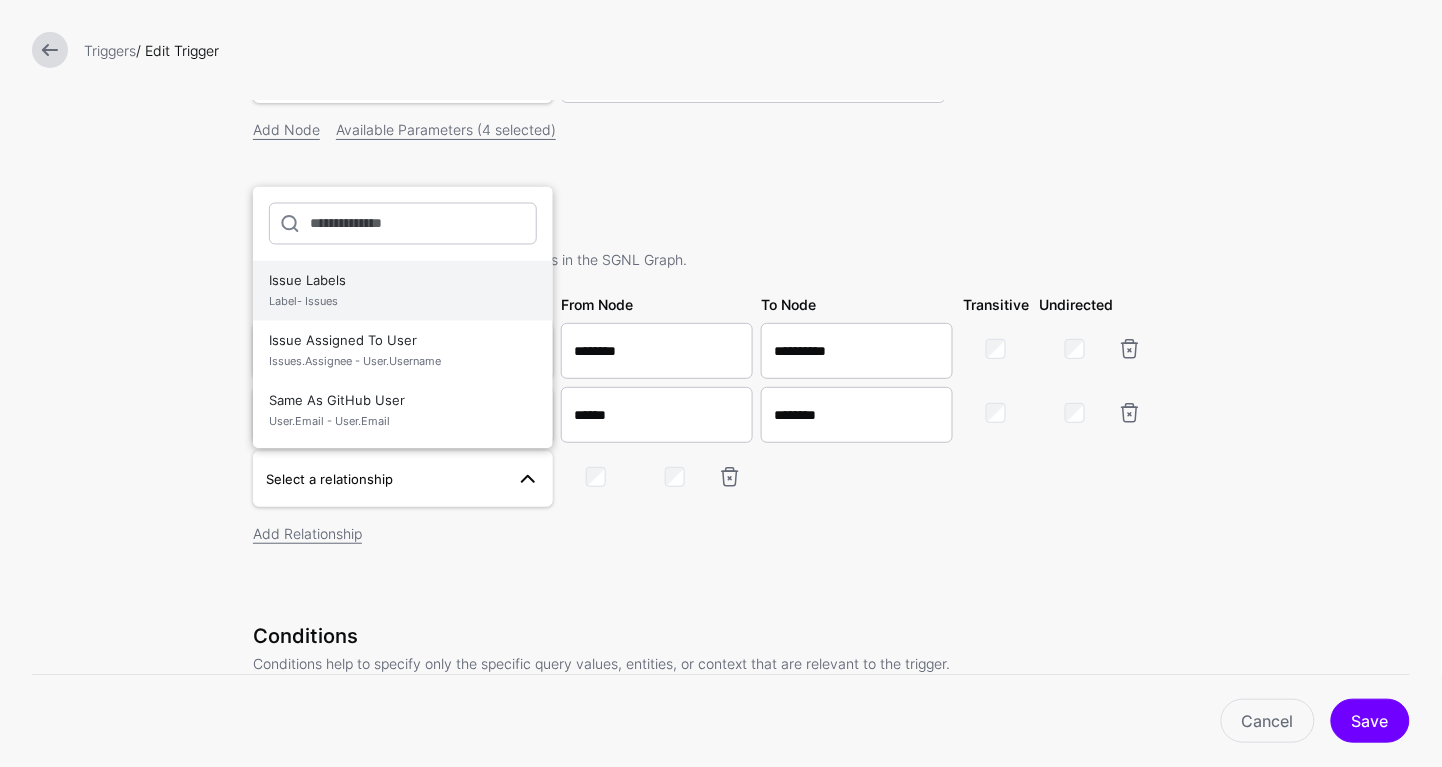 click on "Label- Issues" at bounding box center [403, 302] 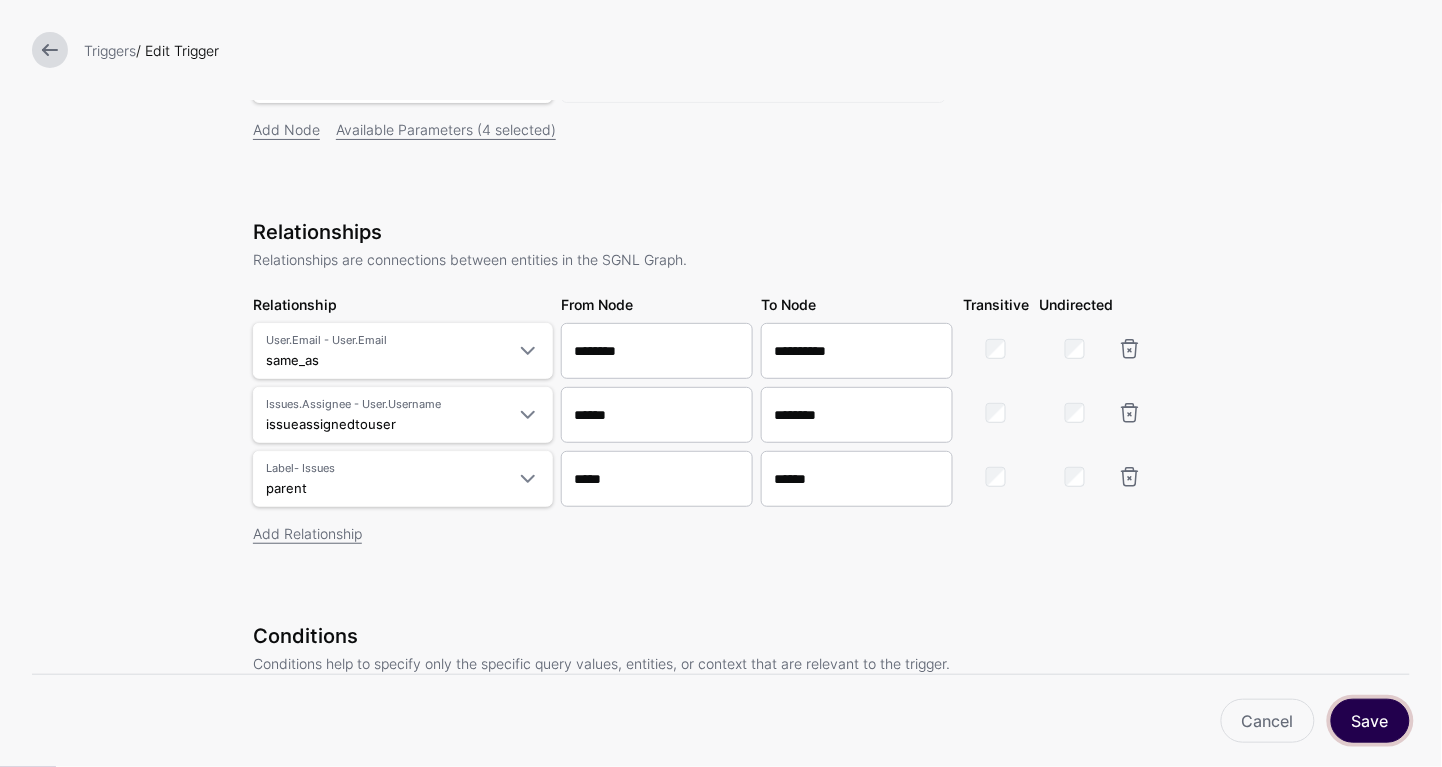 click on "Save" at bounding box center (1370, 721) 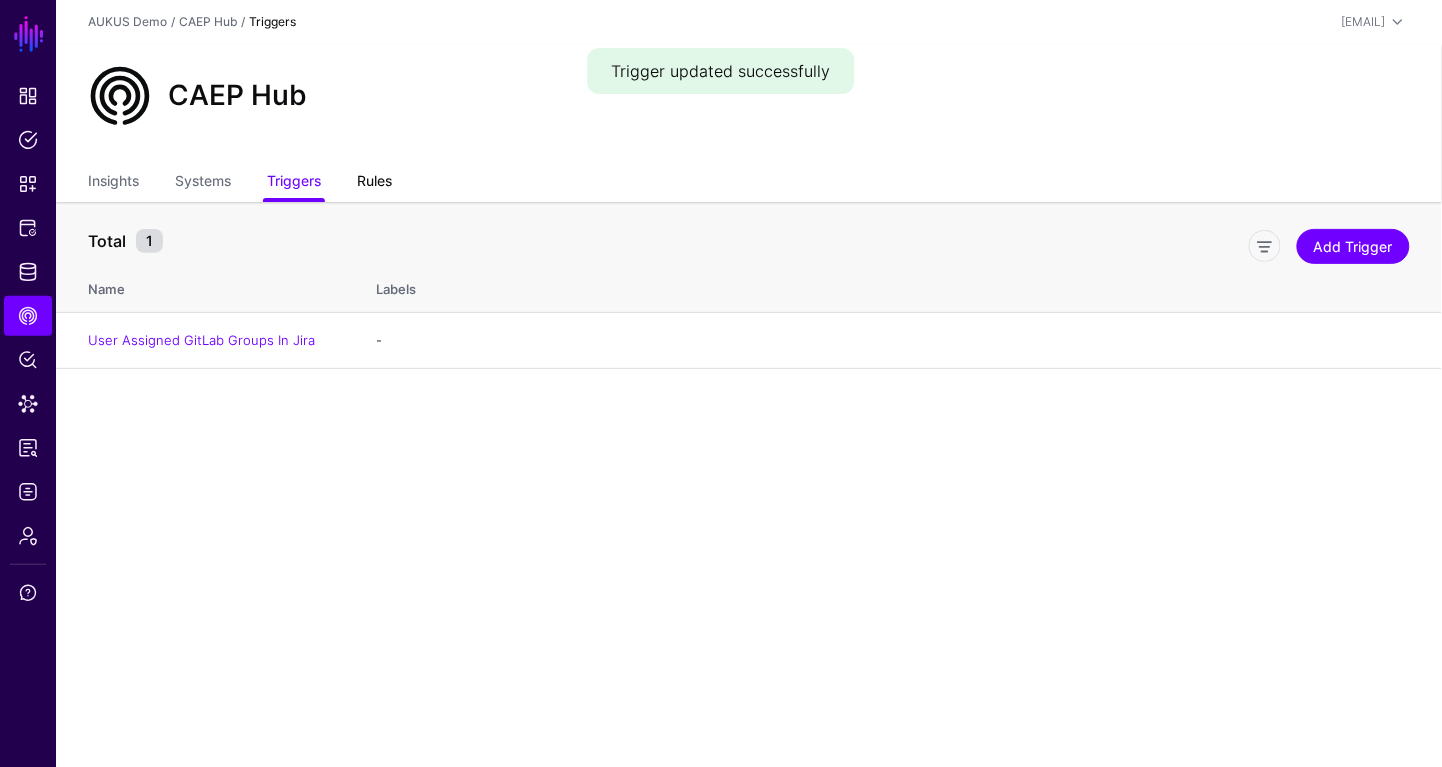 click on "Rules" 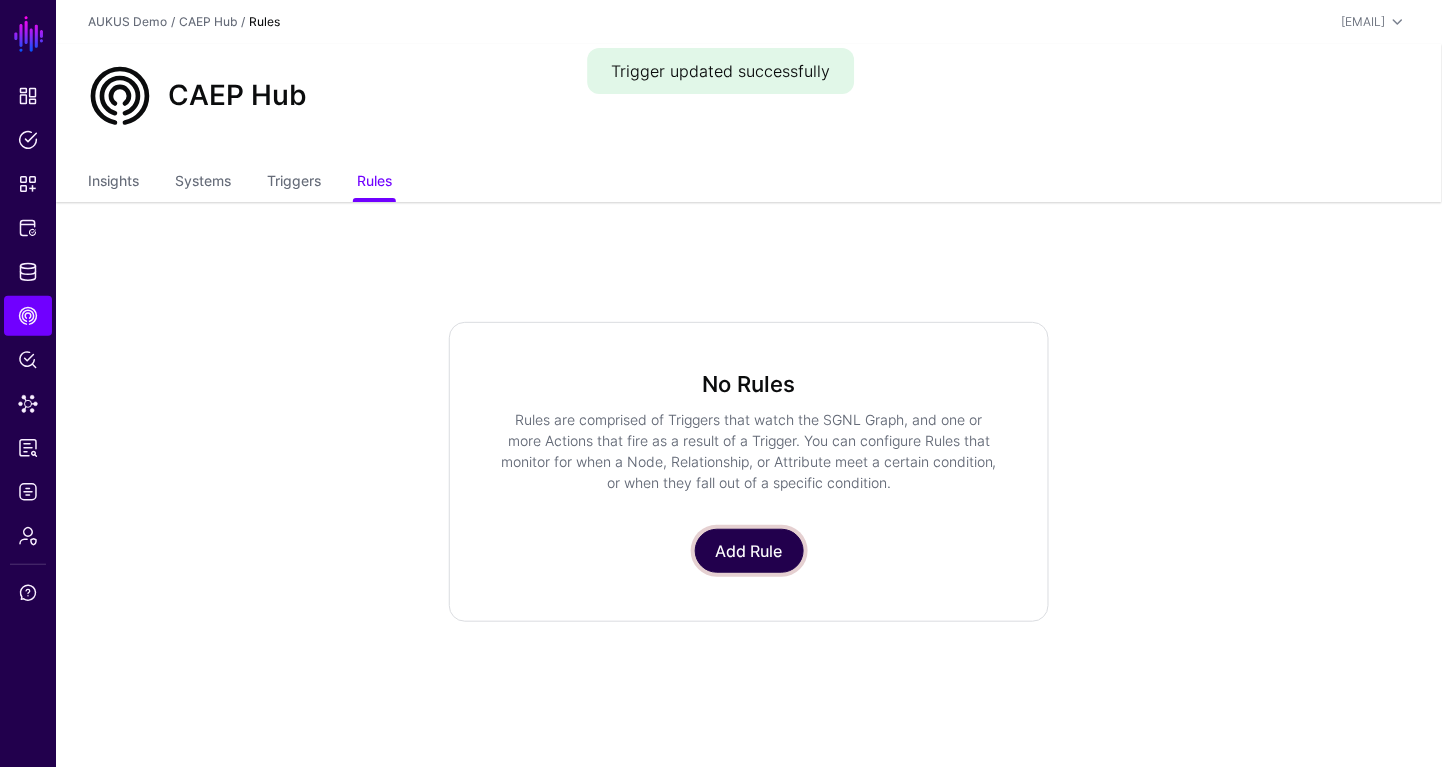 click on "Add Rule" 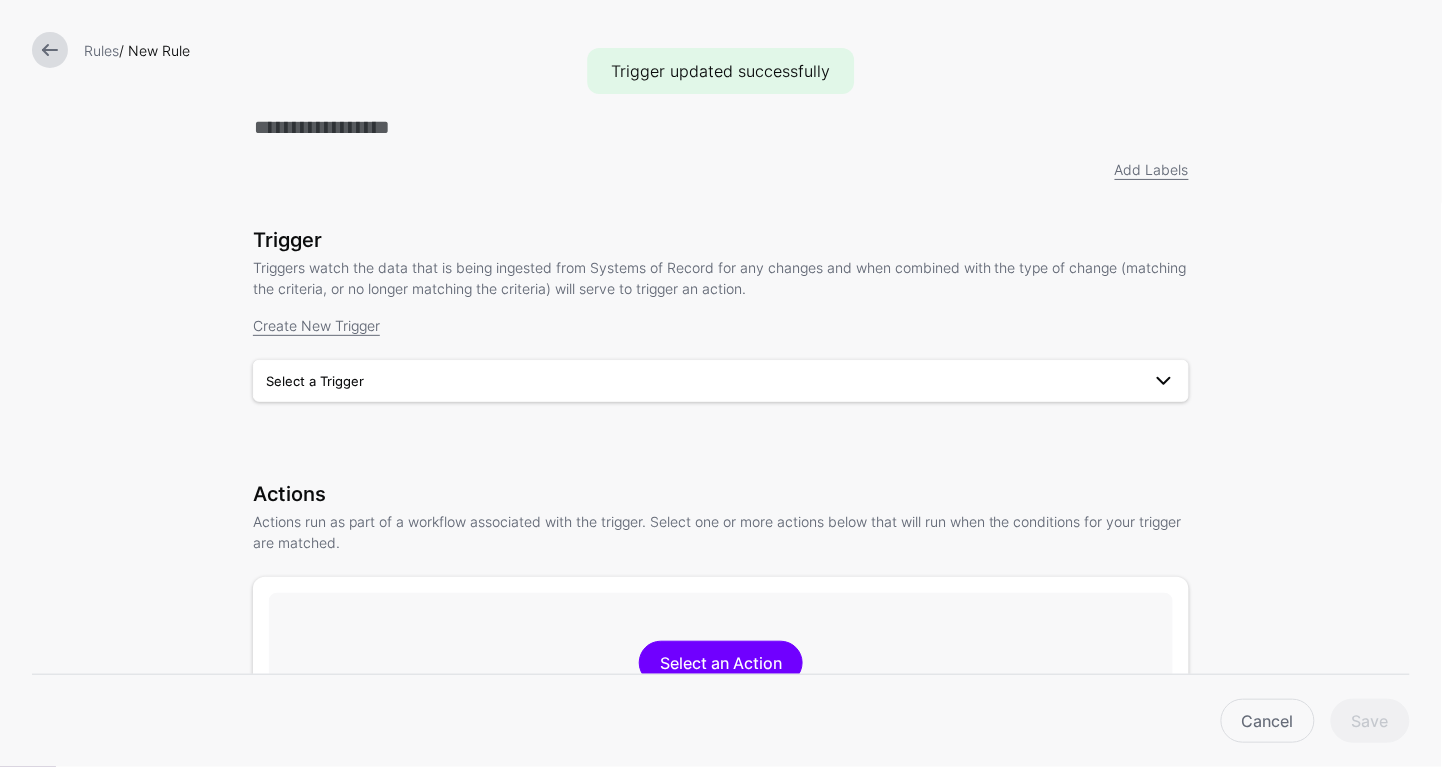 click on "Select a Trigger" at bounding box center (315, 381) 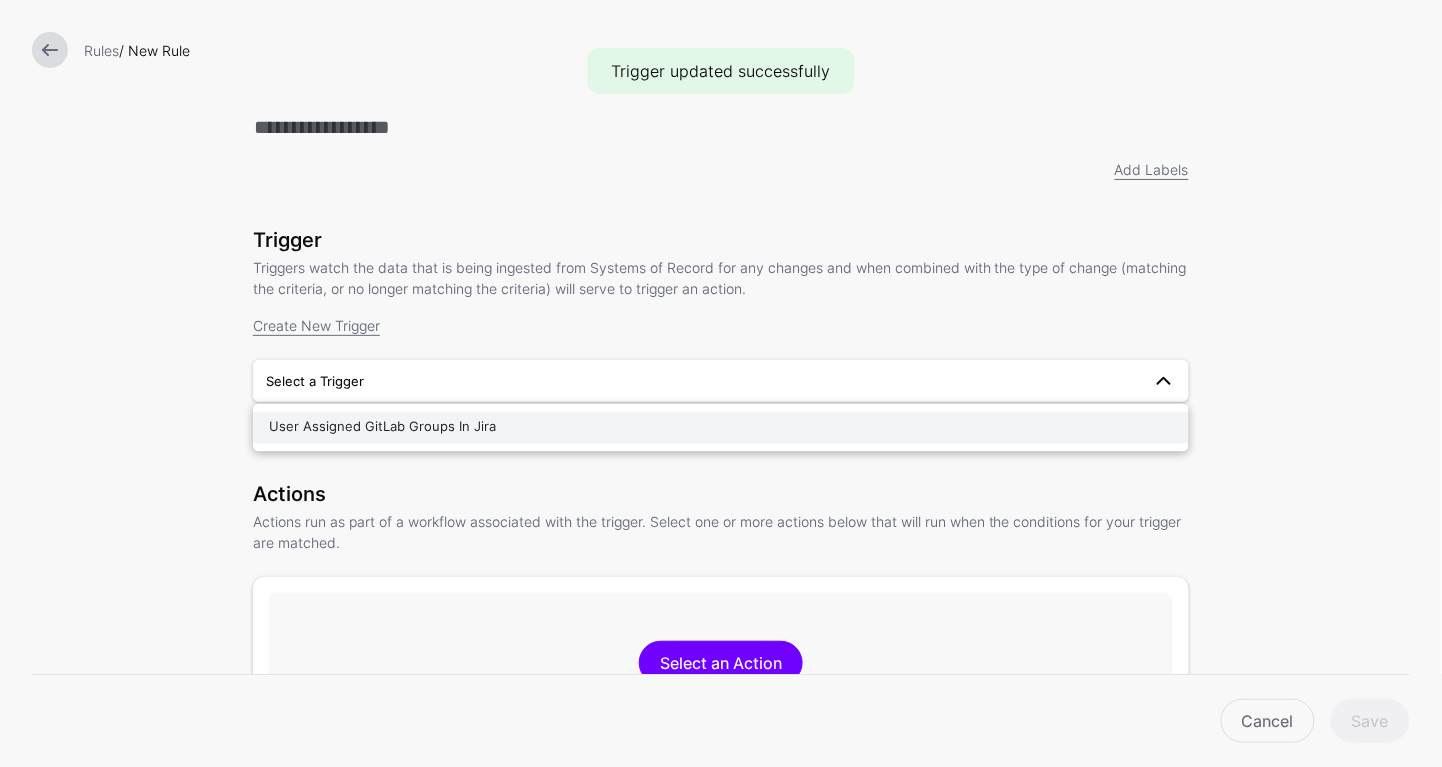 click on "User Assigned GitLab Groups In Jira" at bounding box center [382, 427] 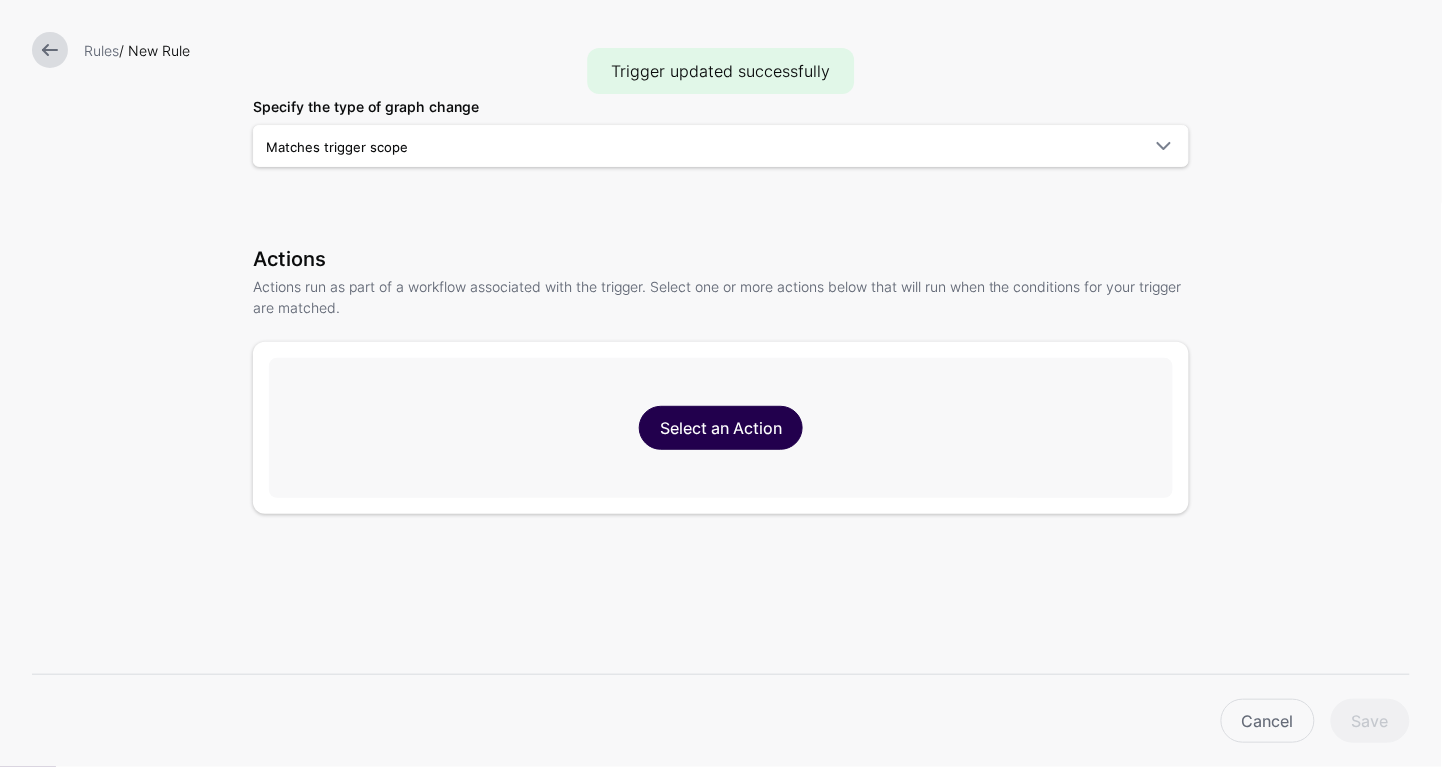 scroll, scrollTop: 349, scrollLeft: 0, axis: vertical 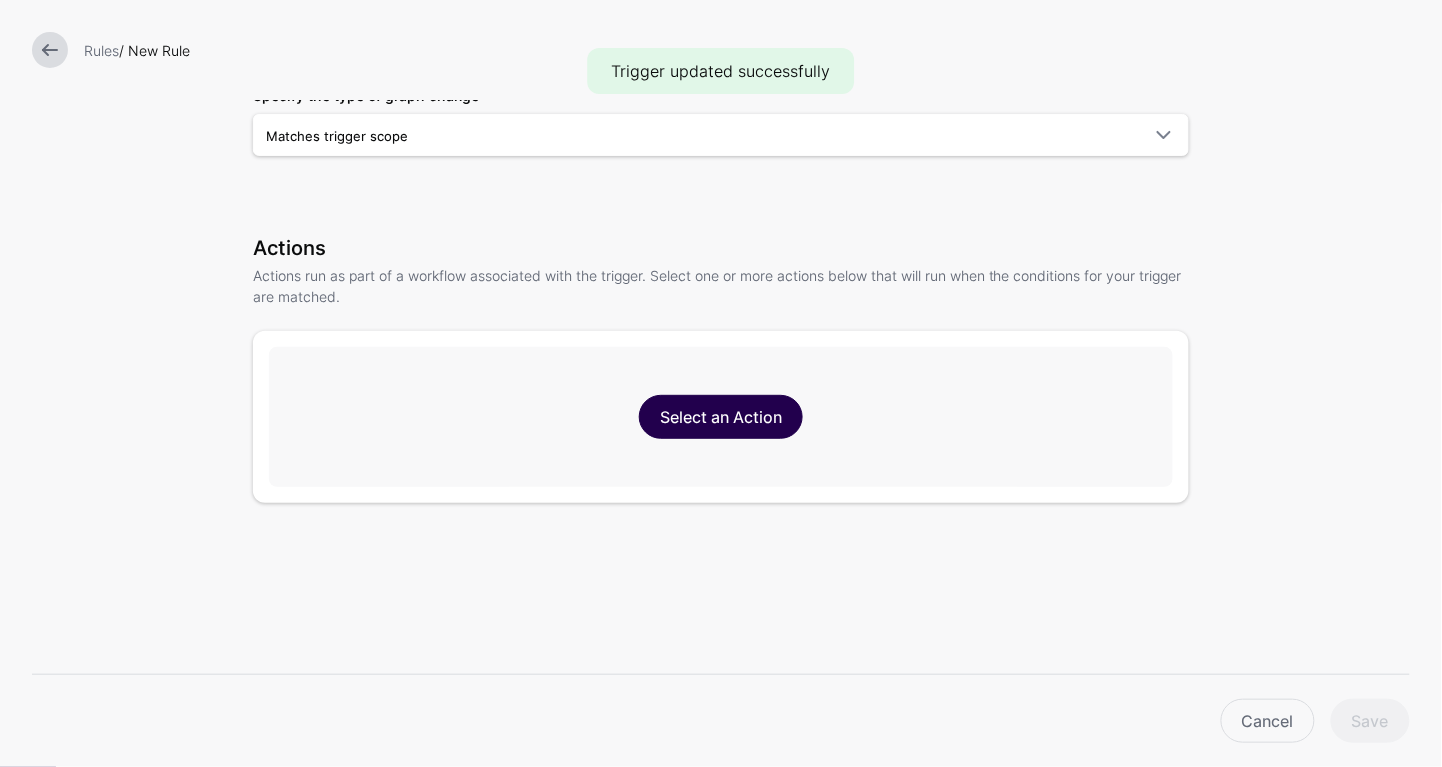 click on "Select an Action" at bounding box center [721, 417] 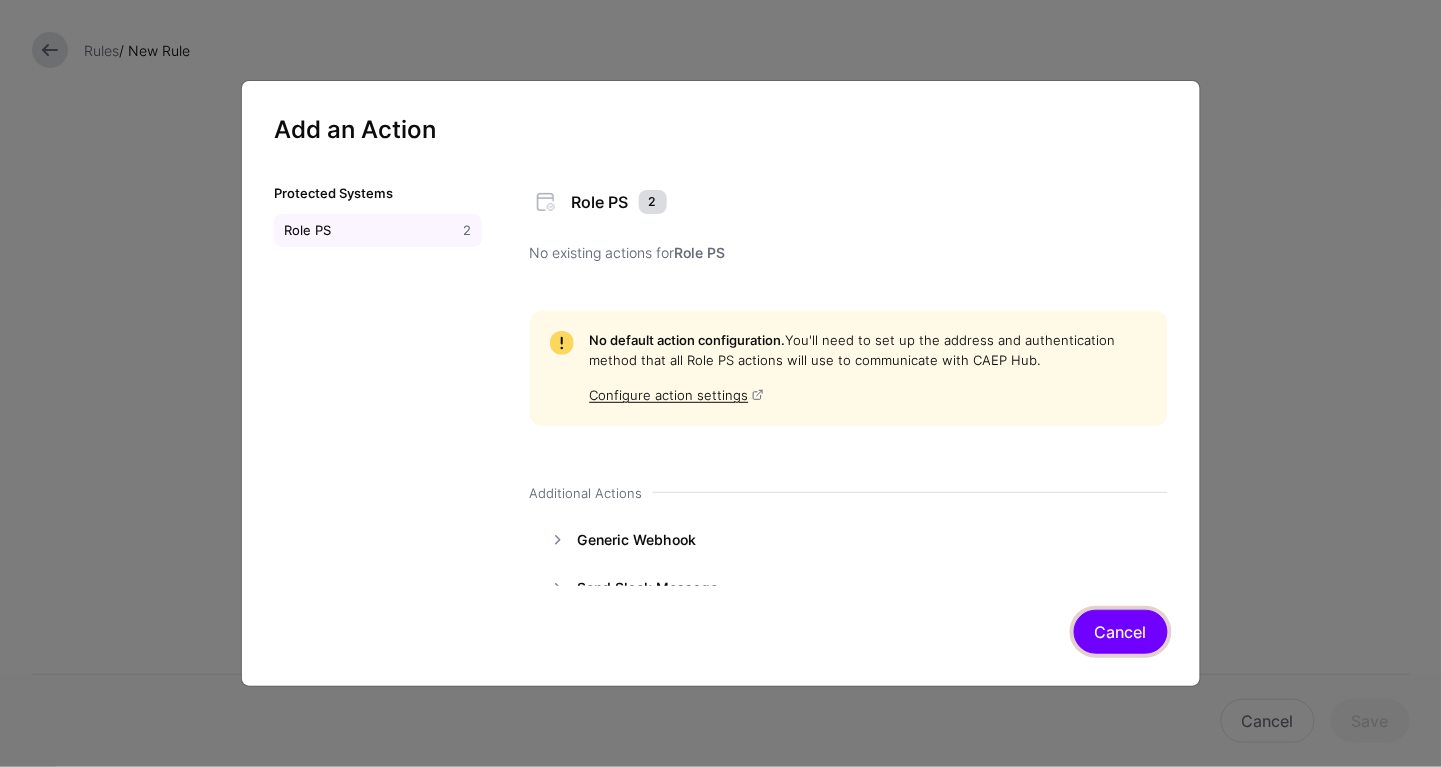 click on "Cancel" 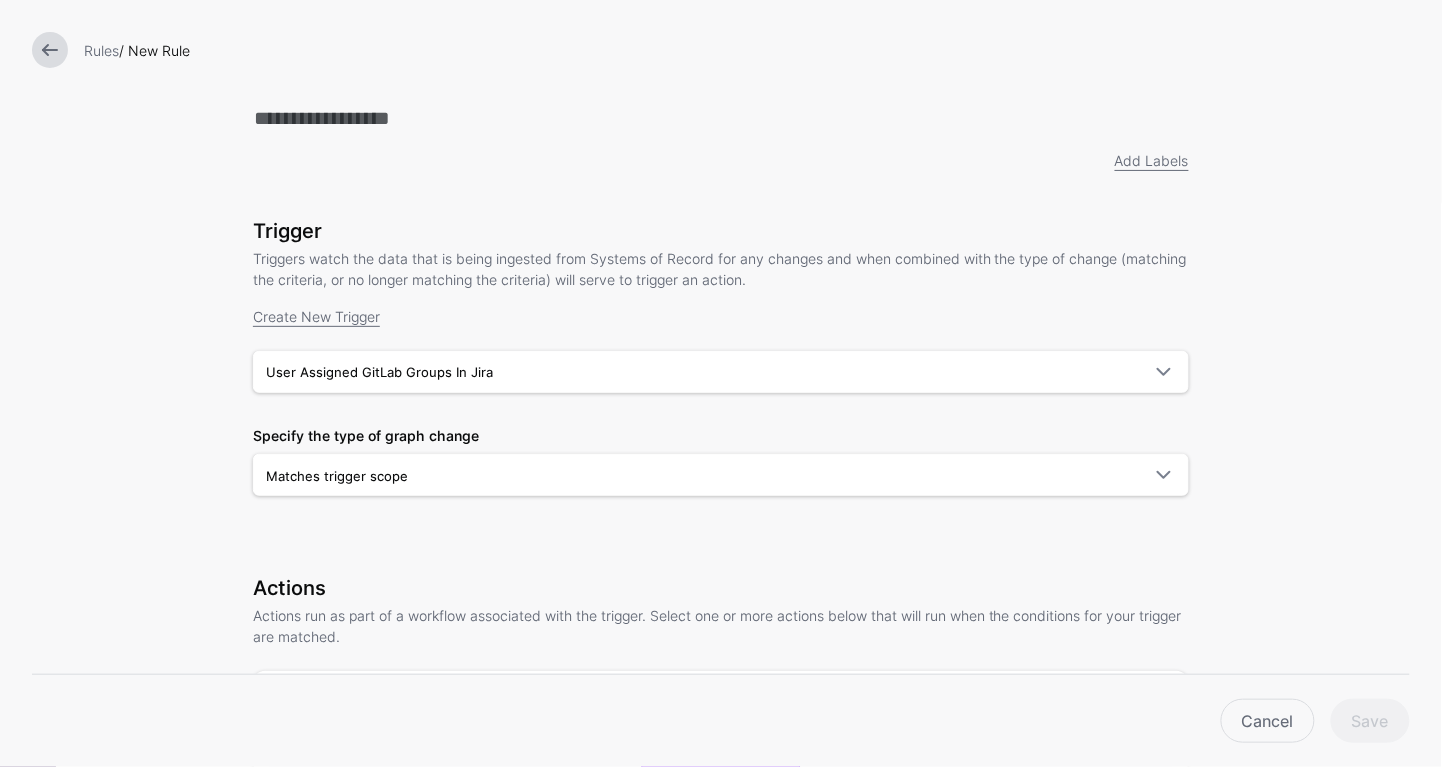 scroll, scrollTop: 0, scrollLeft: 0, axis: both 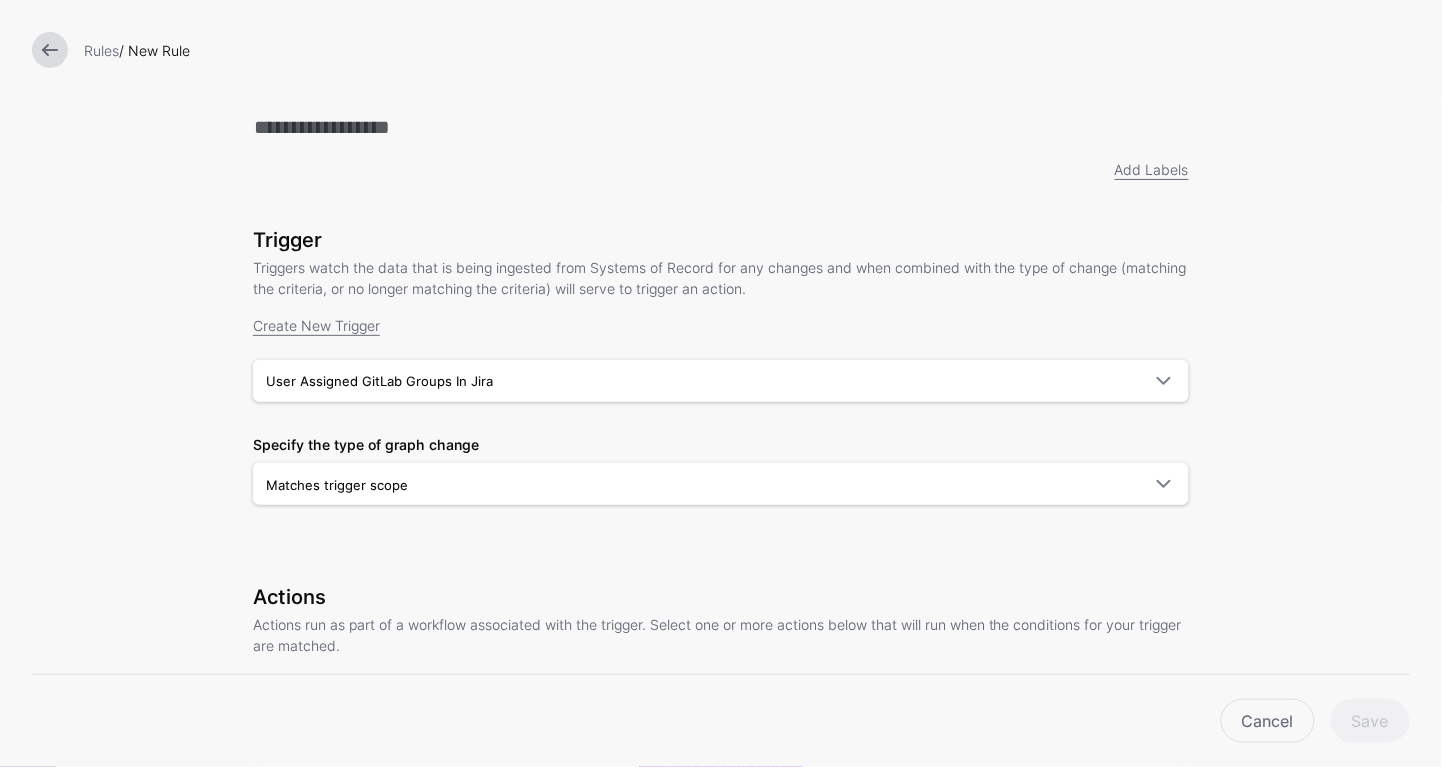 click at bounding box center (50, 50) 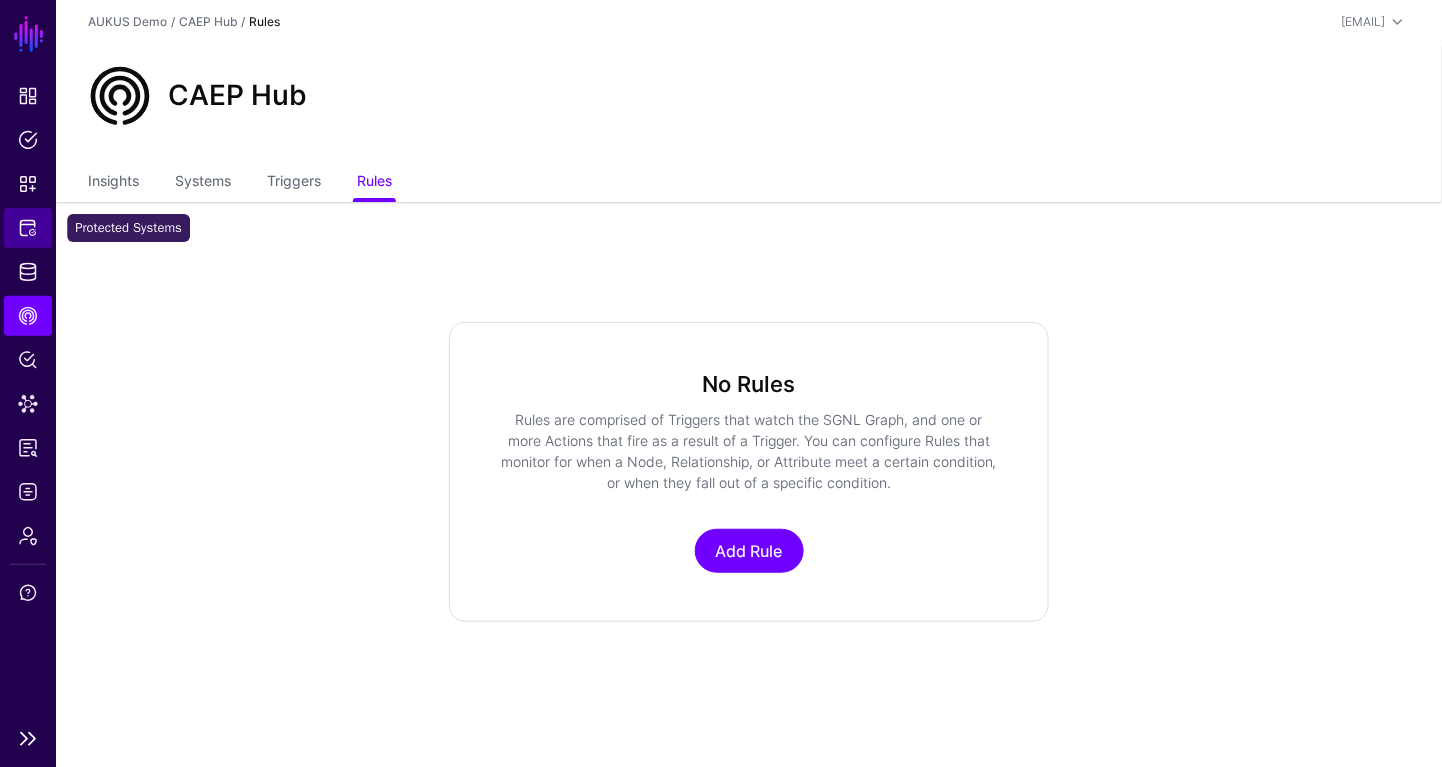 click on "Protected Systems" 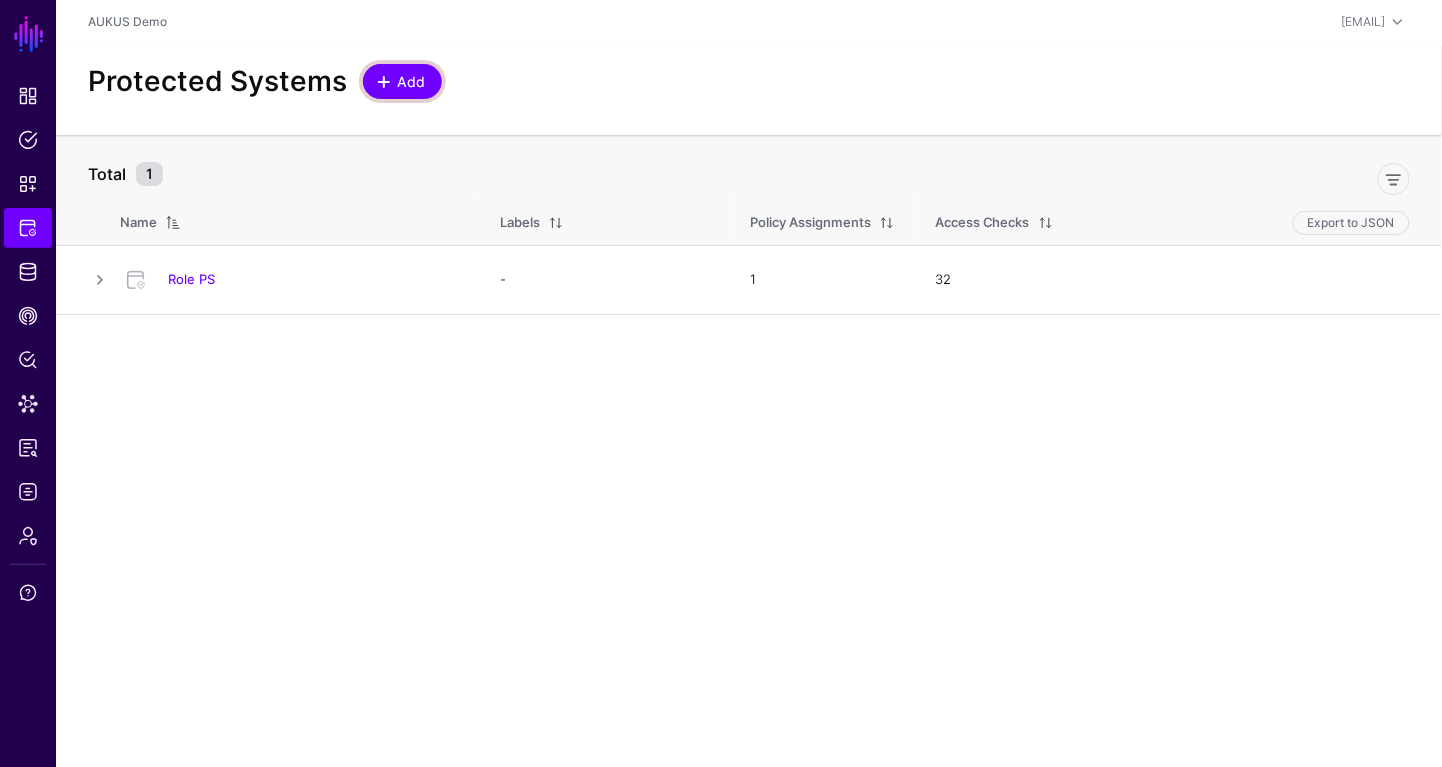 click on "Add" 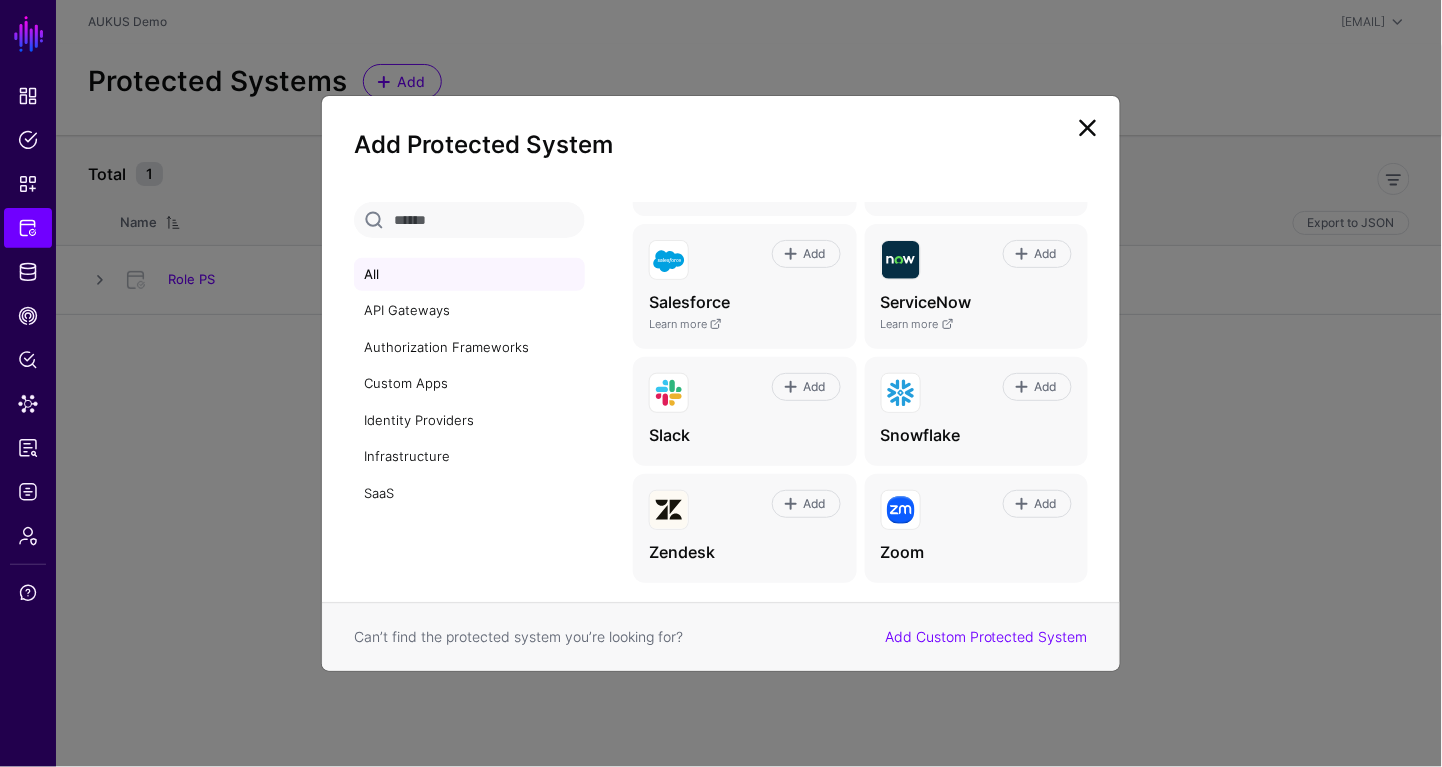 scroll, scrollTop: 1219, scrollLeft: 0, axis: vertical 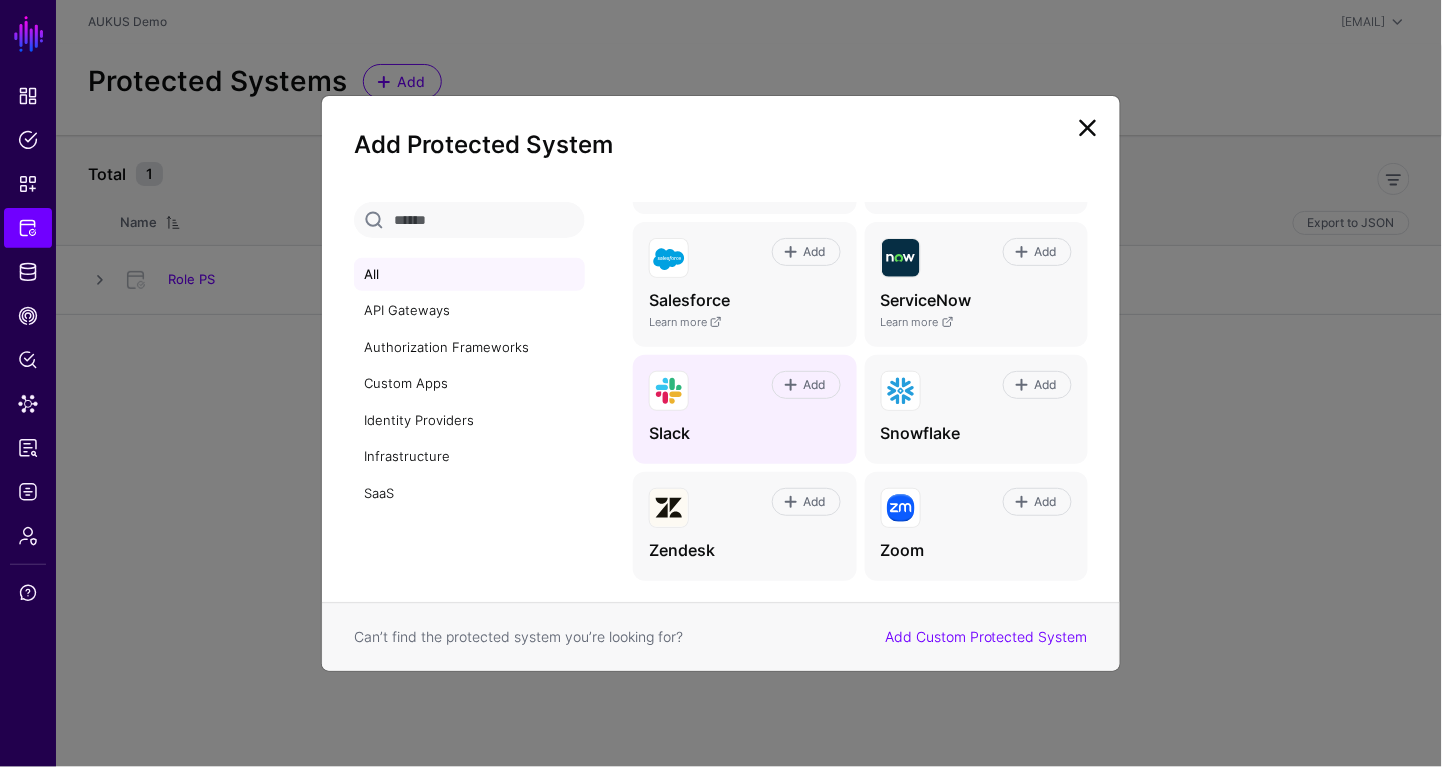 click on "Add" 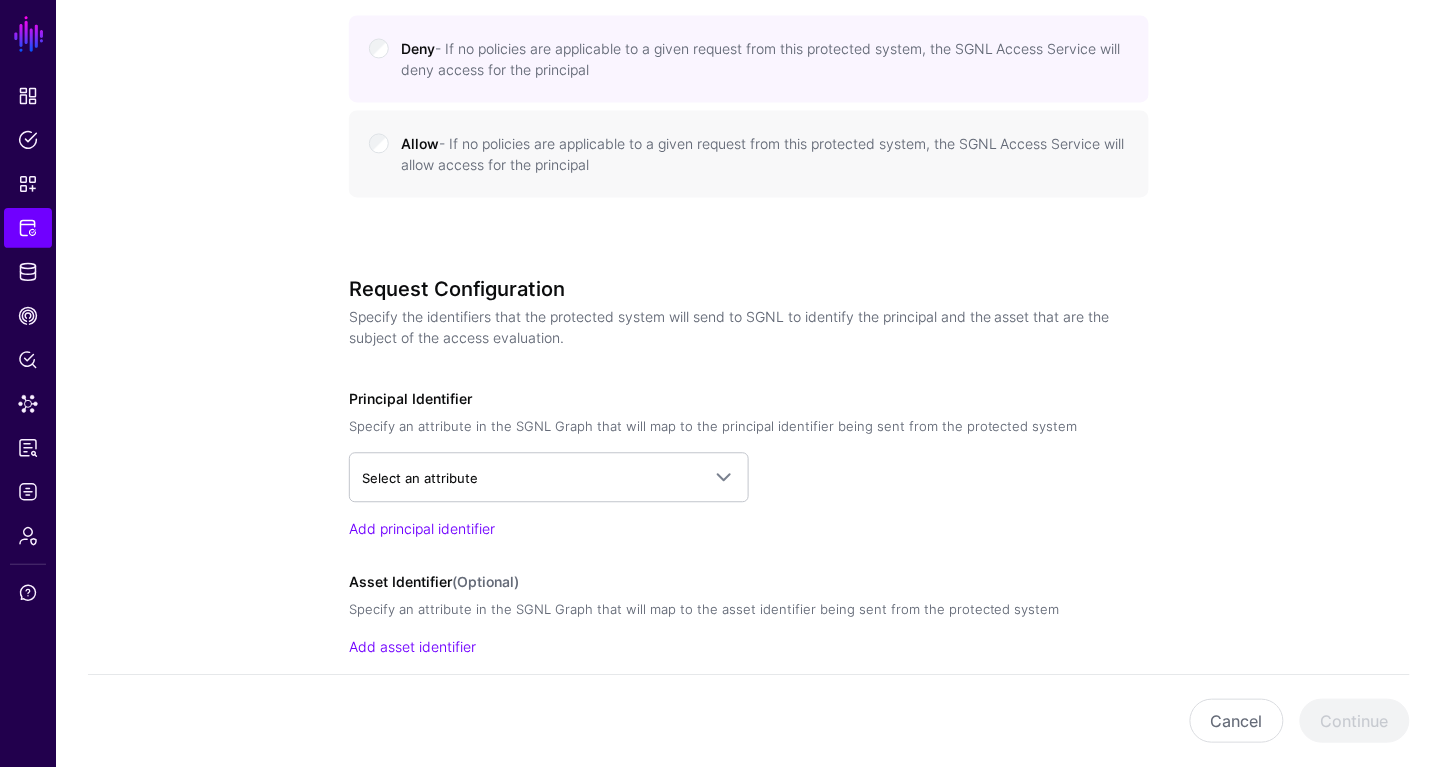 scroll, scrollTop: 1001, scrollLeft: 0, axis: vertical 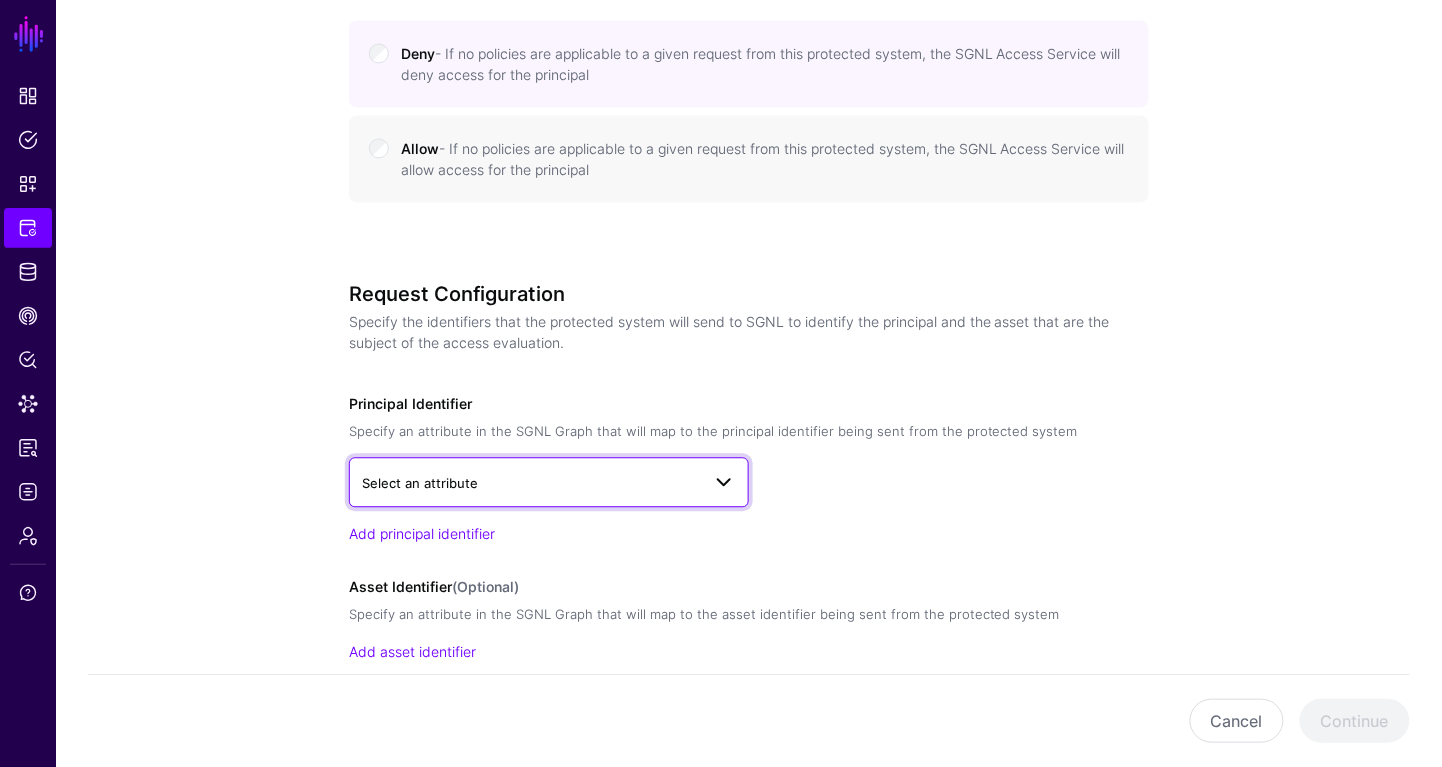 click on "Select an attribute" at bounding box center (531, 483) 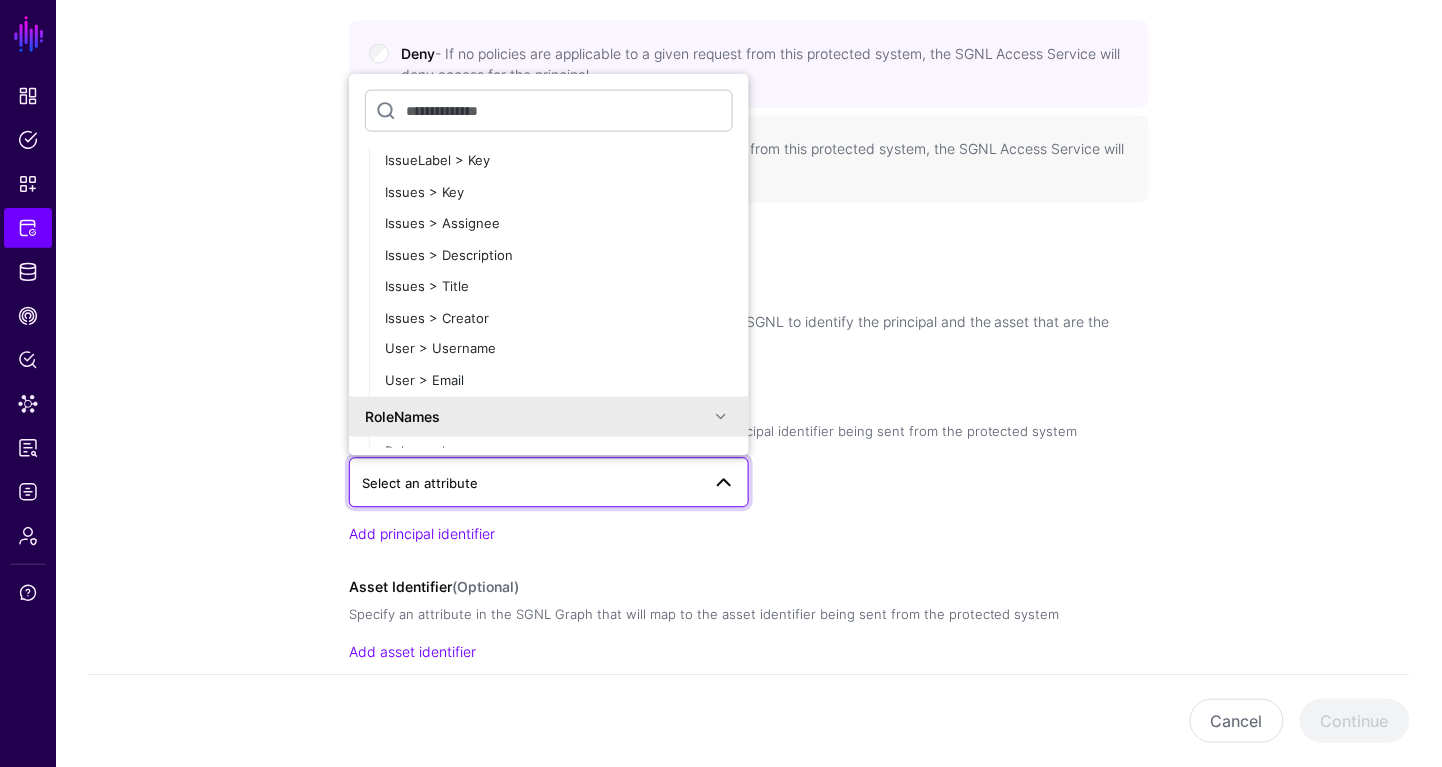 scroll, scrollTop: 1874, scrollLeft: 0, axis: vertical 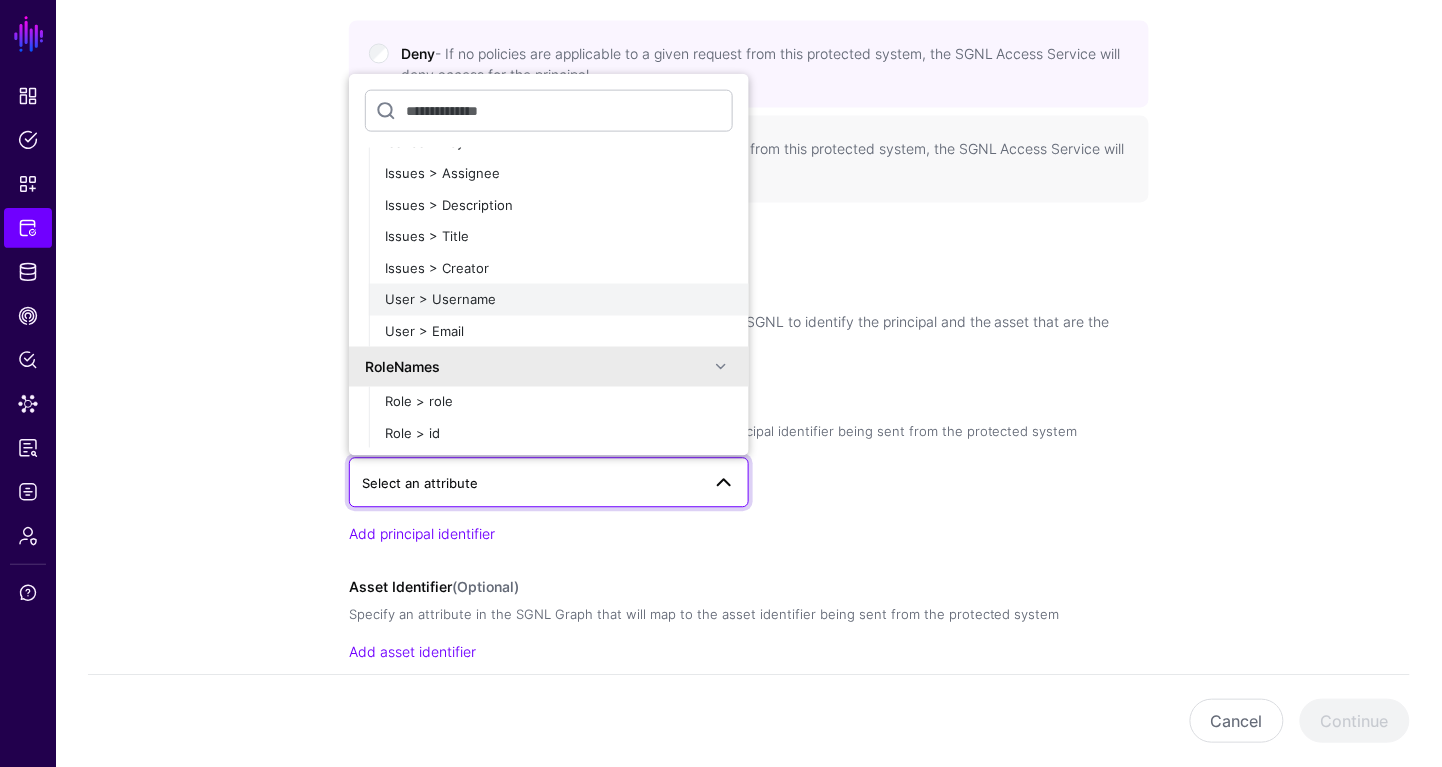 click on "User > Username" 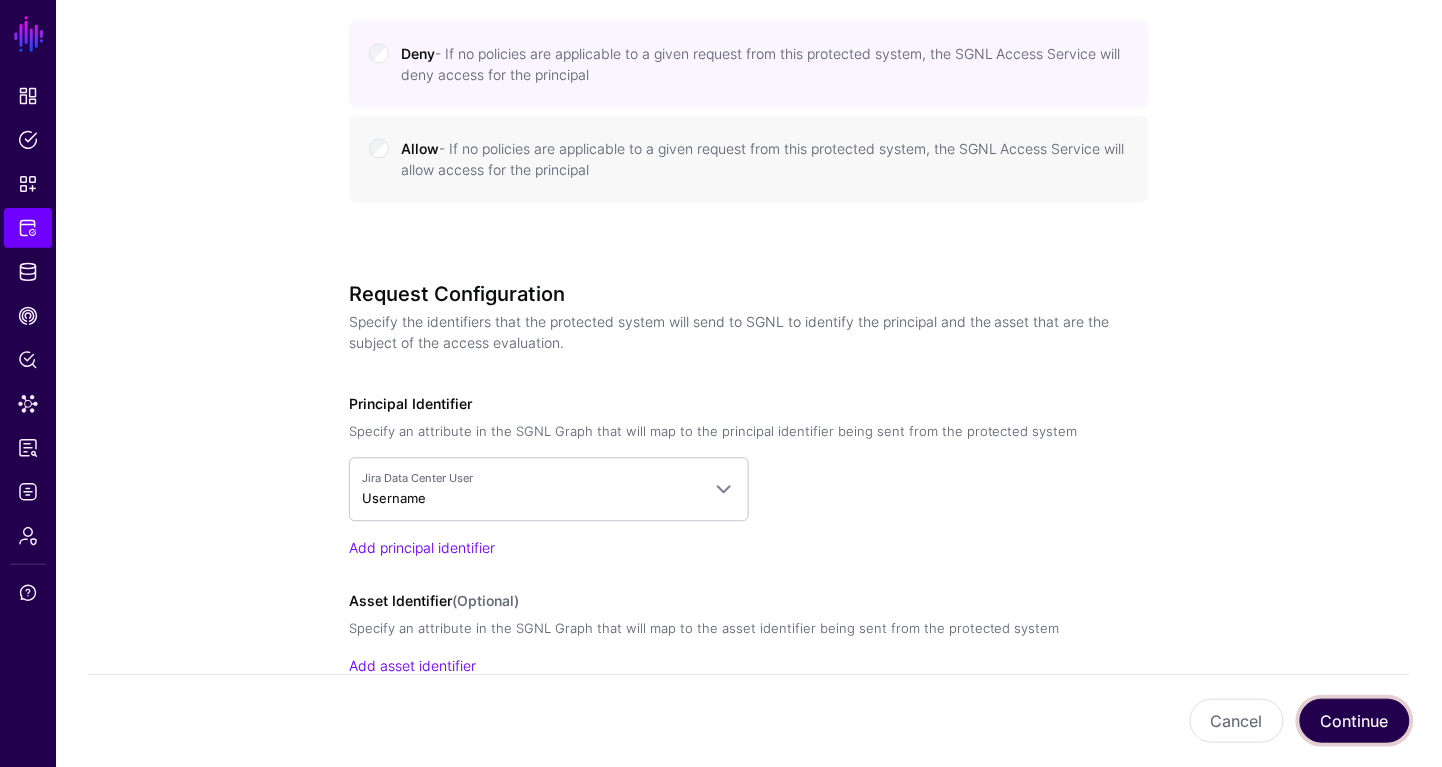 click on "Continue" 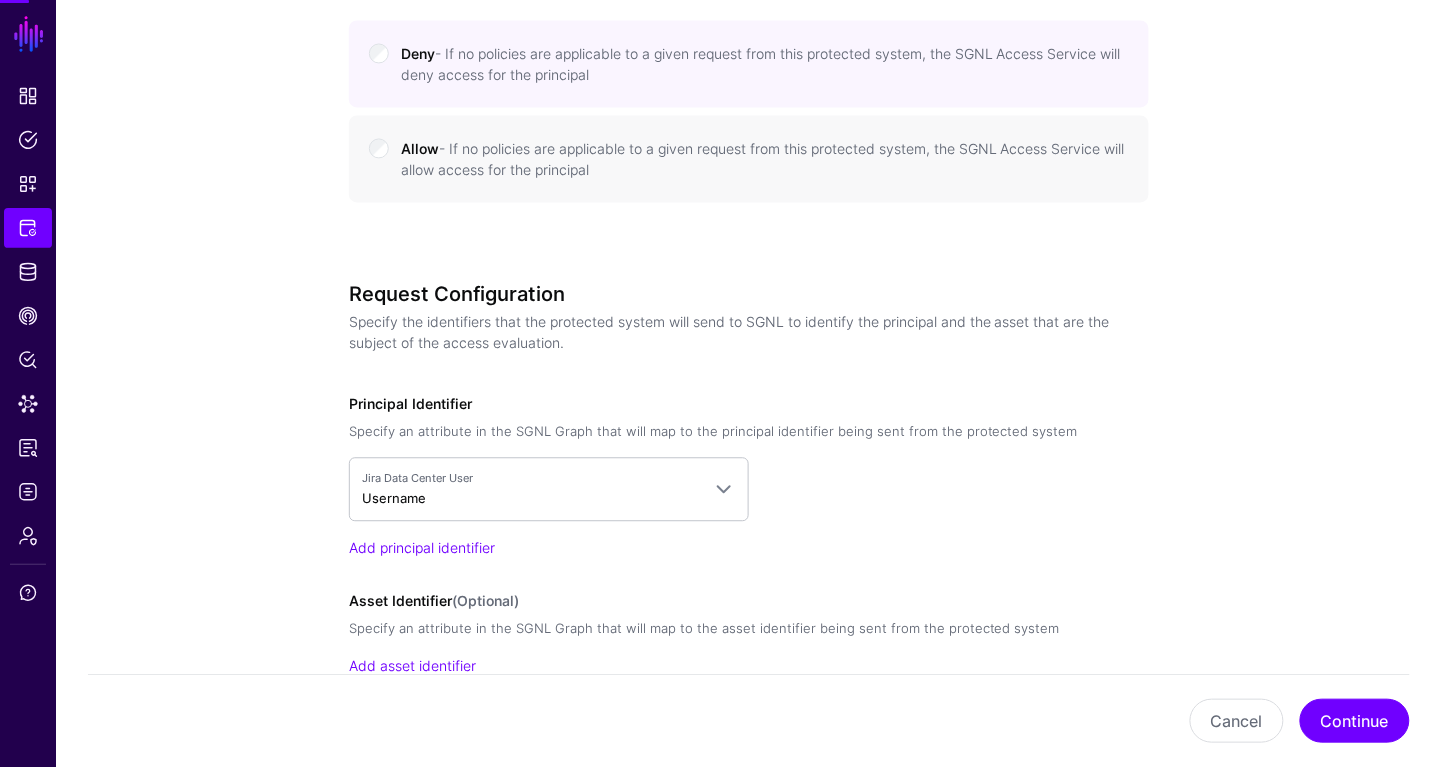 scroll, scrollTop: 0, scrollLeft: 0, axis: both 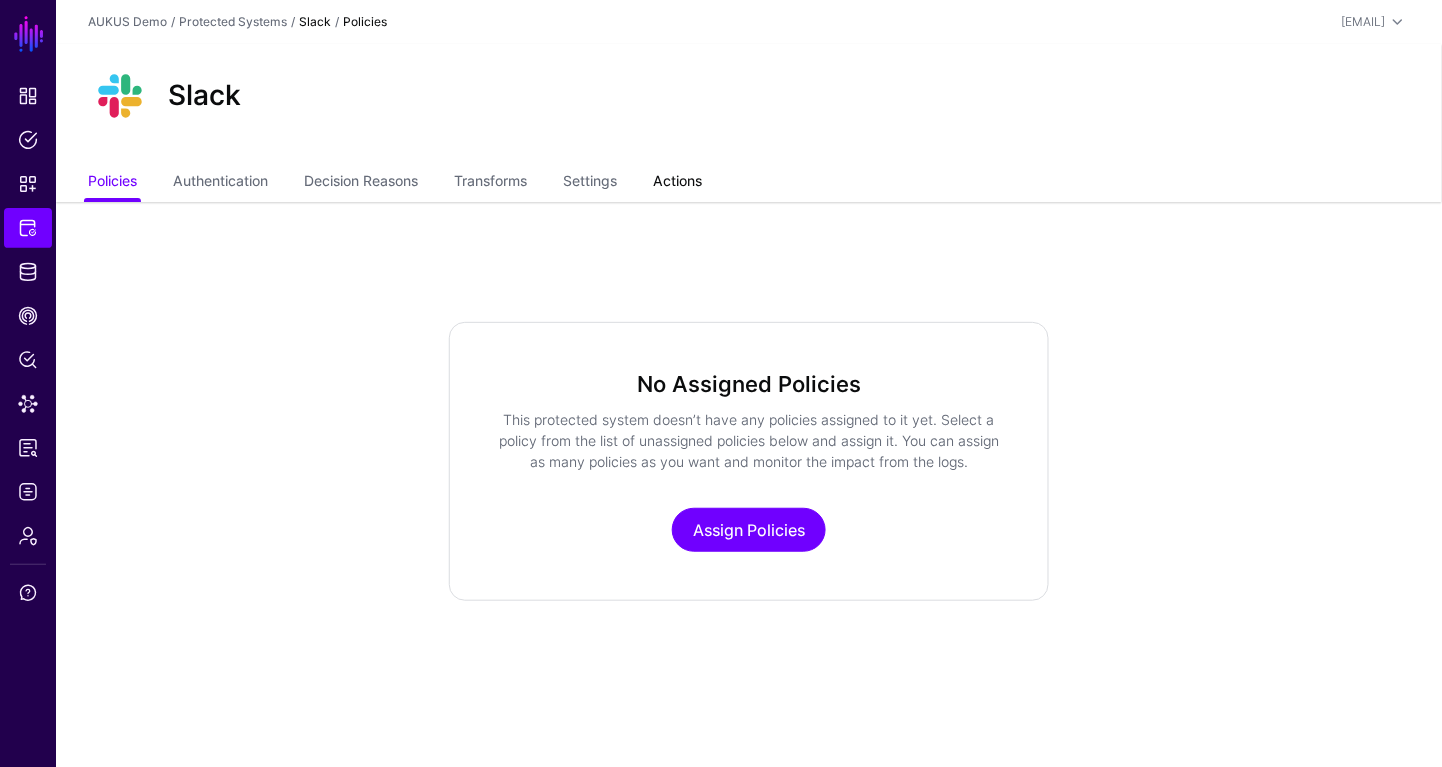 click on "Actions" 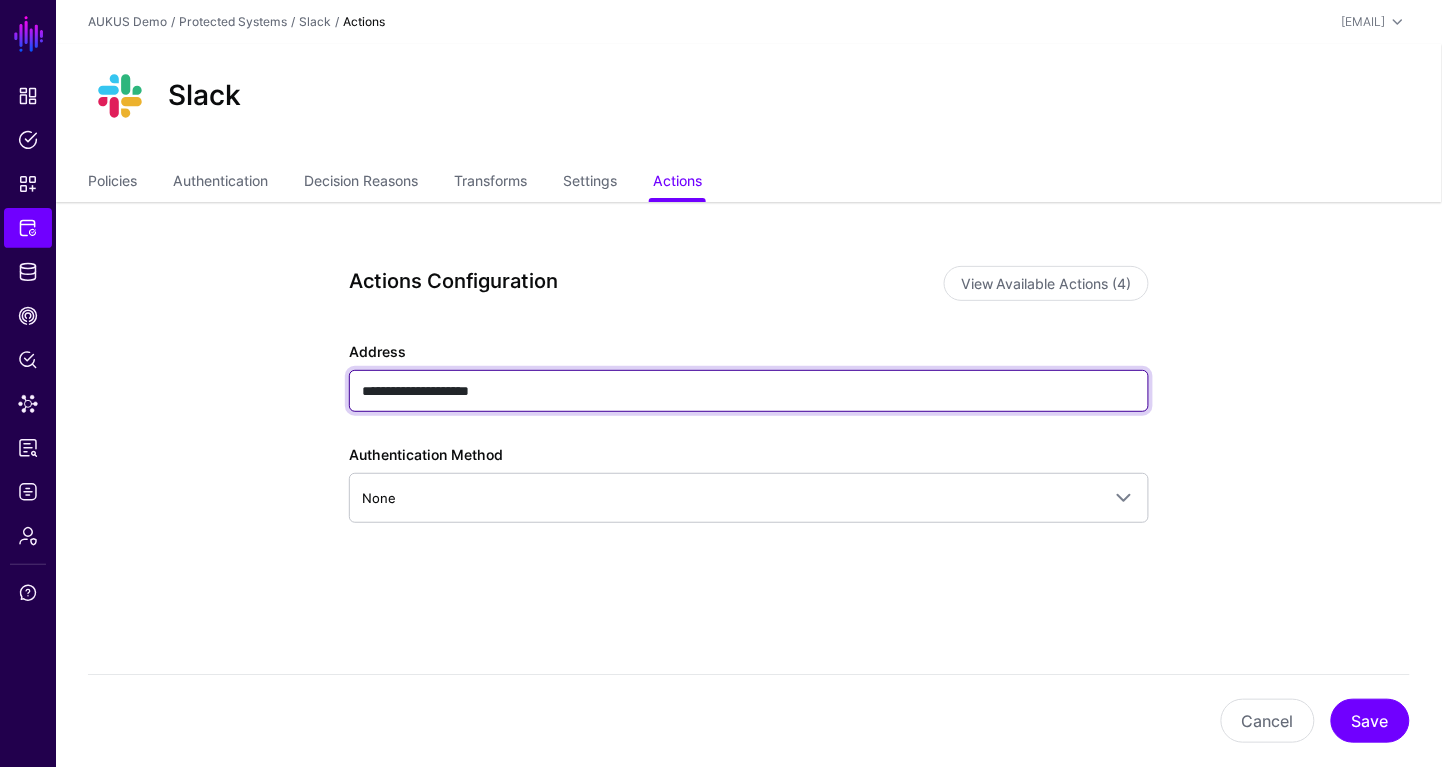 click on "**********" at bounding box center (749, 391) 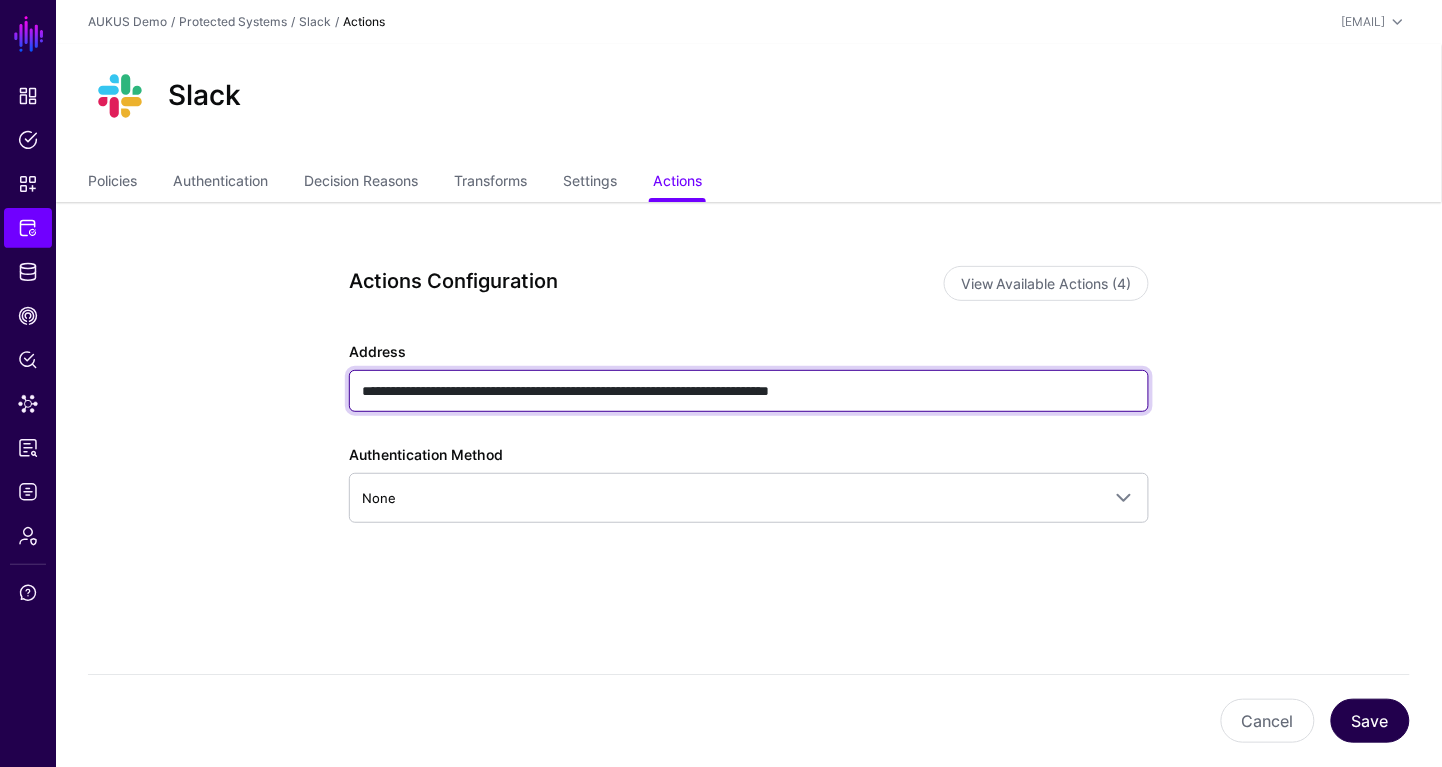 type on "**********" 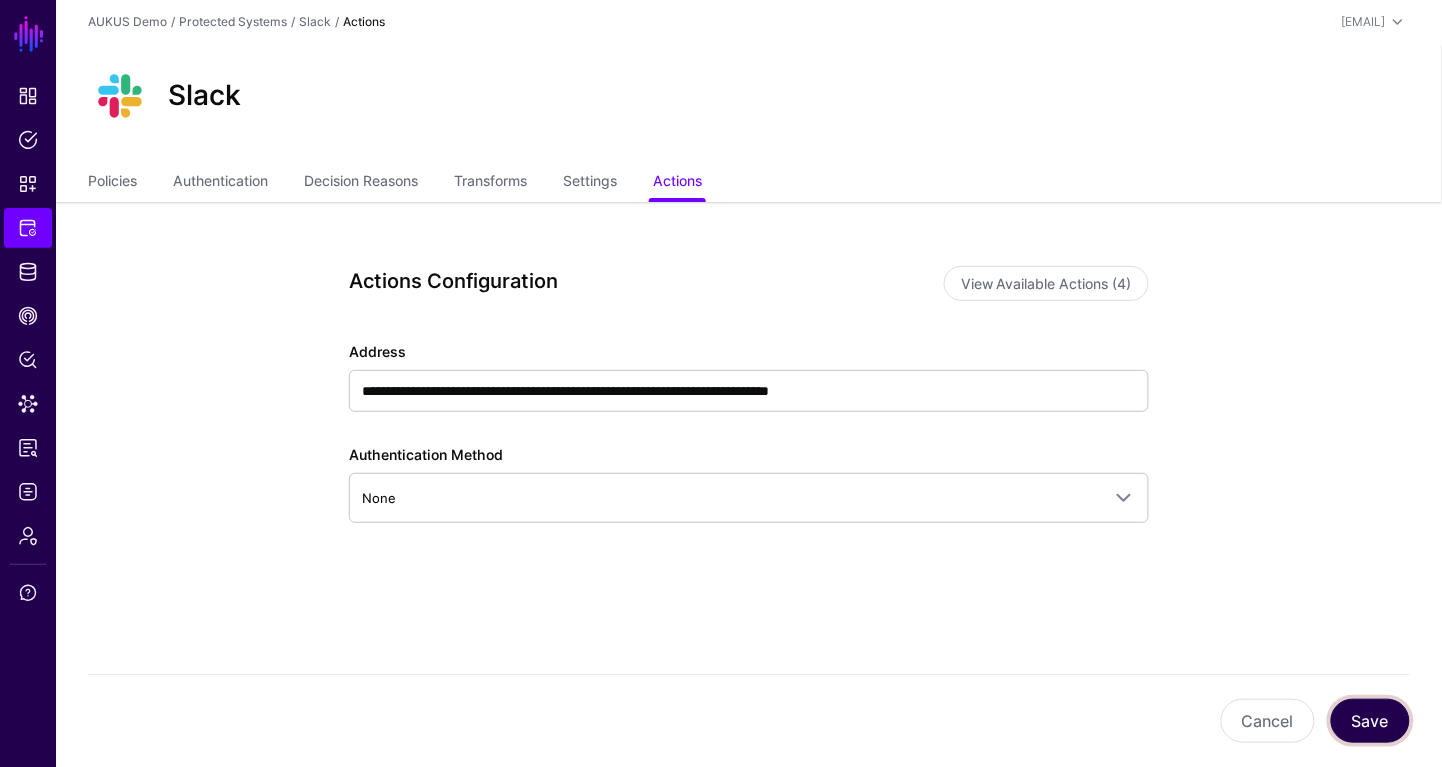click on "Save" 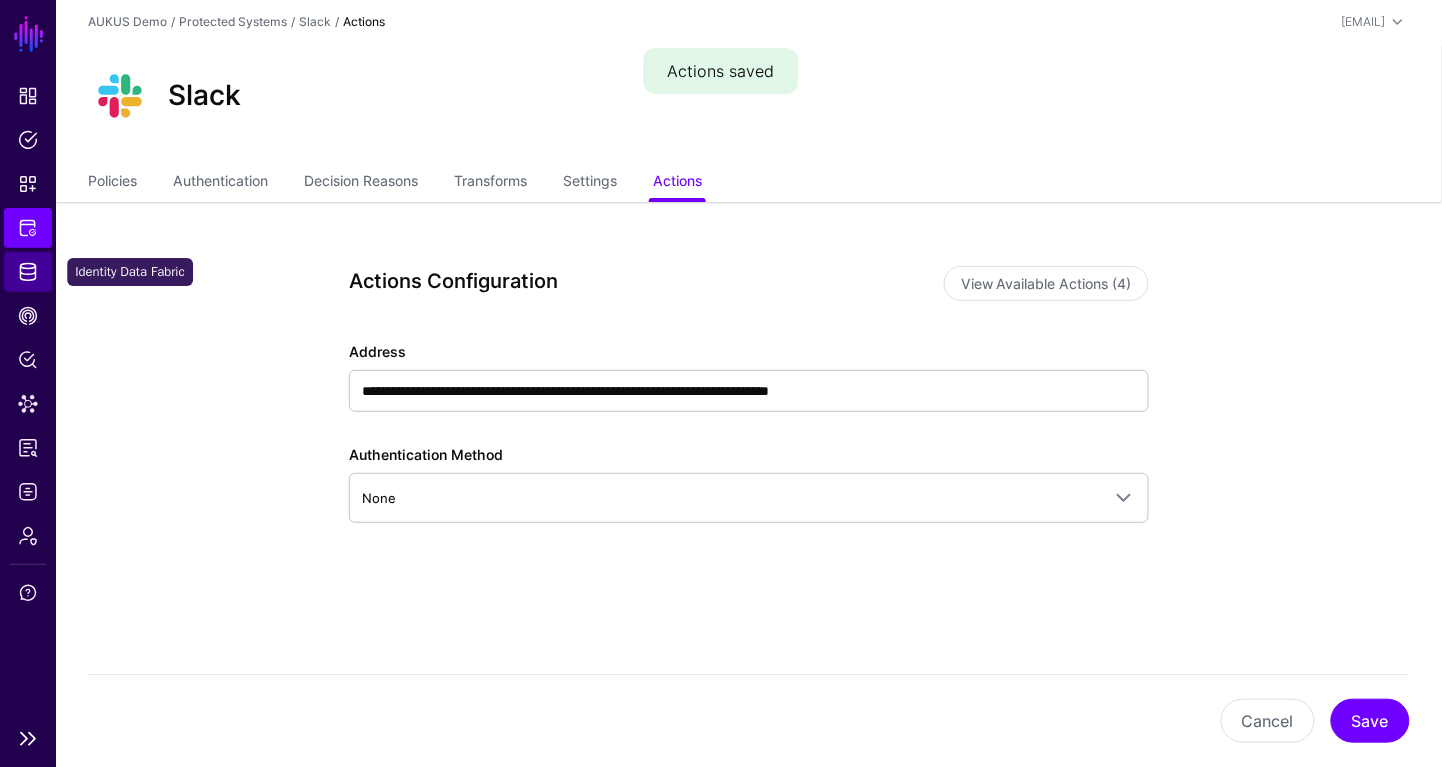 click on "Identity Data Fabric" 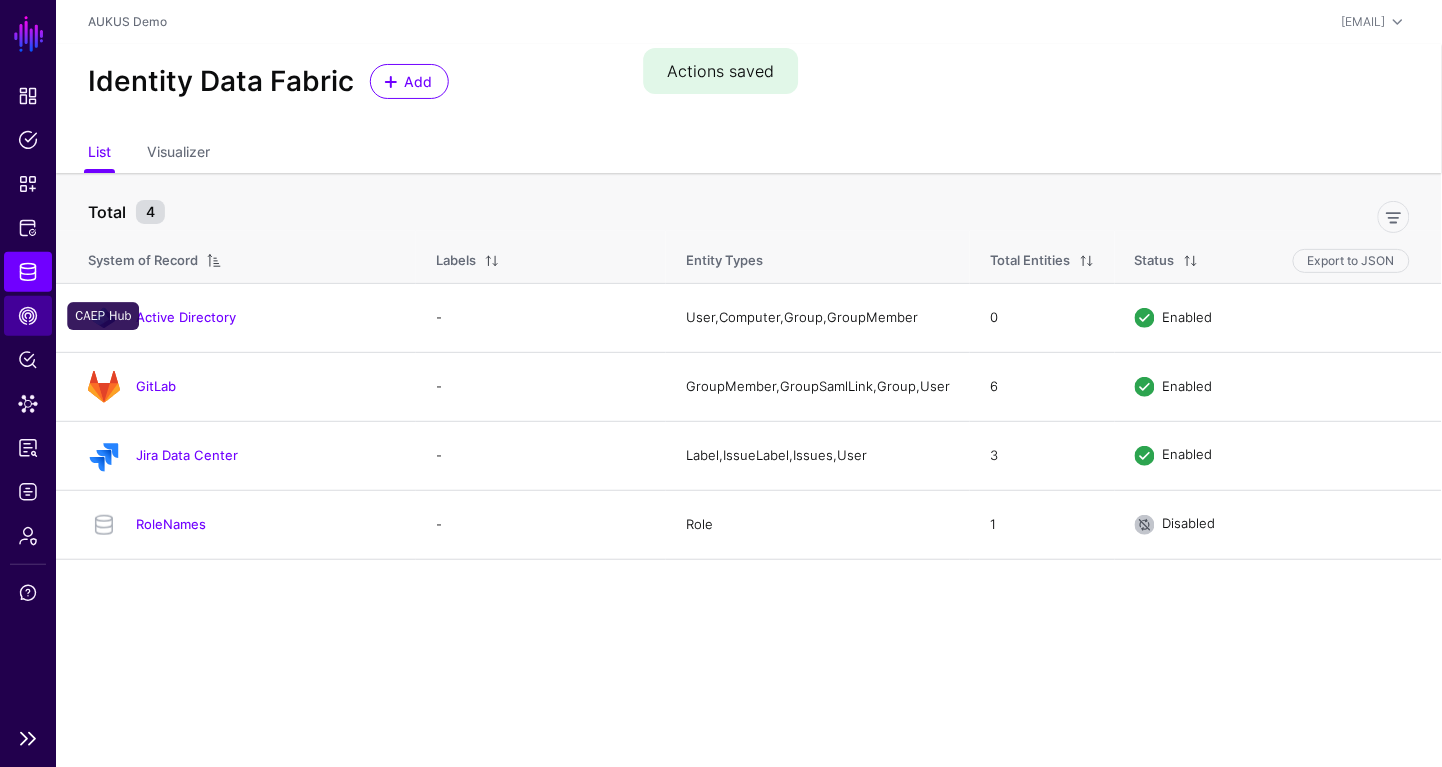 click on "CAEP Hub" 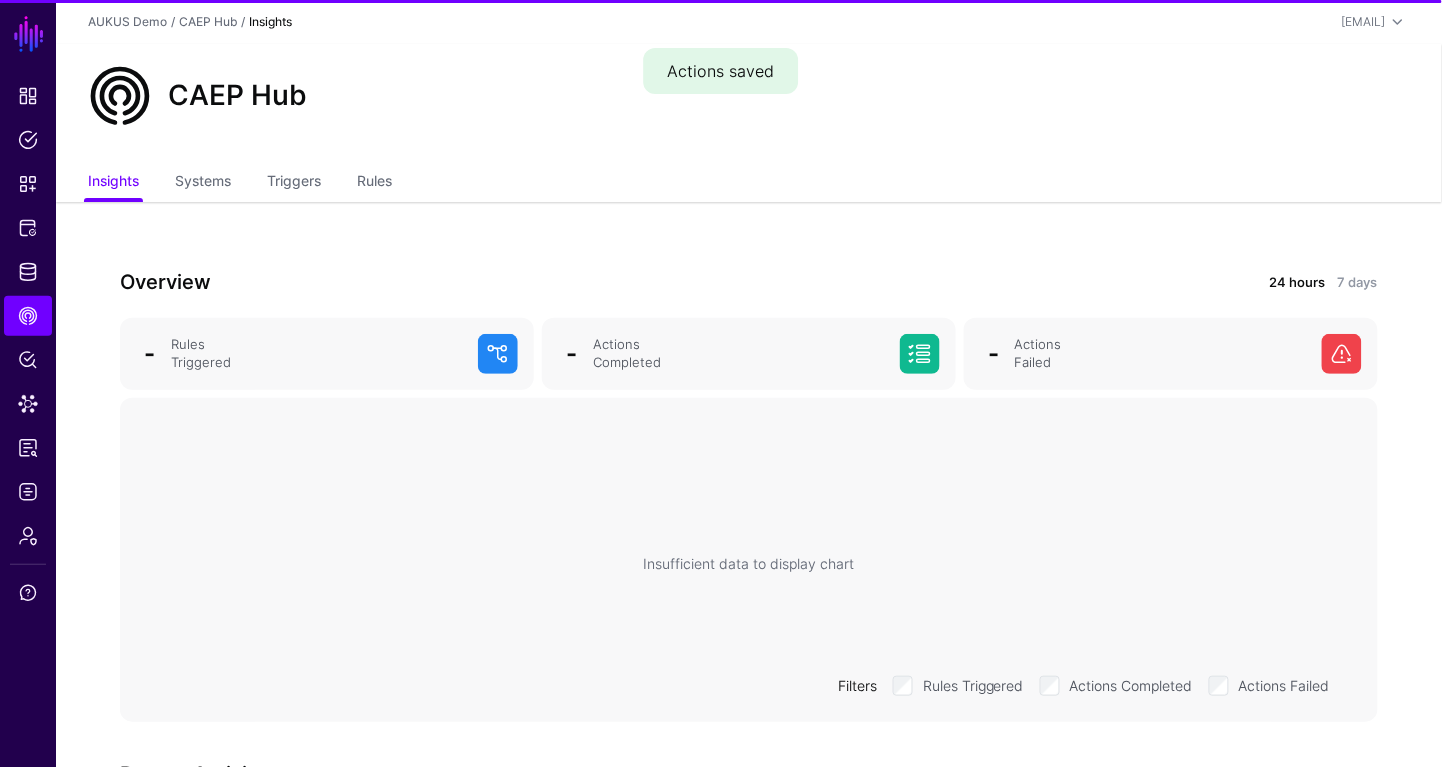 click on "Insights Systems Triggers Rules" 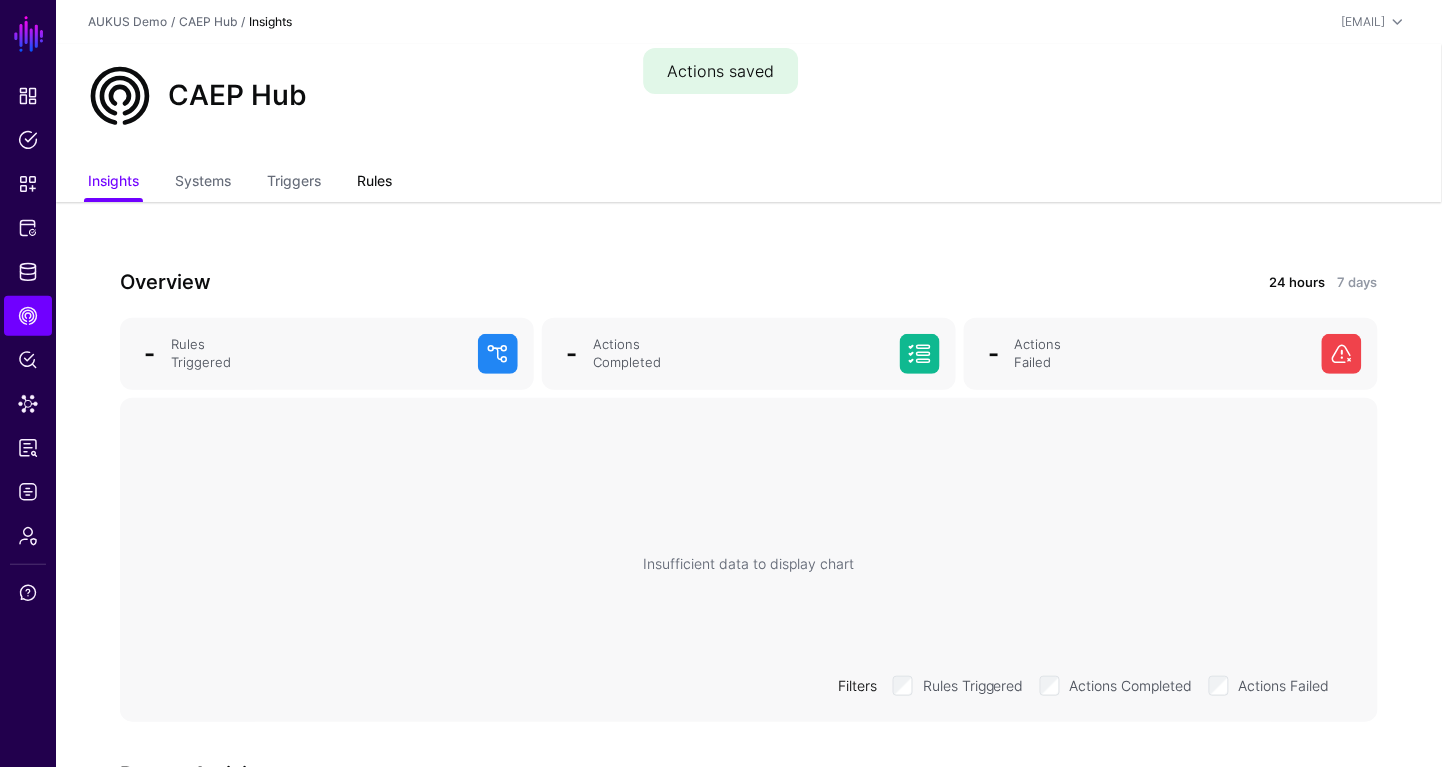 click on "Rules" 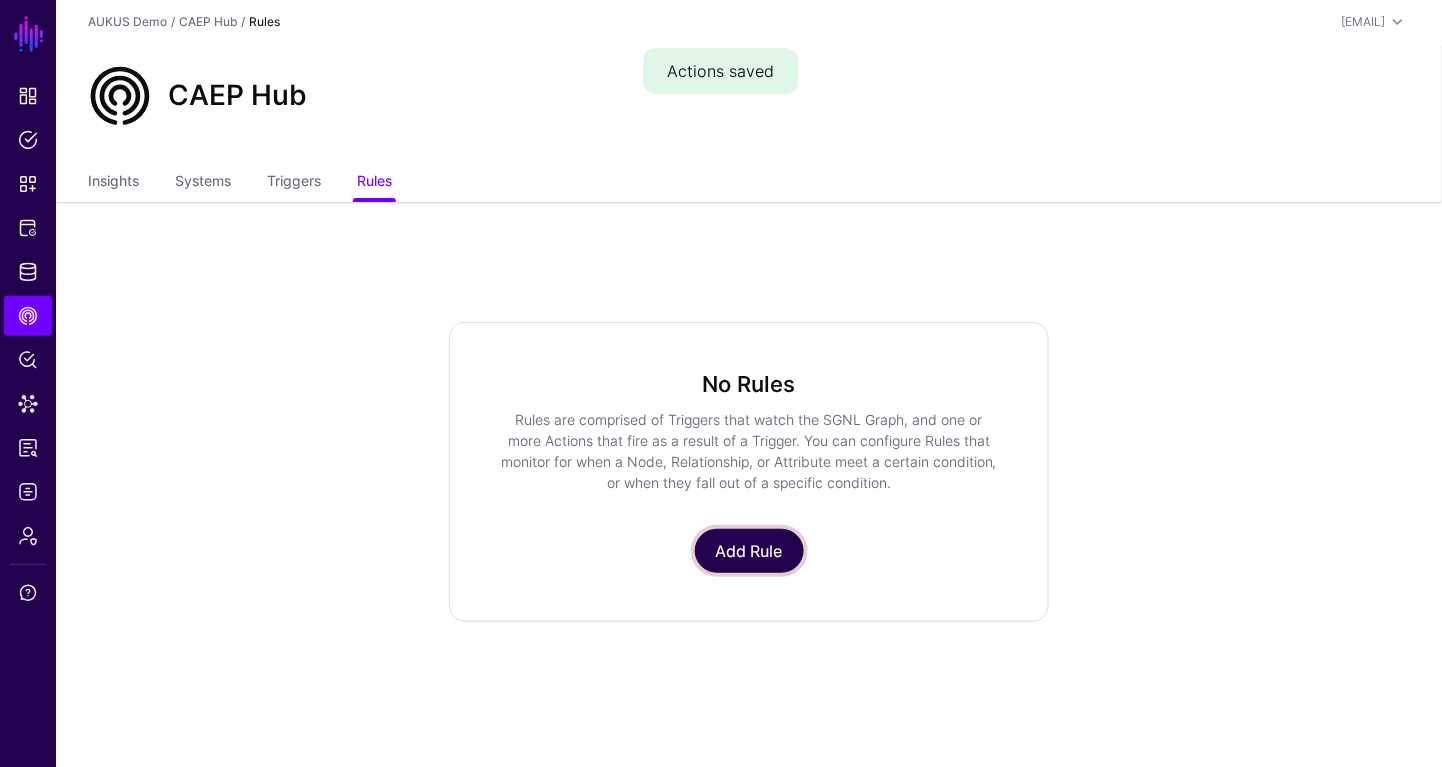 click on "Add Rule" 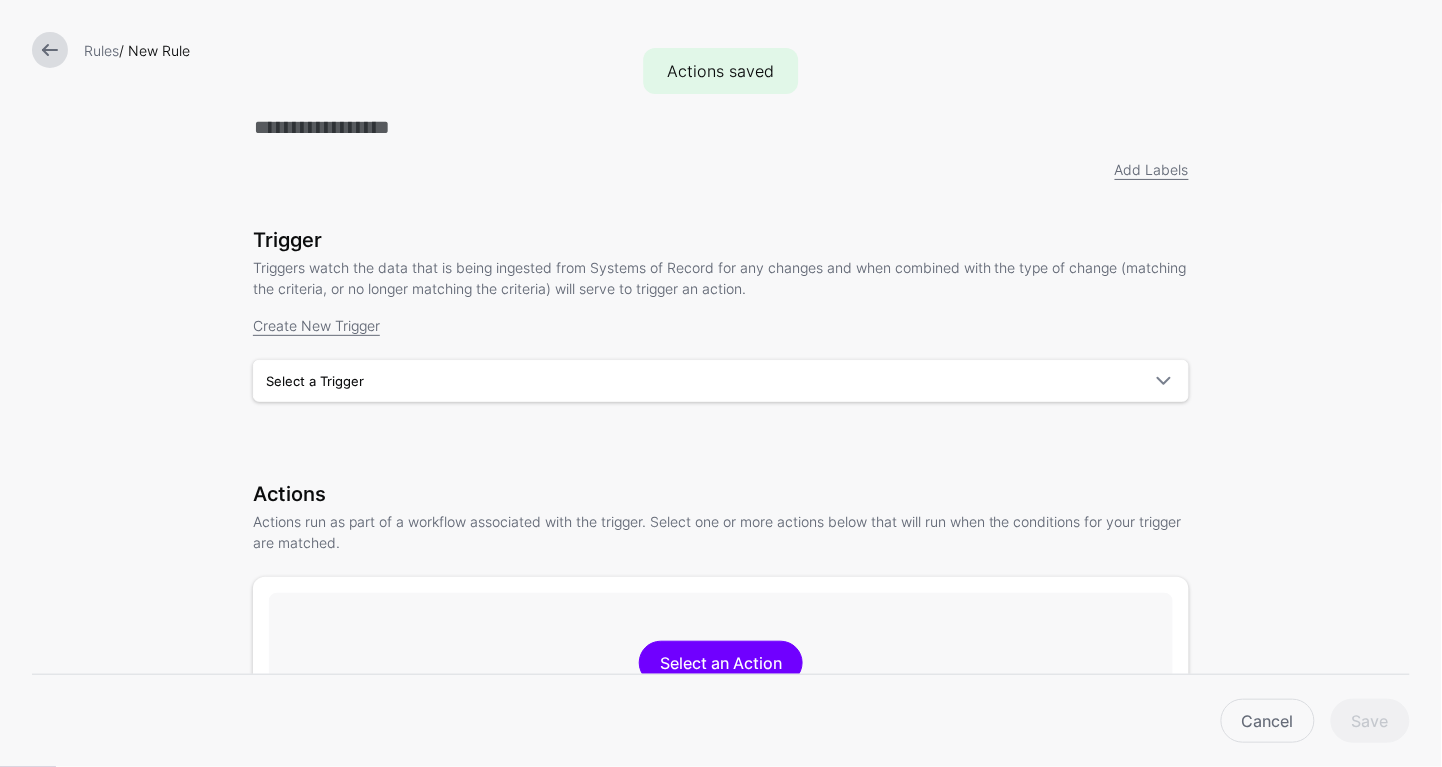 click on "Trigger  Triggers watch the data that is being ingested from Systems of Record for any changes and when combined with the type of change (matching the criteria, or no longer matching the criteria) will serve to trigger an action.  Create New Trigger Type Graph Change  Graph Change   Select a Trigger   User Assigned GitLab Groups In Jira" at bounding box center (721, 343) 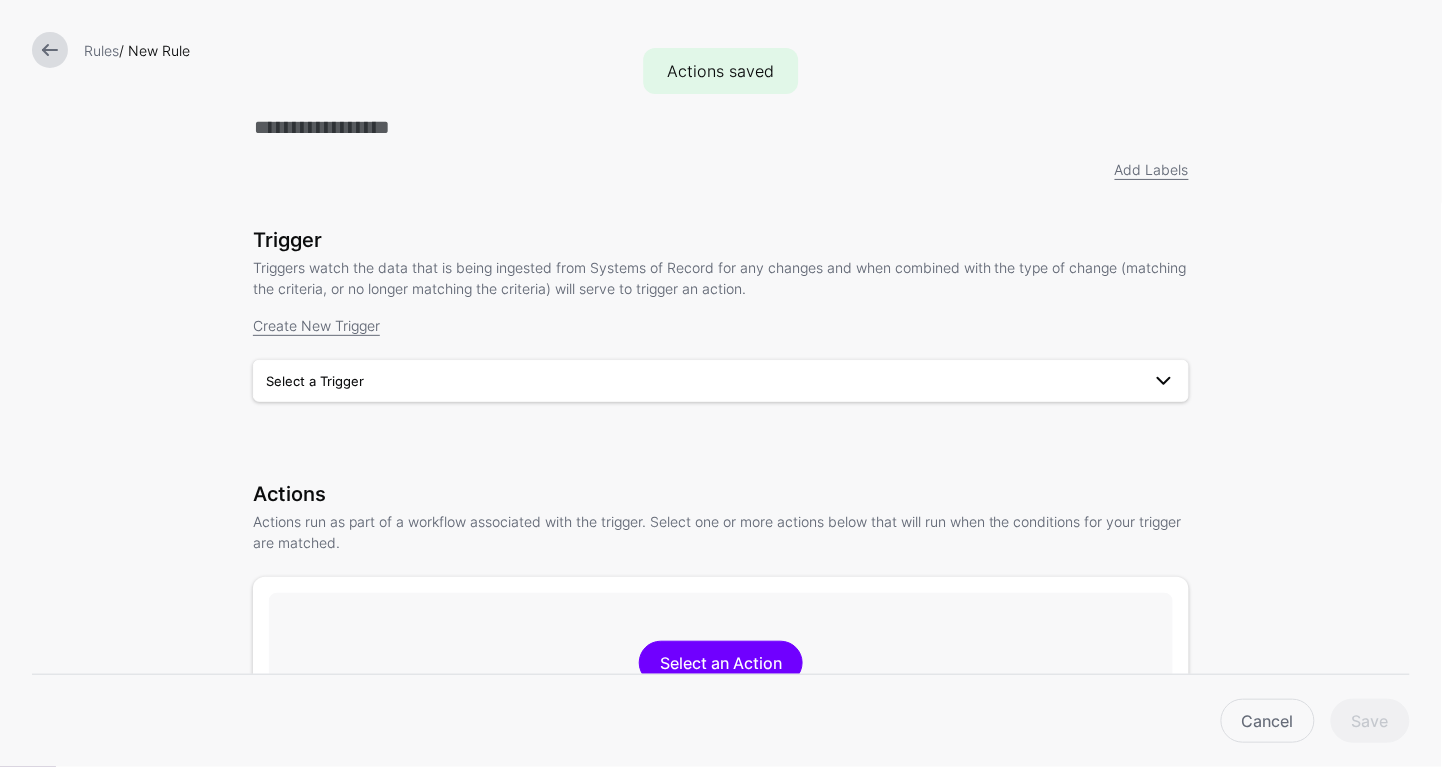 click on "Select a Trigger" at bounding box center (721, 381) 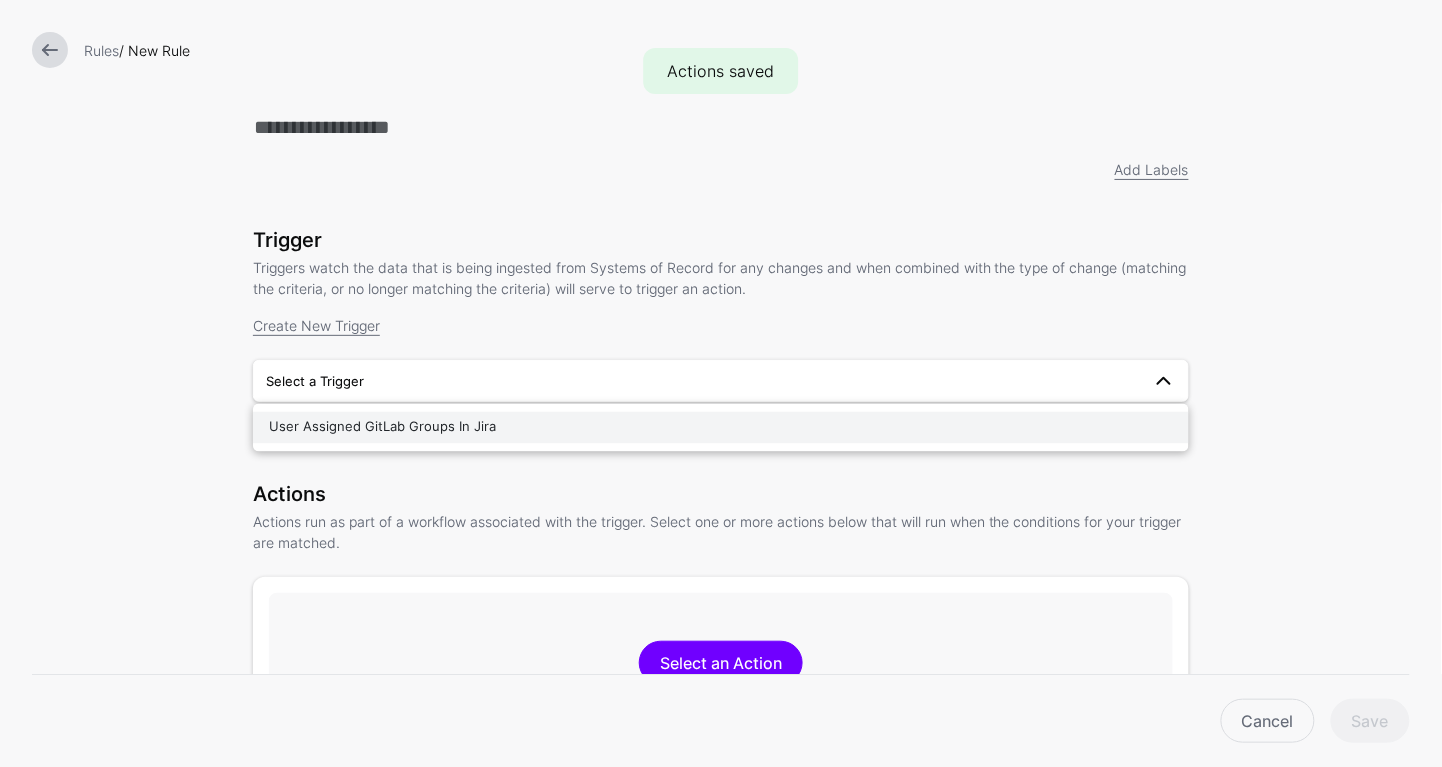 click on "User Assigned GitLab Groups In Jira" at bounding box center [382, 427] 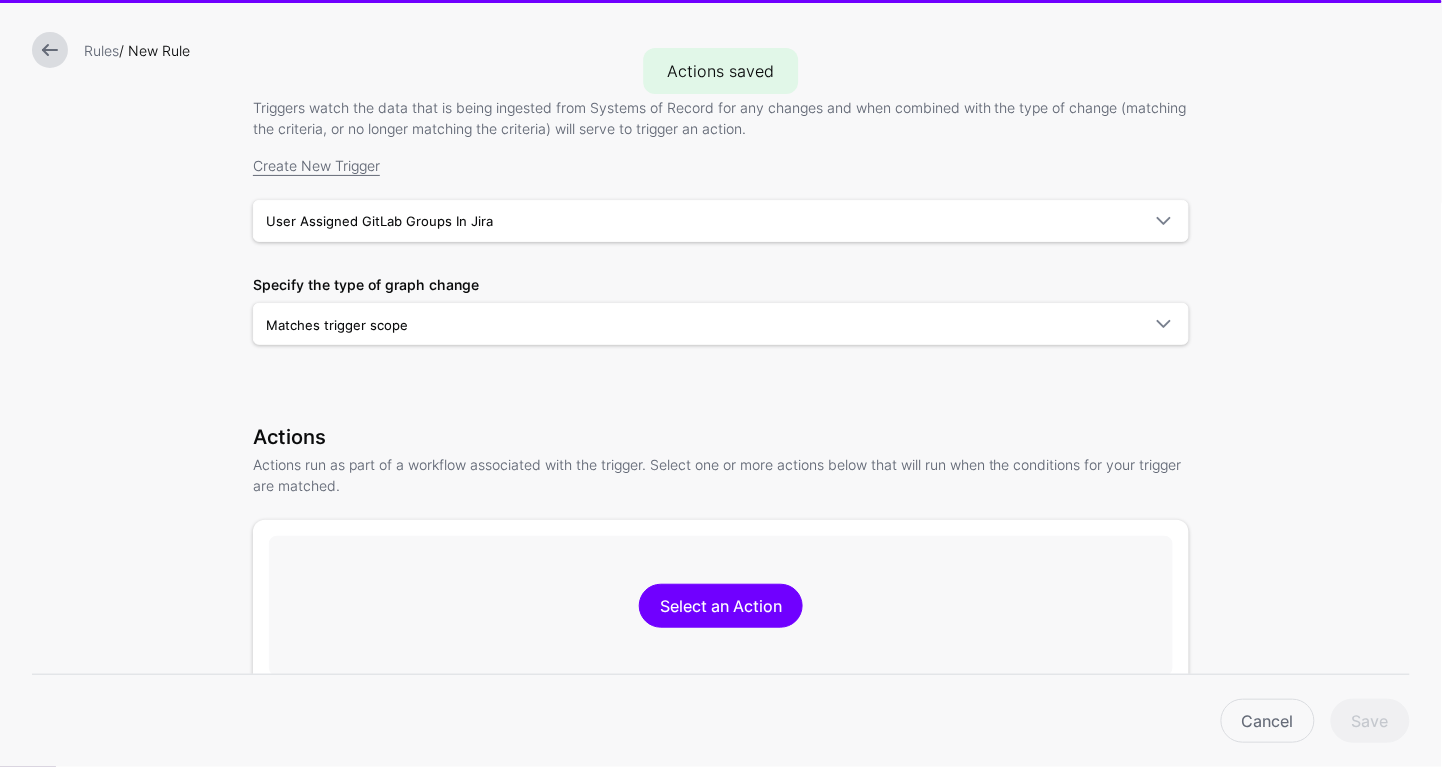 scroll, scrollTop: 281, scrollLeft: 0, axis: vertical 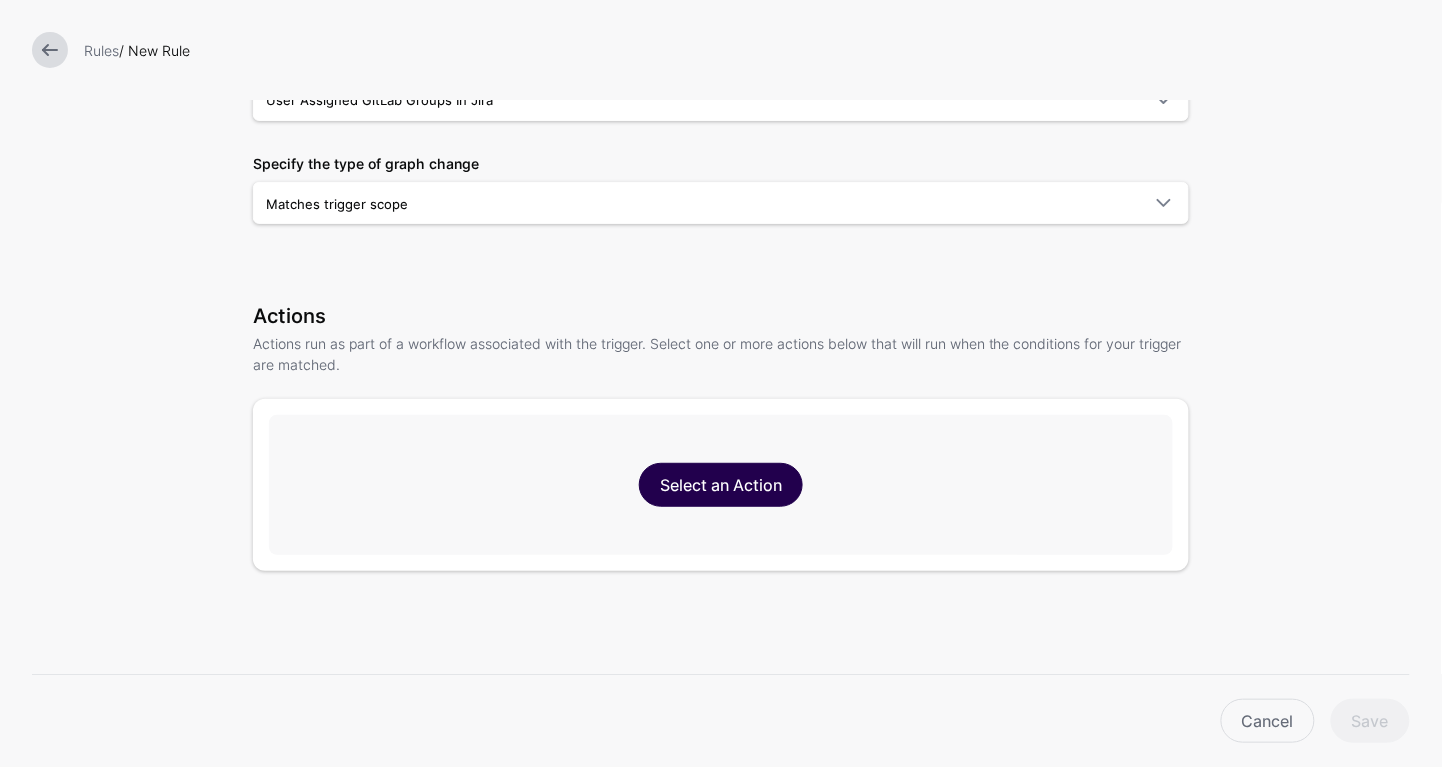 click on "Select an Action" at bounding box center (721, 485) 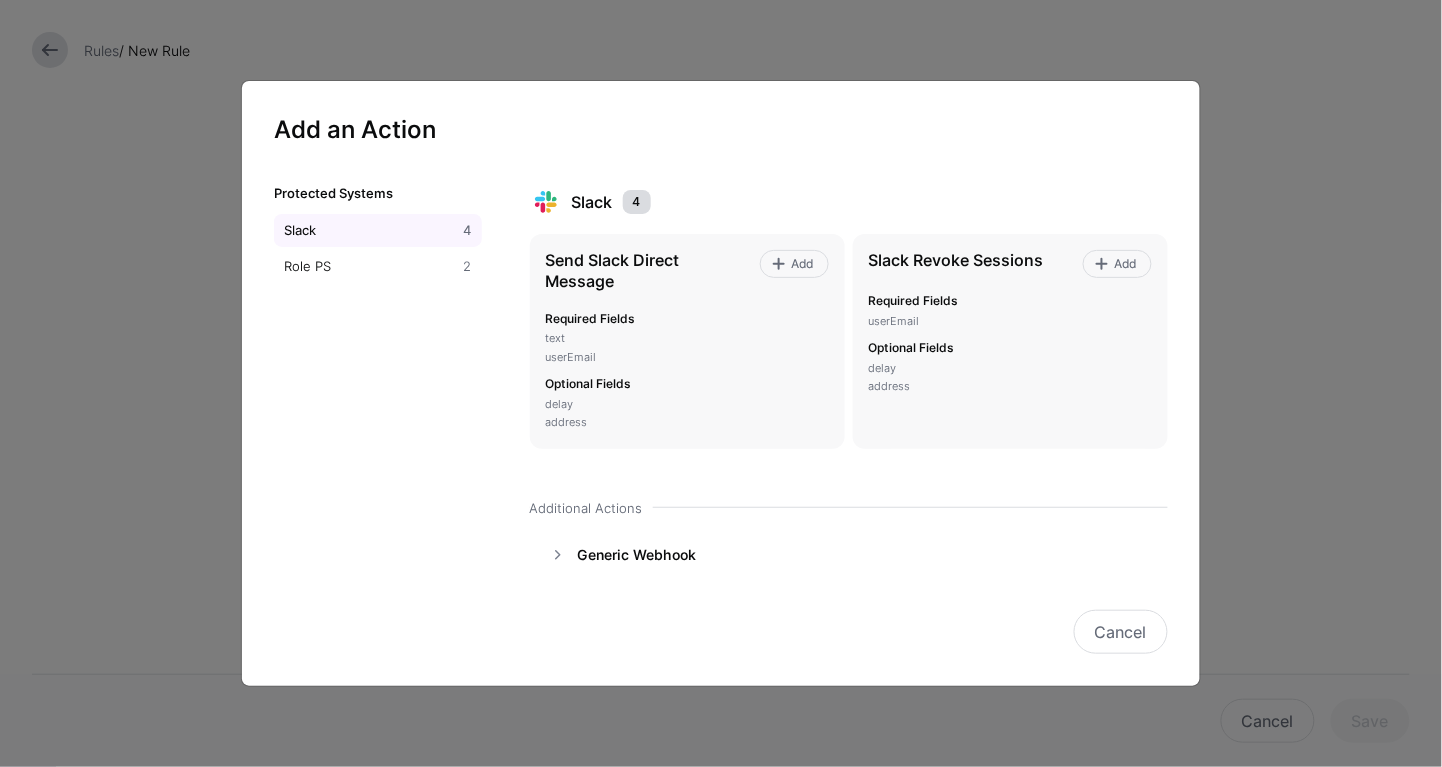scroll, scrollTop: 75, scrollLeft: 0, axis: vertical 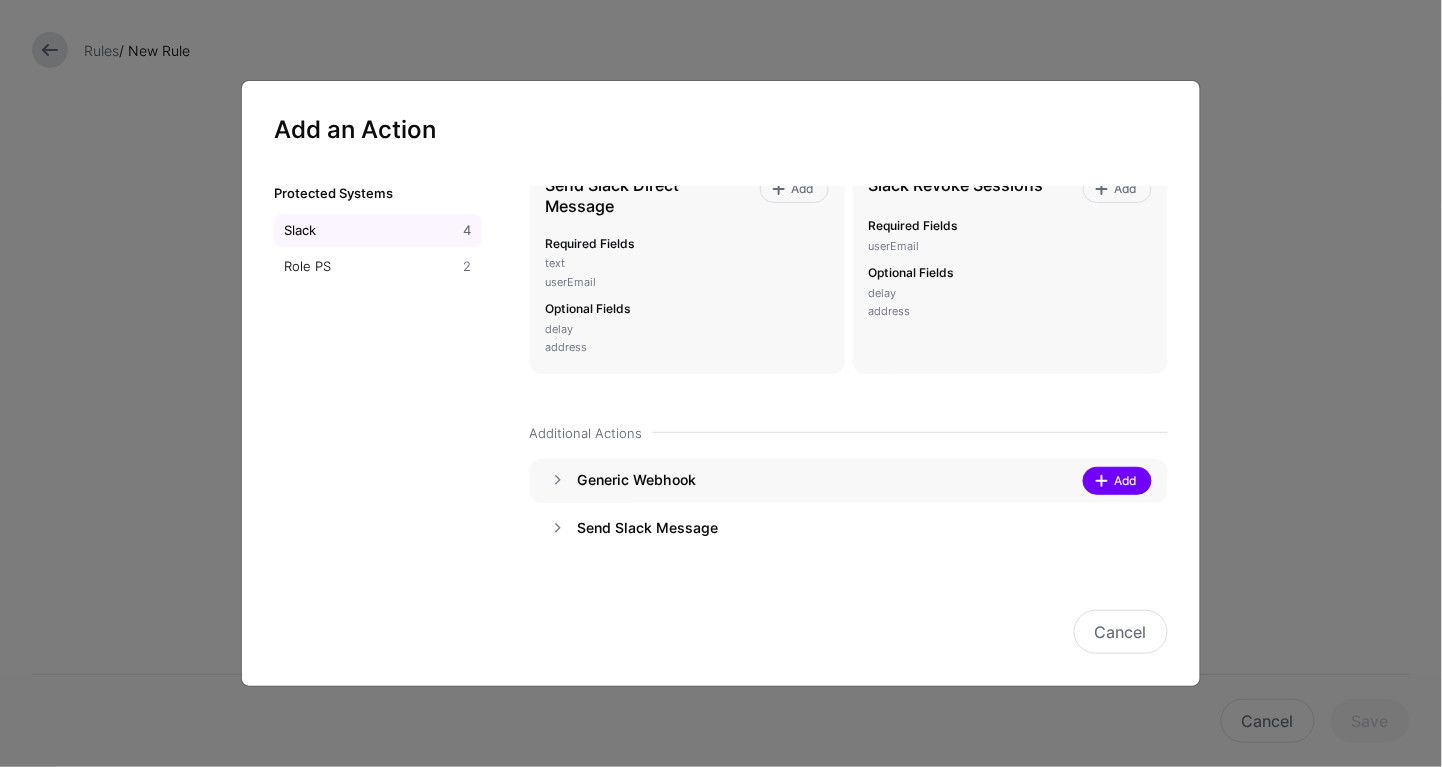 click 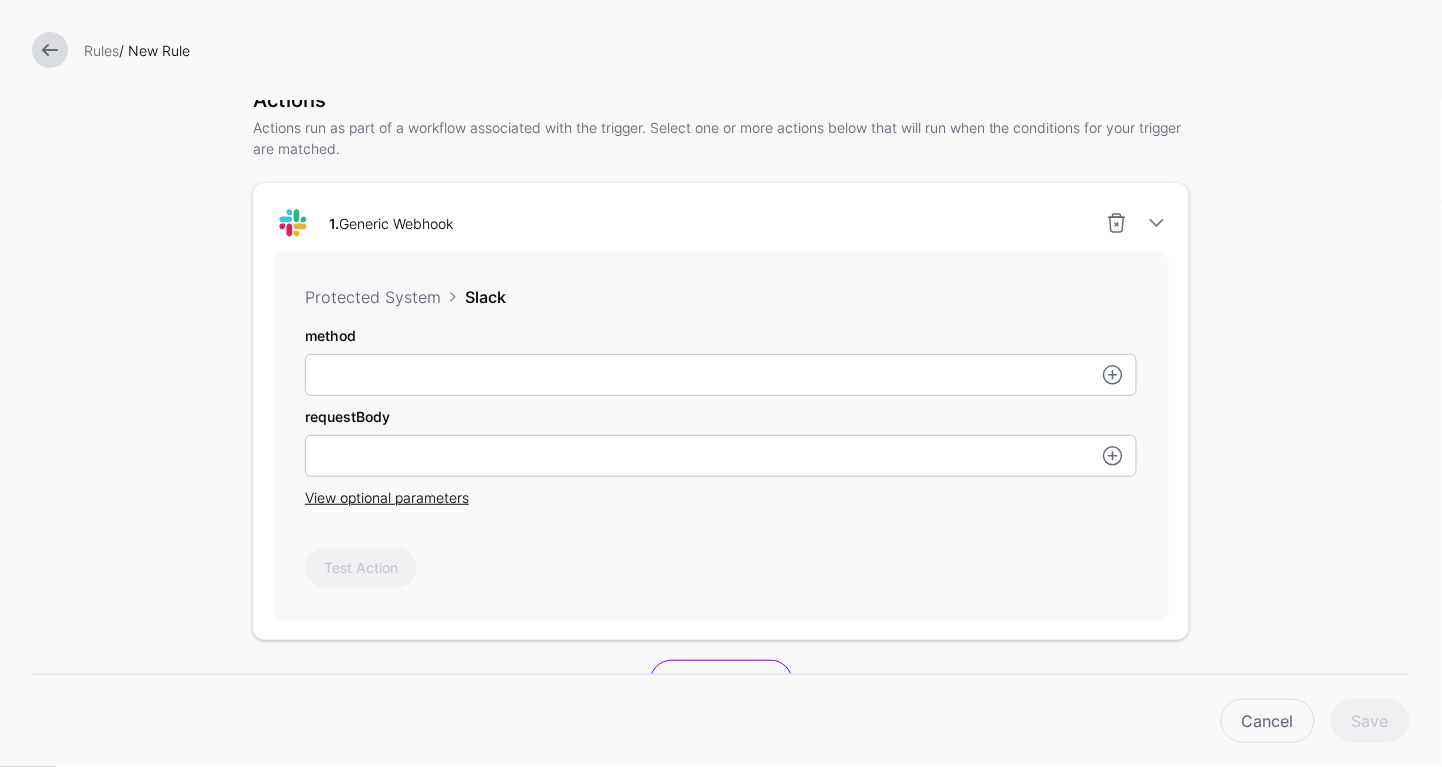 scroll, scrollTop: 456, scrollLeft: 0, axis: vertical 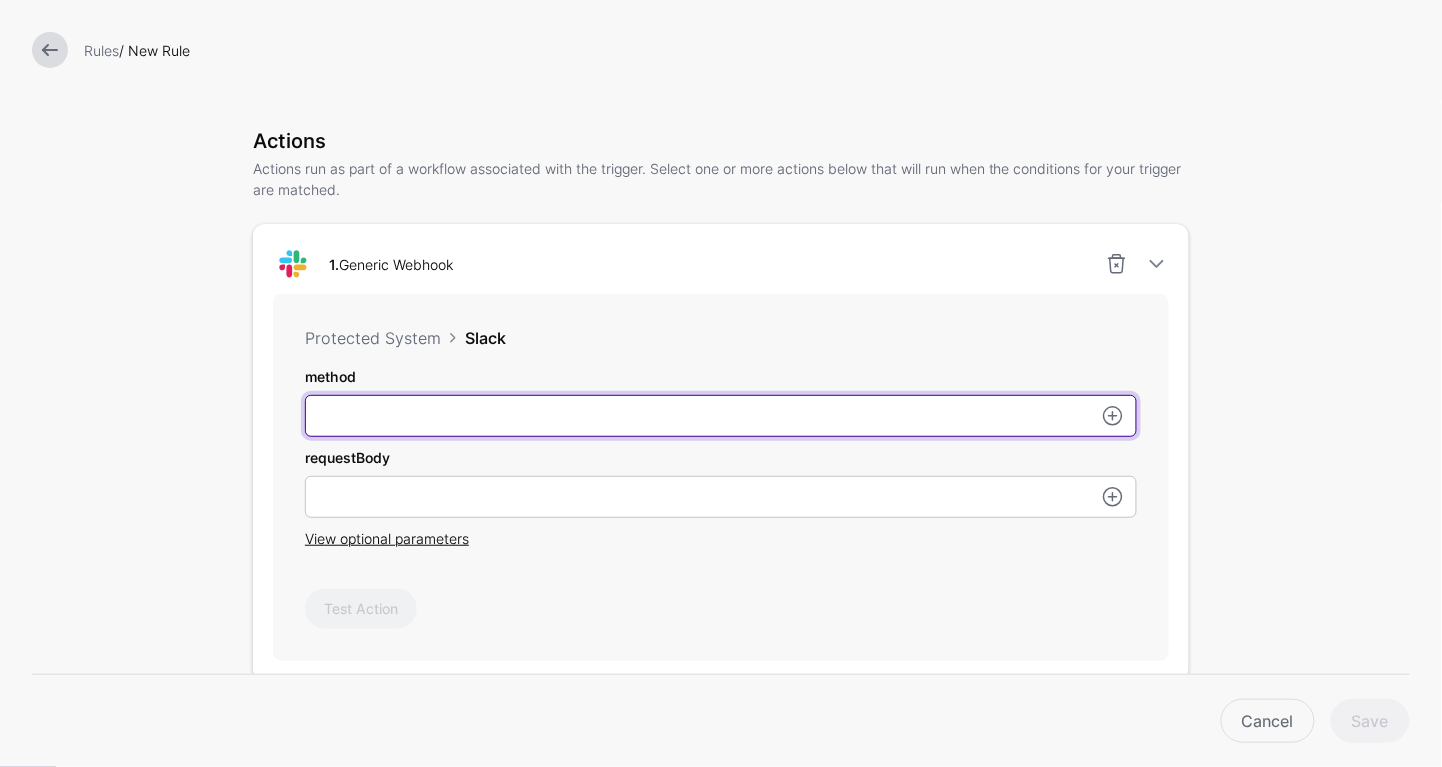 click on "method" at bounding box center [721, 416] 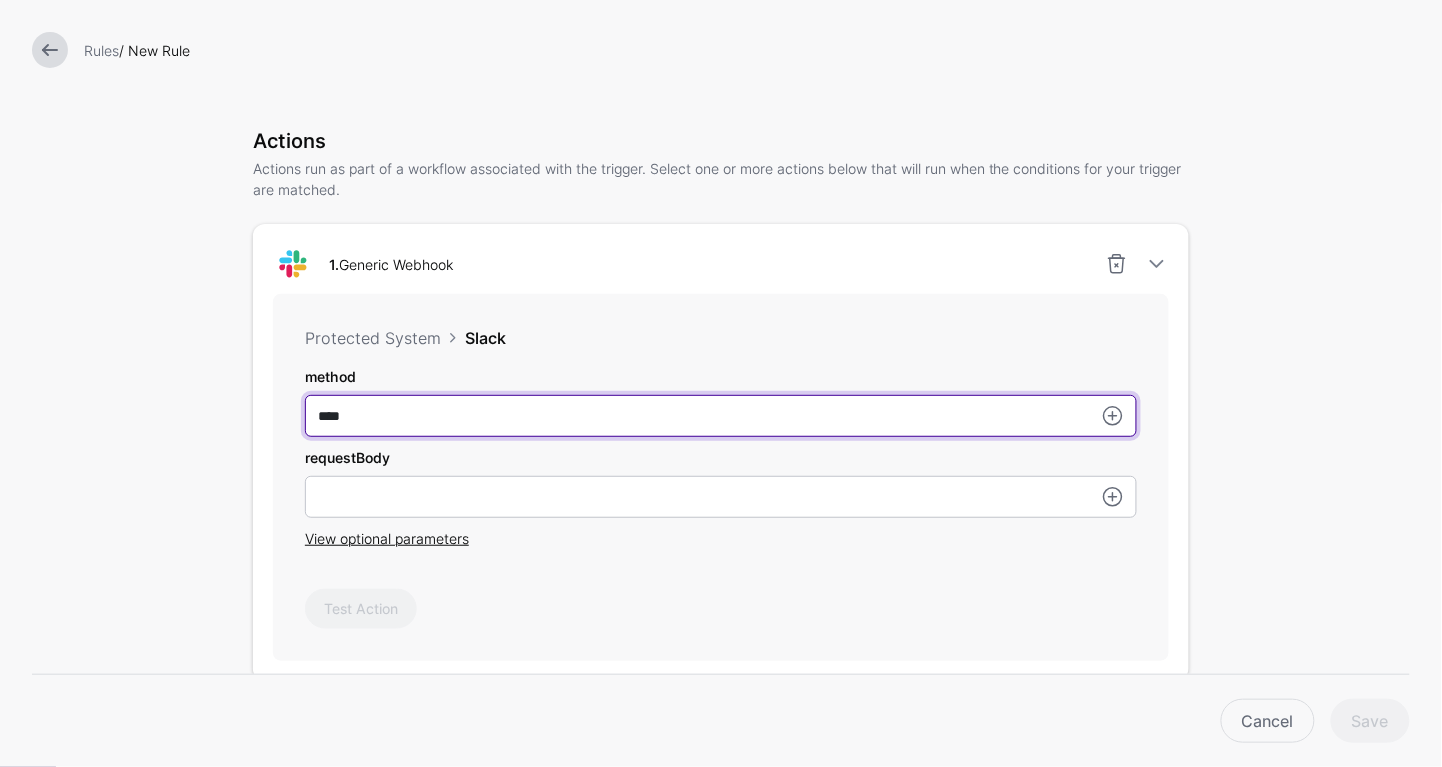 type on "****" 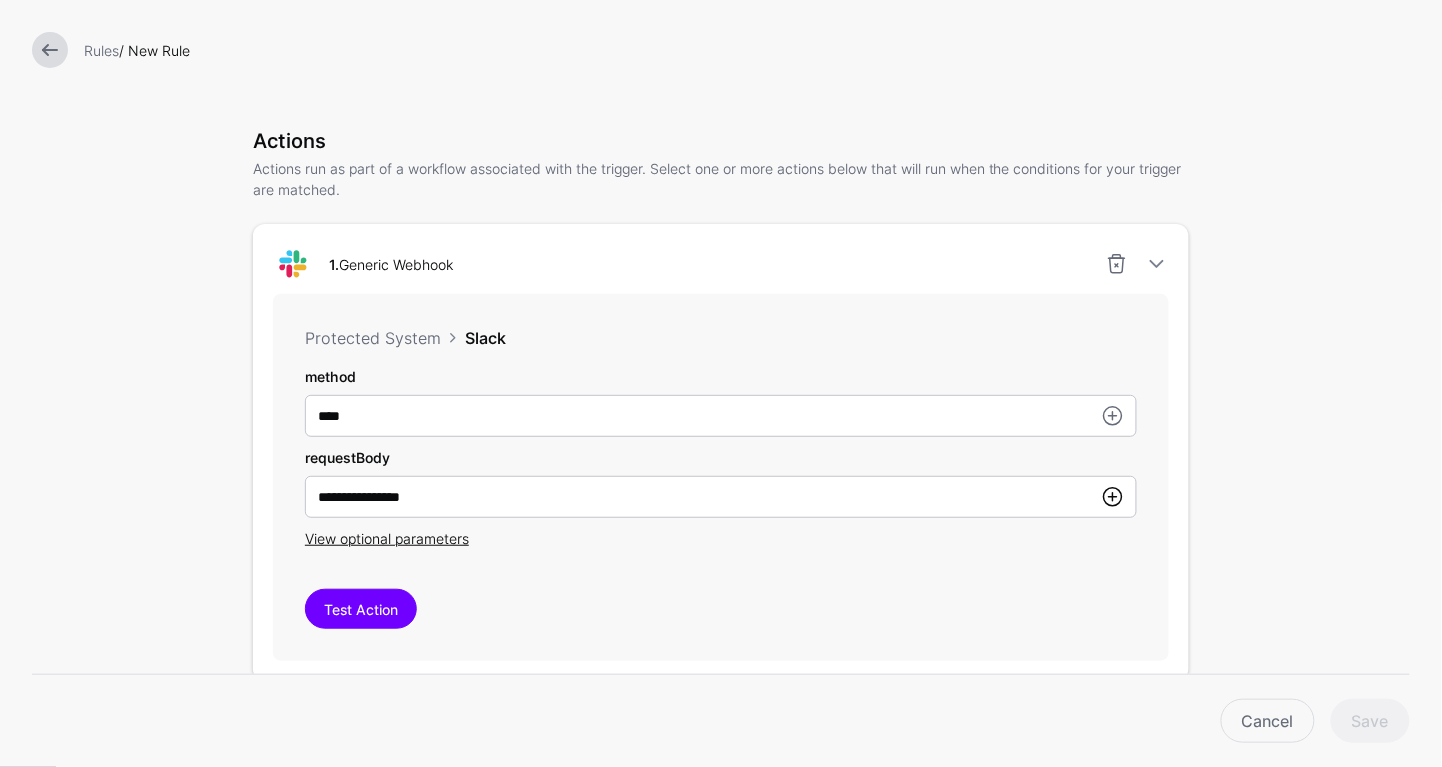 click at bounding box center [1113, 497] 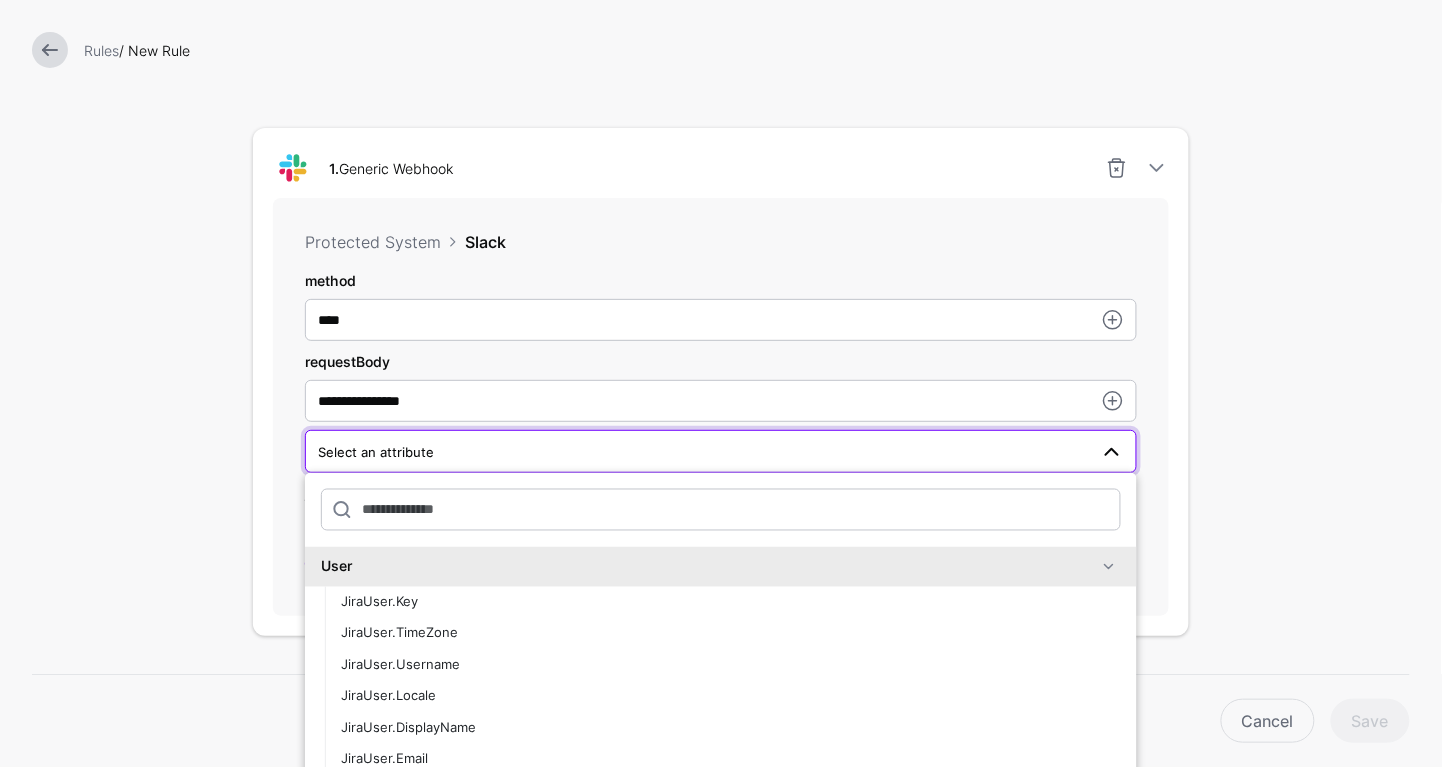 scroll, scrollTop: 722, scrollLeft: 0, axis: vertical 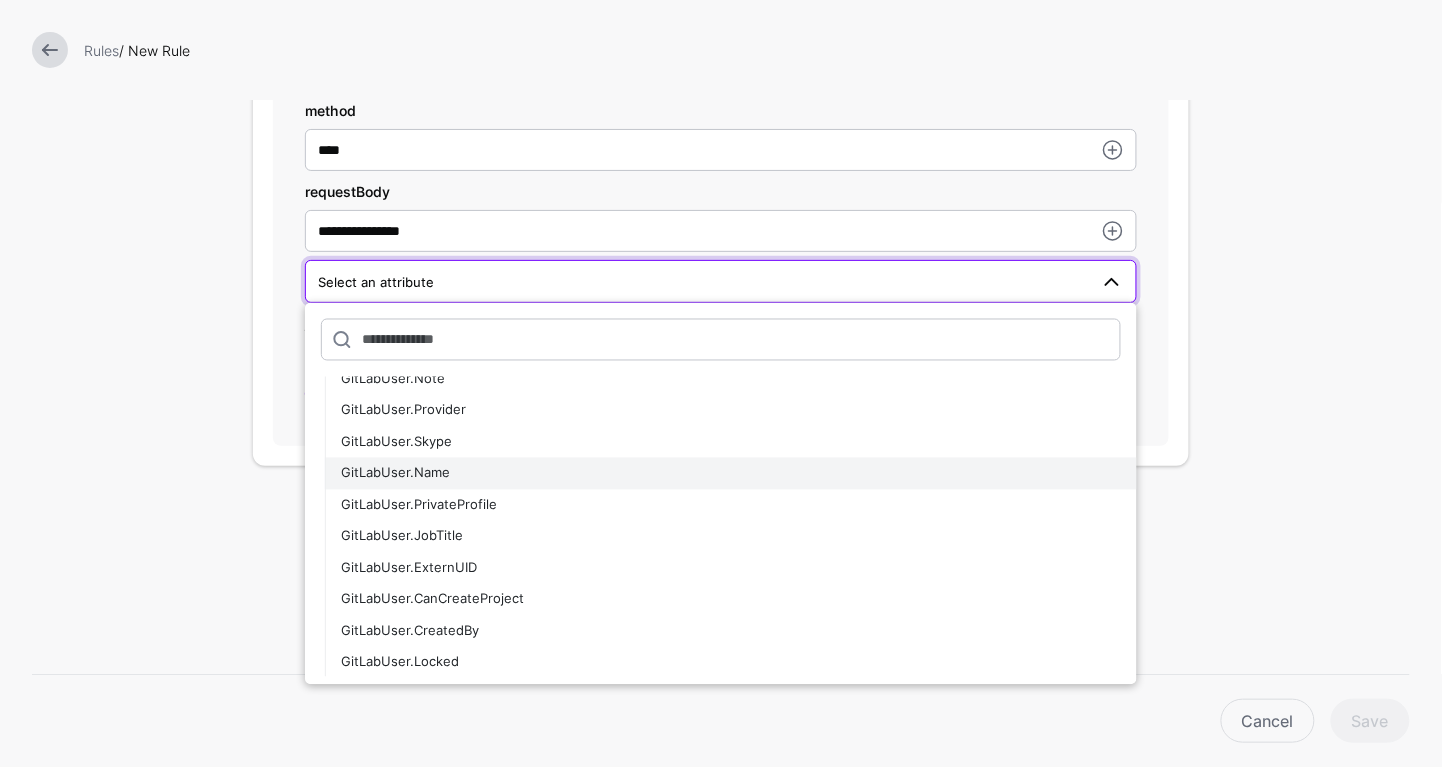 click on "GitLabUser.Name" at bounding box center [731, 474] 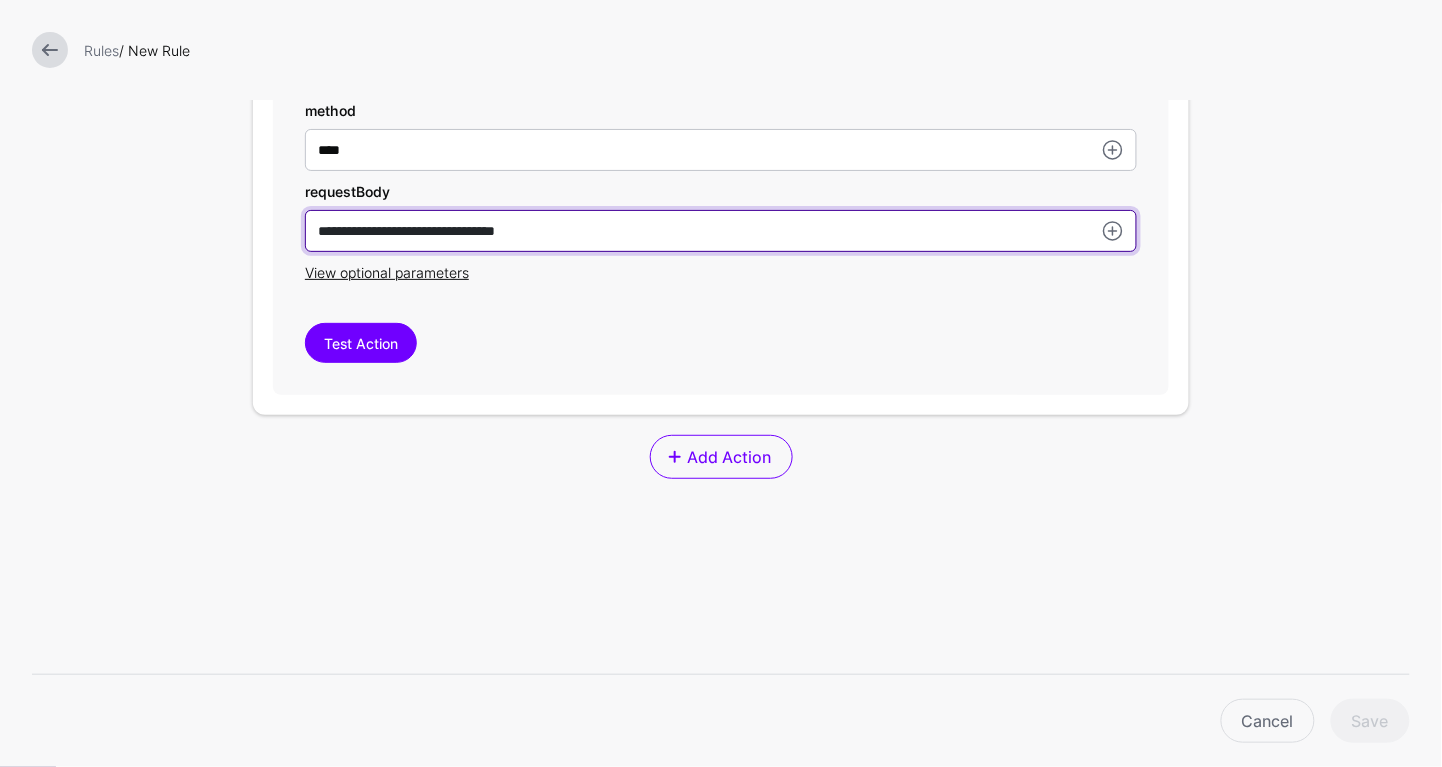 click on "**********" at bounding box center (721, 150) 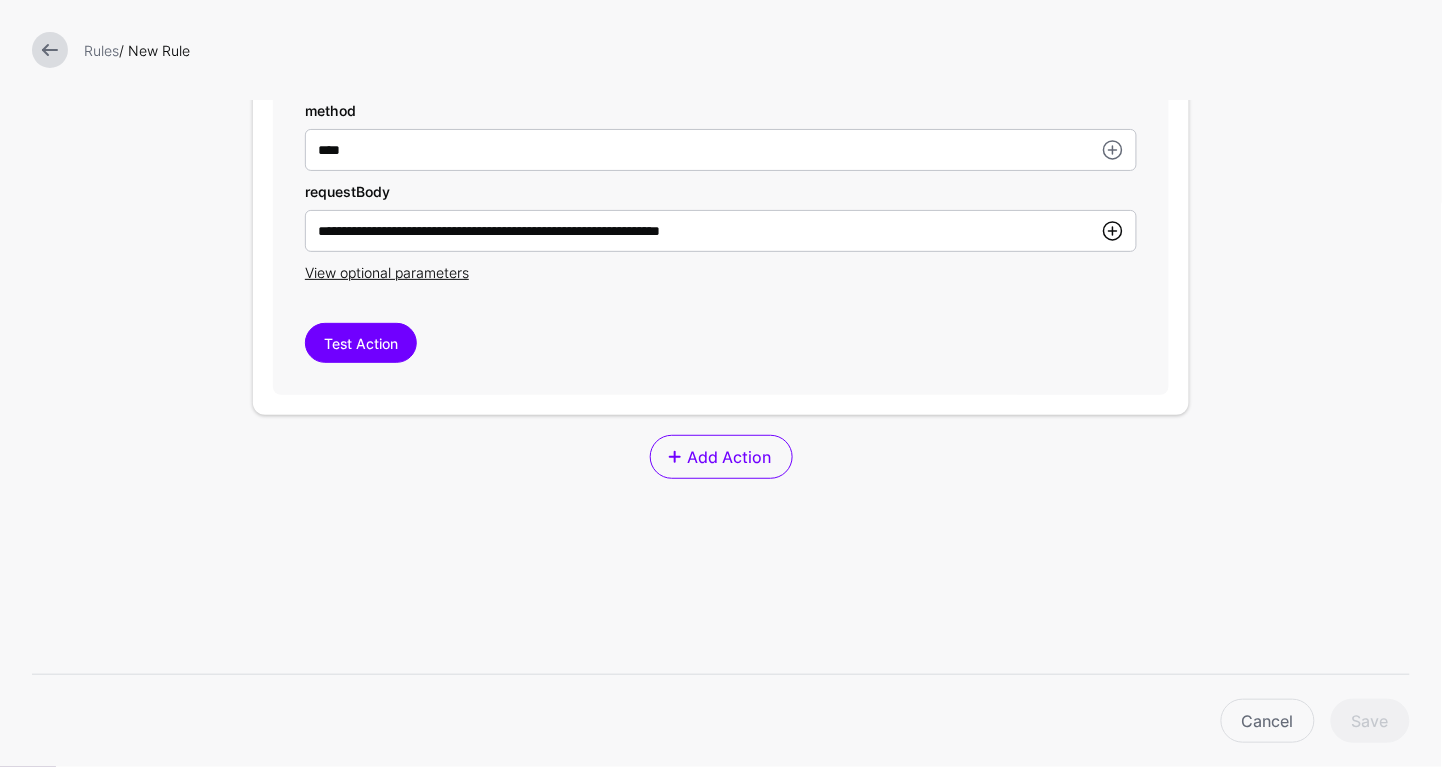 click at bounding box center (1113, 231) 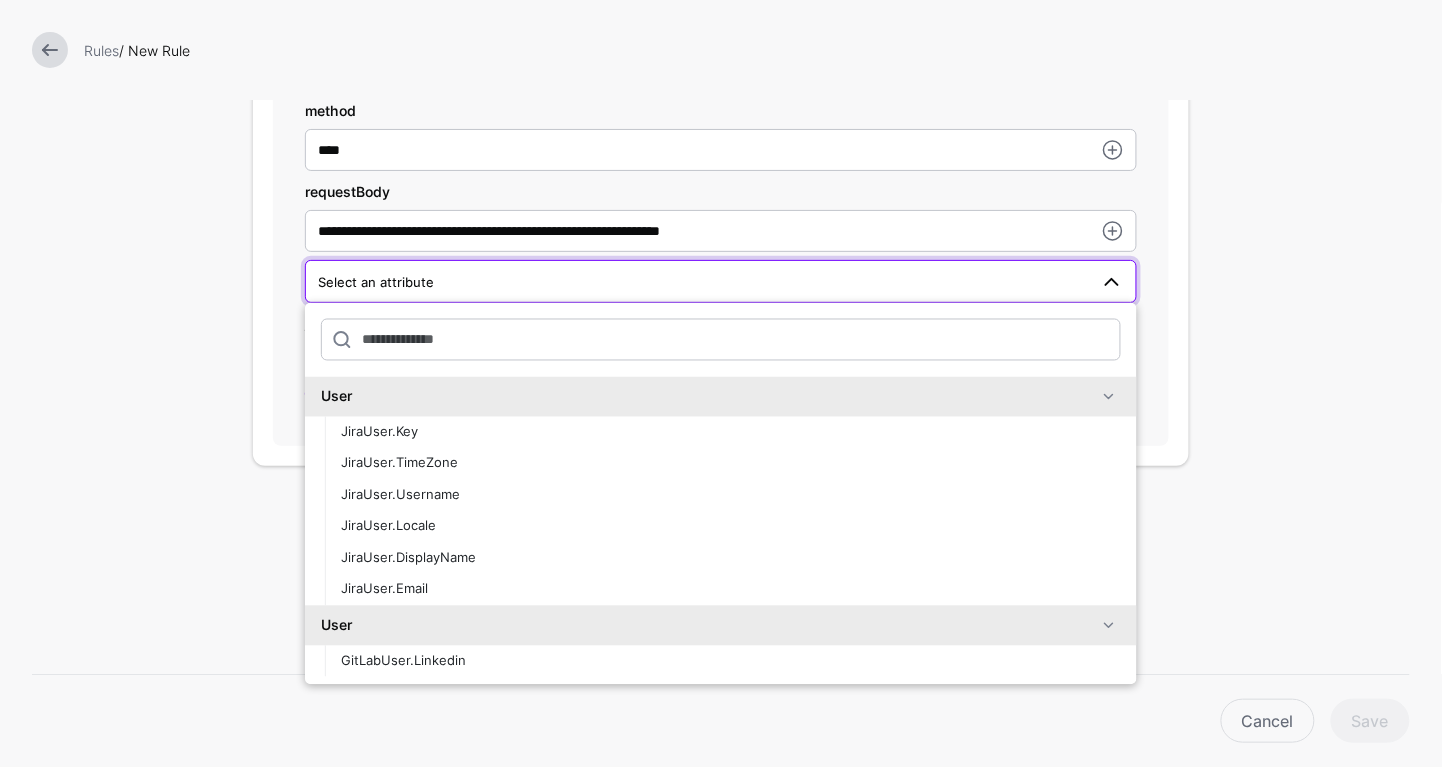 click at bounding box center [721, 344] 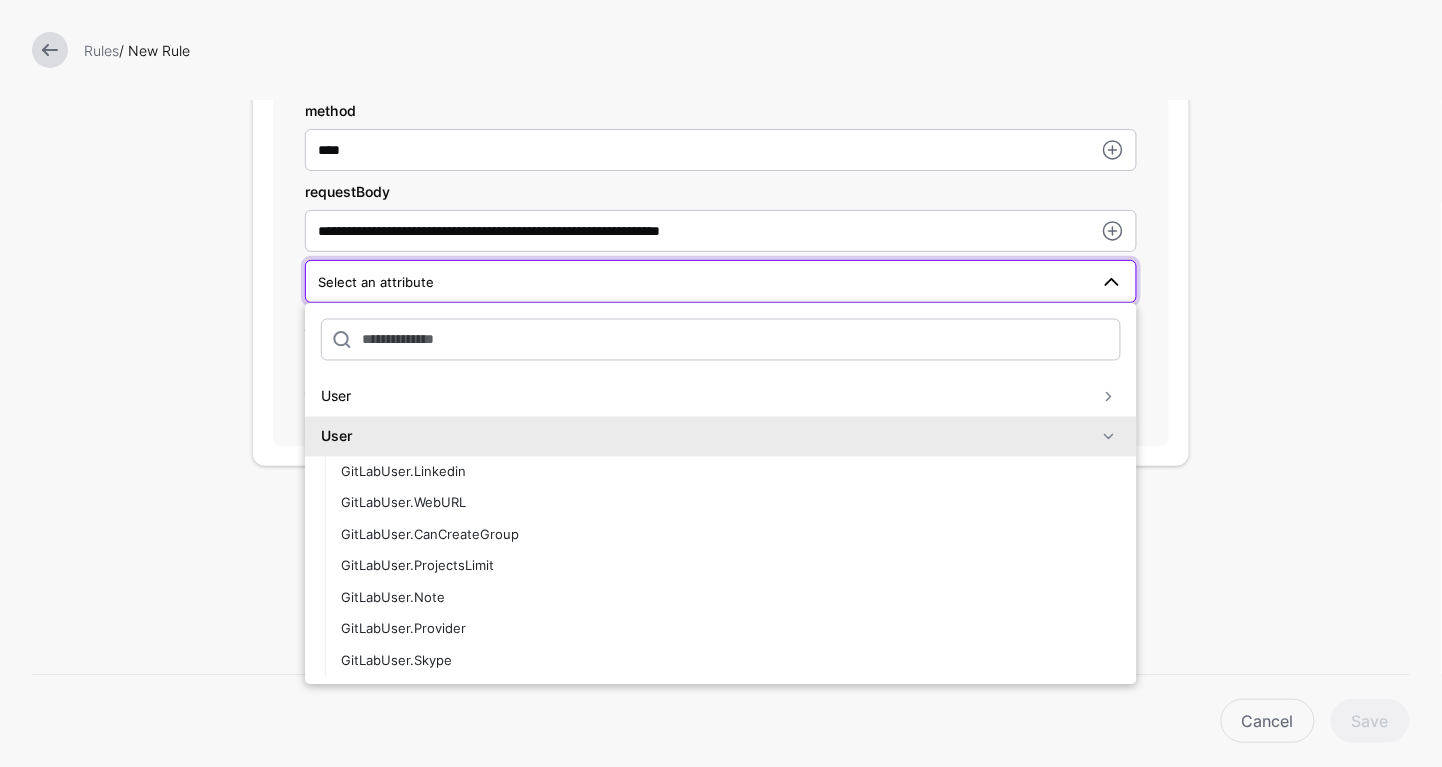 click on "User" at bounding box center (709, 436) 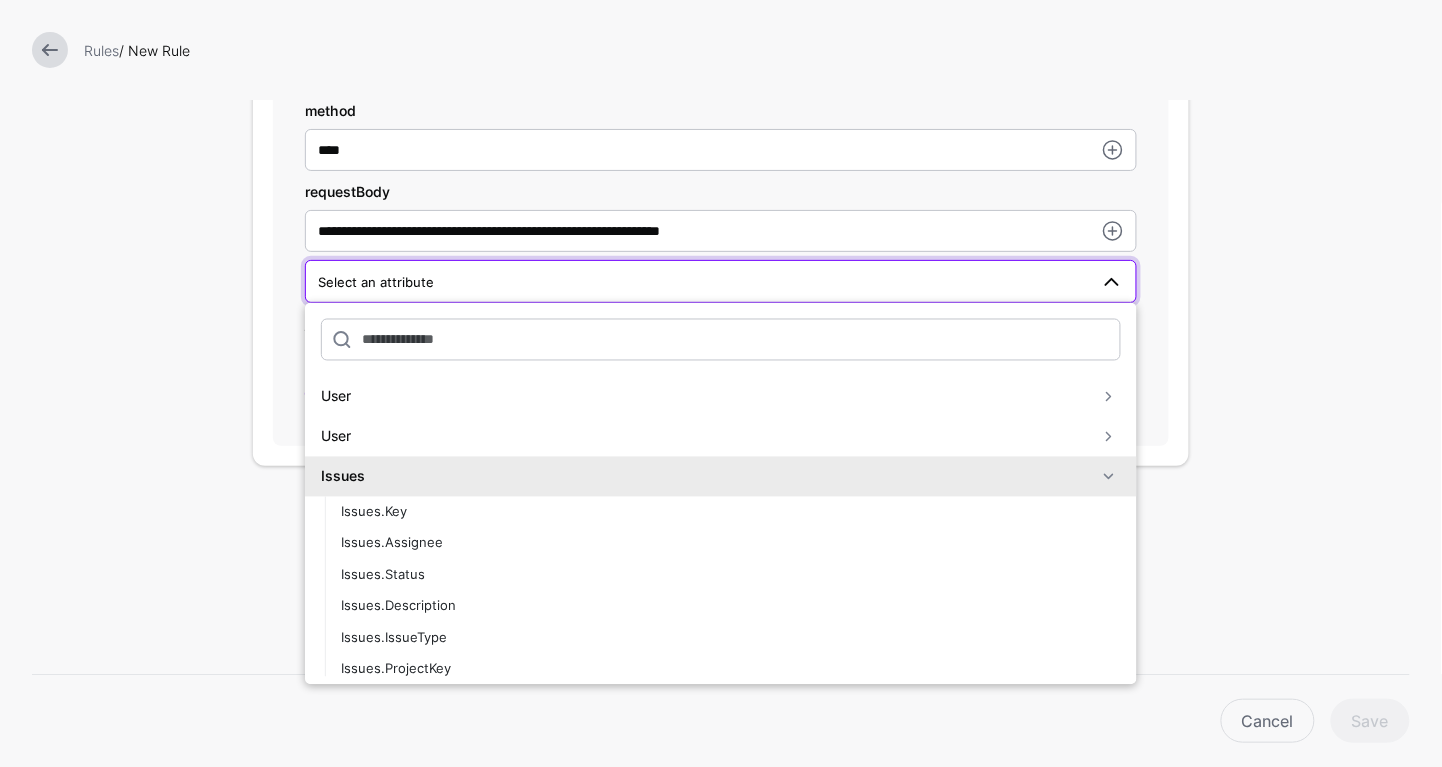 click on "Issues" at bounding box center [721, 477] 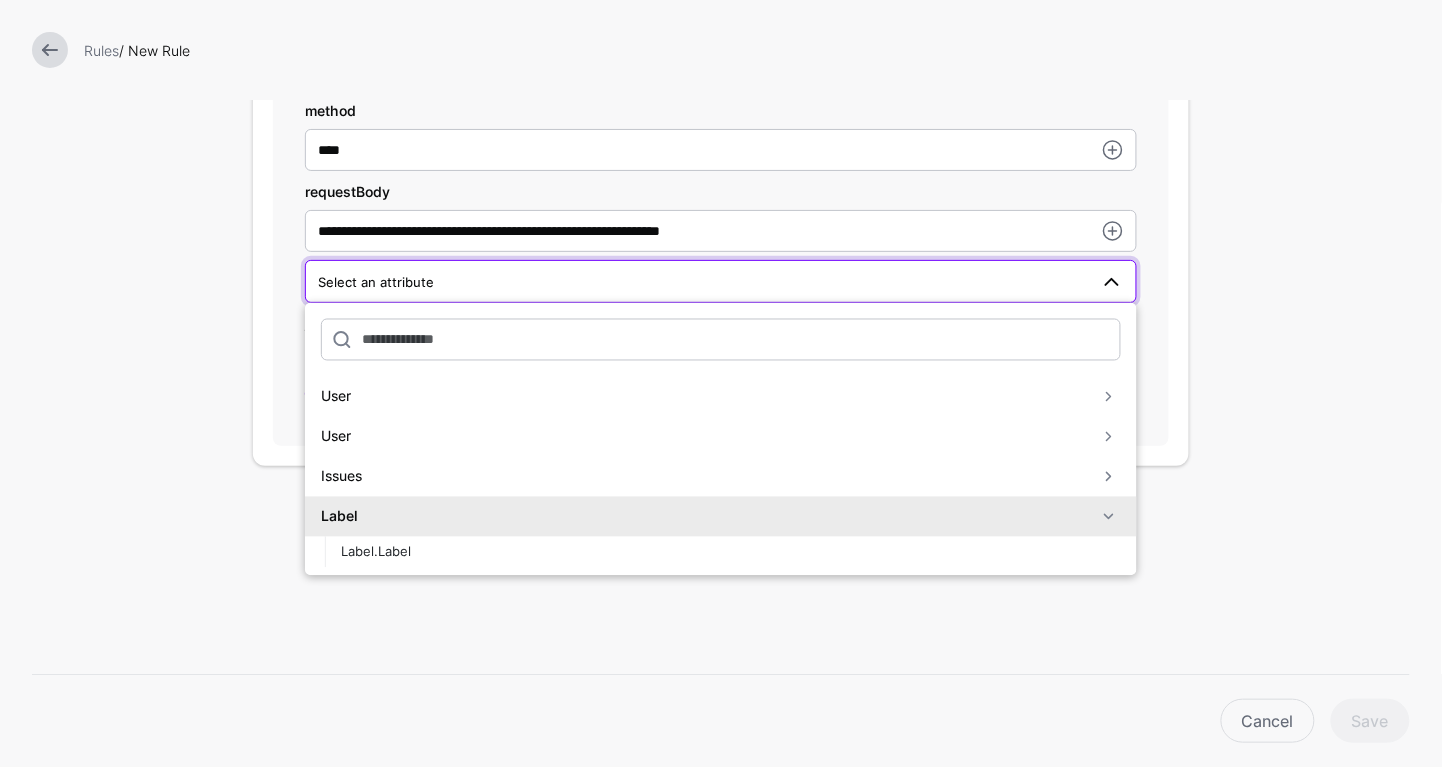click on "User" at bounding box center (709, 396) 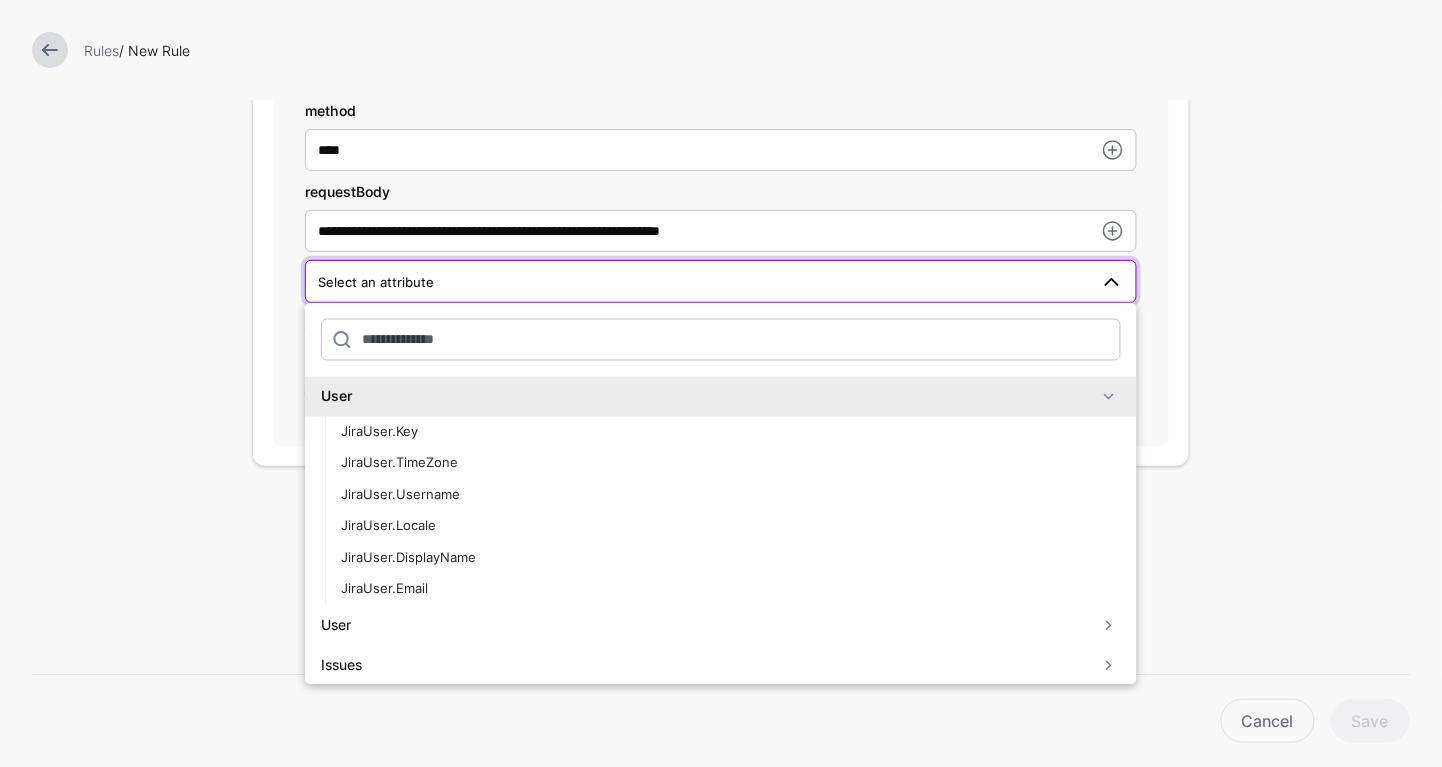 click on "User" at bounding box center [709, 396] 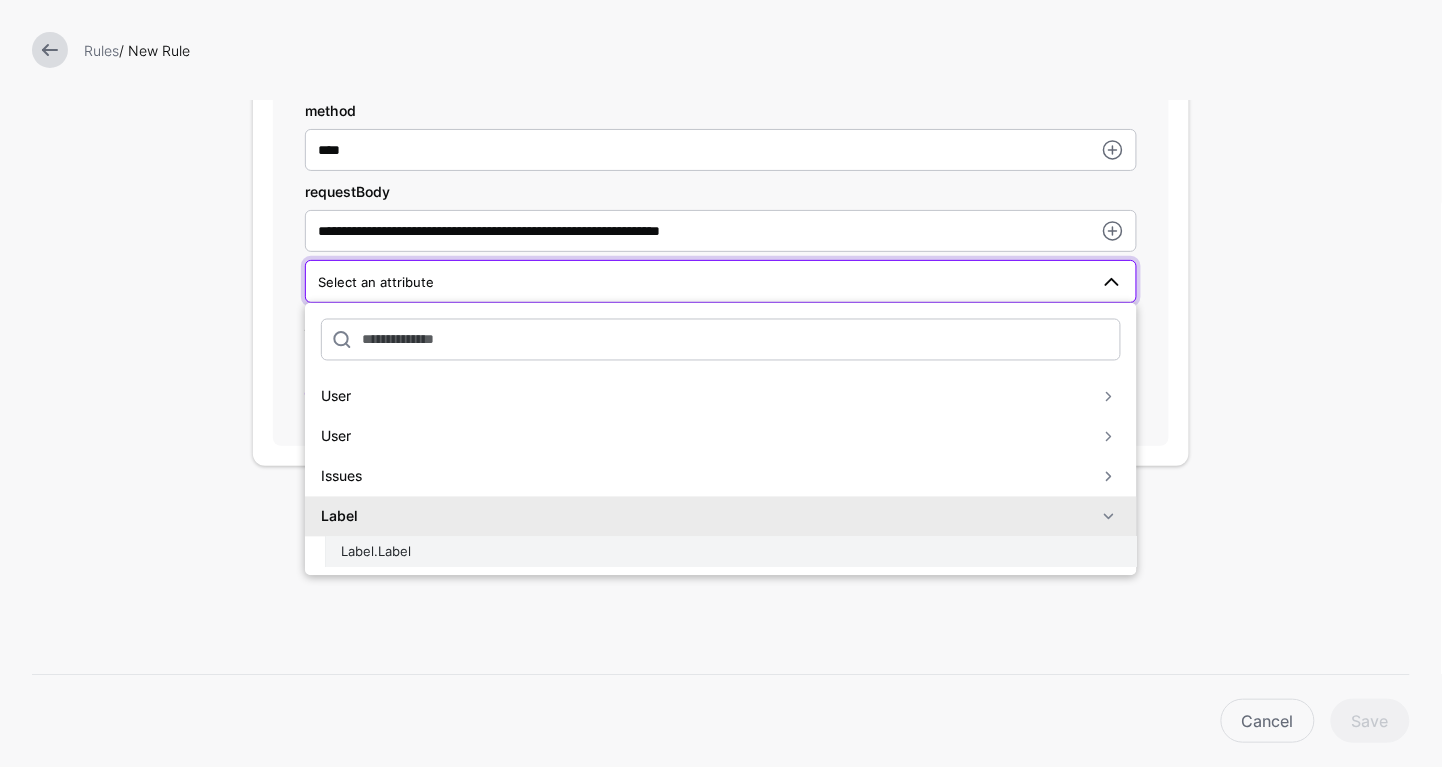 click on "Label.Label" at bounding box center (731, 553) 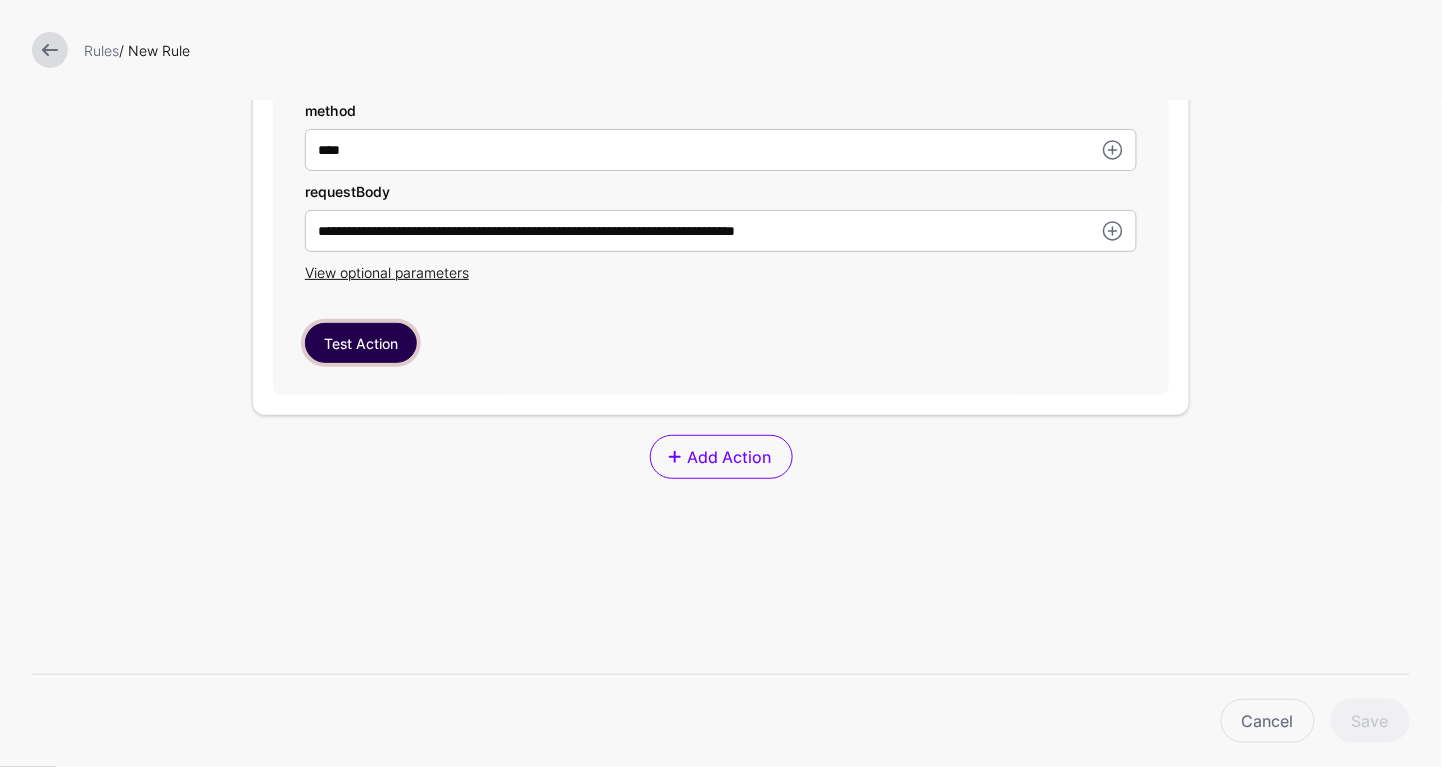 click on "Test Action" at bounding box center [361, 343] 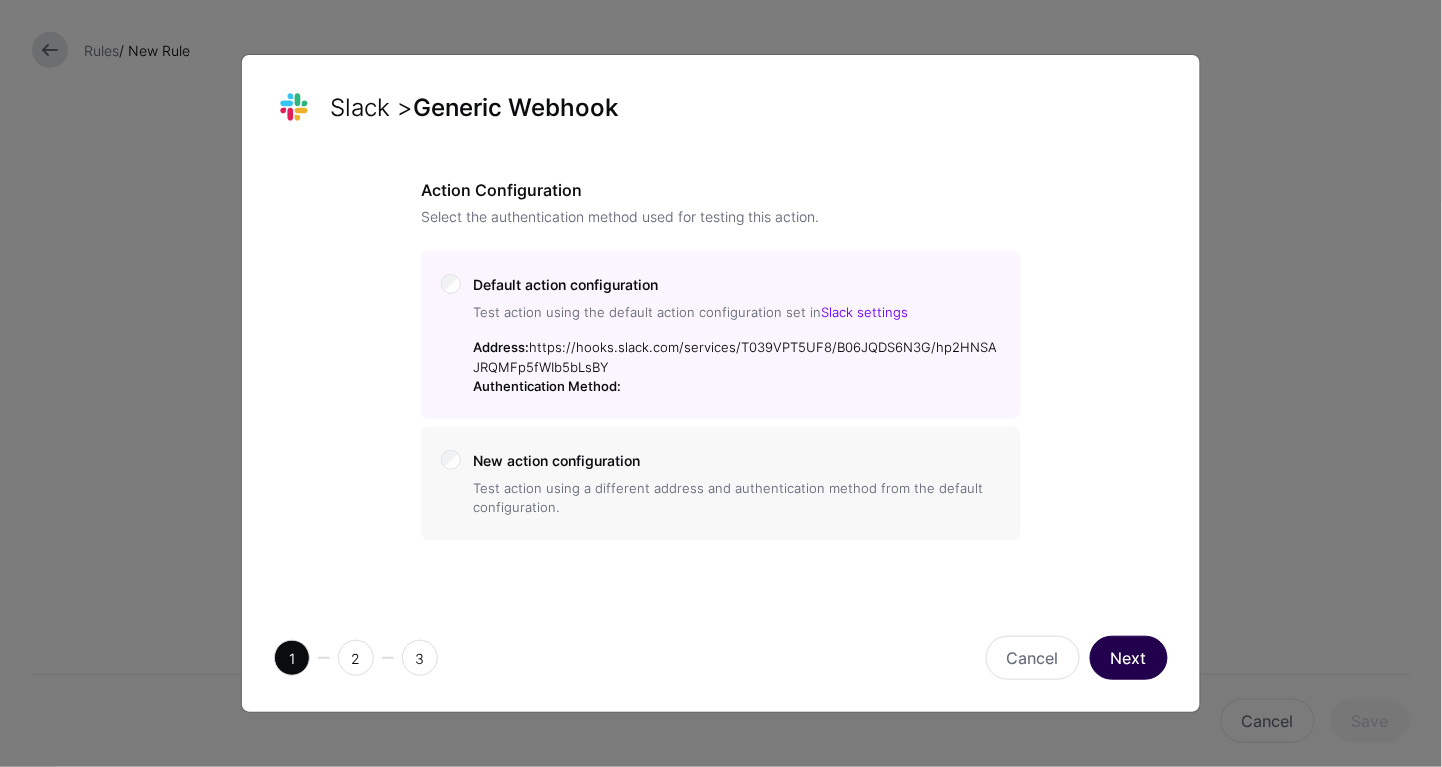 click on "Next" 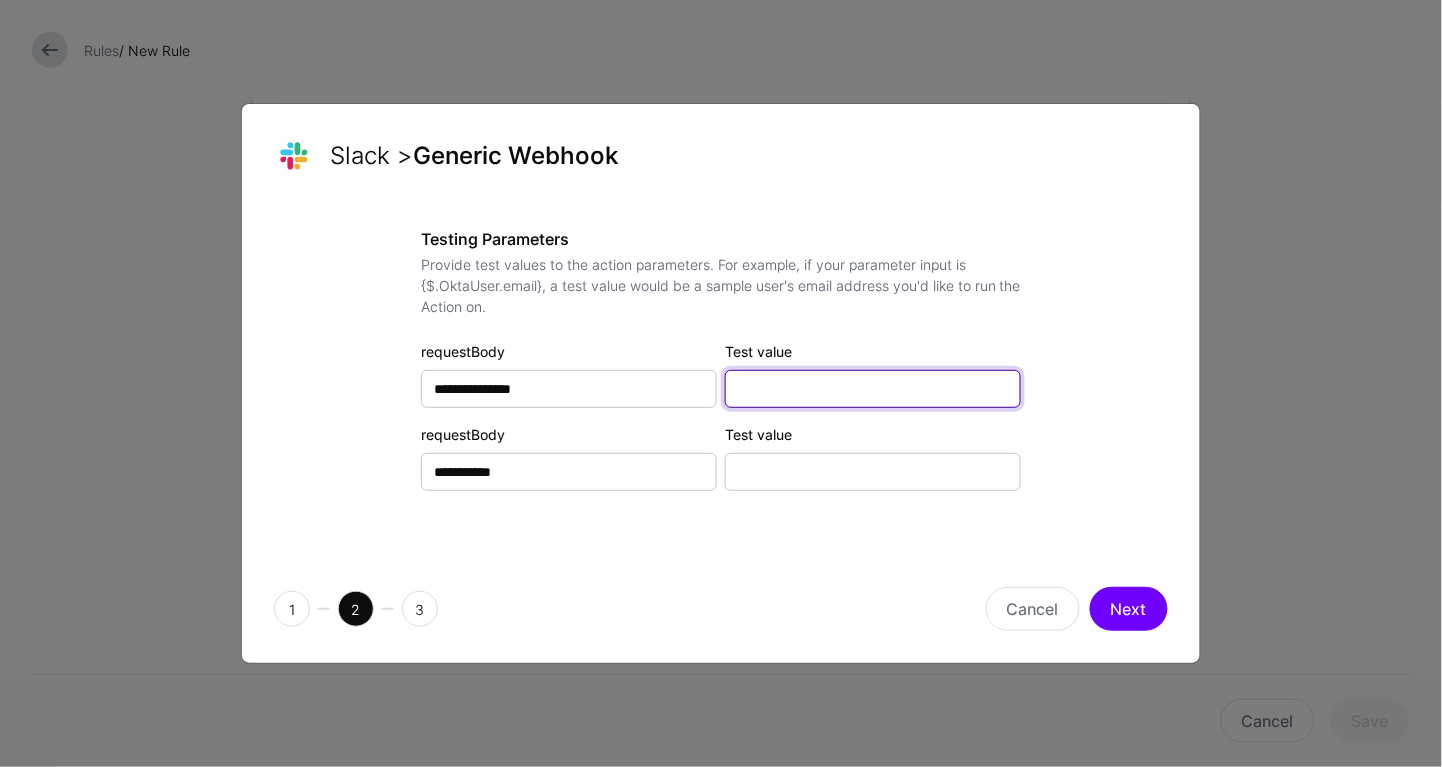 click on "Test value" at bounding box center (873, 389) 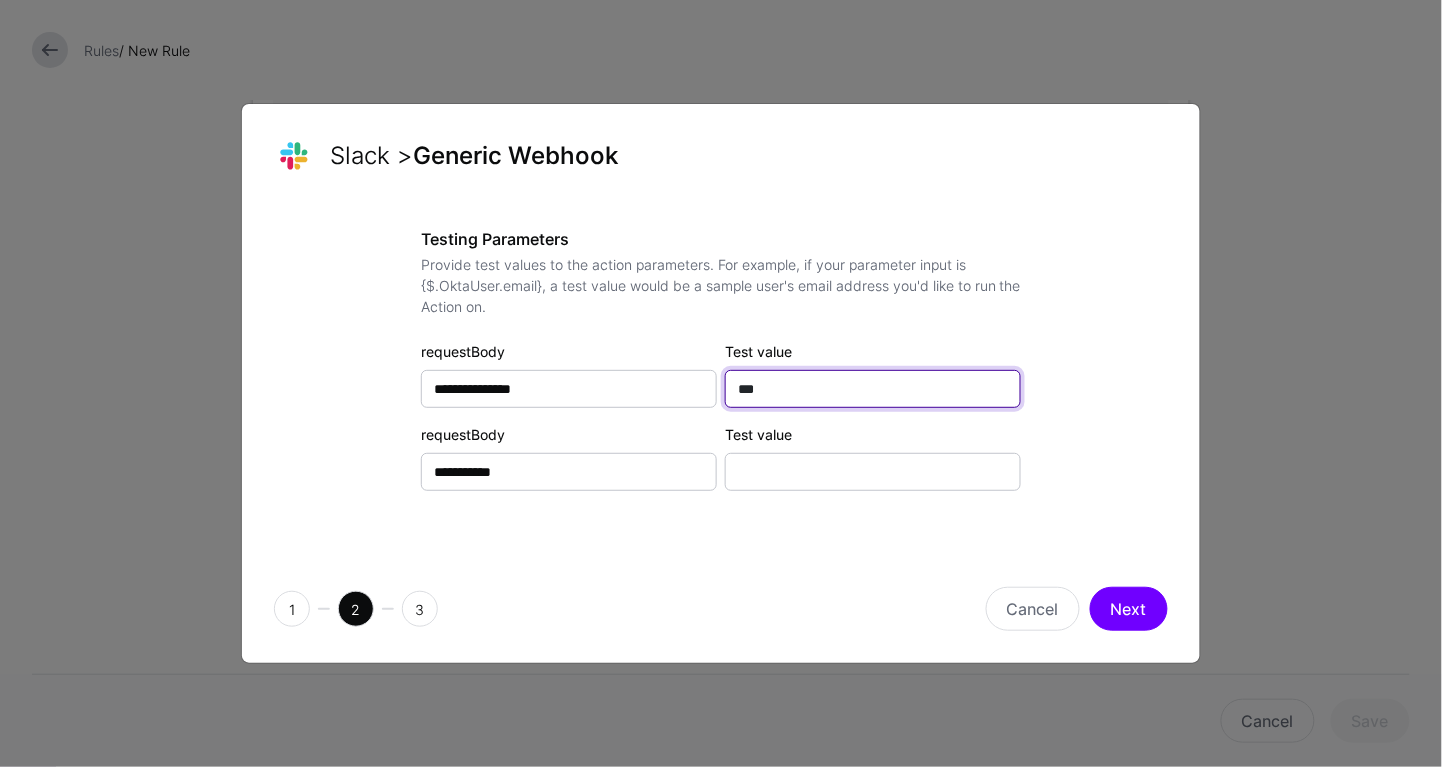 type on "***" 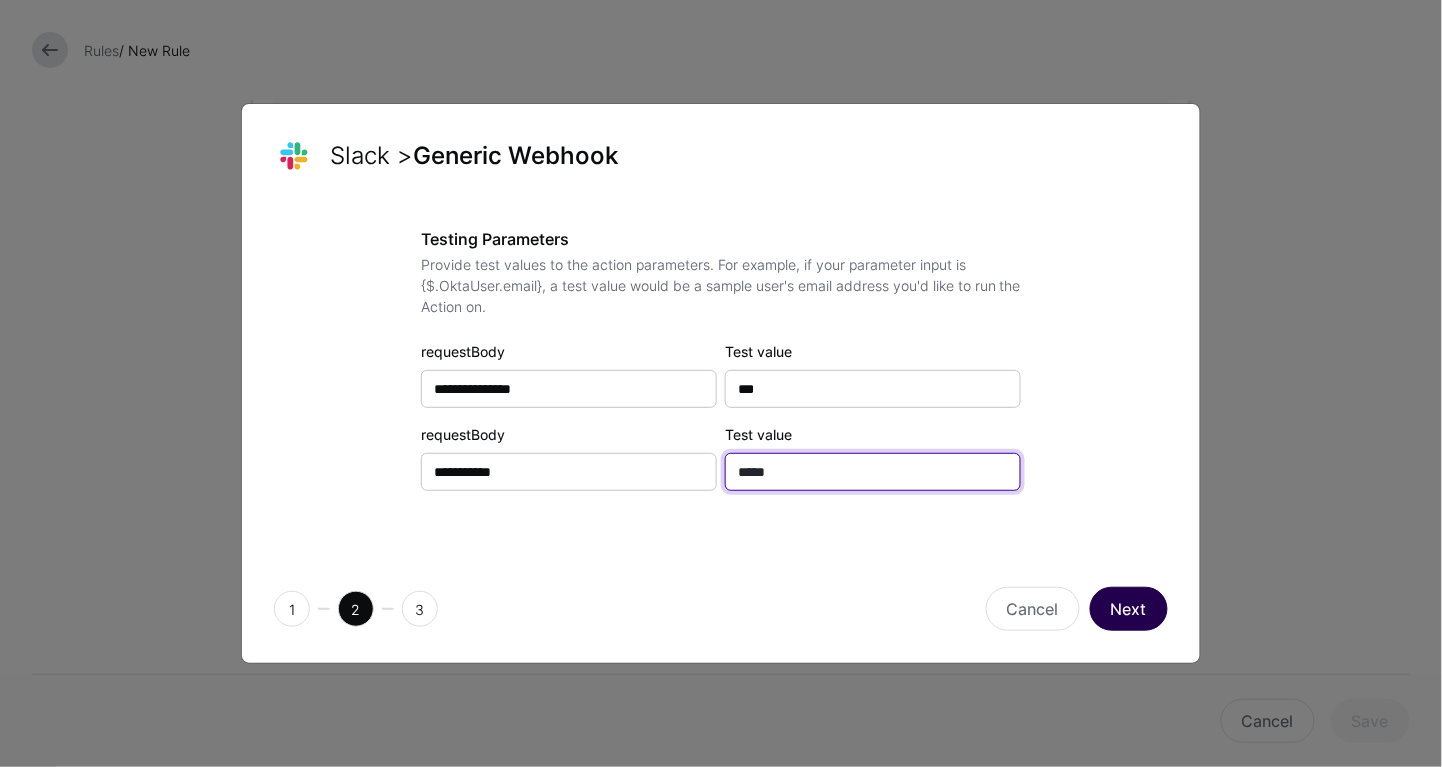 type on "*****" 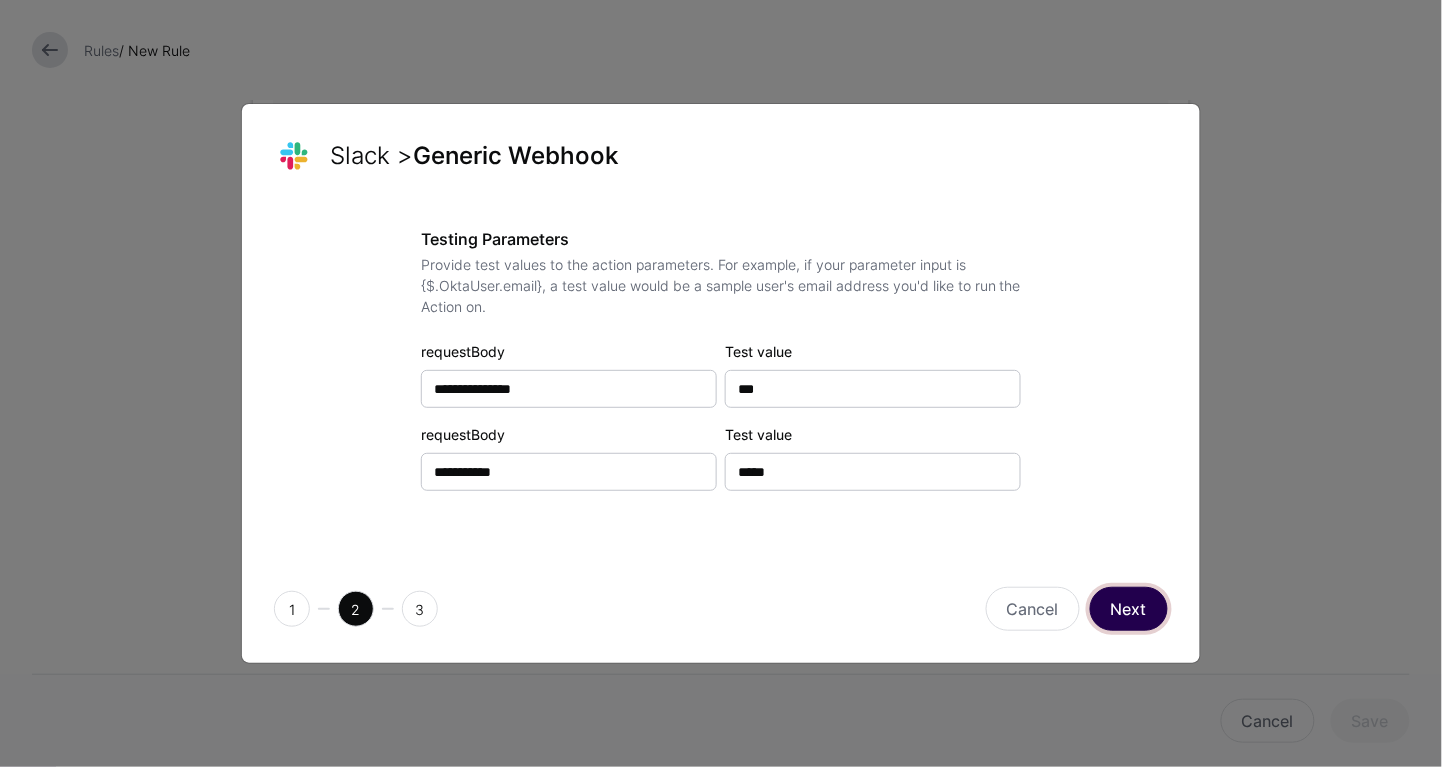 click on "Next" 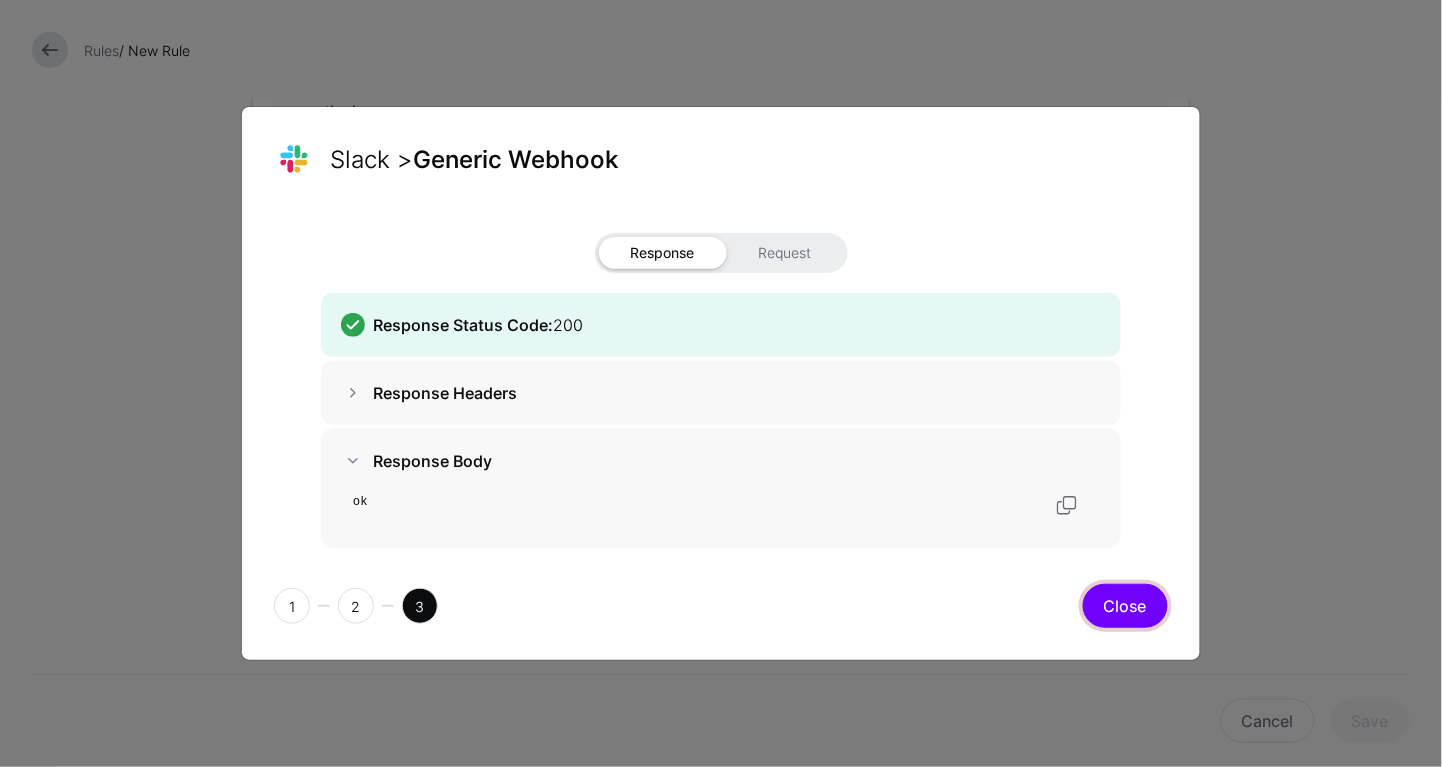 click on "Close" 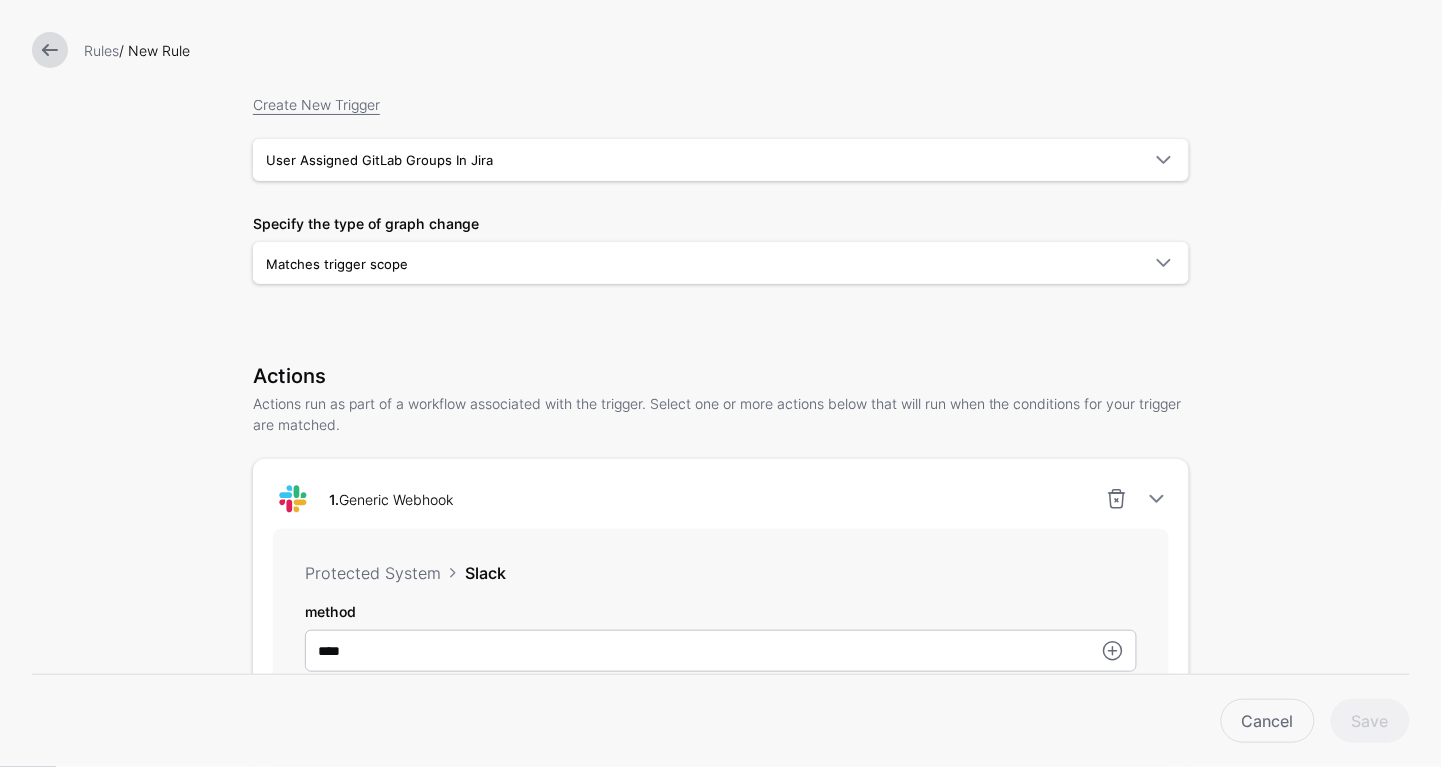 scroll, scrollTop: 0, scrollLeft: 0, axis: both 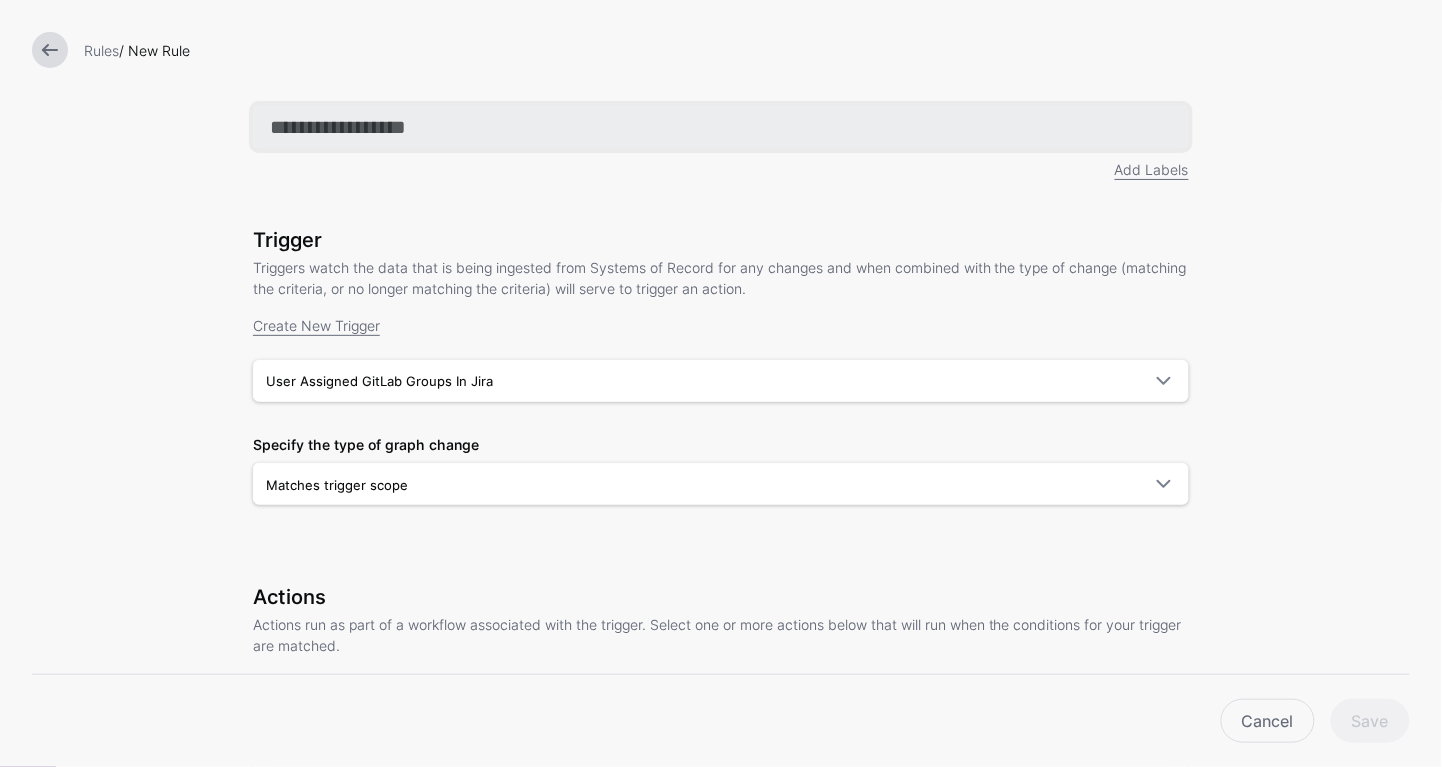 click at bounding box center [721, 127] 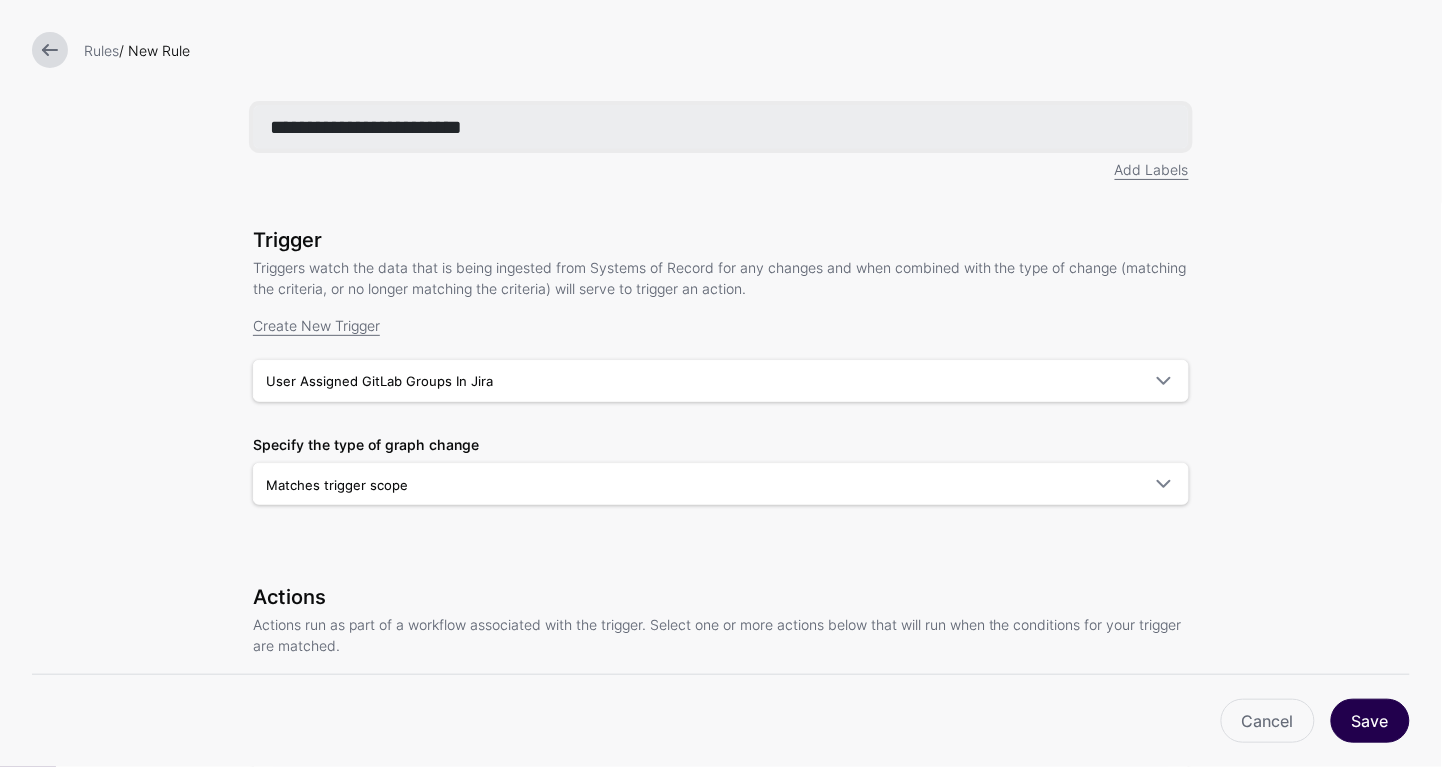 type on "**********" 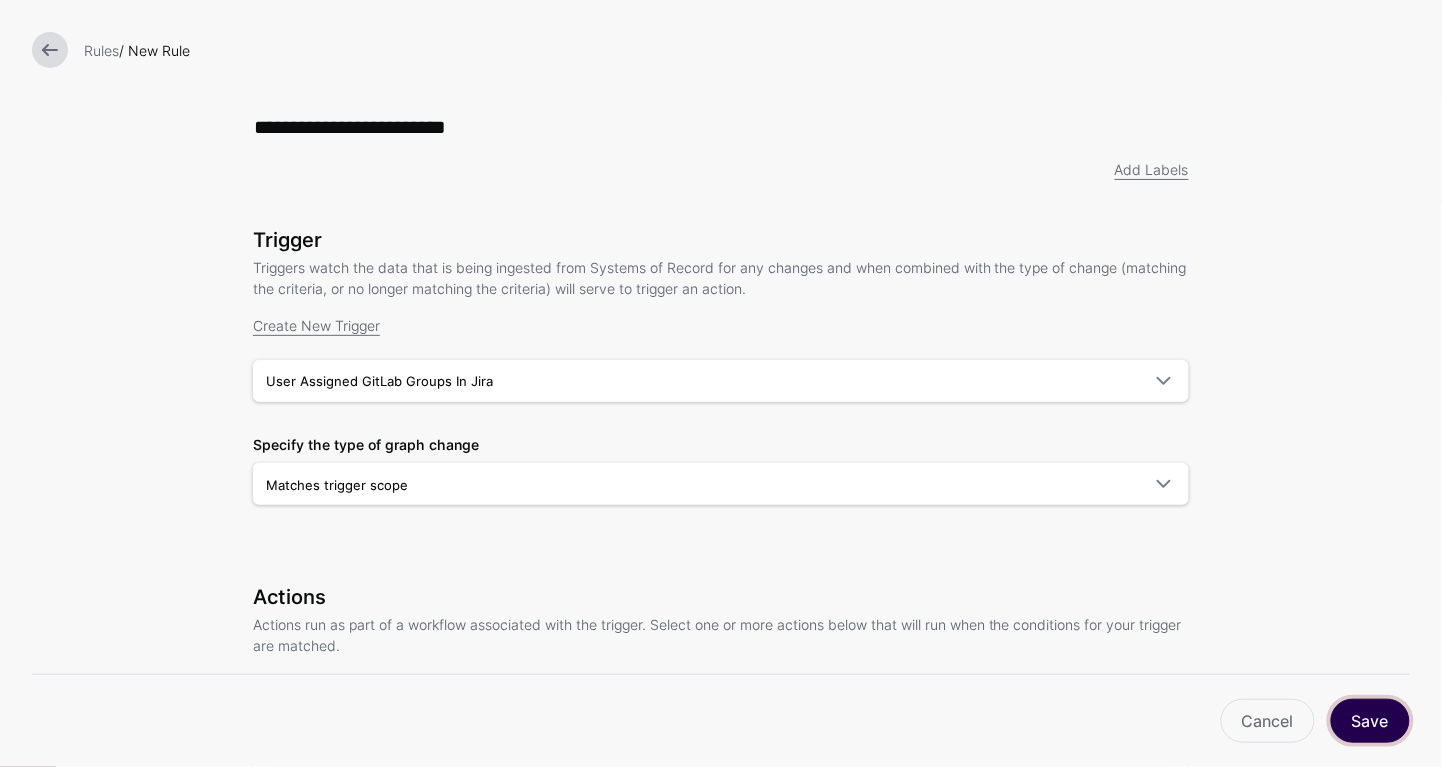 click on "Save" at bounding box center [1370, 721] 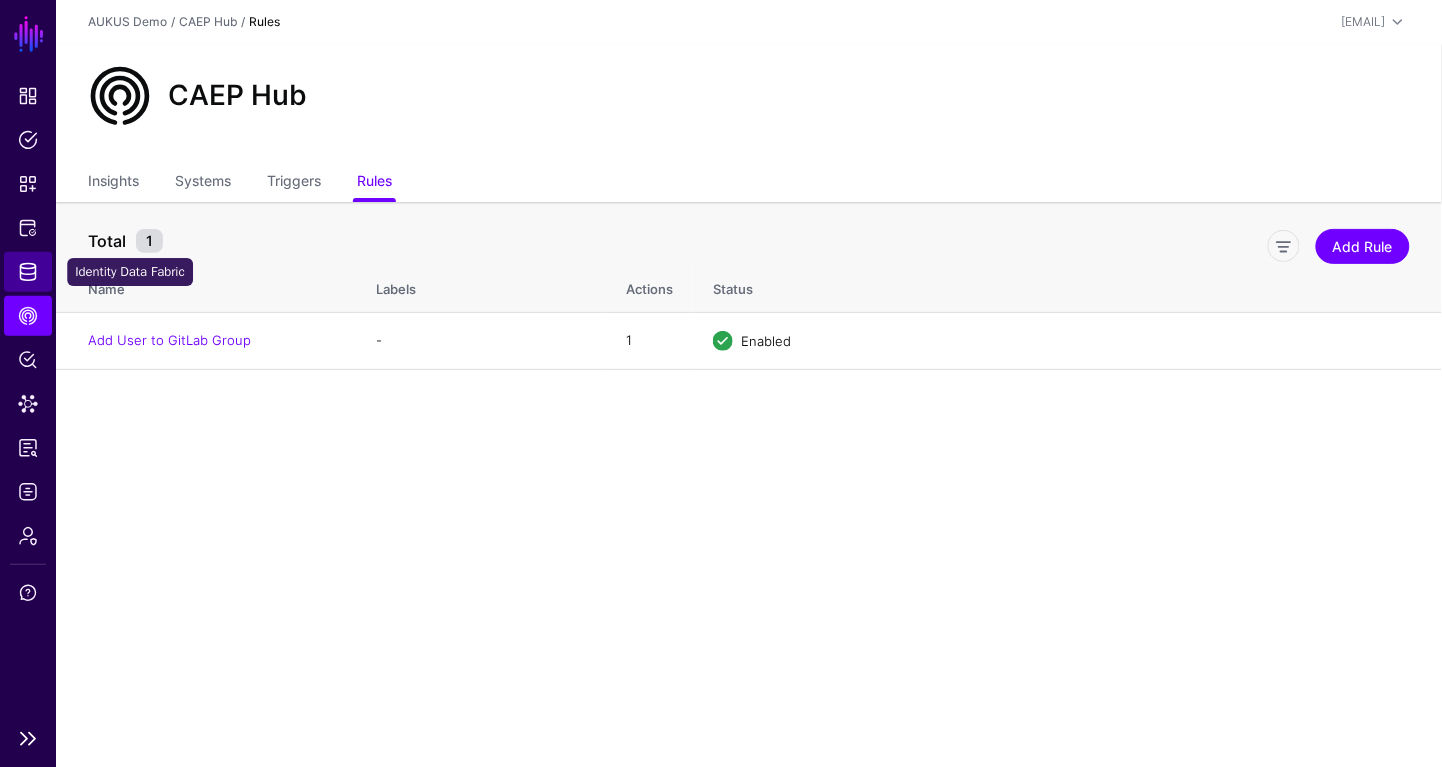 click on "Identity Data Fabric" 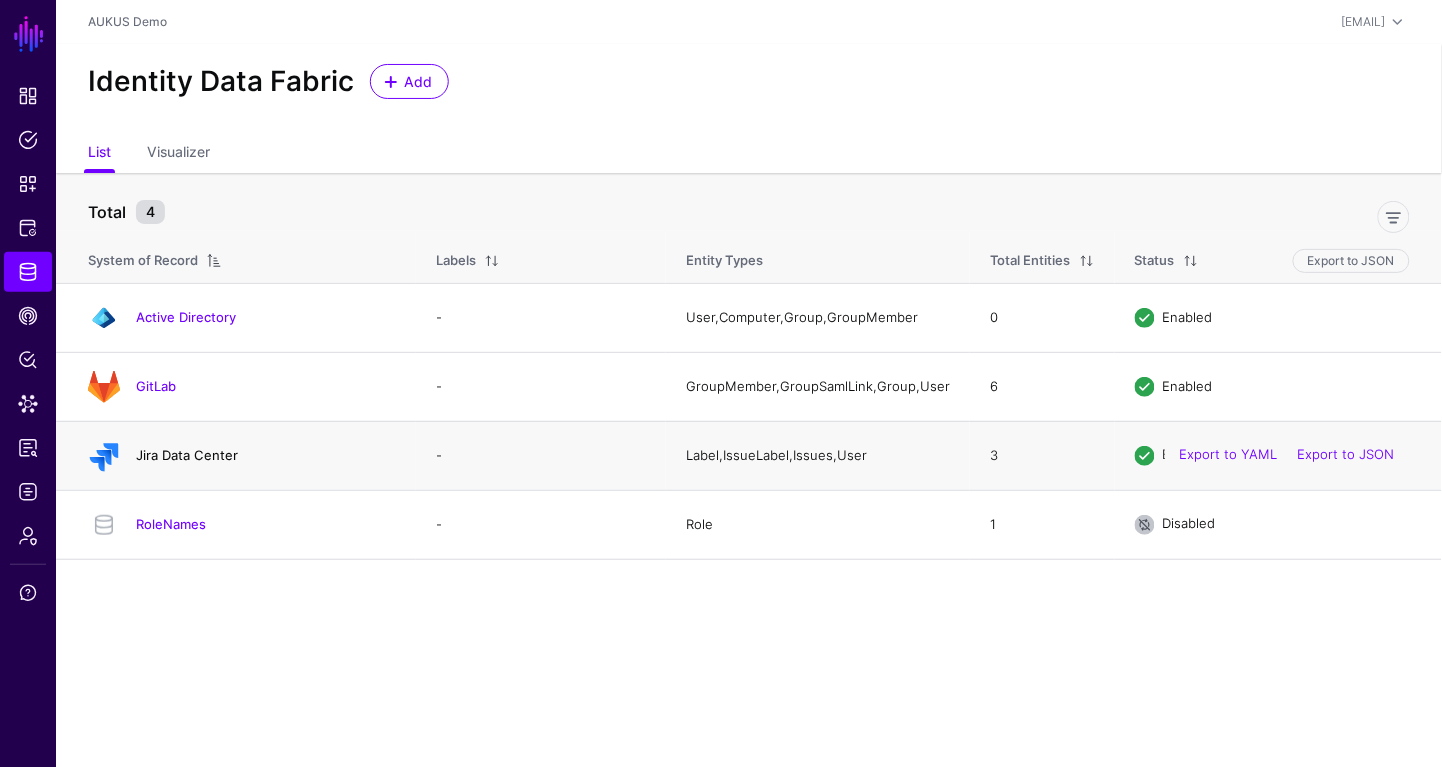 click on "Jira Data Center" 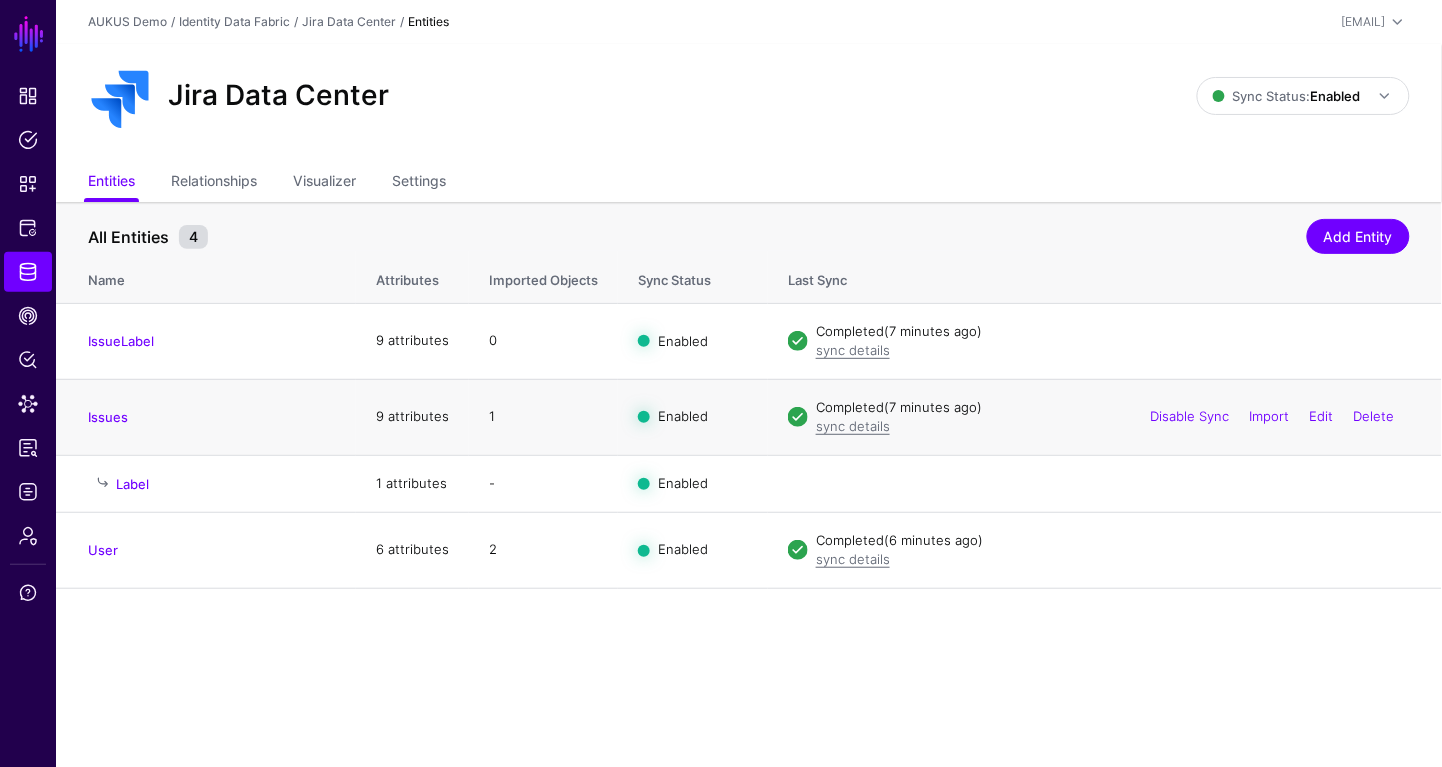click on "Issues" 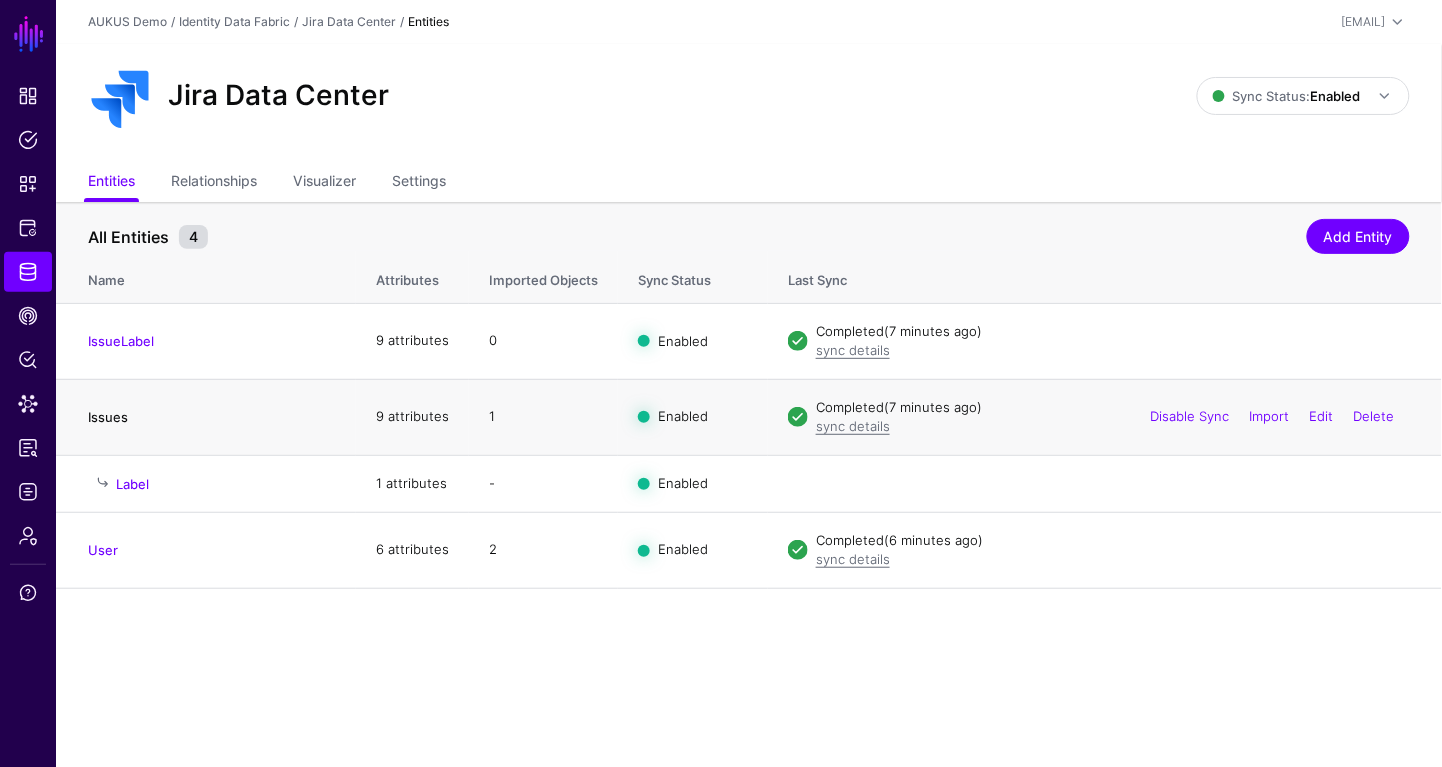 click on "Issues" 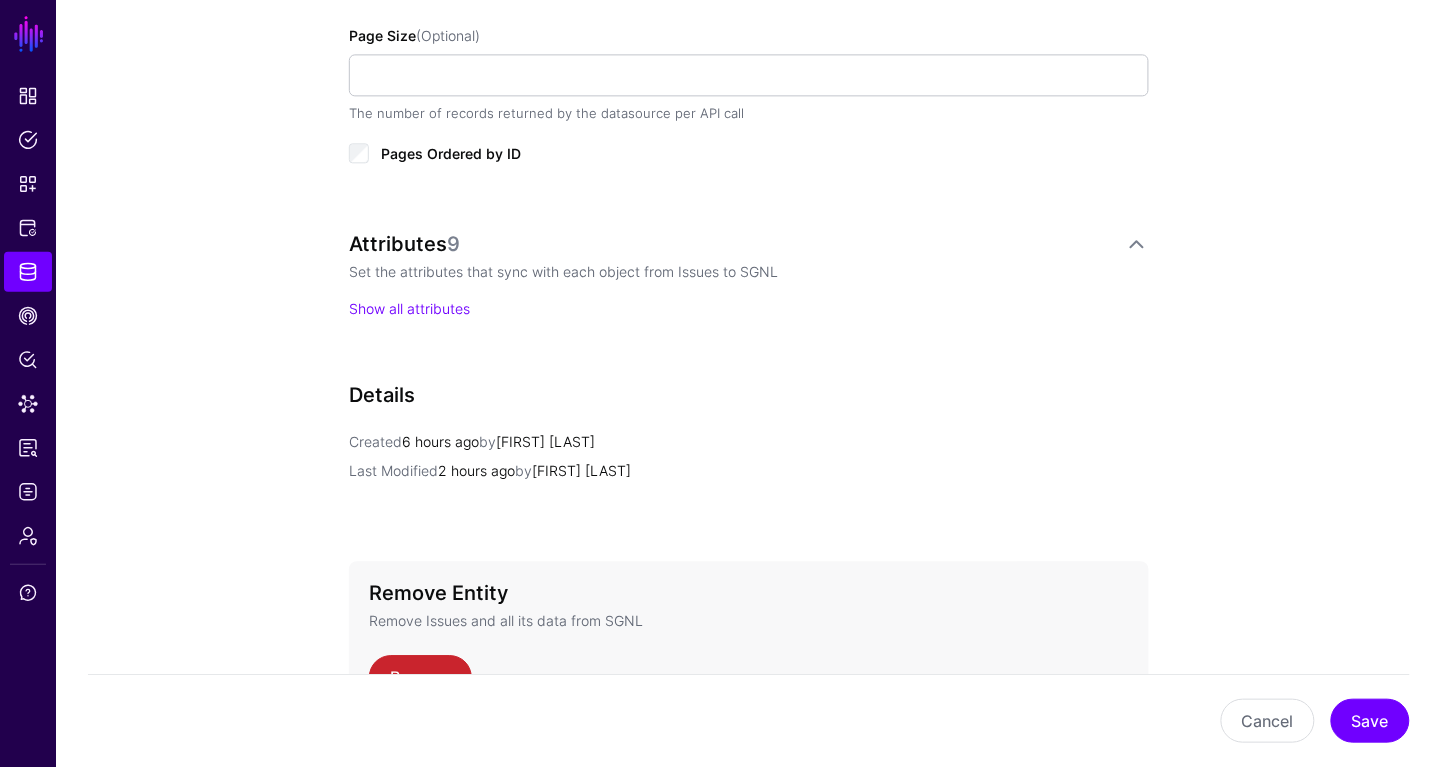 scroll, scrollTop: 957, scrollLeft: 0, axis: vertical 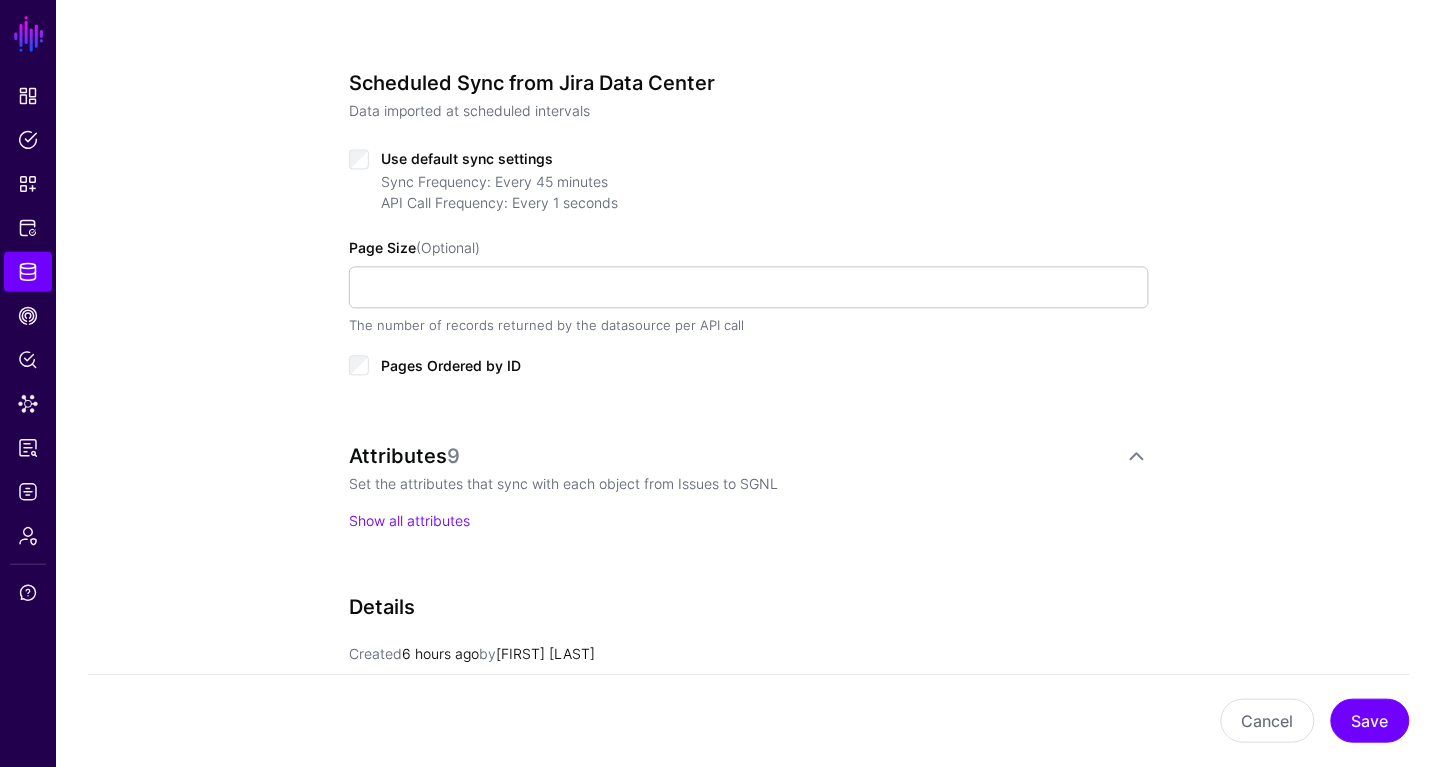 click on "Scheduled Sync from Jira Data Center Data imported at scheduled intervals Use default sync settings  Sync Frequency: Every 45 minutes   API Call Frequency: Every 1 seconds   Page Size  (Optional)  The number of records returned by the datasource per API call  Pages Ordered by ID" 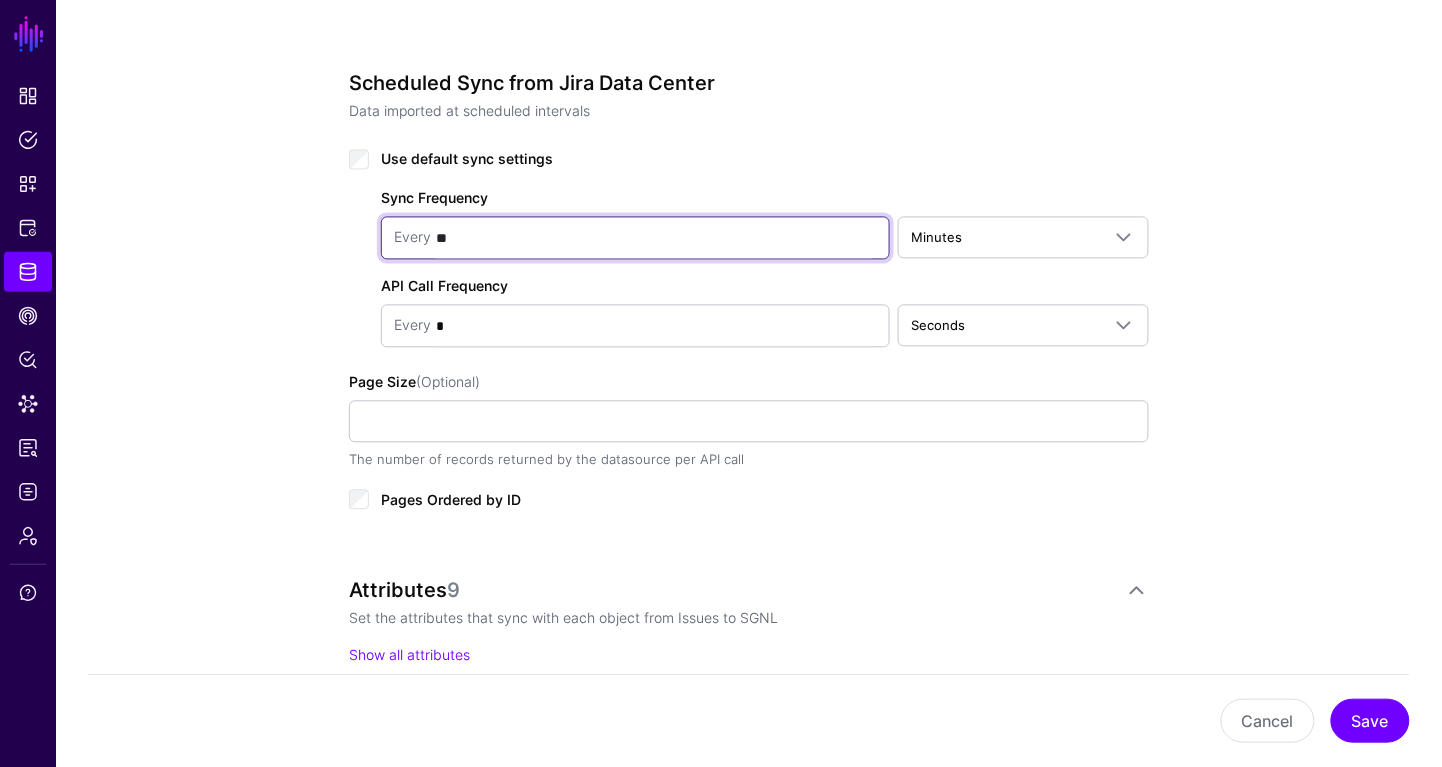 click on "**" at bounding box center (654, 239) 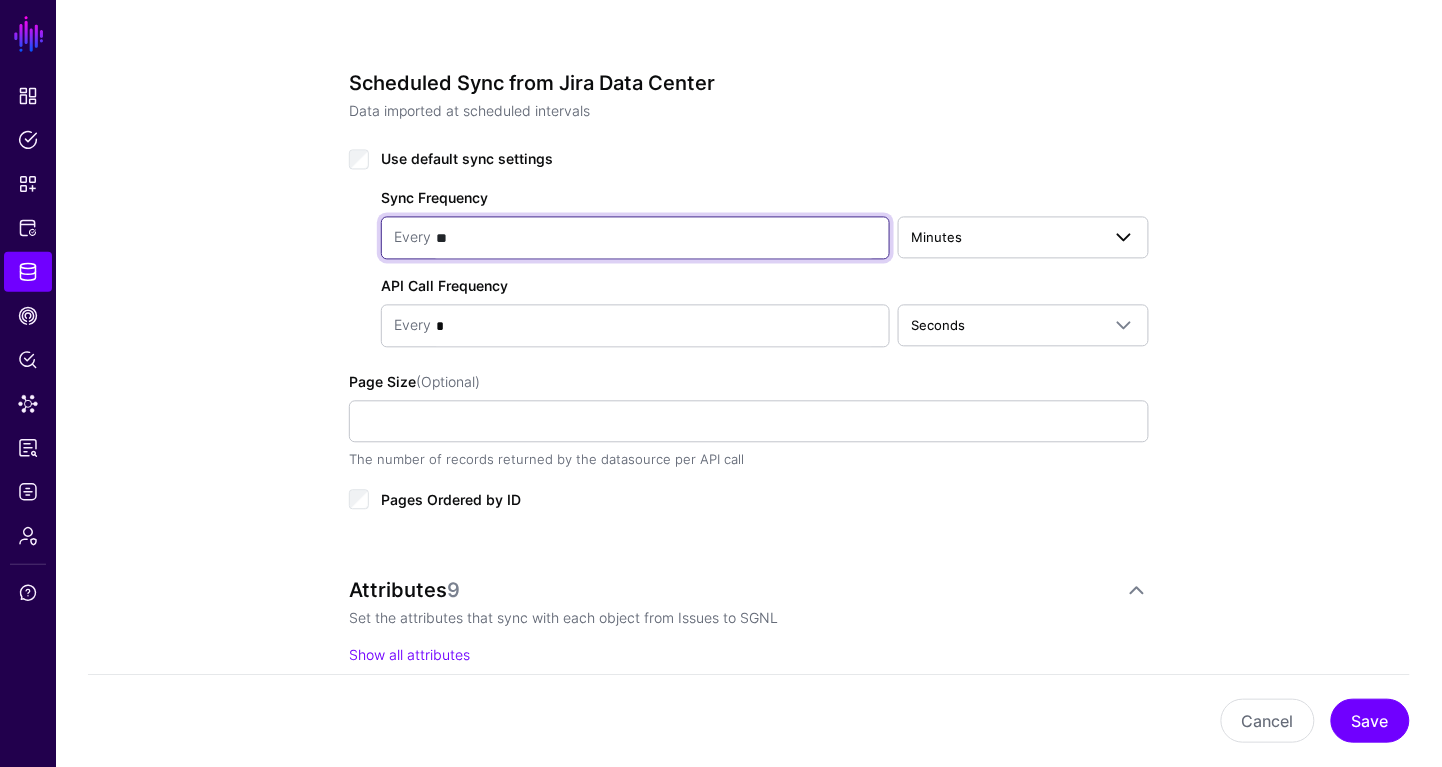 type on "**" 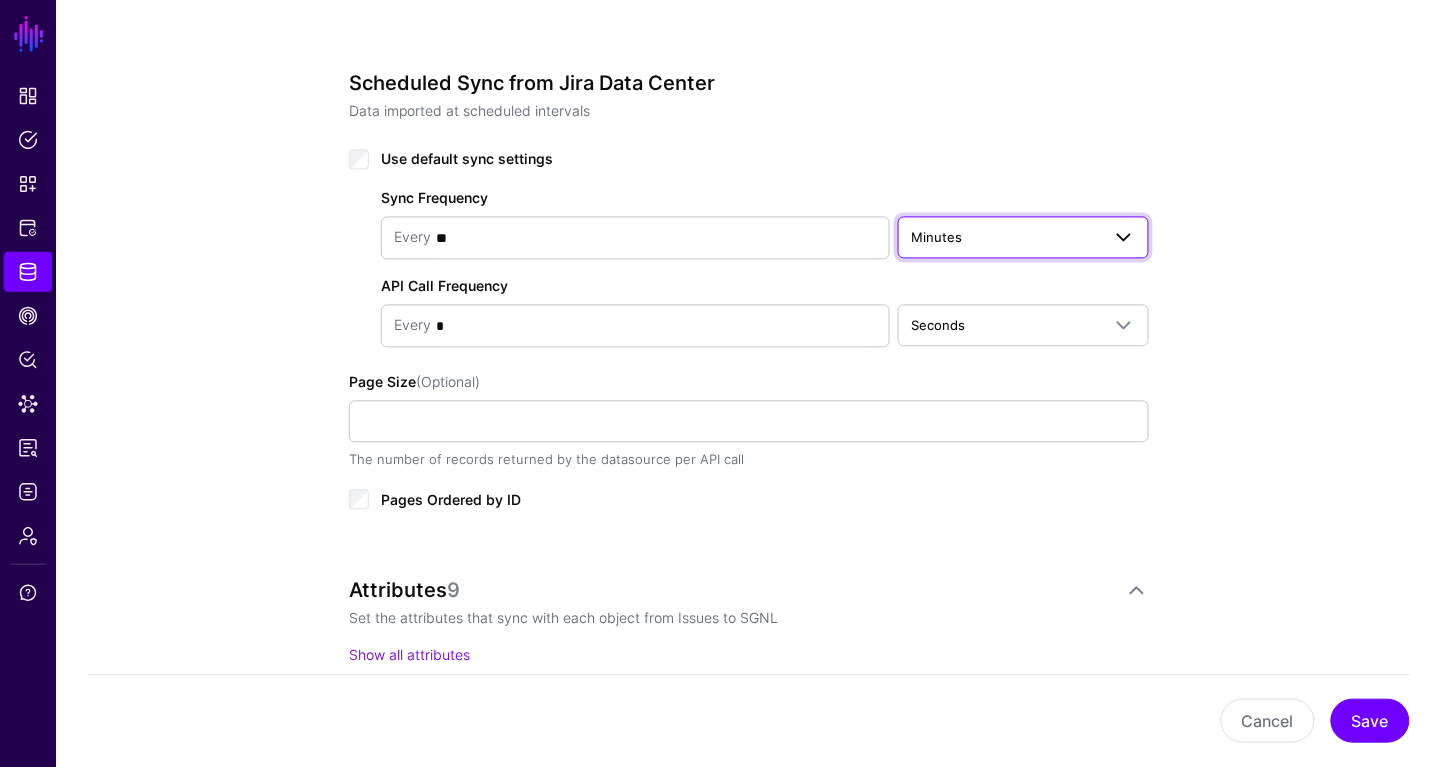 click on "Minutes" at bounding box center (1005, 238) 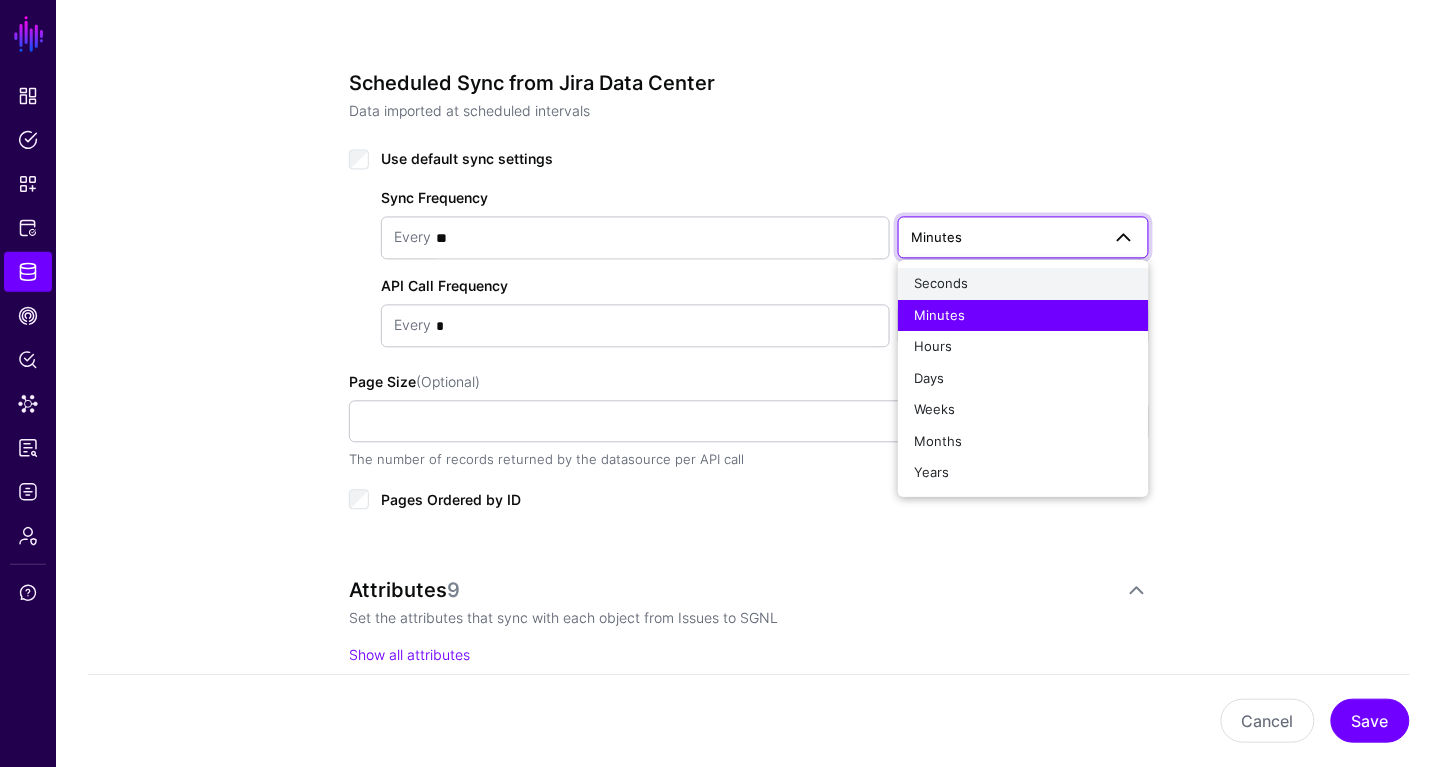 click on "Seconds" 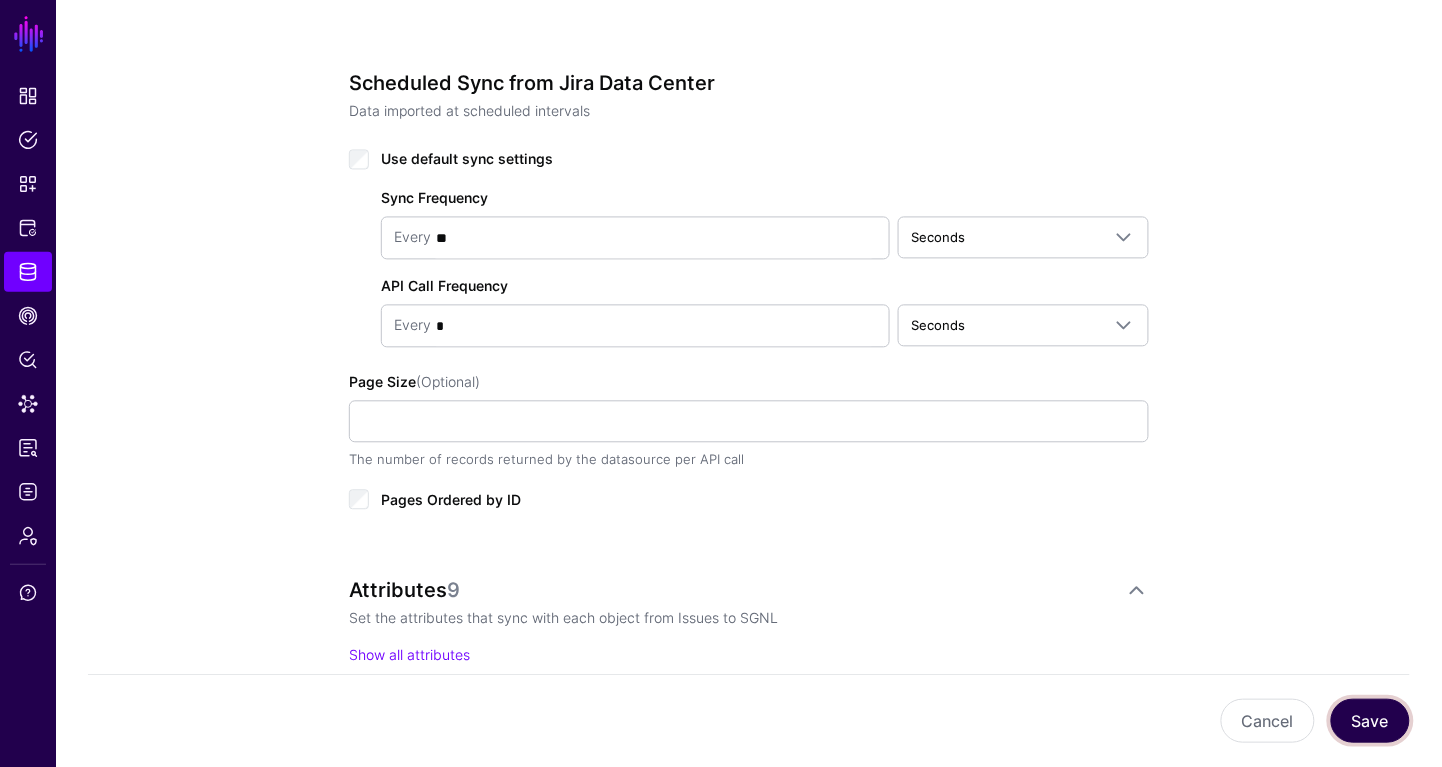 click on "Save" 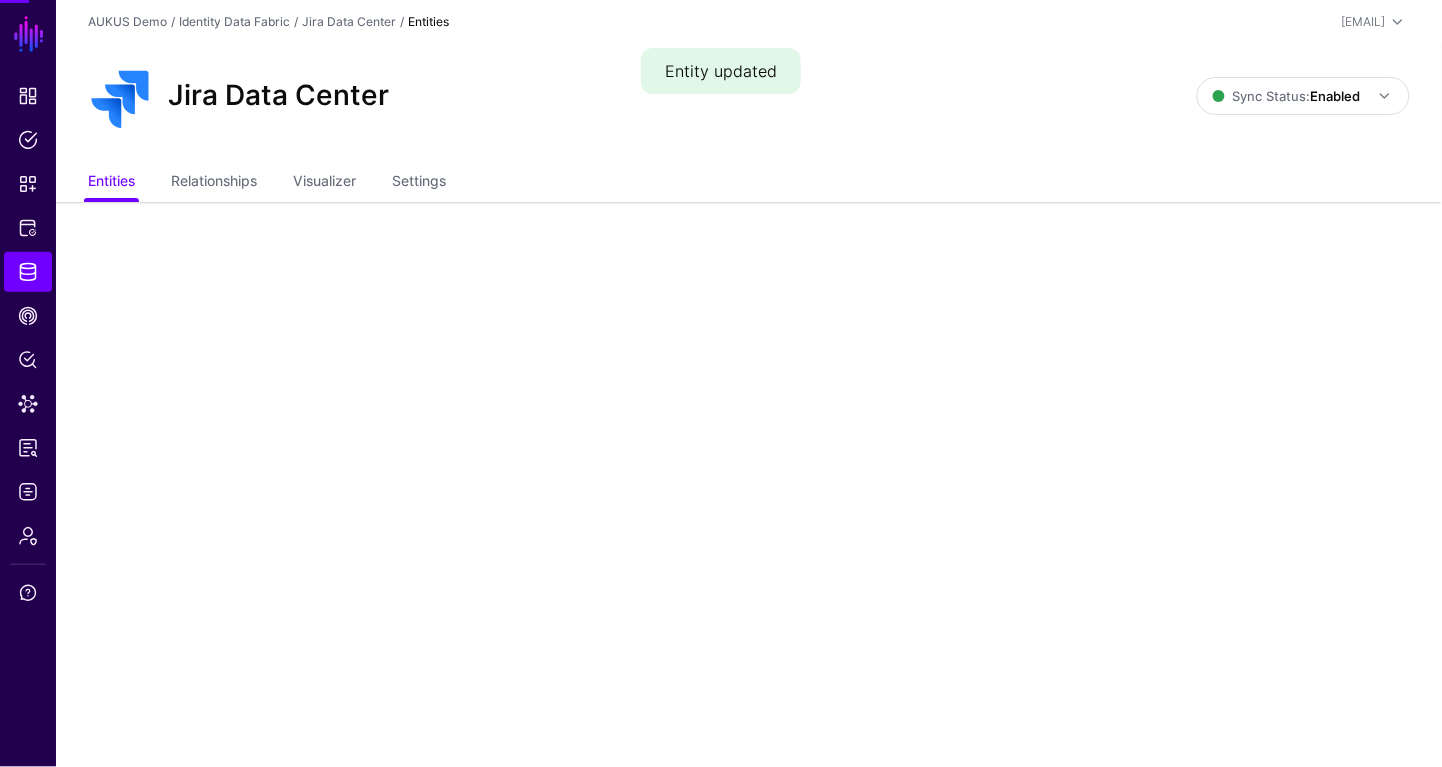 scroll, scrollTop: 0, scrollLeft: 0, axis: both 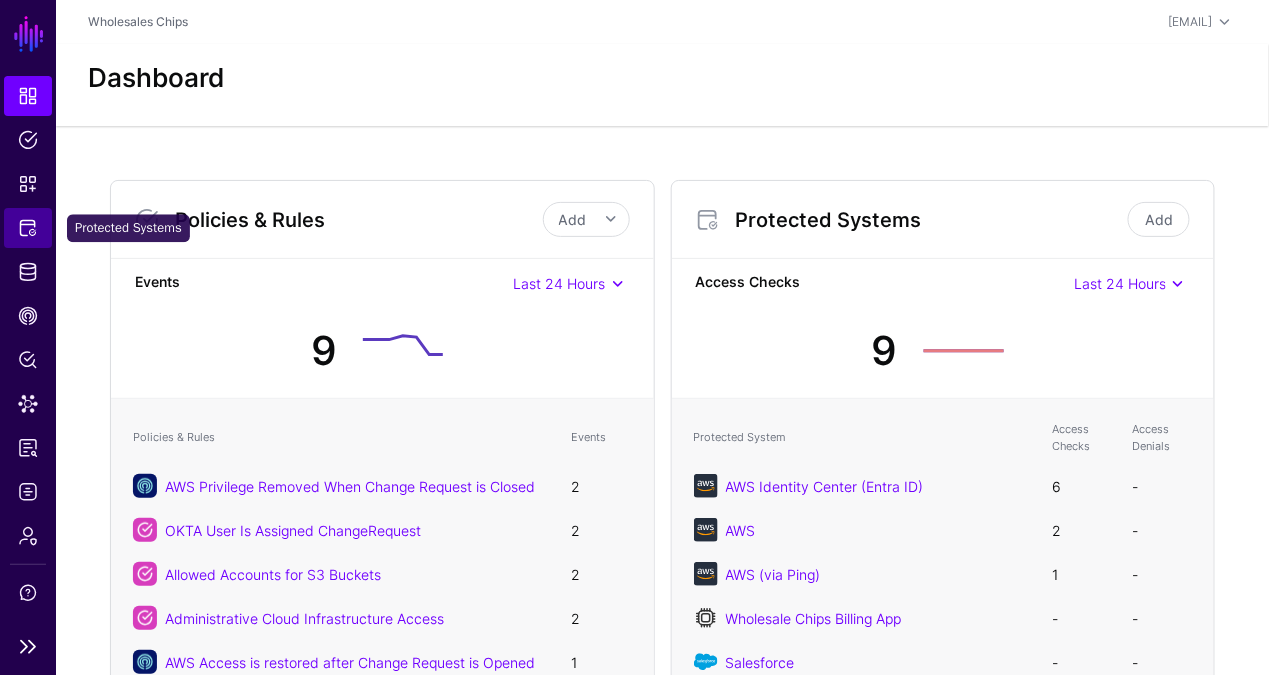 click on "Protected Systems" 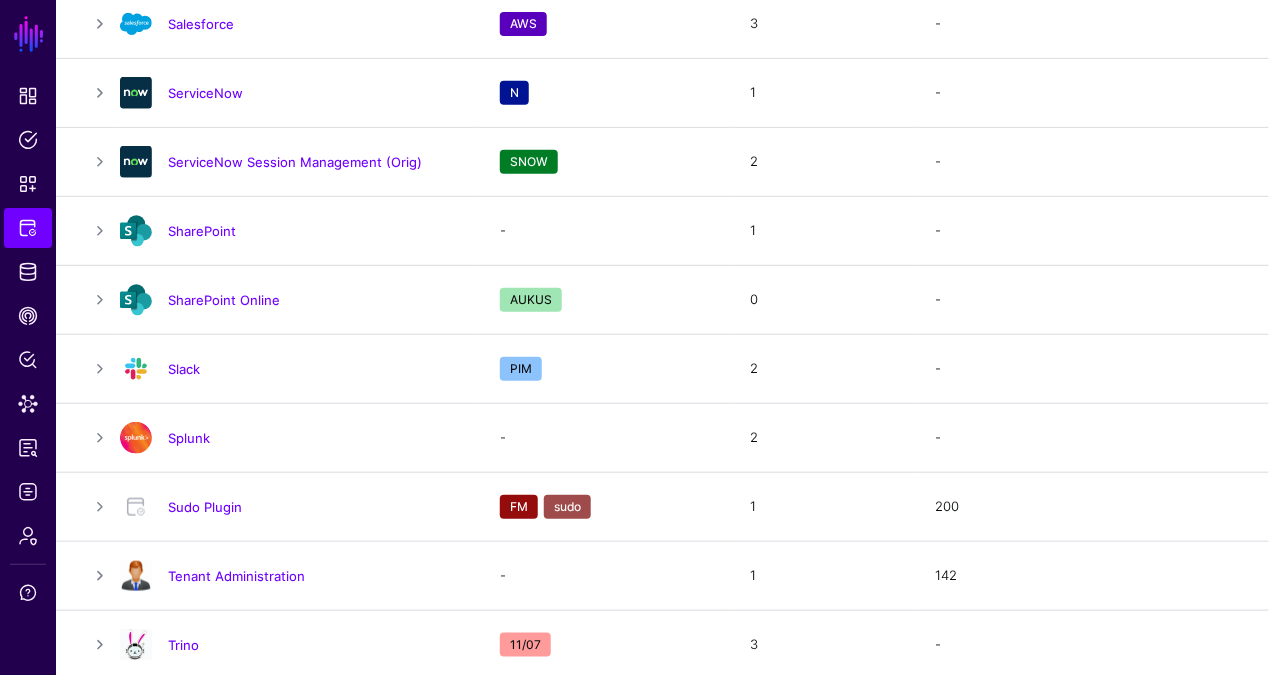 scroll, scrollTop: 2304, scrollLeft: 0, axis: vertical 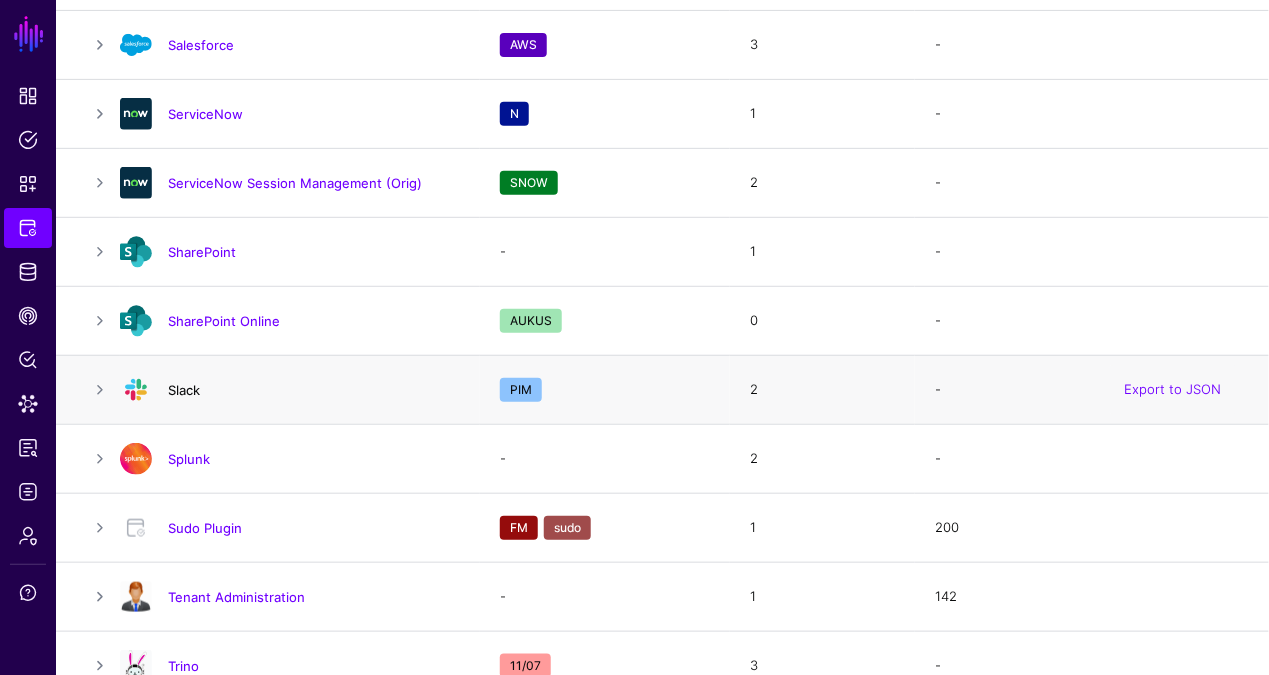 click on "Slack" 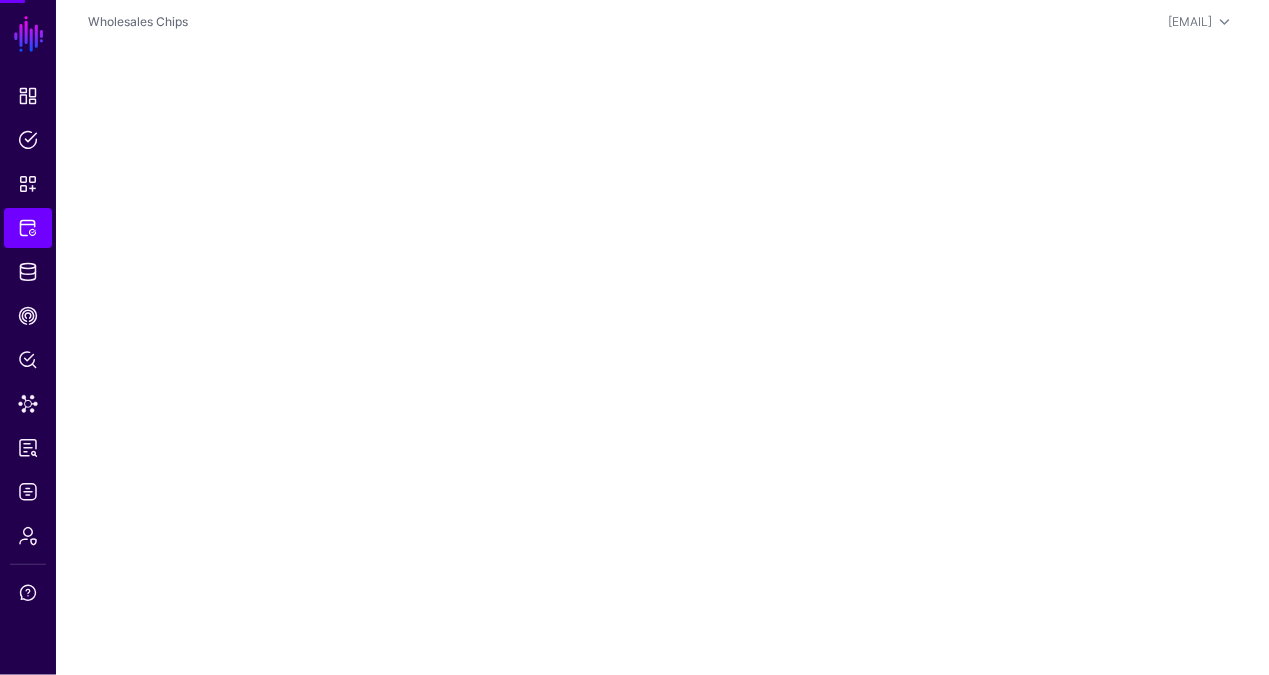 scroll, scrollTop: 0, scrollLeft: 0, axis: both 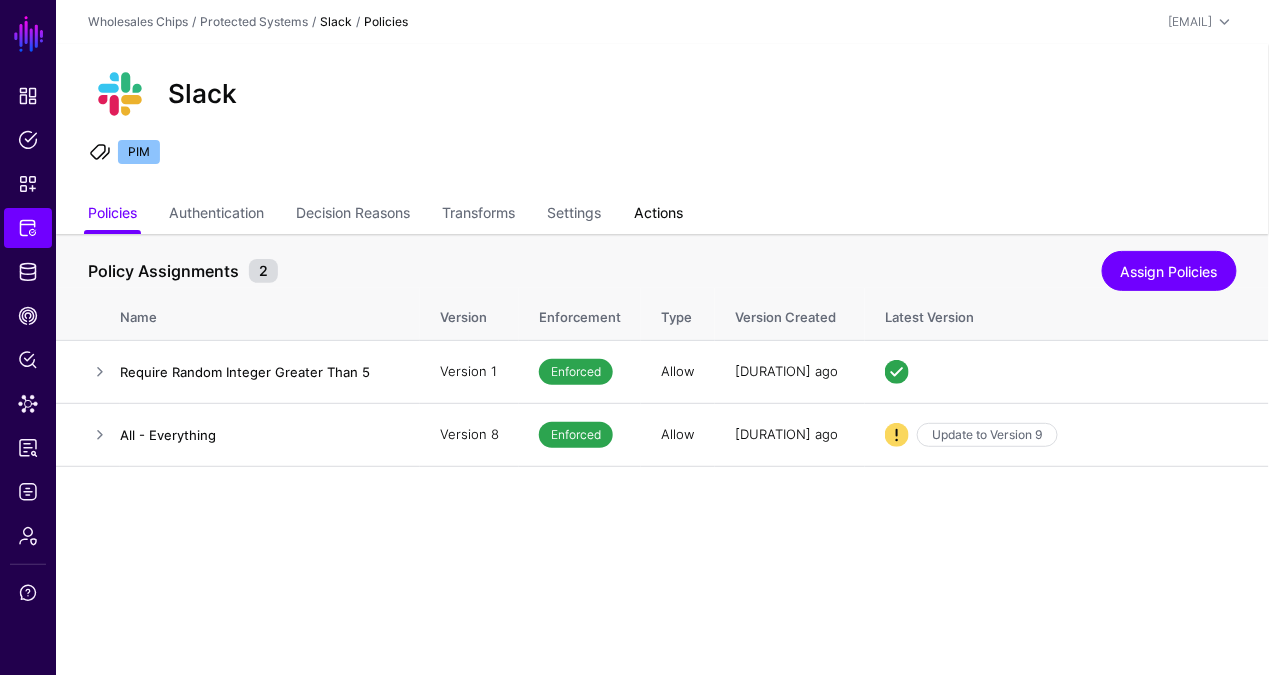 click on "Actions" 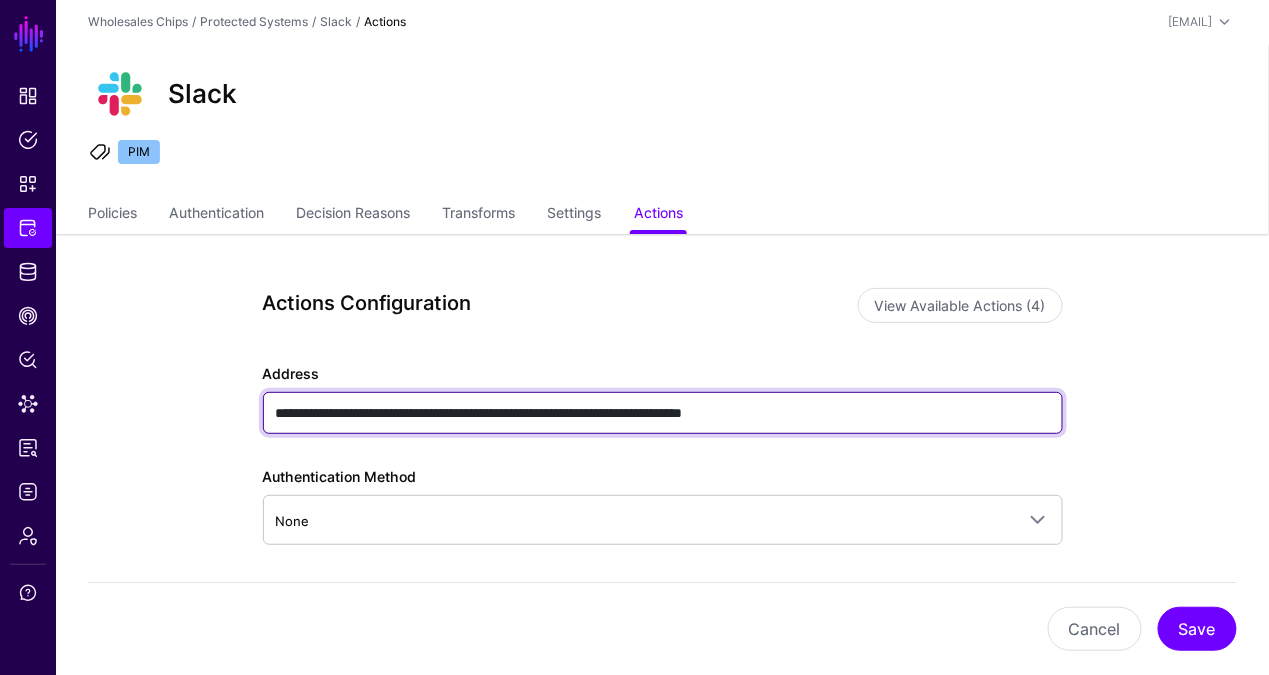 click on "**********" at bounding box center [663, 413] 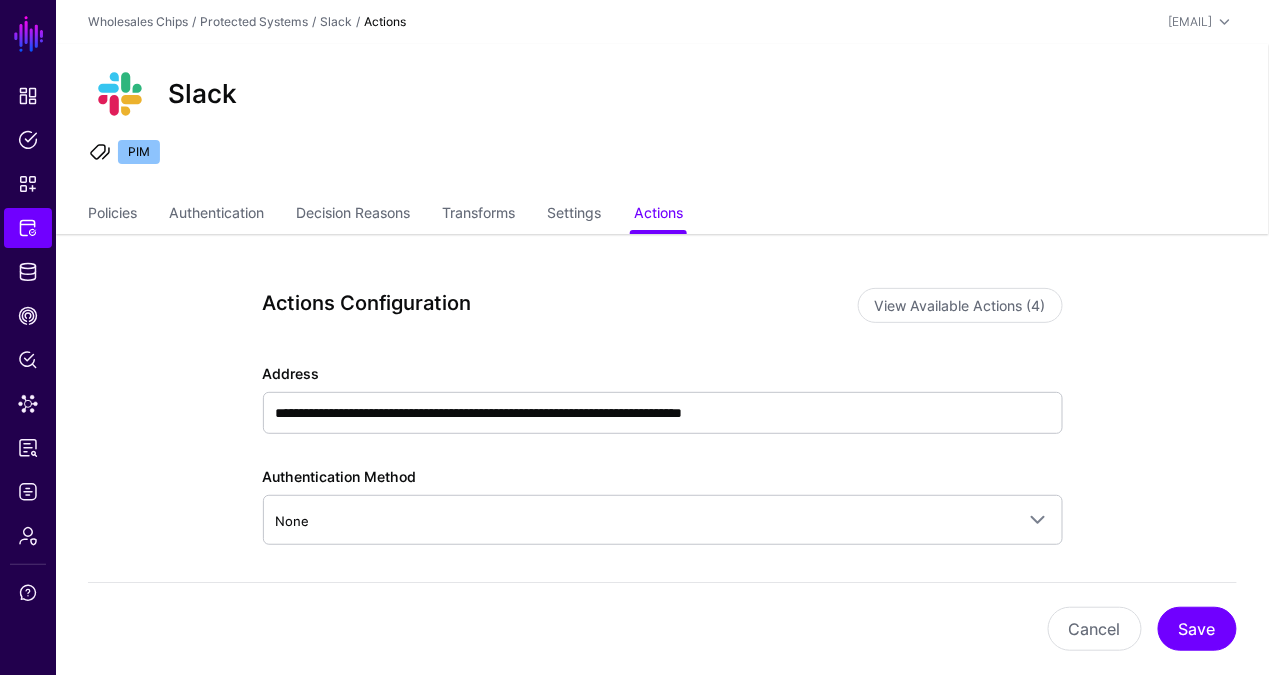 click on "Actions Configuration" 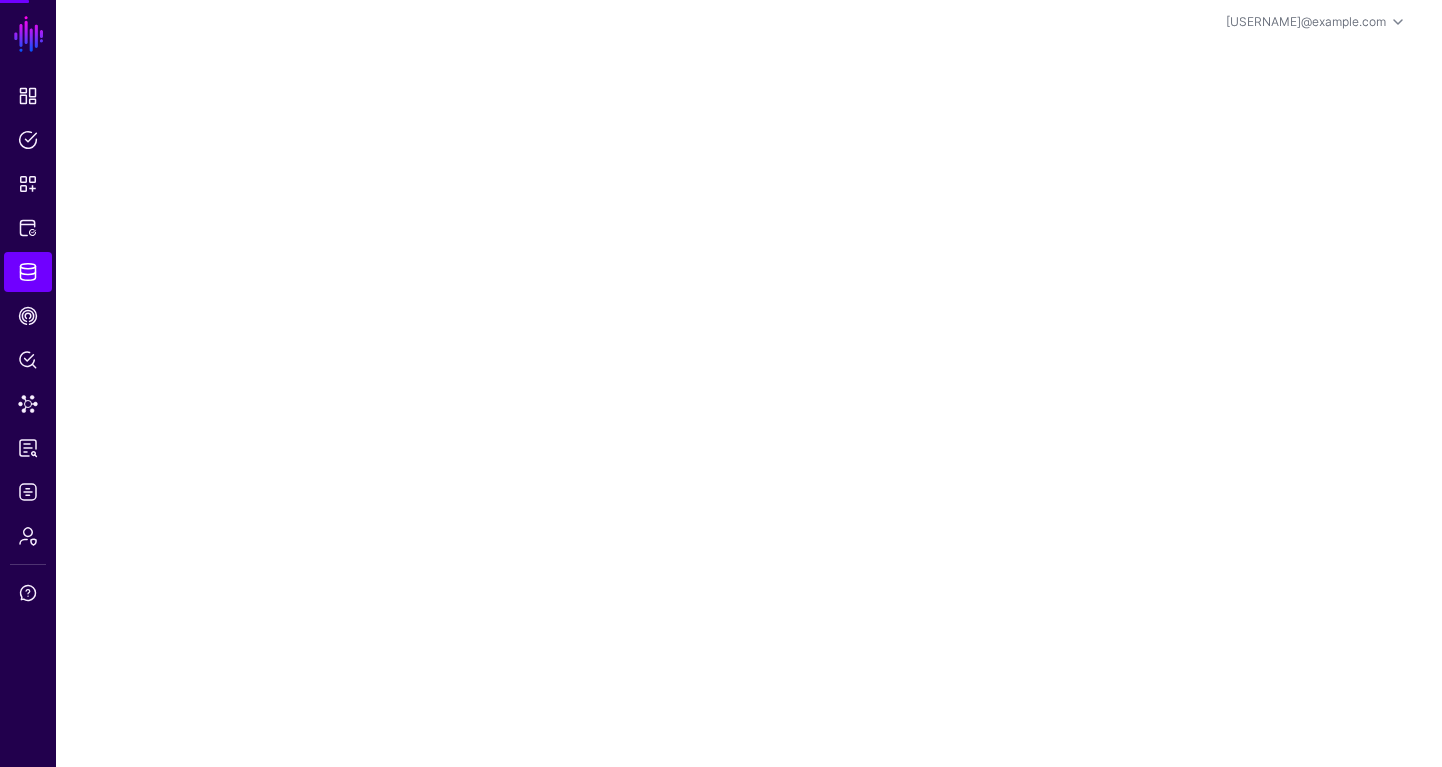 scroll, scrollTop: 0, scrollLeft: 0, axis: both 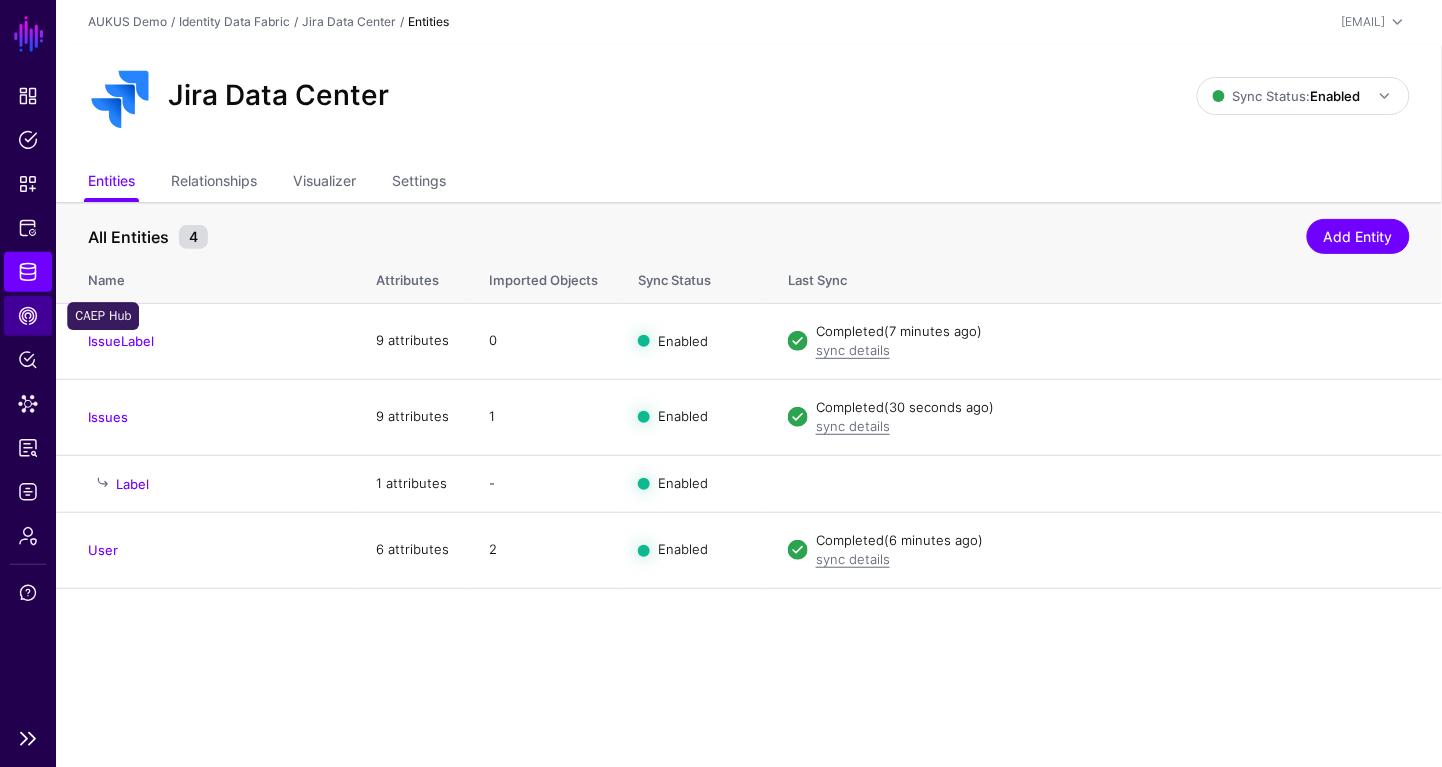 click on "CAEP Hub" 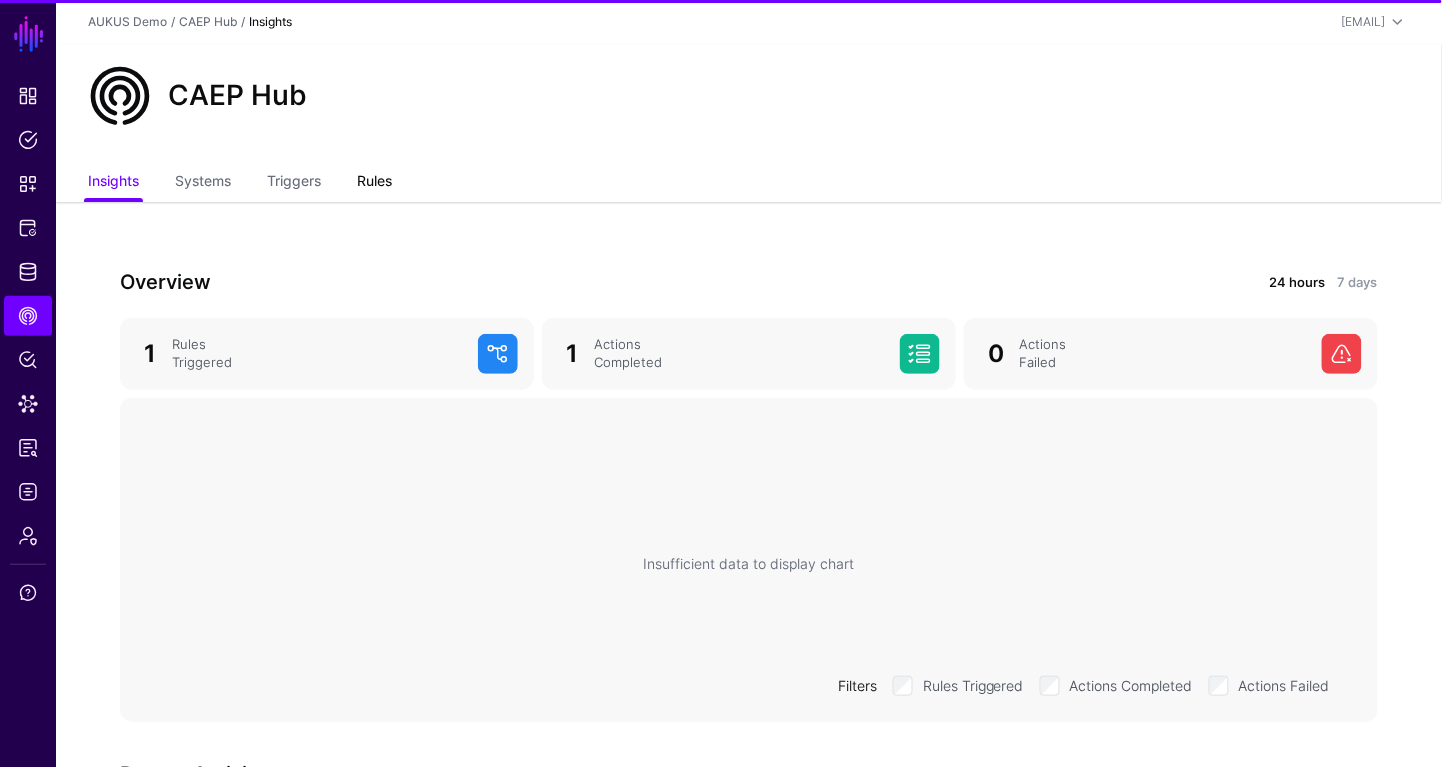 click on "Rules" 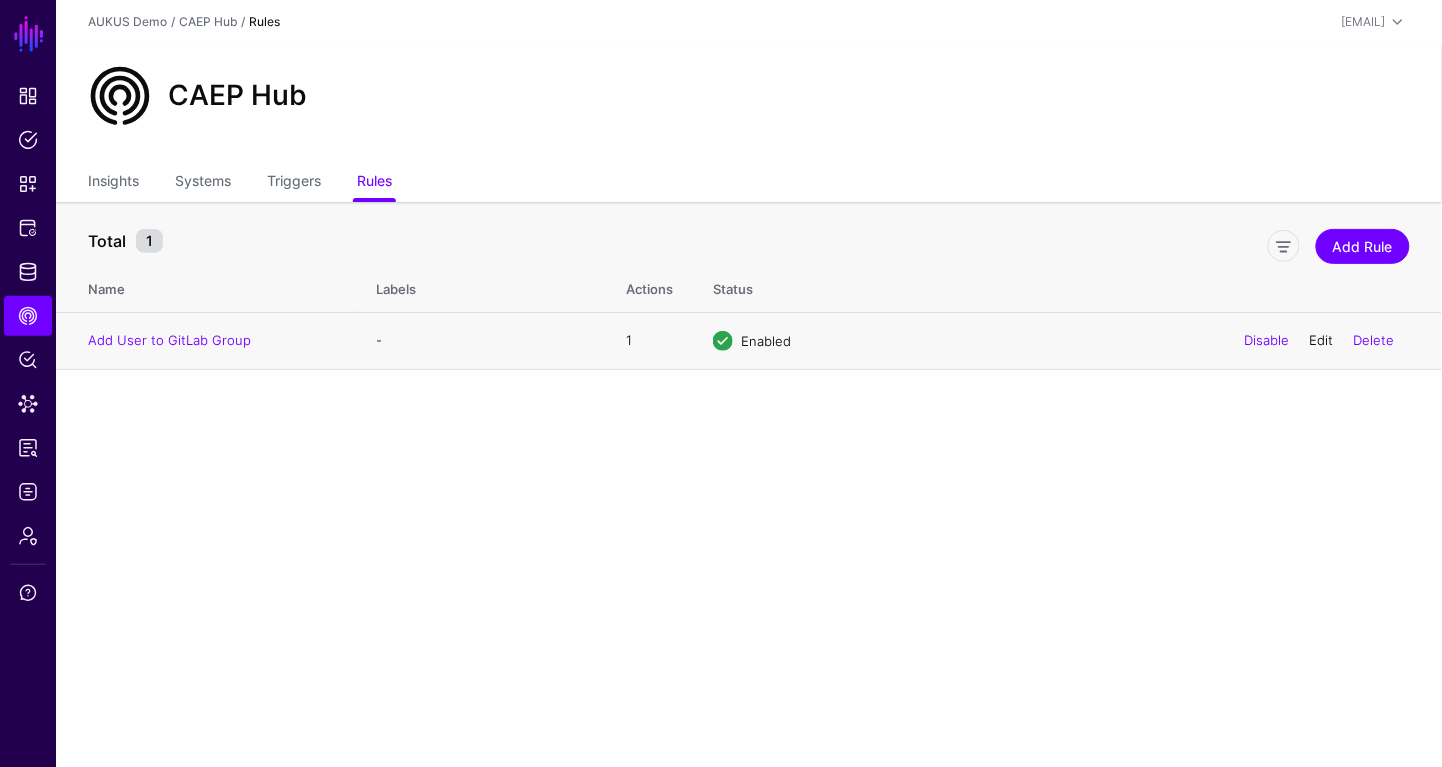 click on "Edit" 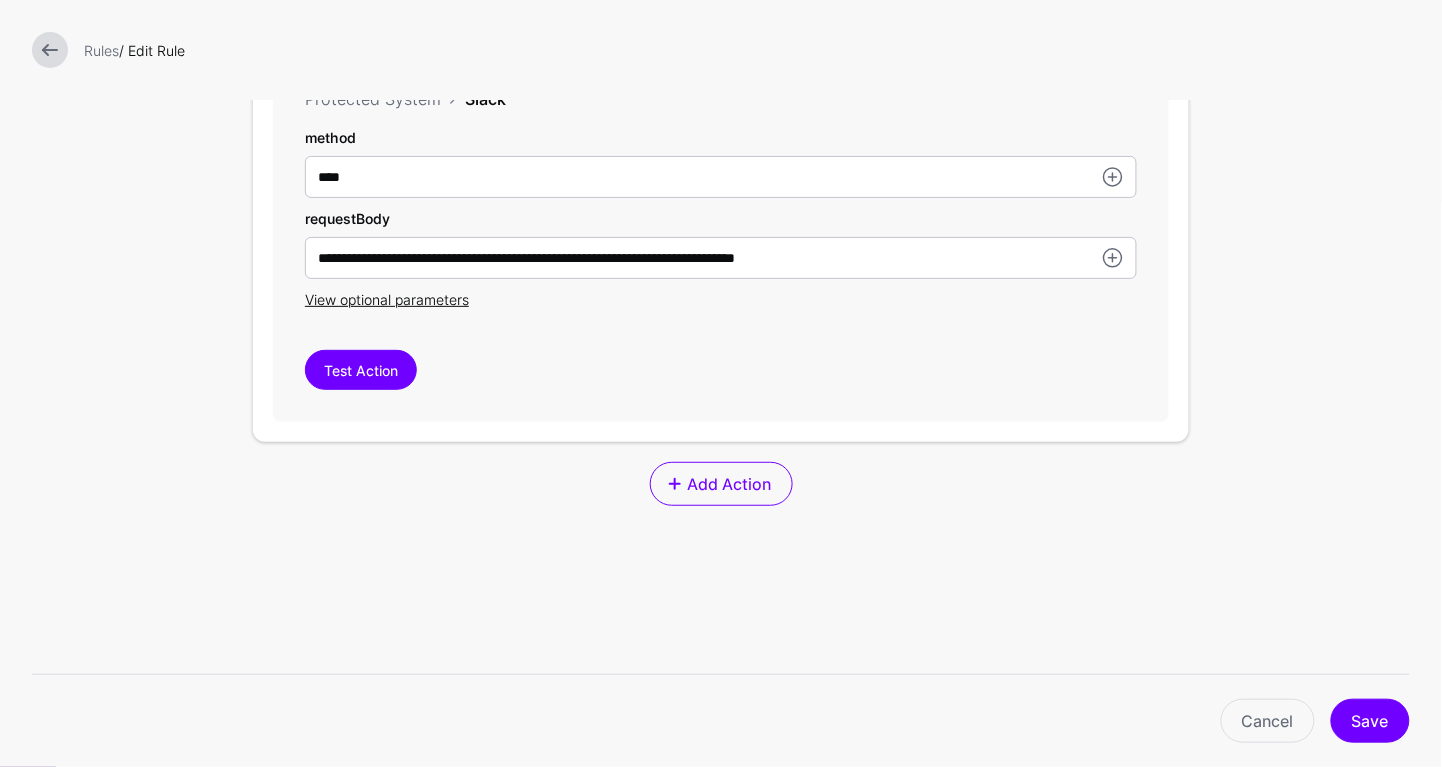 scroll, scrollTop: 705, scrollLeft: 0, axis: vertical 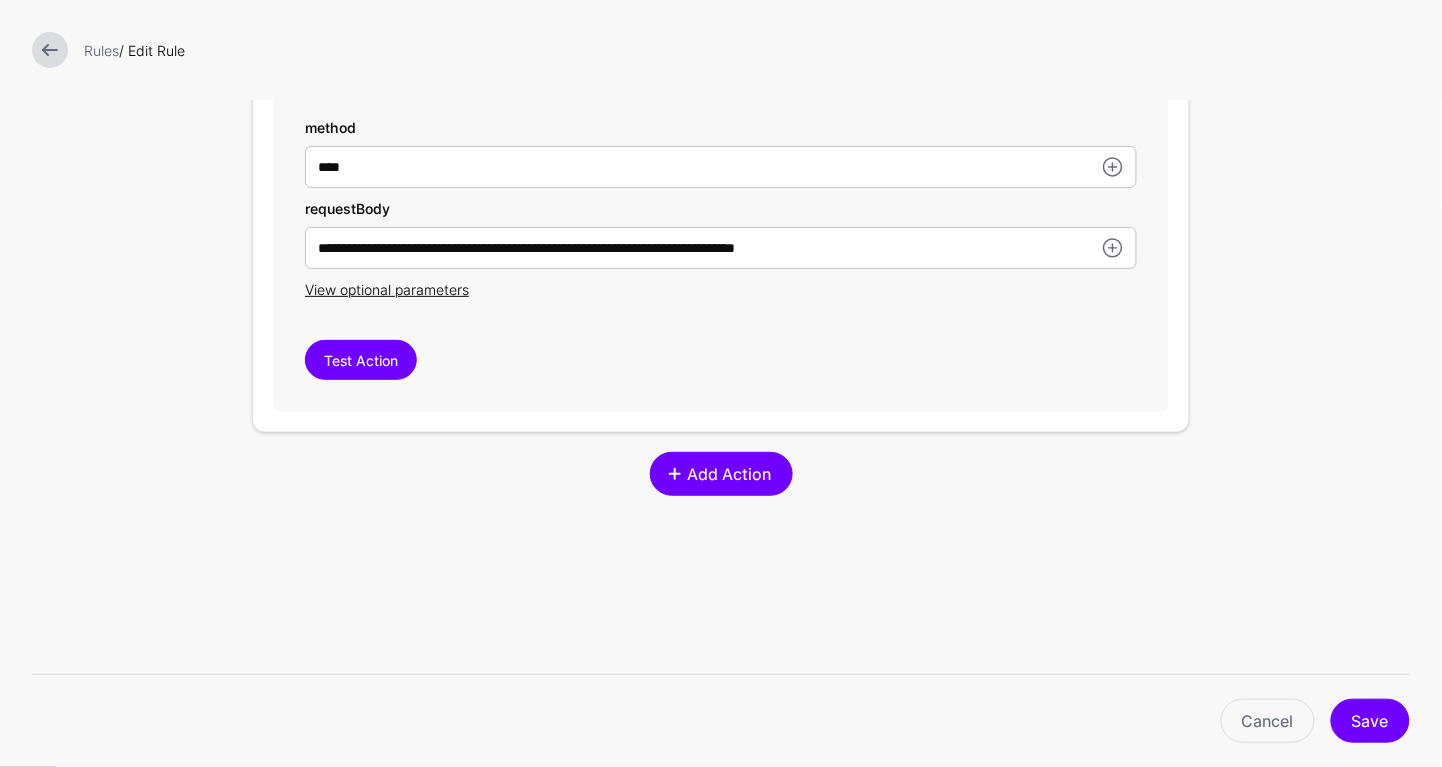 click on "Add Action" at bounding box center (729, 474) 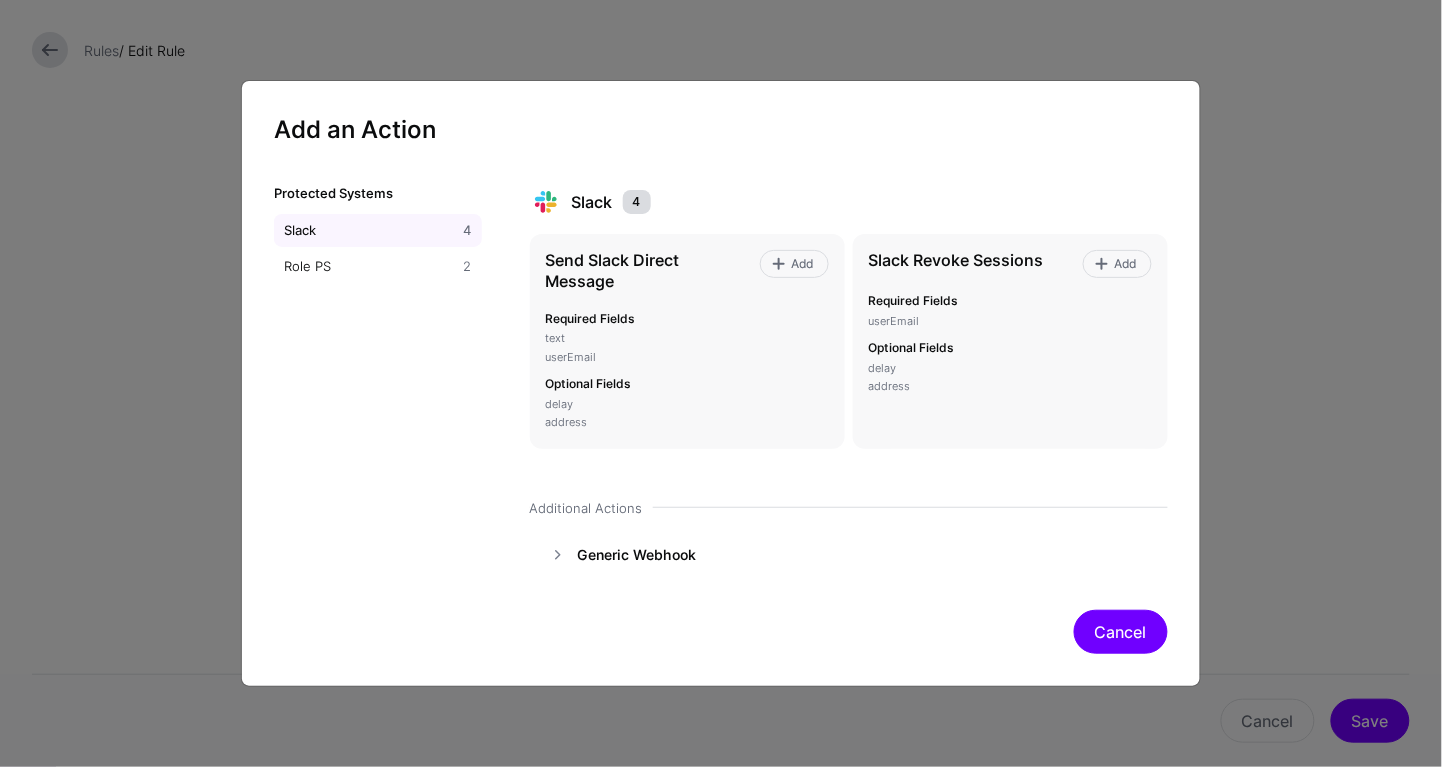click on "Cancel" 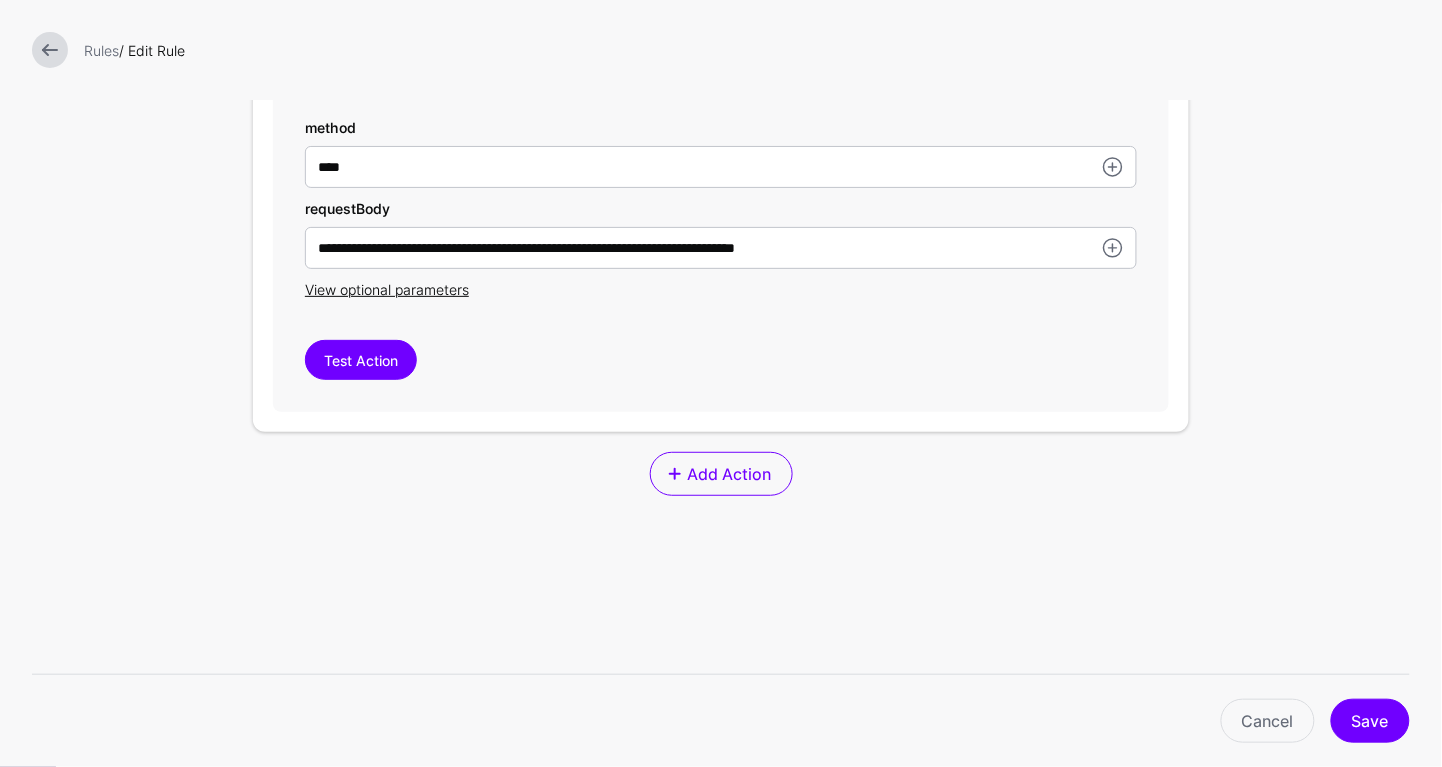click at bounding box center [50, 50] 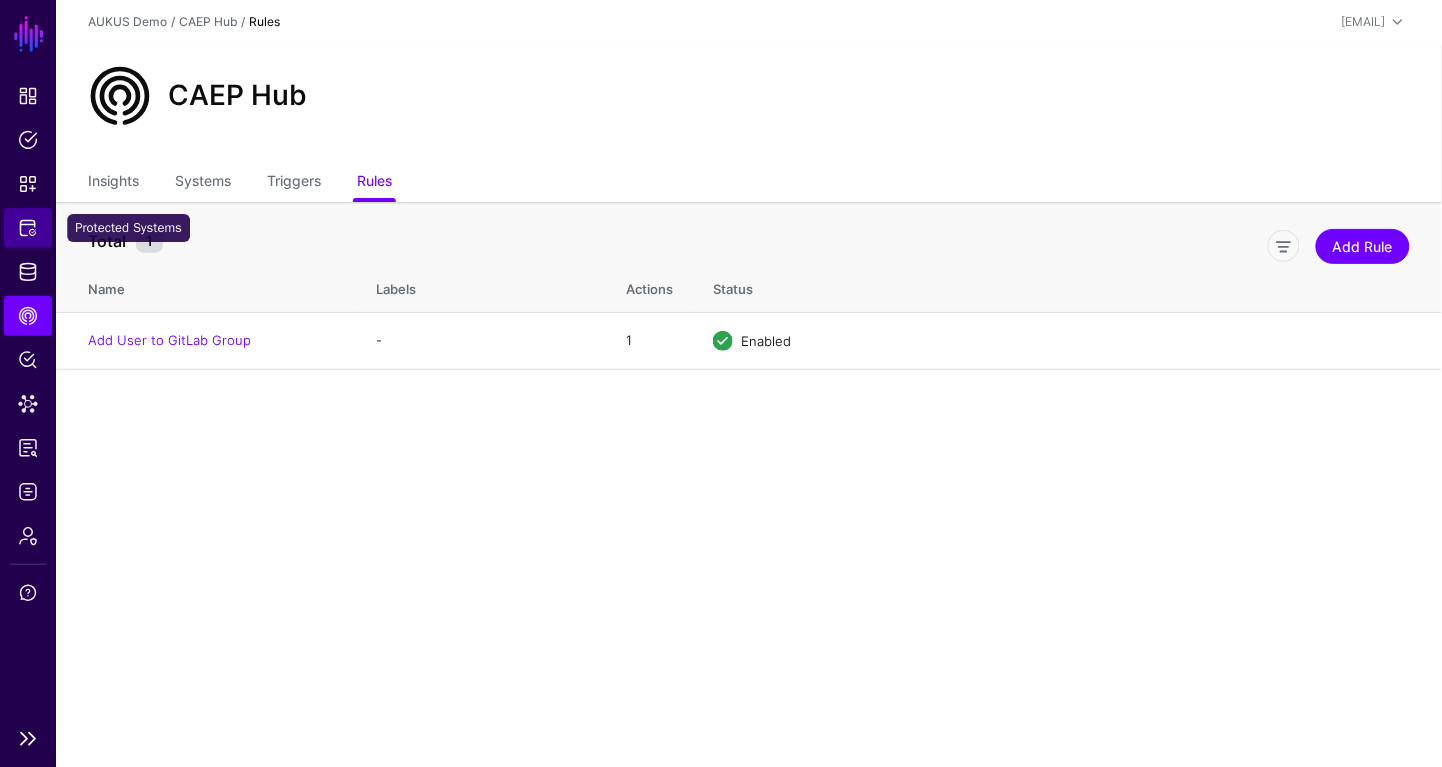 click on "Protected Systems" 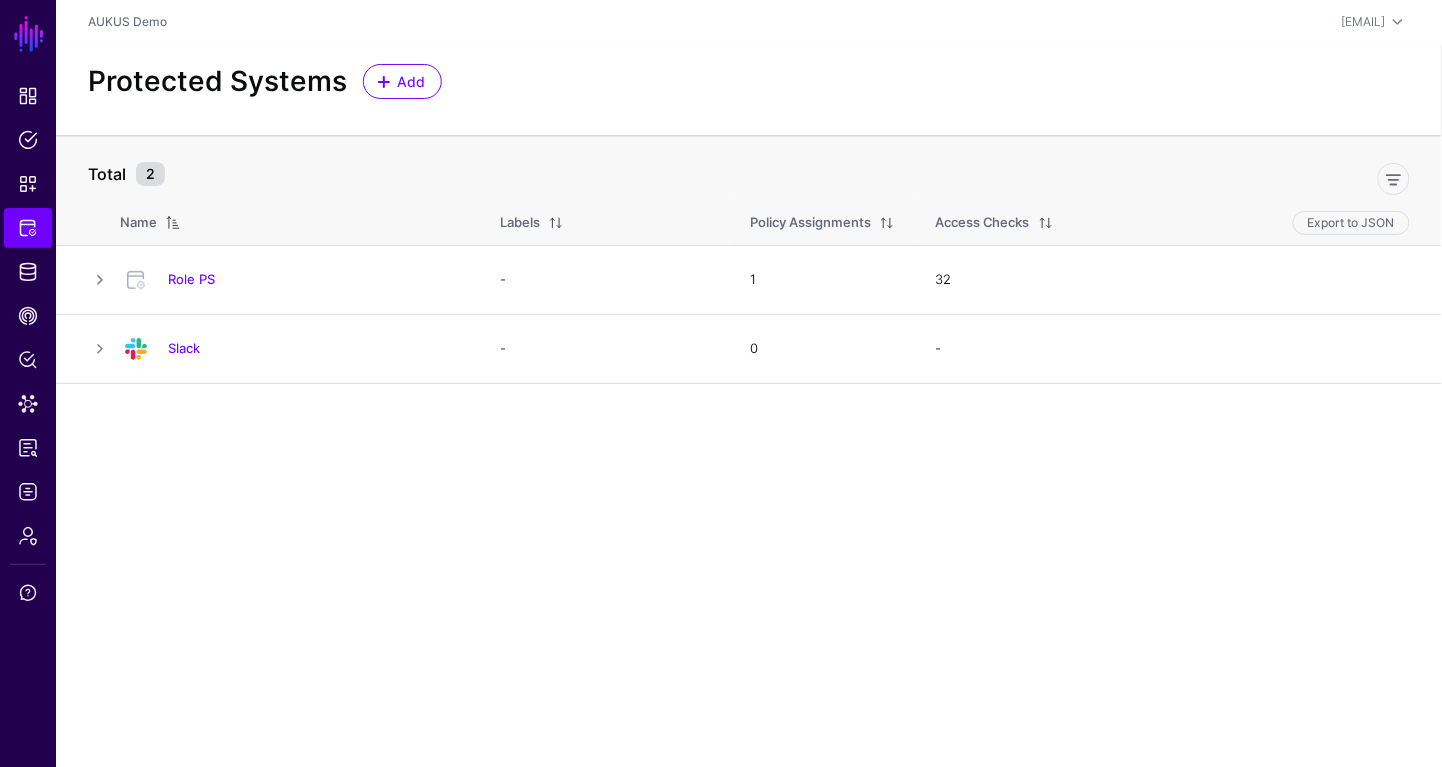 click on "Protected Systems Add" 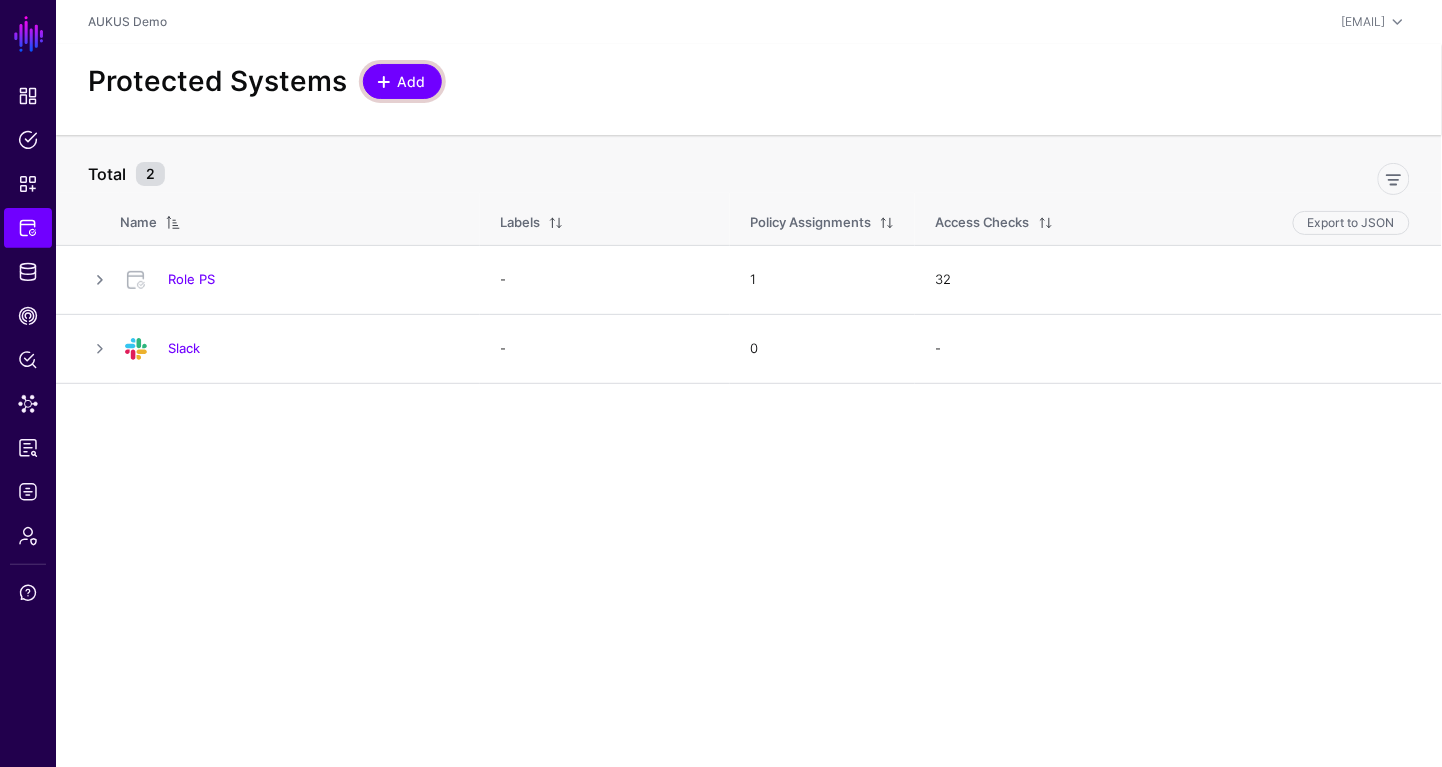 click on "Add" 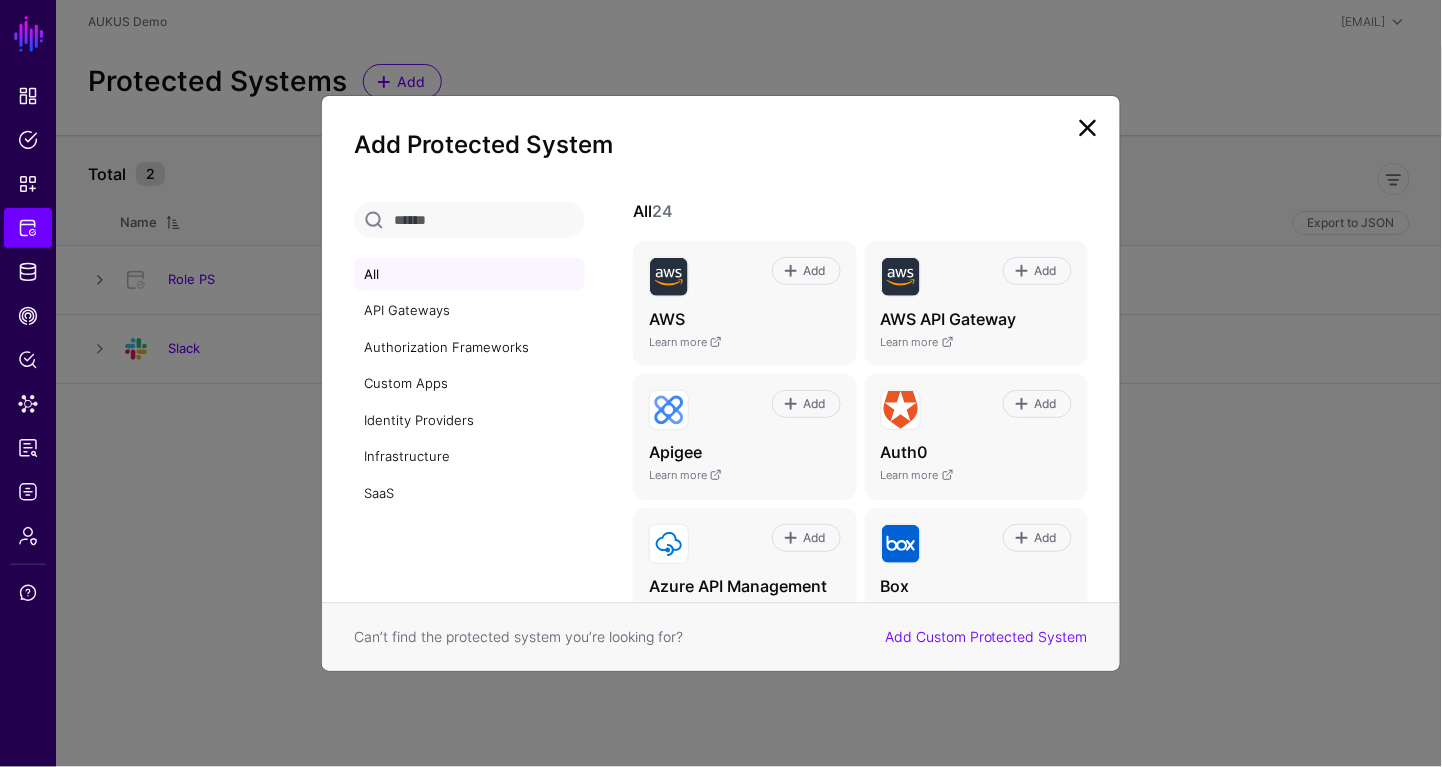 click on "Add Custom Protected System" 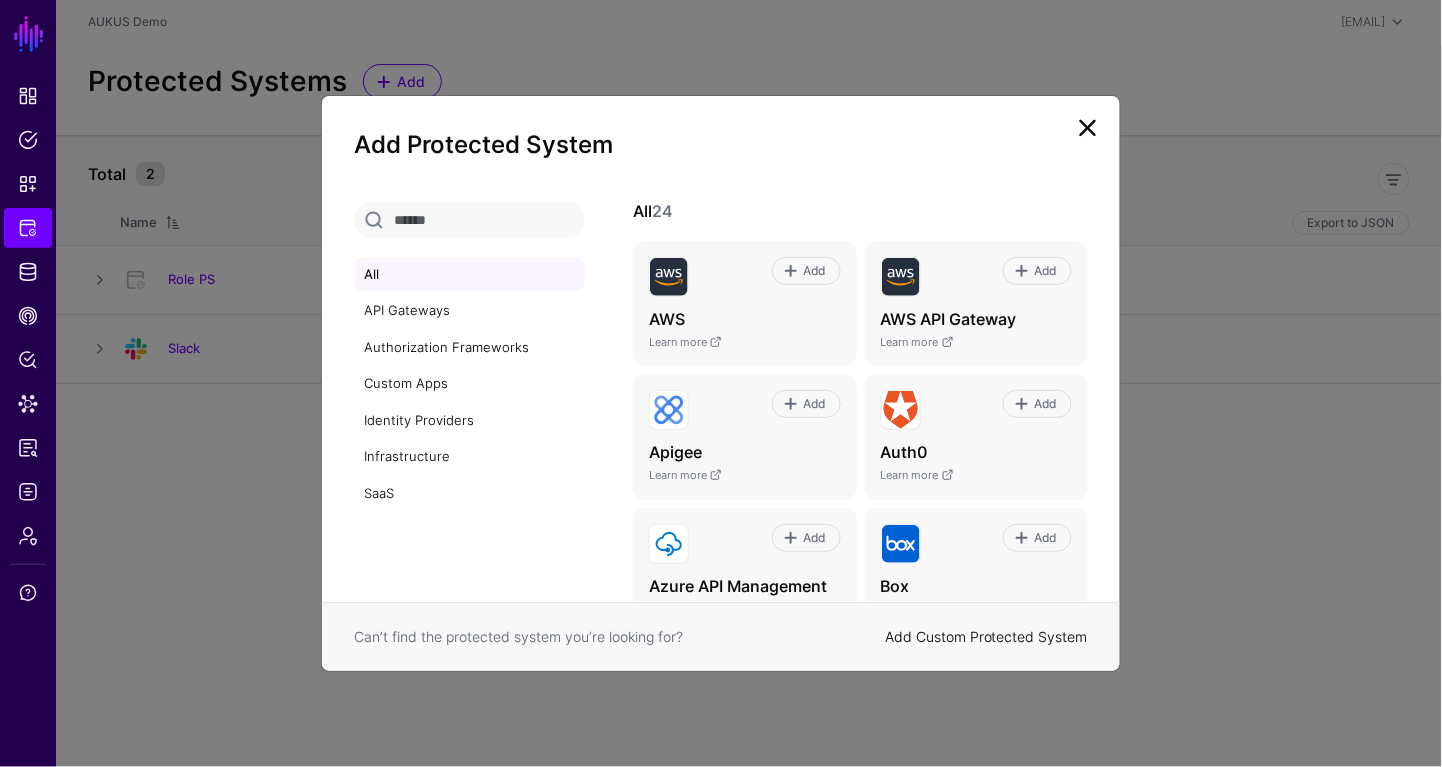 click on "Add Custom Protected System" 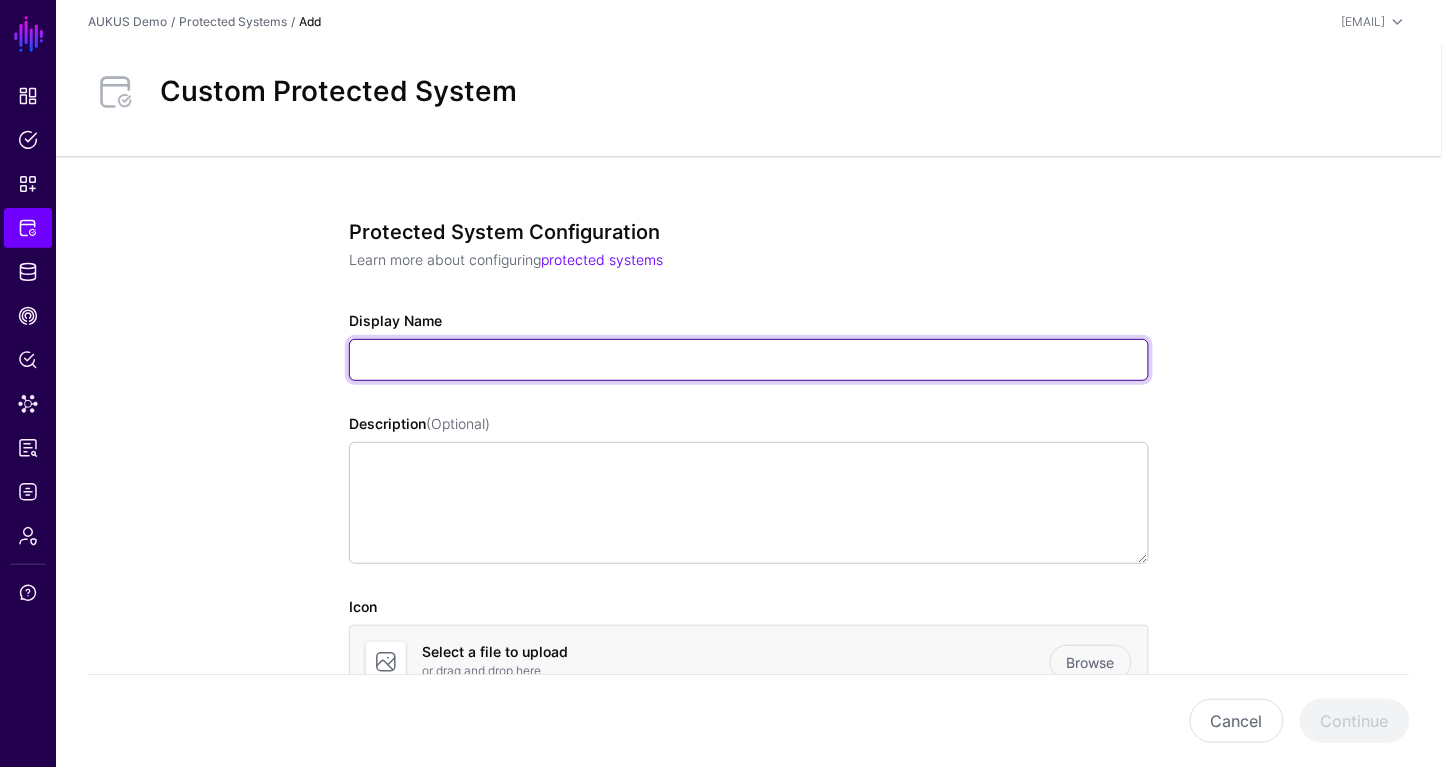 click on "Display Name" at bounding box center (749, 360) 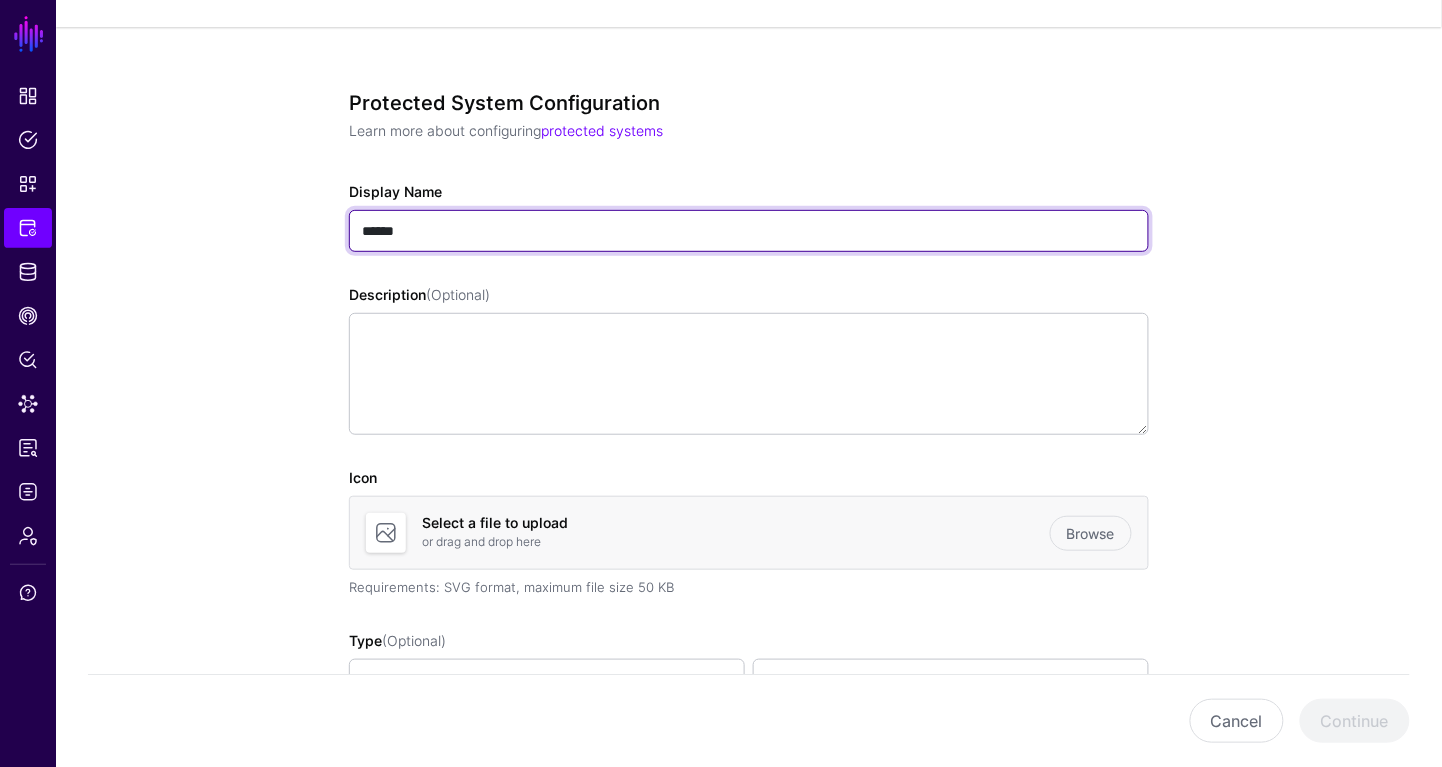 scroll, scrollTop: 278, scrollLeft: 0, axis: vertical 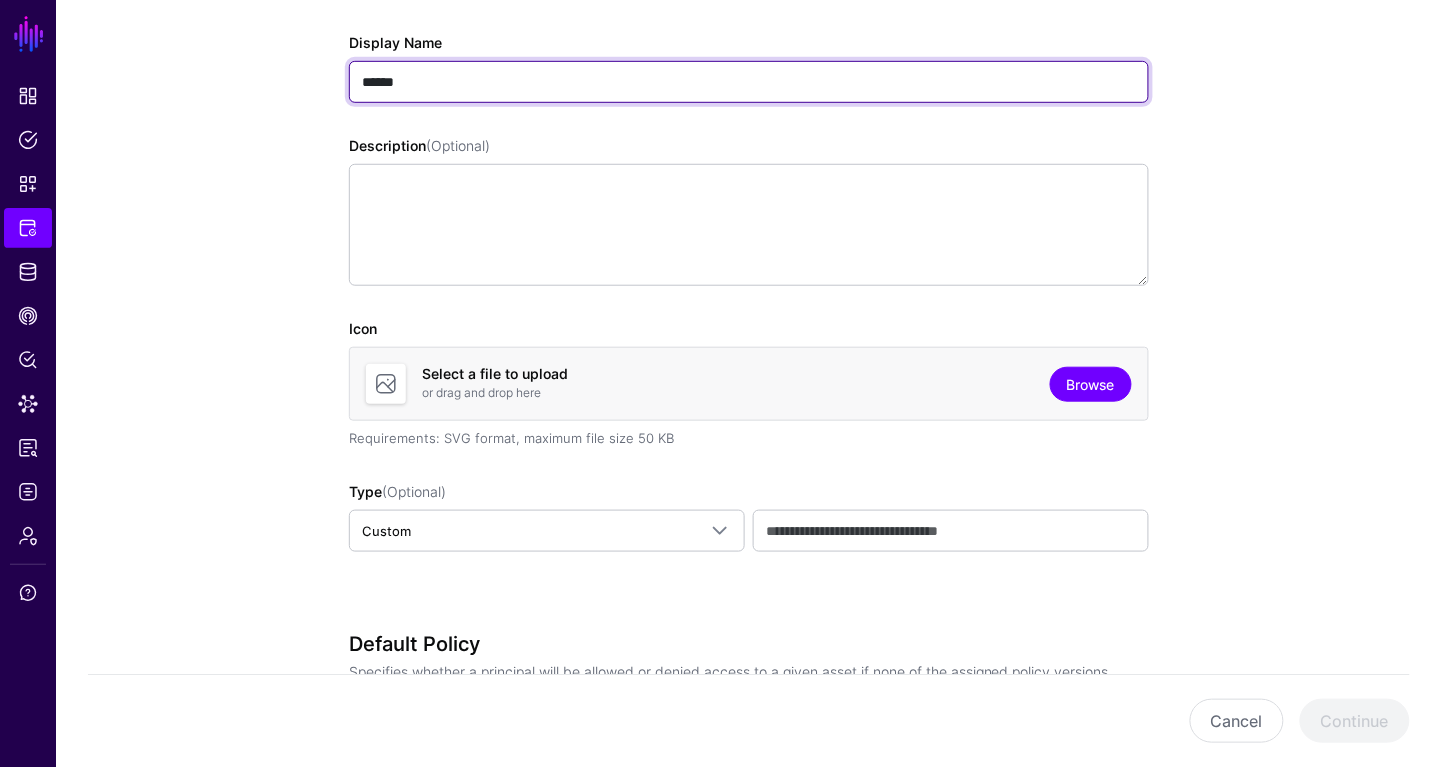 type on "******" 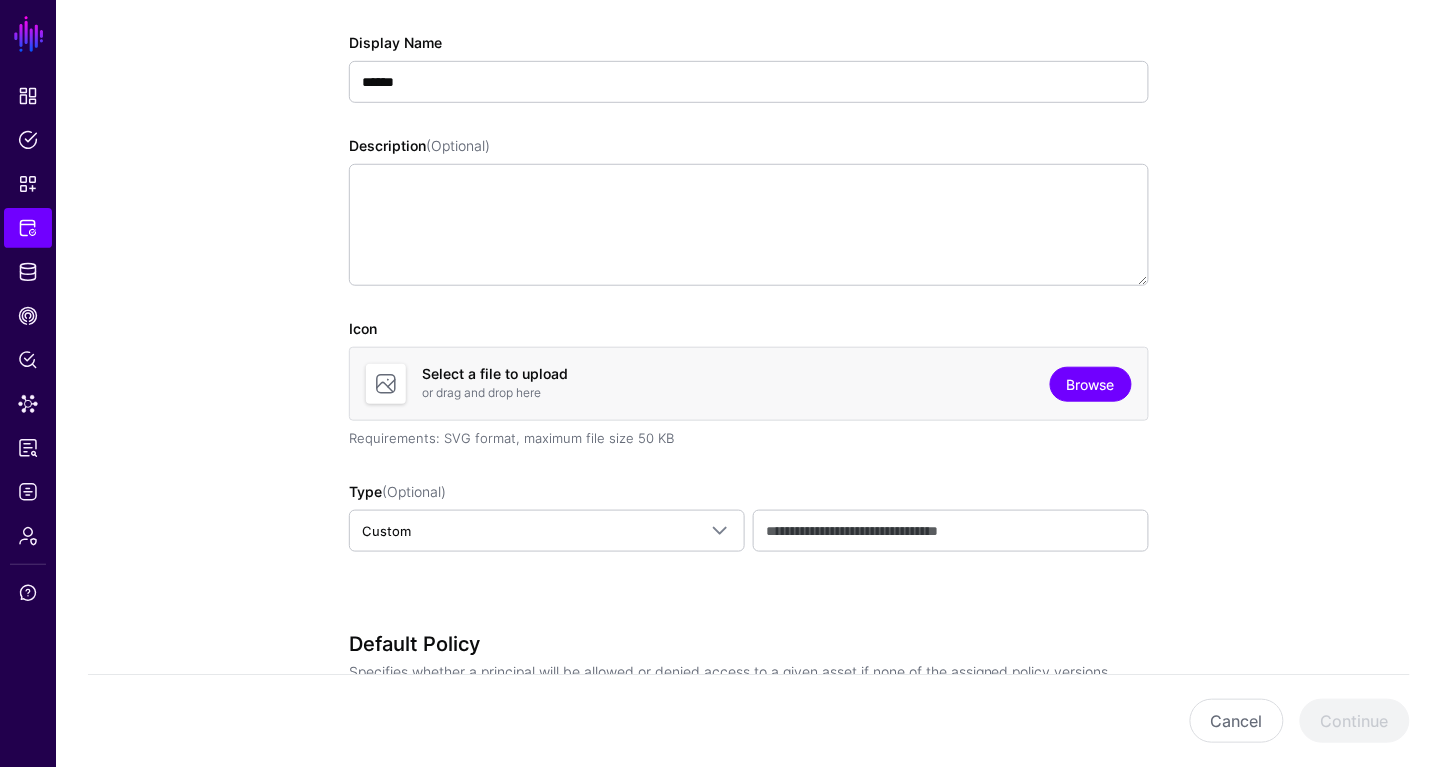 click on "Browse" 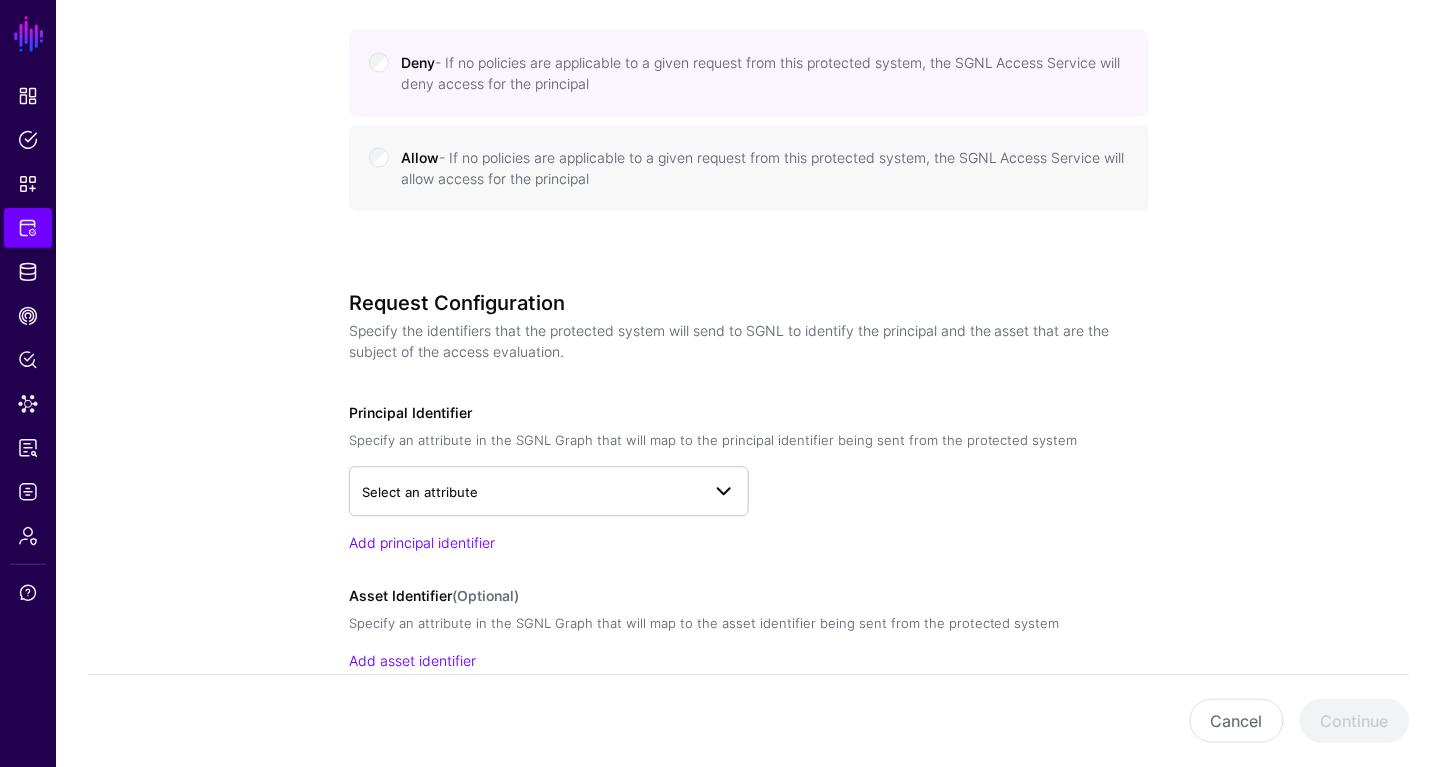 scroll, scrollTop: 1002, scrollLeft: 0, axis: vertical 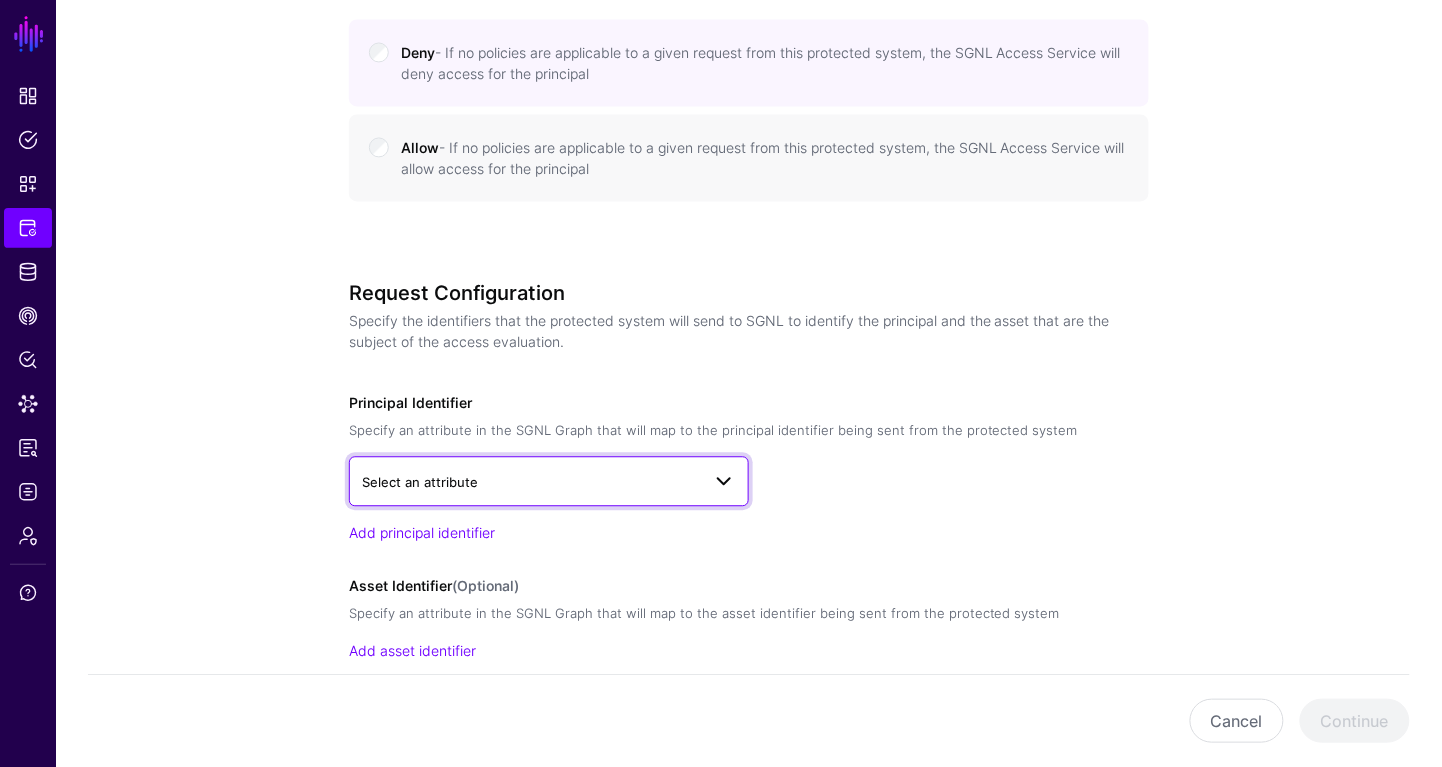 click on "Select an attribute" at bounding box center (549, 481) 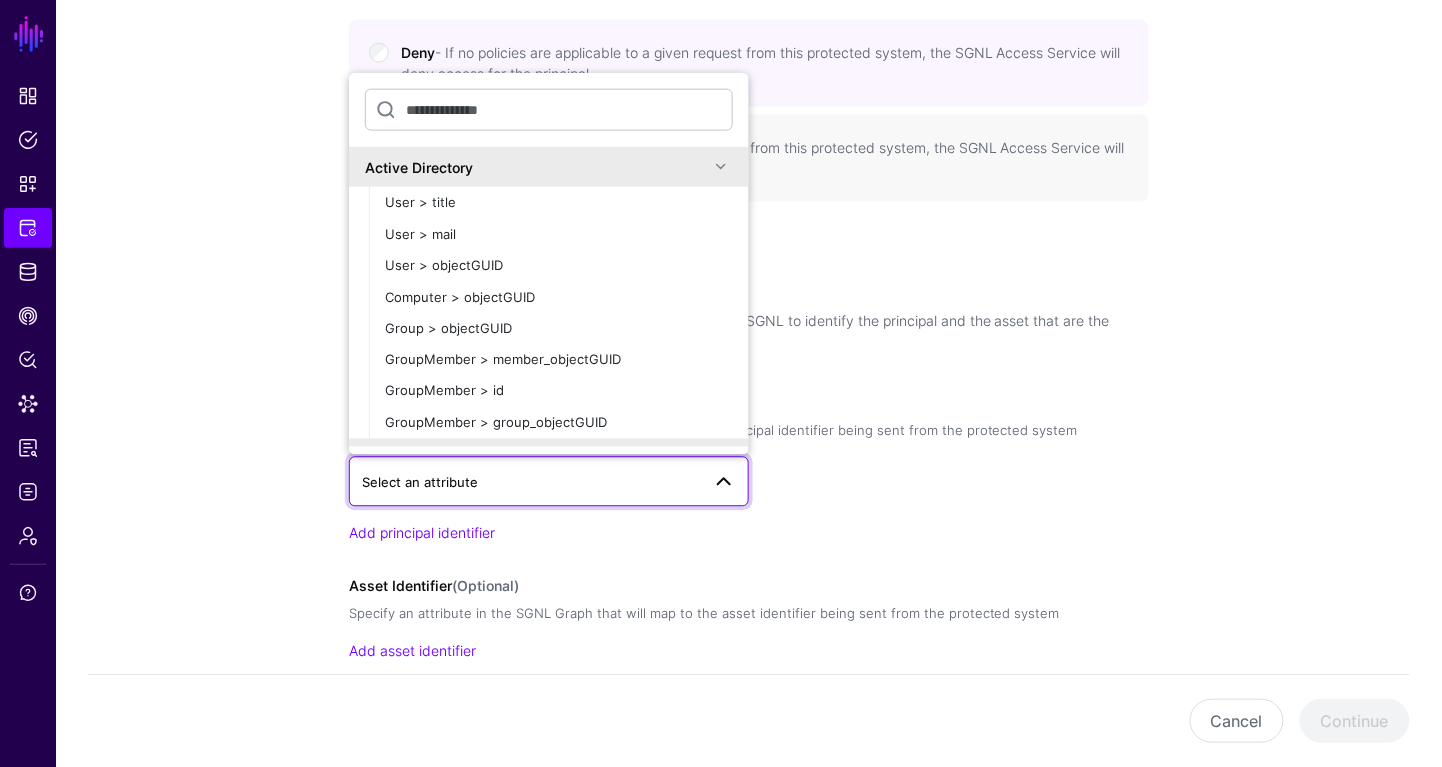 click on "Active Directory" 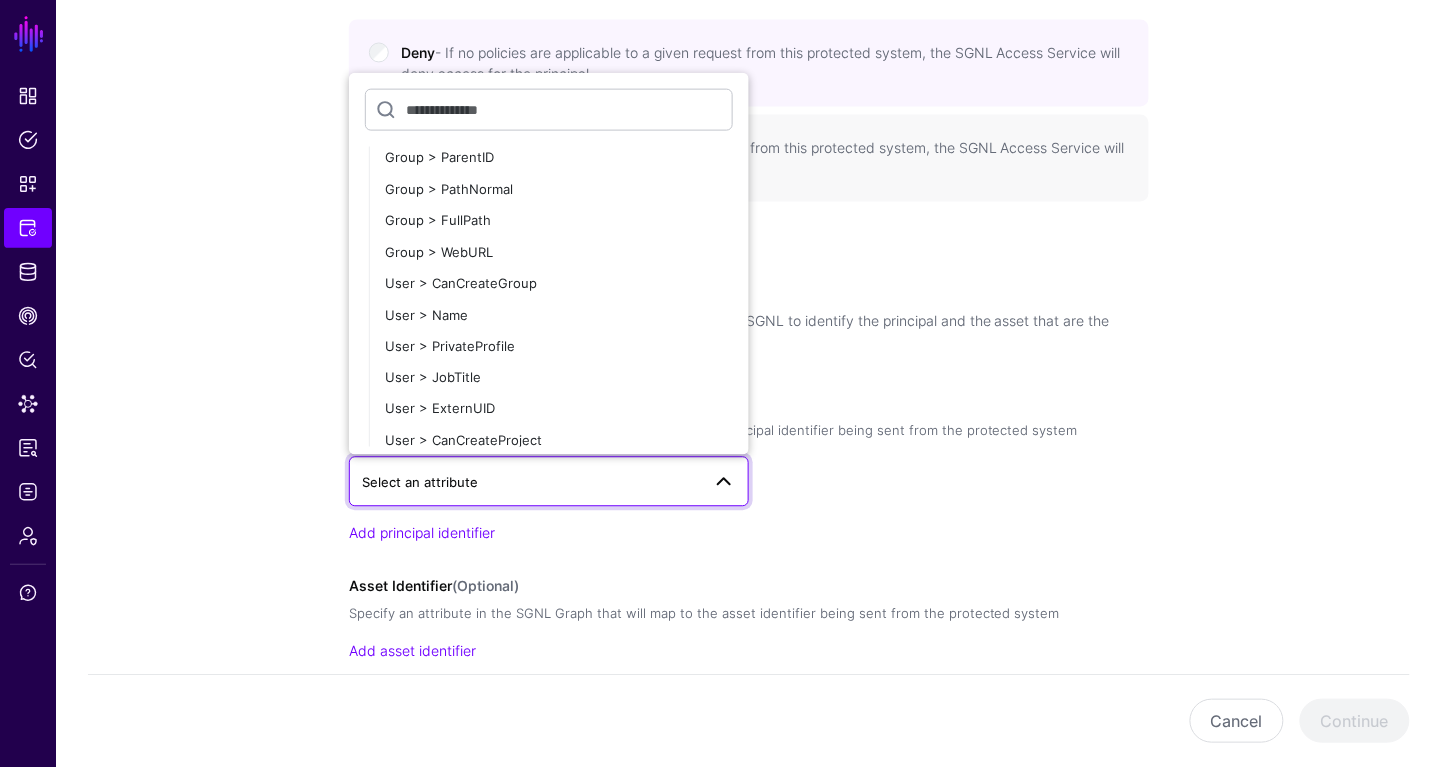 scroll, scrollTop: 537, scrollLeft: 0, axis: vertical 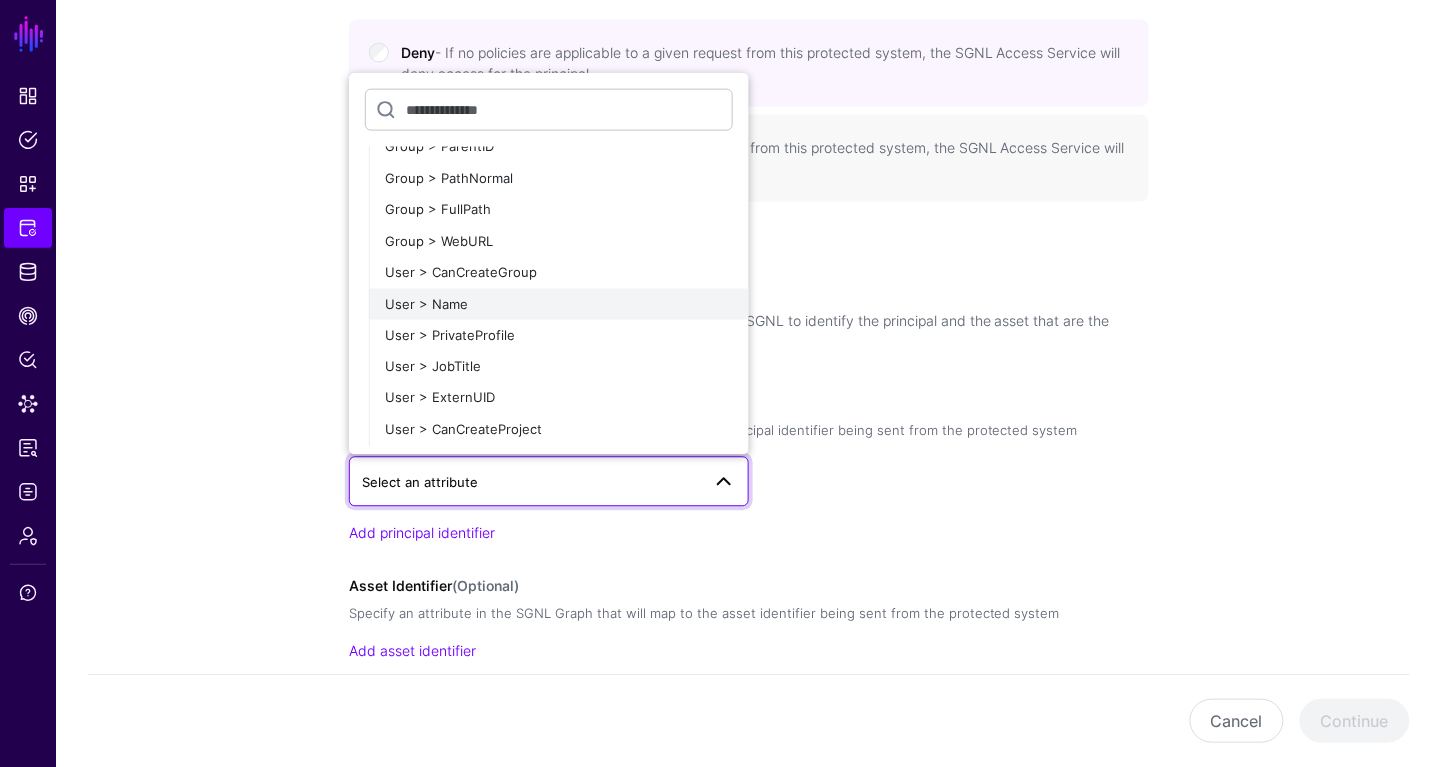 click on "User > Name" 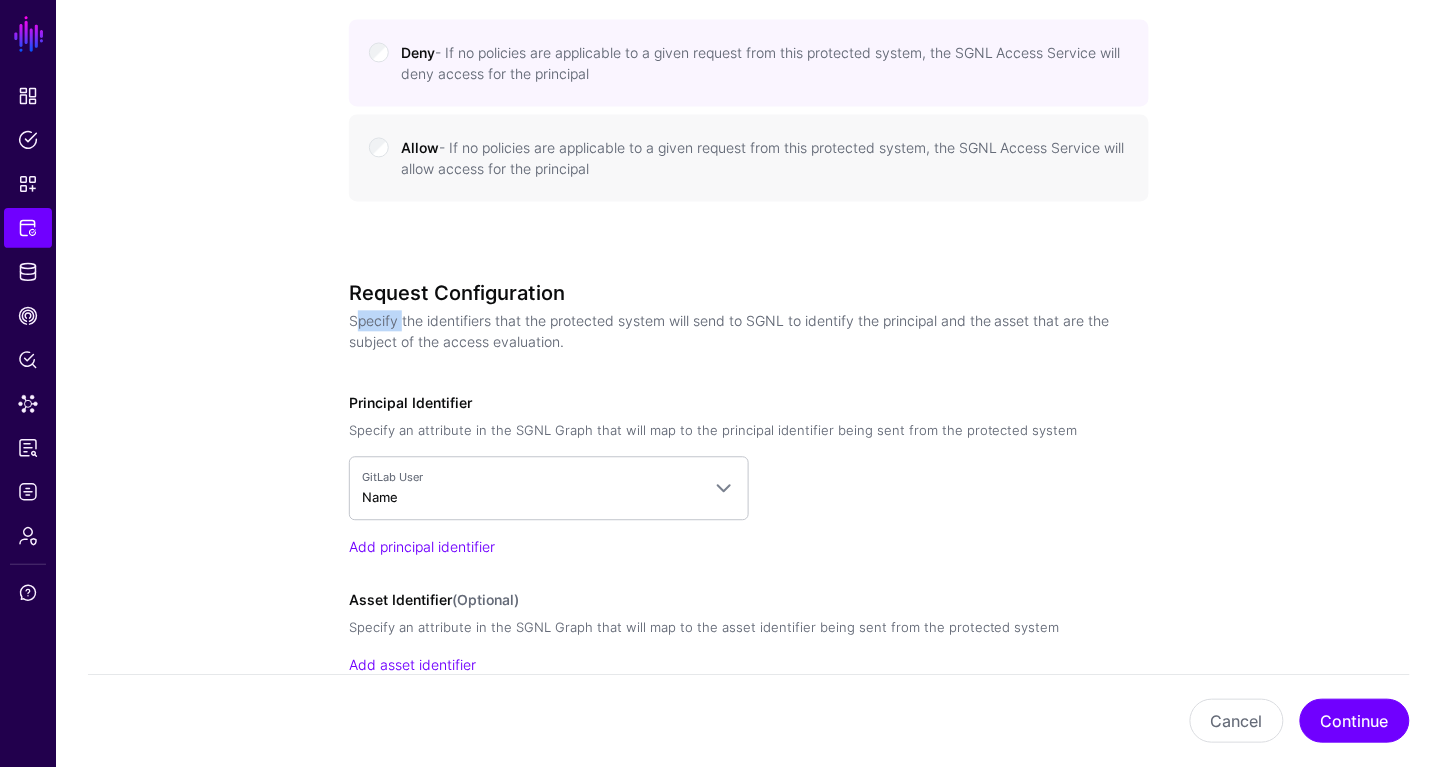 click on "Request Configuration  Specify the identifiers that the protected system will send to SGNL to identify the principal and the asset that are the subject of the access evaluation." 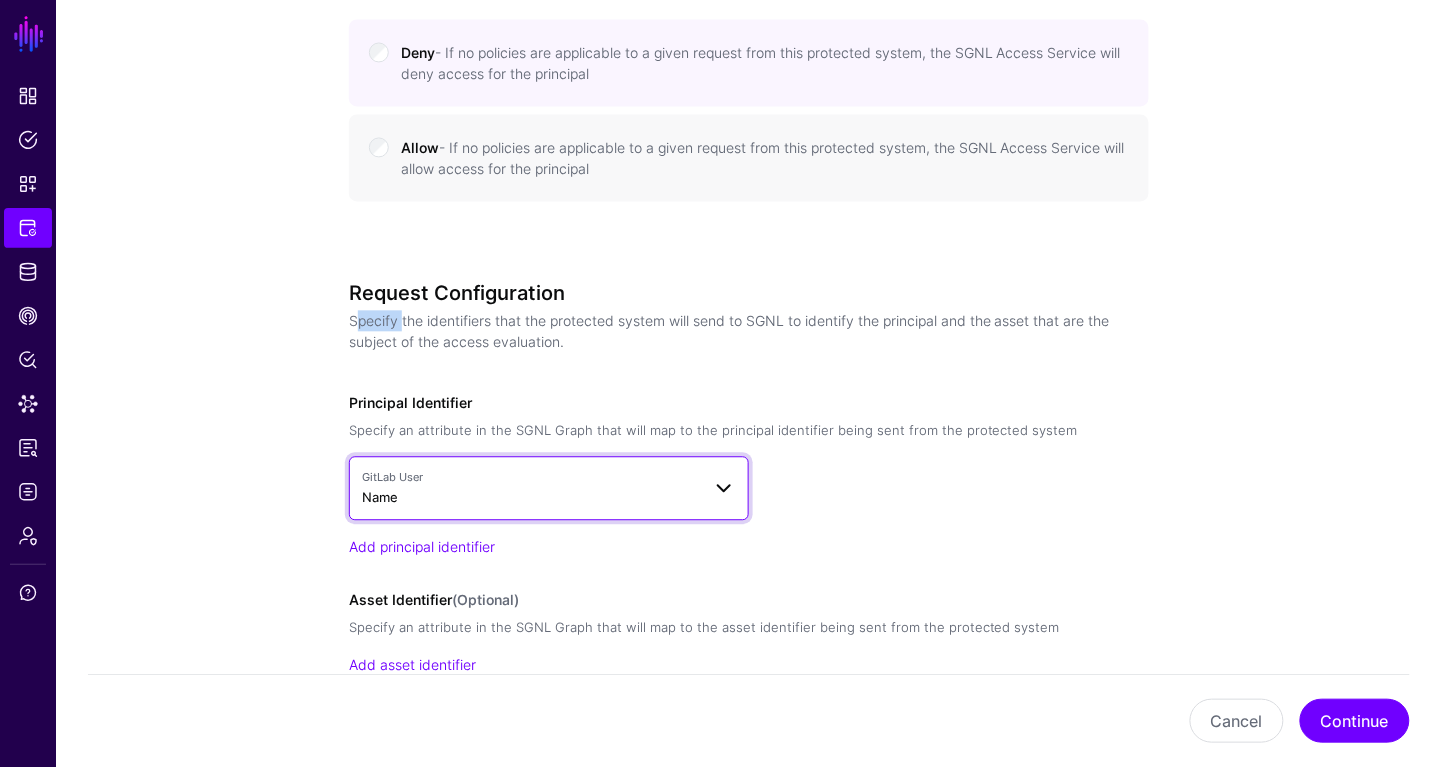 click on "GitLab User" at bounding box center (531, 477) 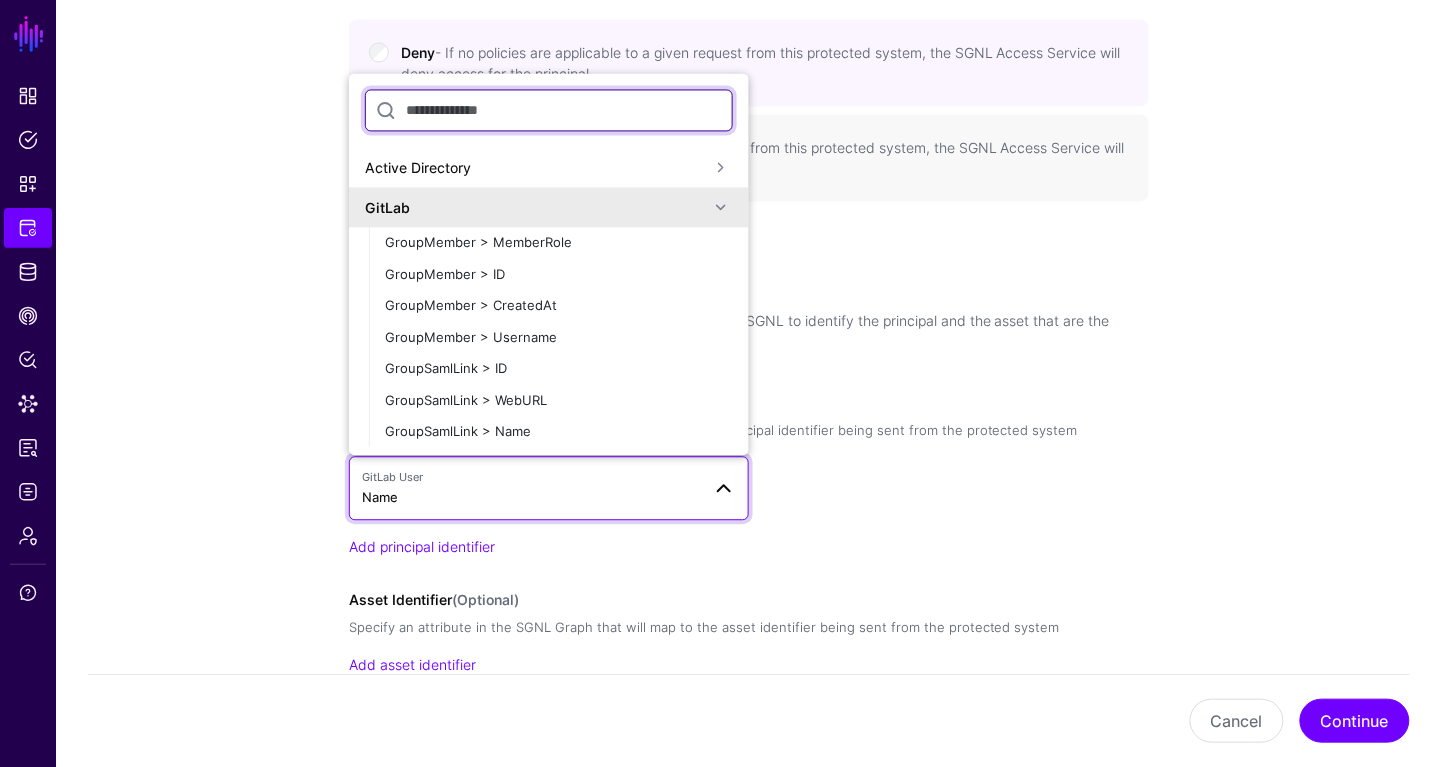scroll, scrollTop: 1001, scrollLeft: 0, axis: vertical 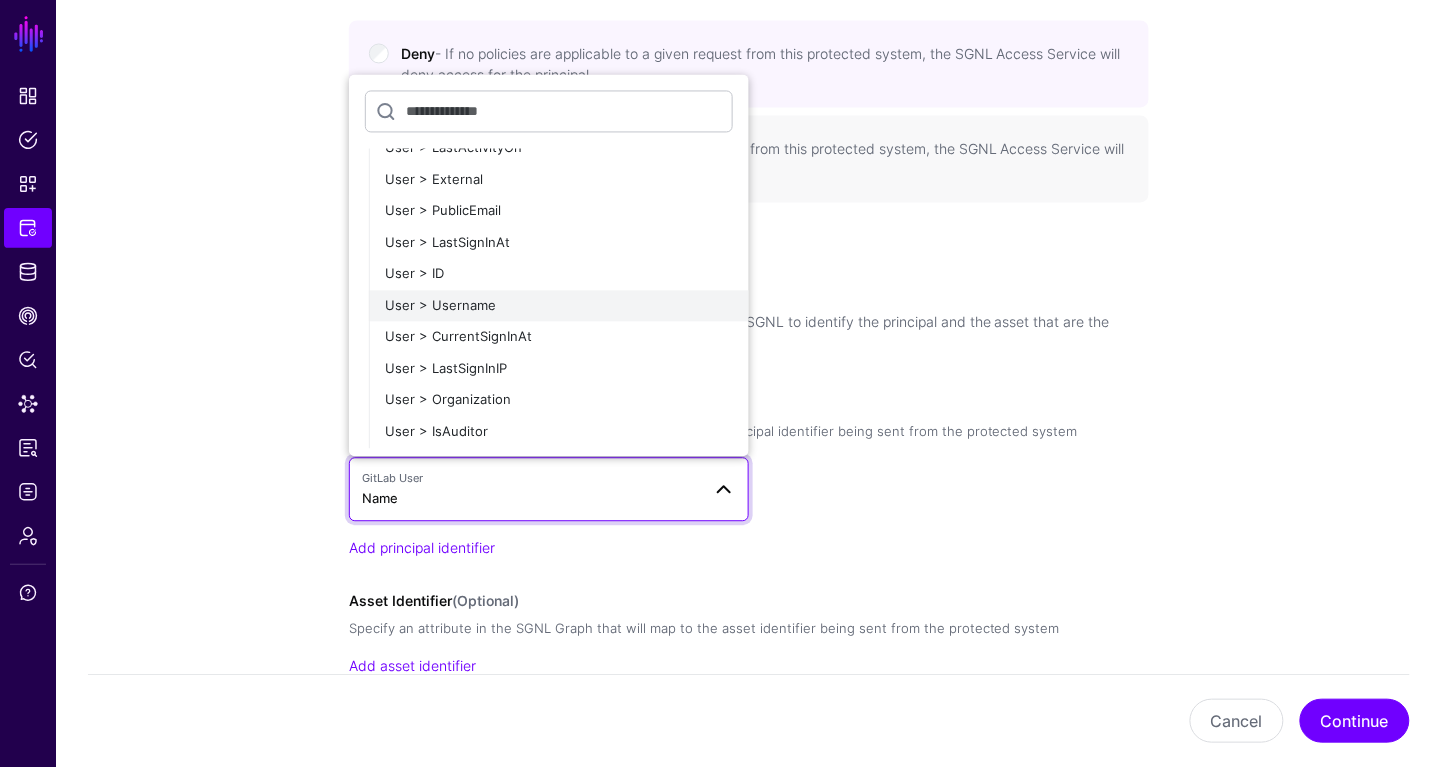 click on "User > Username" 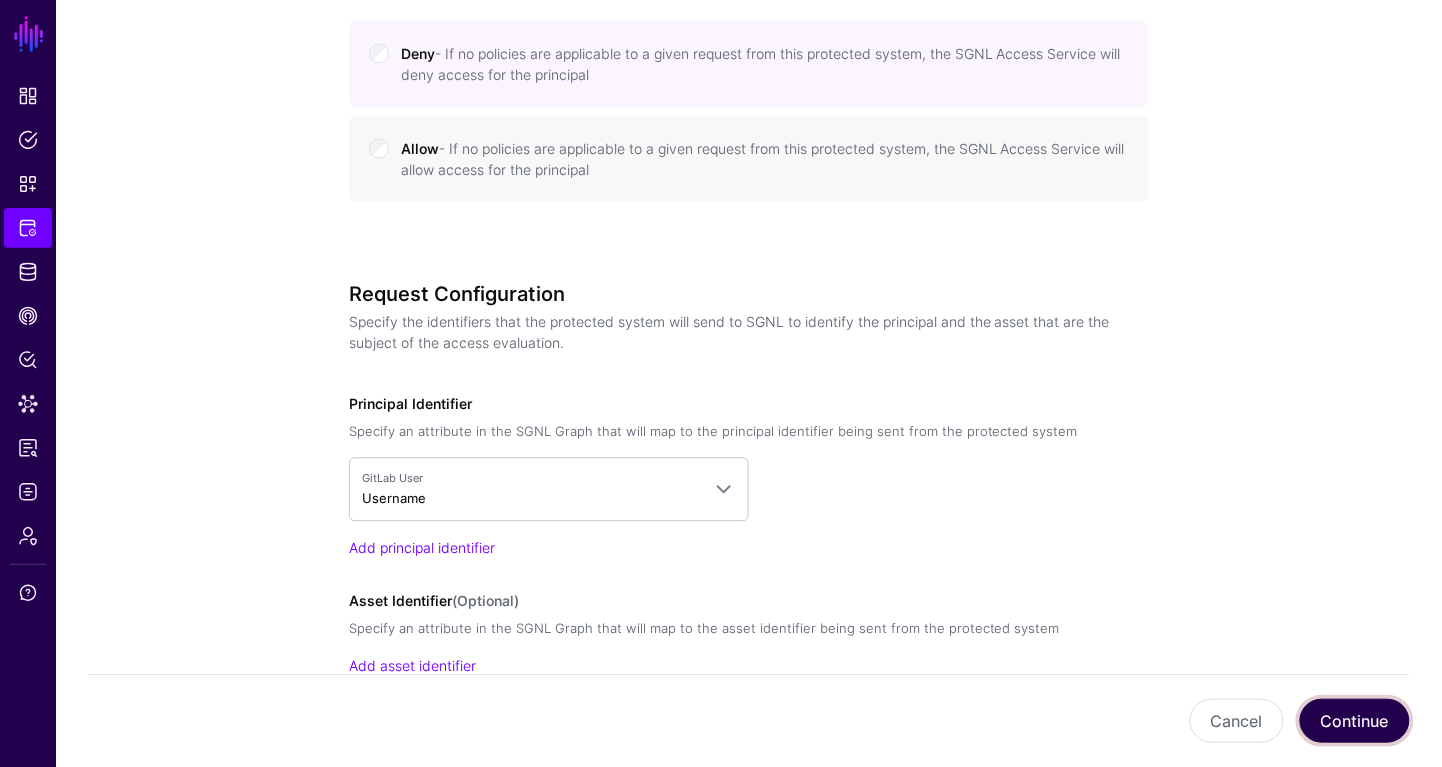 click on "Continue" 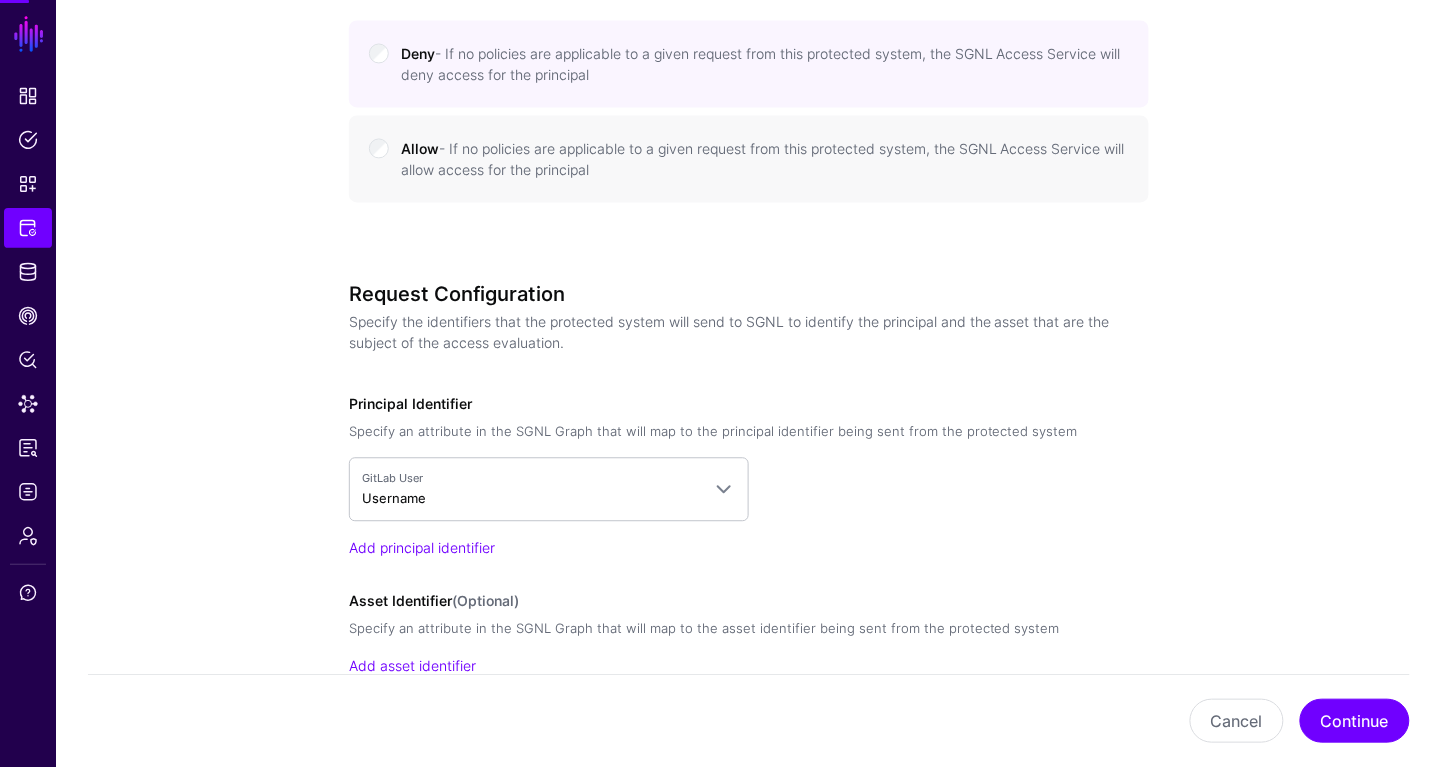 scroll, scrollTop: 0, scrollLeft: 0, axis: both 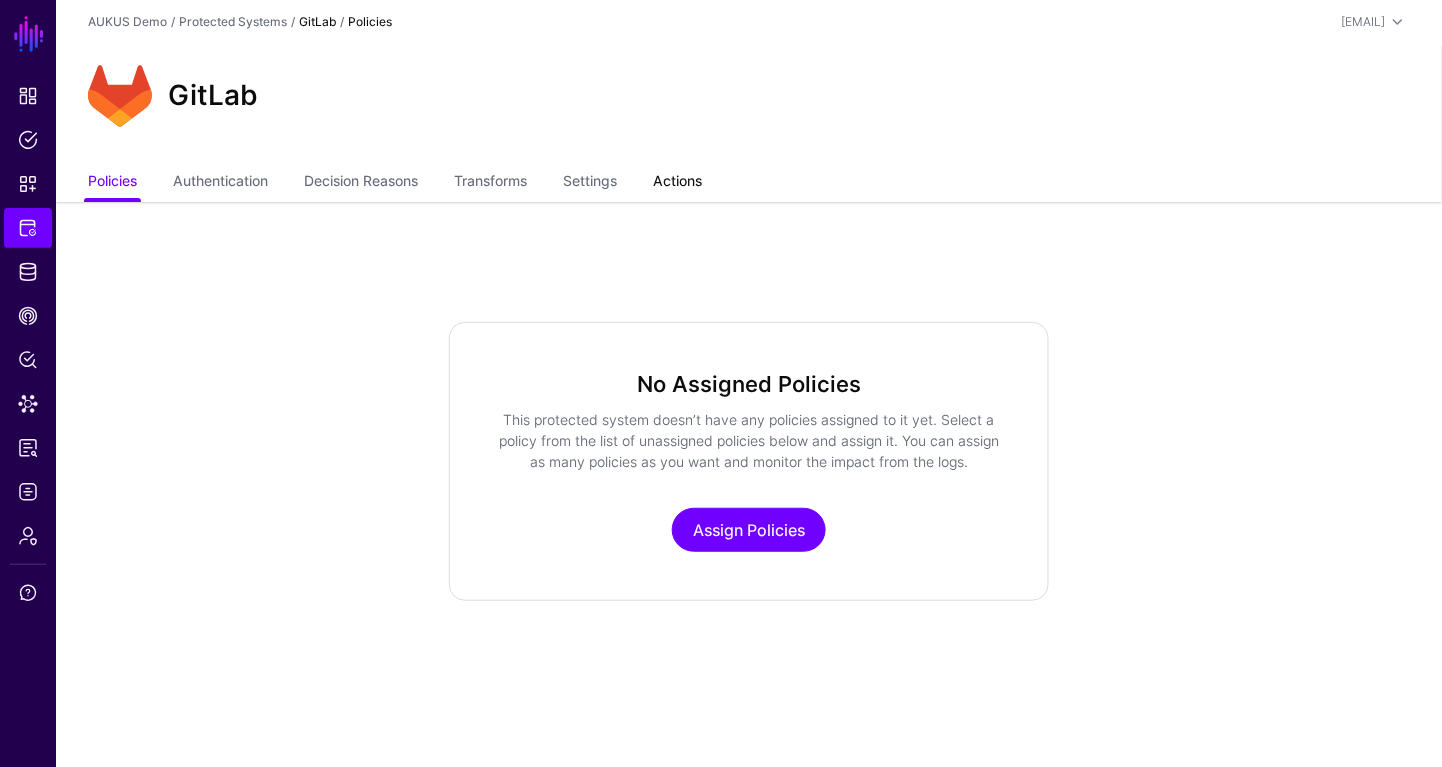 click on "Actions" 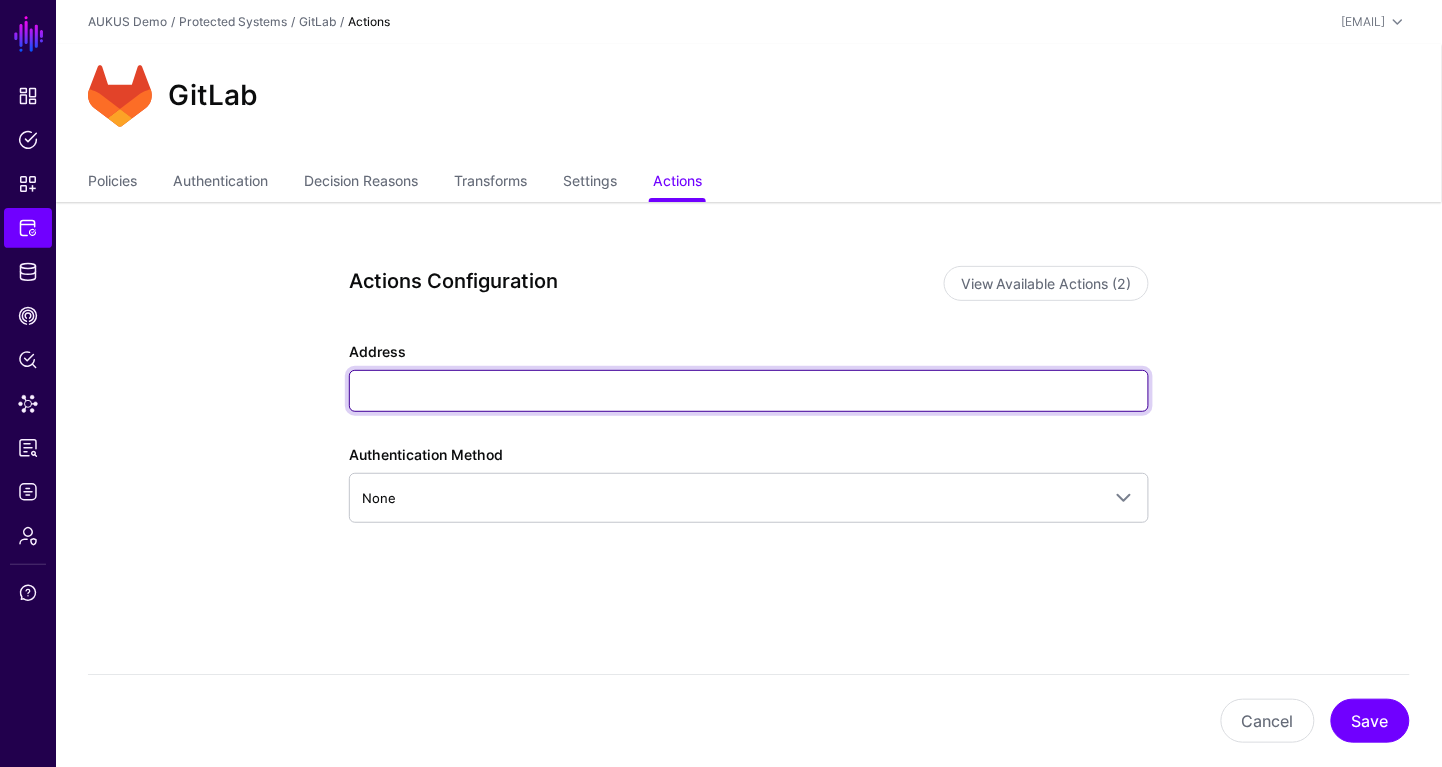 click on "Address" at bounding box center (749, 391) 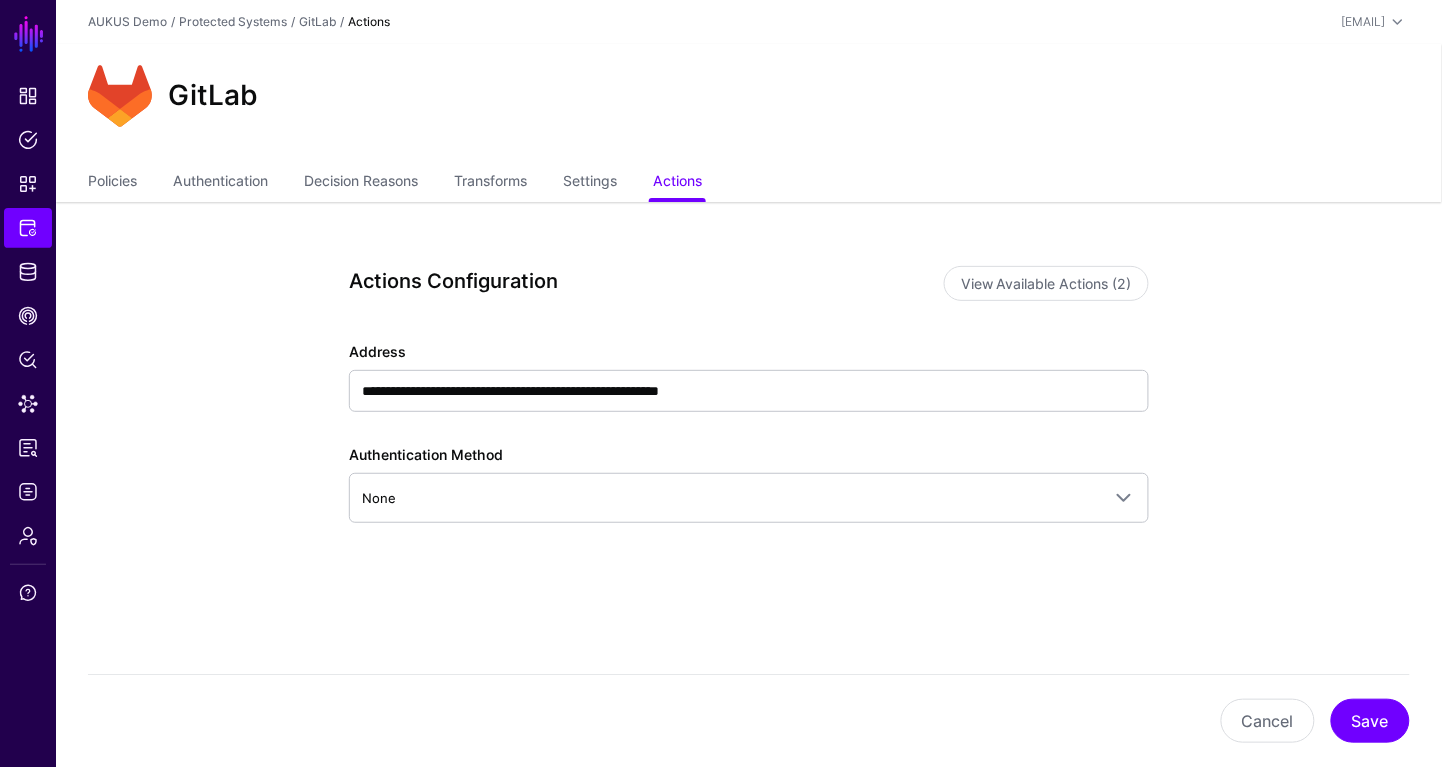click on "**********" 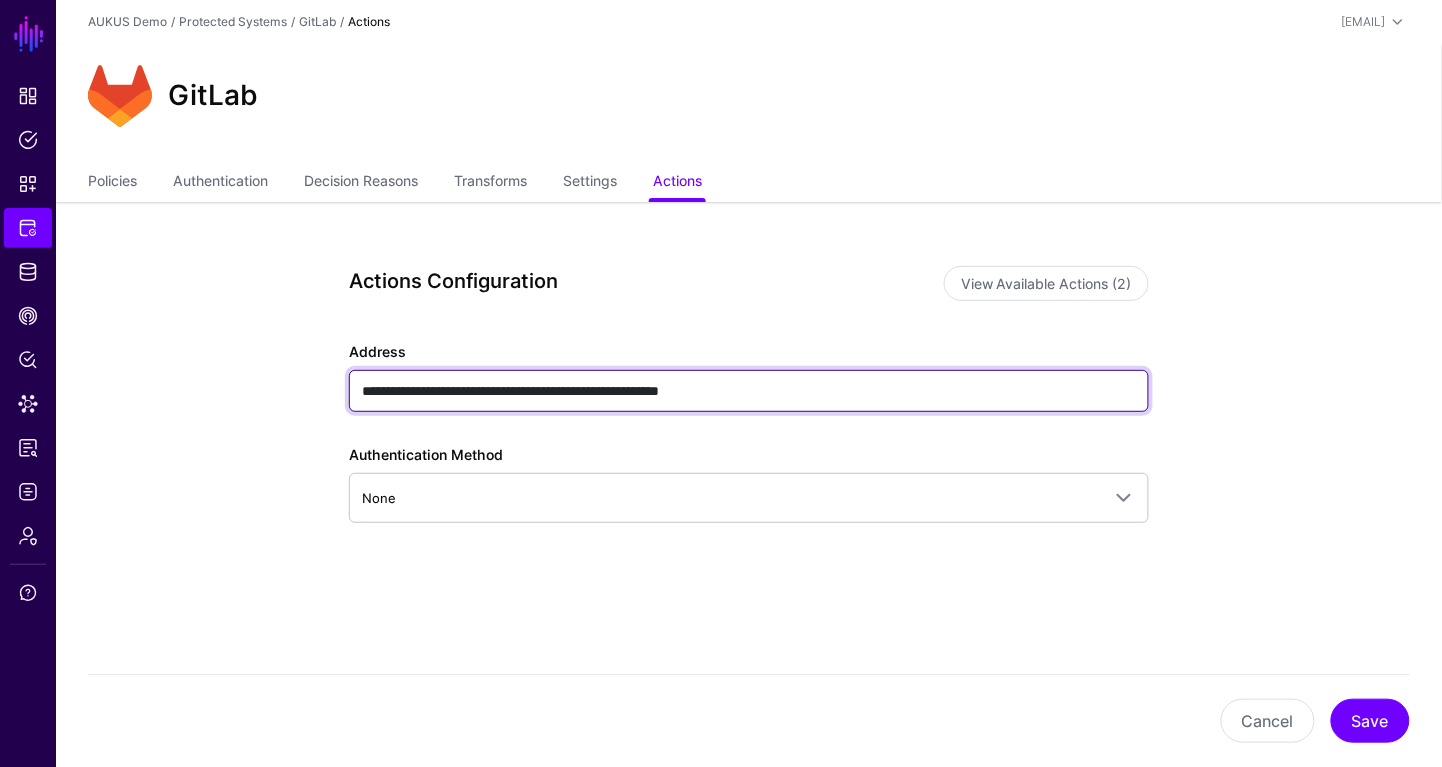 click on "**********" at bounding box center [749, 391] 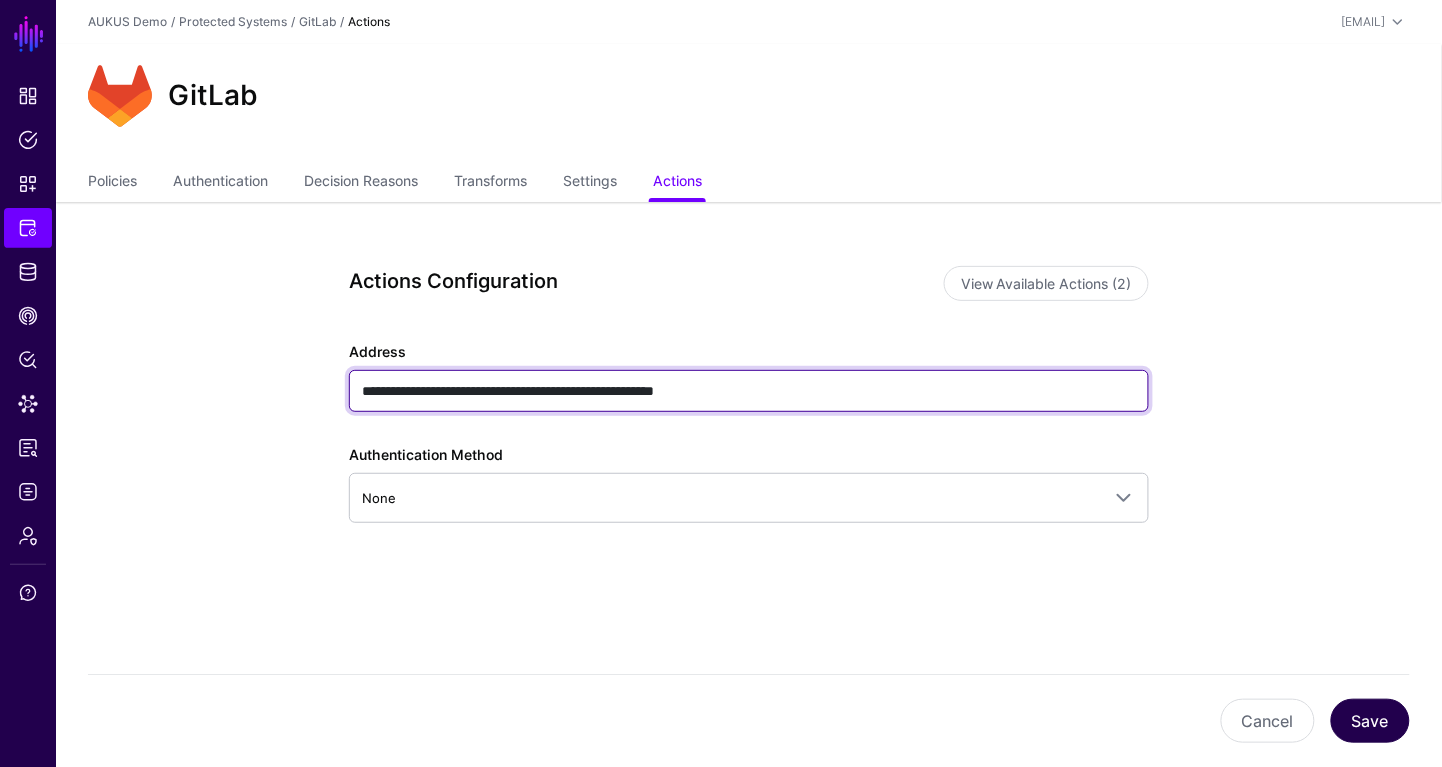 type on "**********" 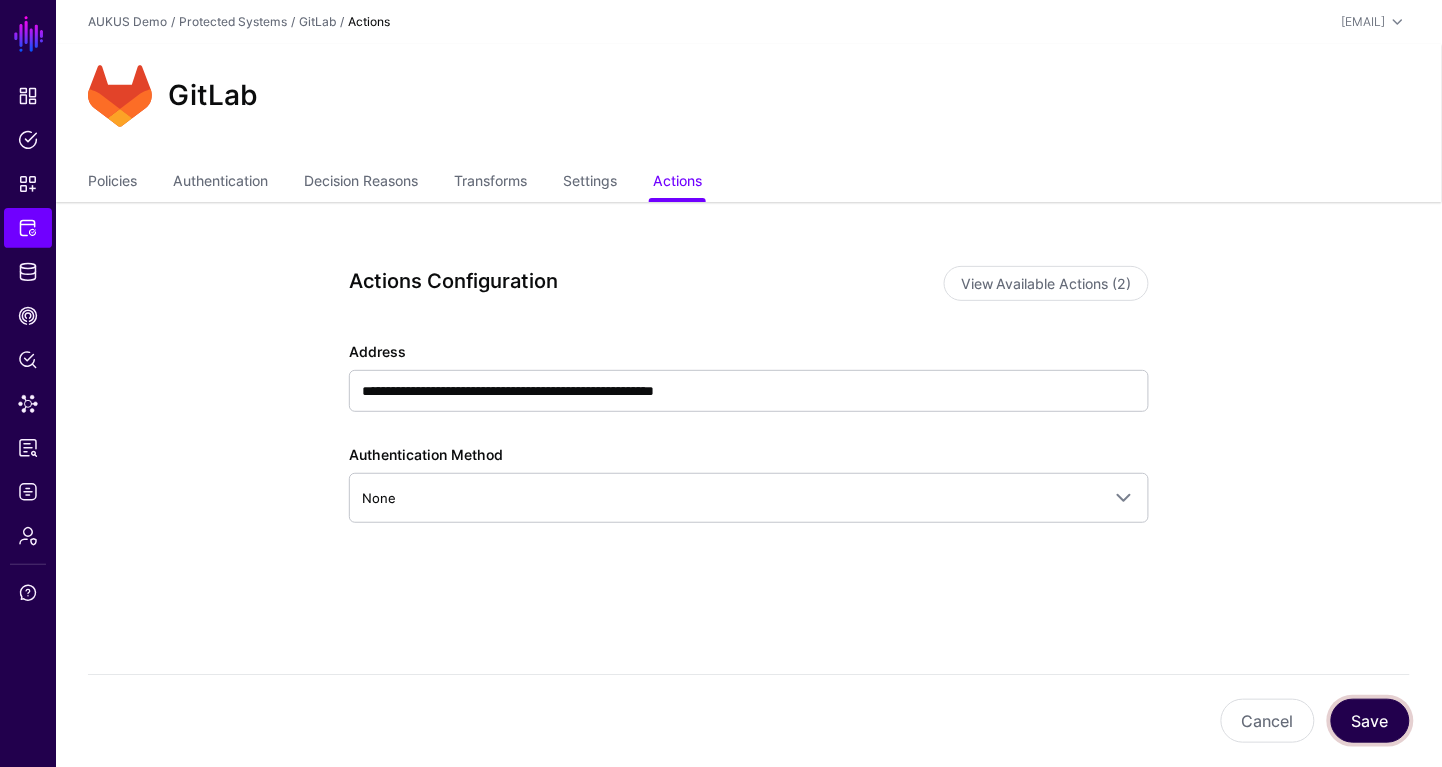 click on "Save" 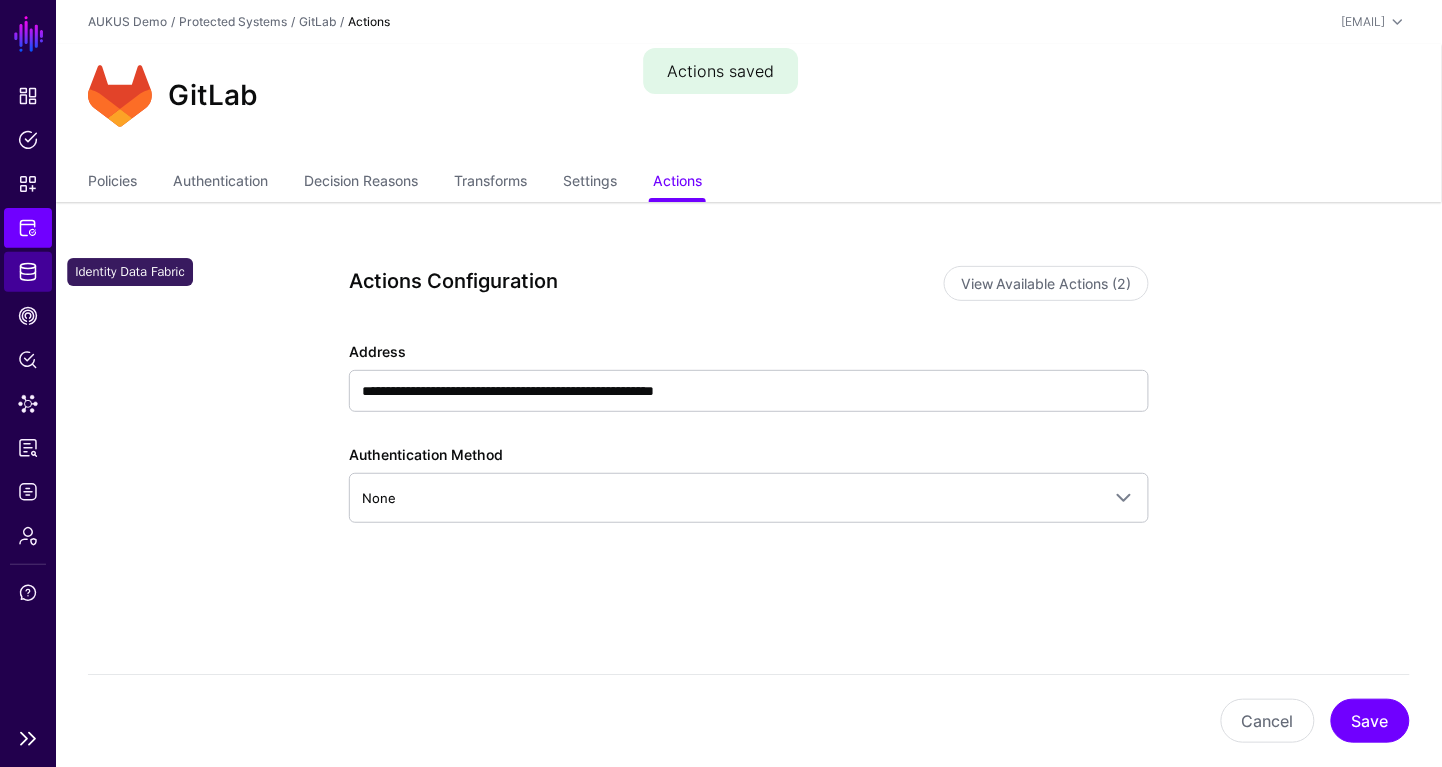 click on "Identity Data Fabric" 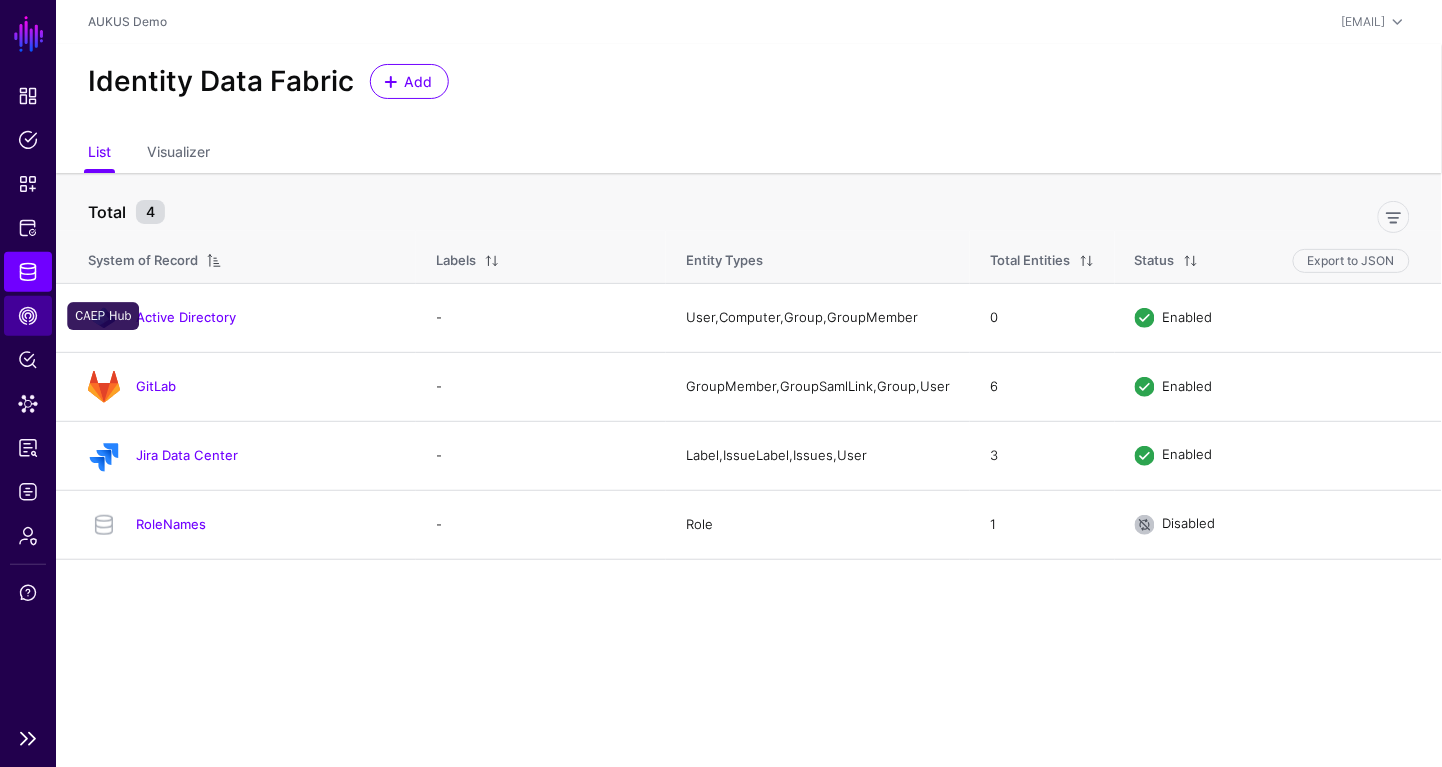 click on "CAEP Hub" 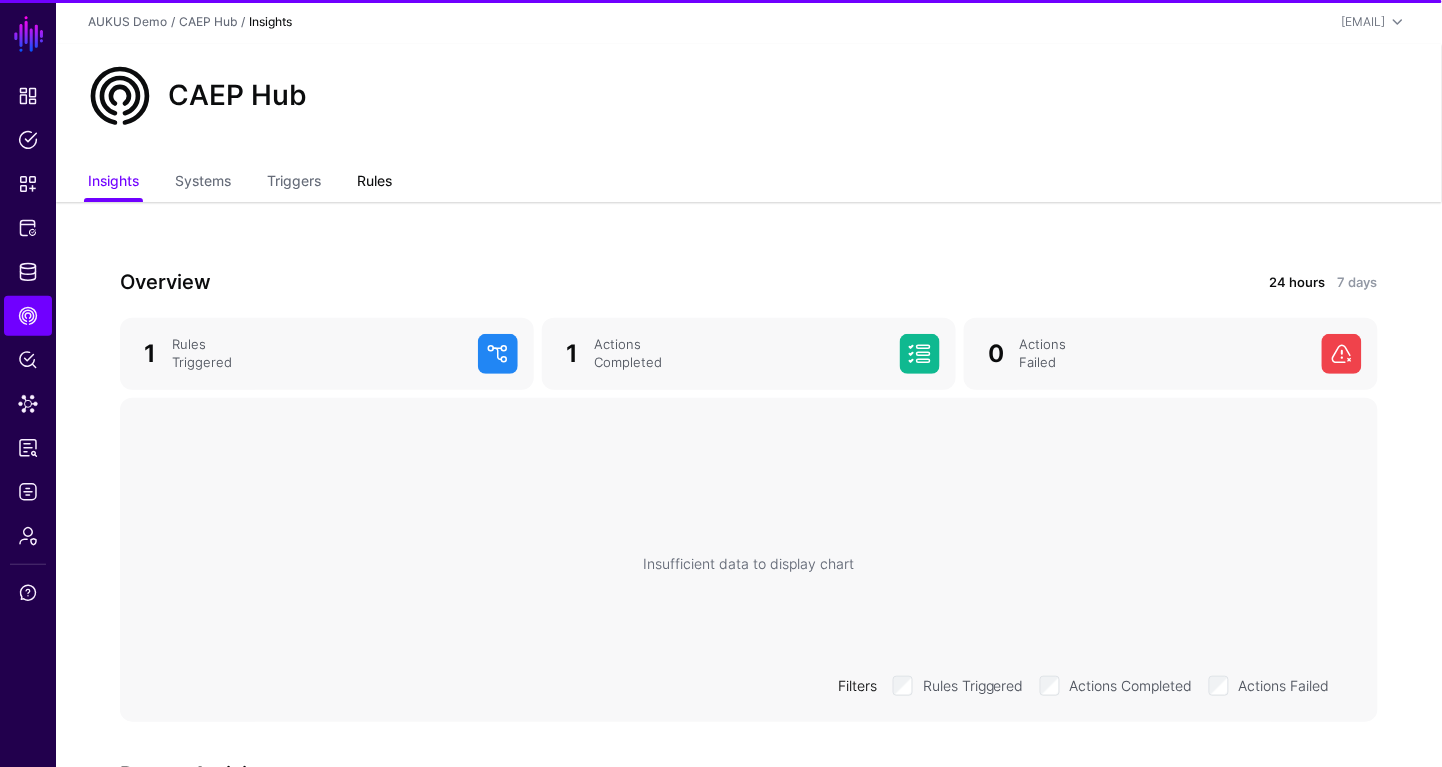 click on "Rules" 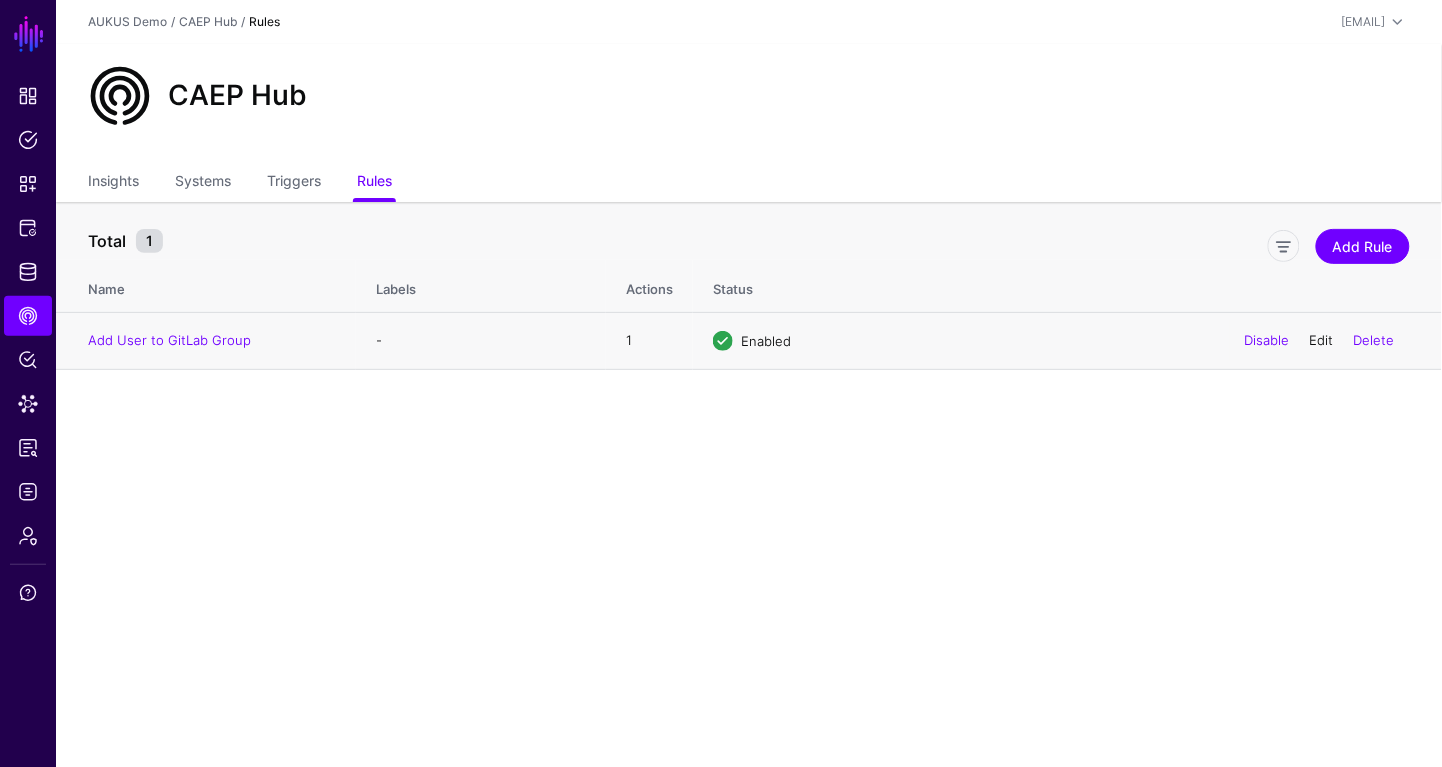 click on "Edit" 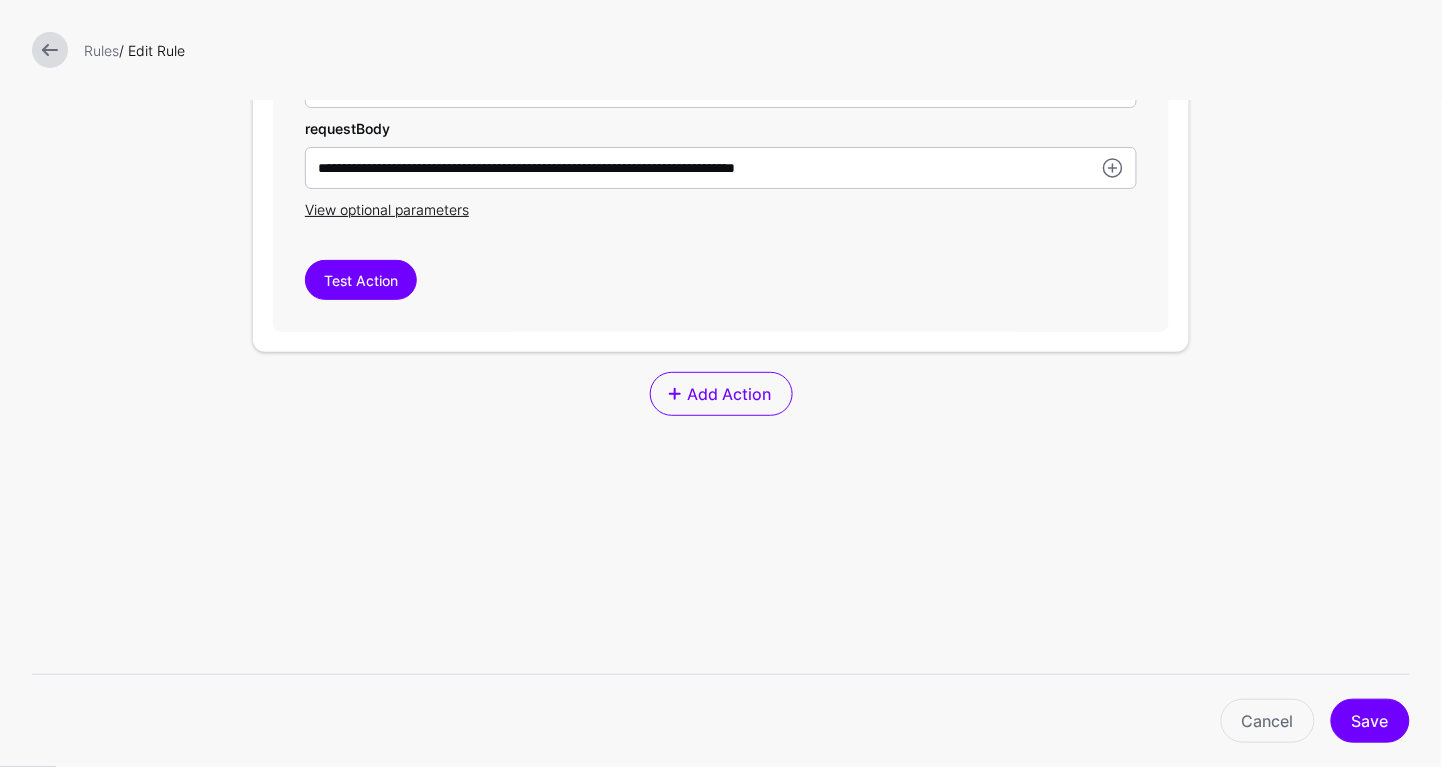 scroll, scrollTop: 811, scrollLeft: 0, axis: vertical 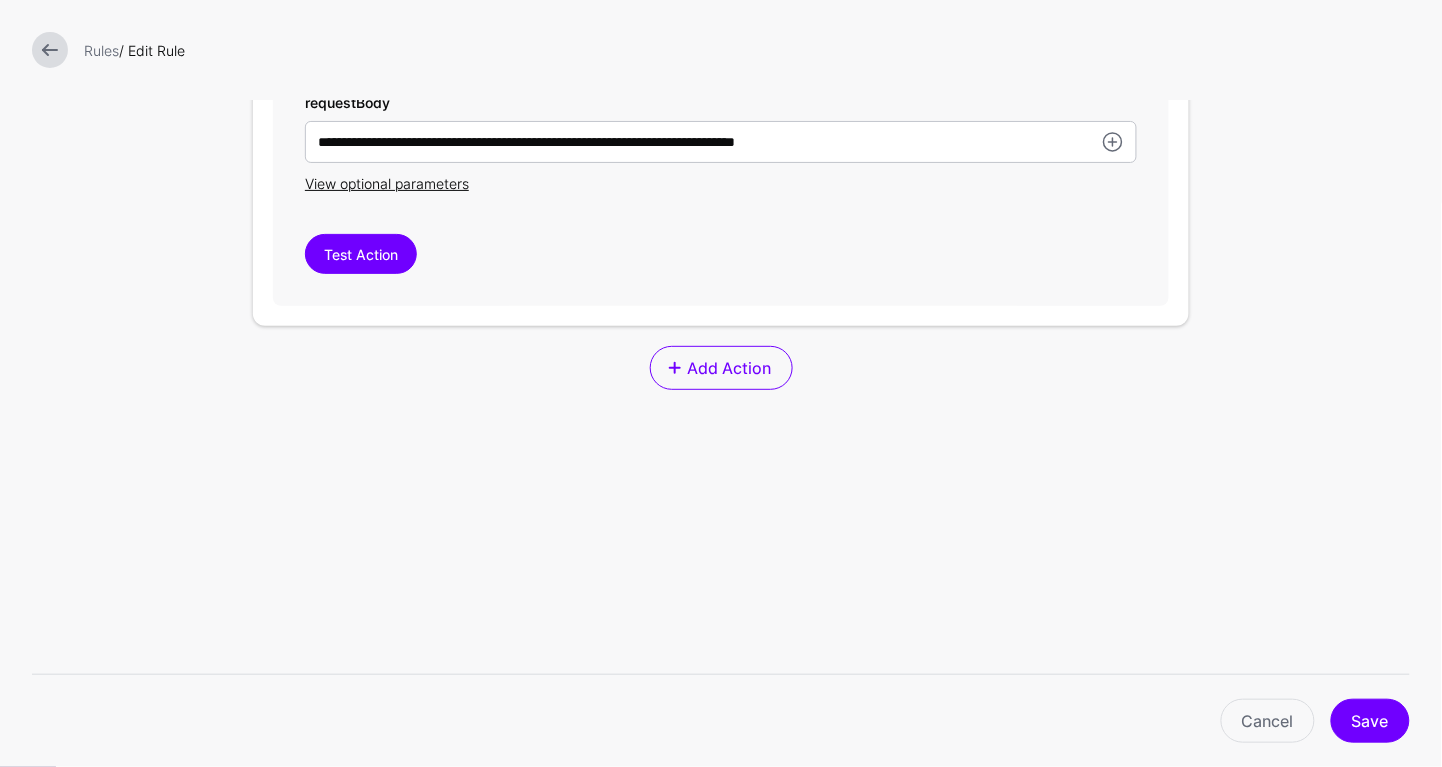 click on "**********" at bounding box center [721, 129] 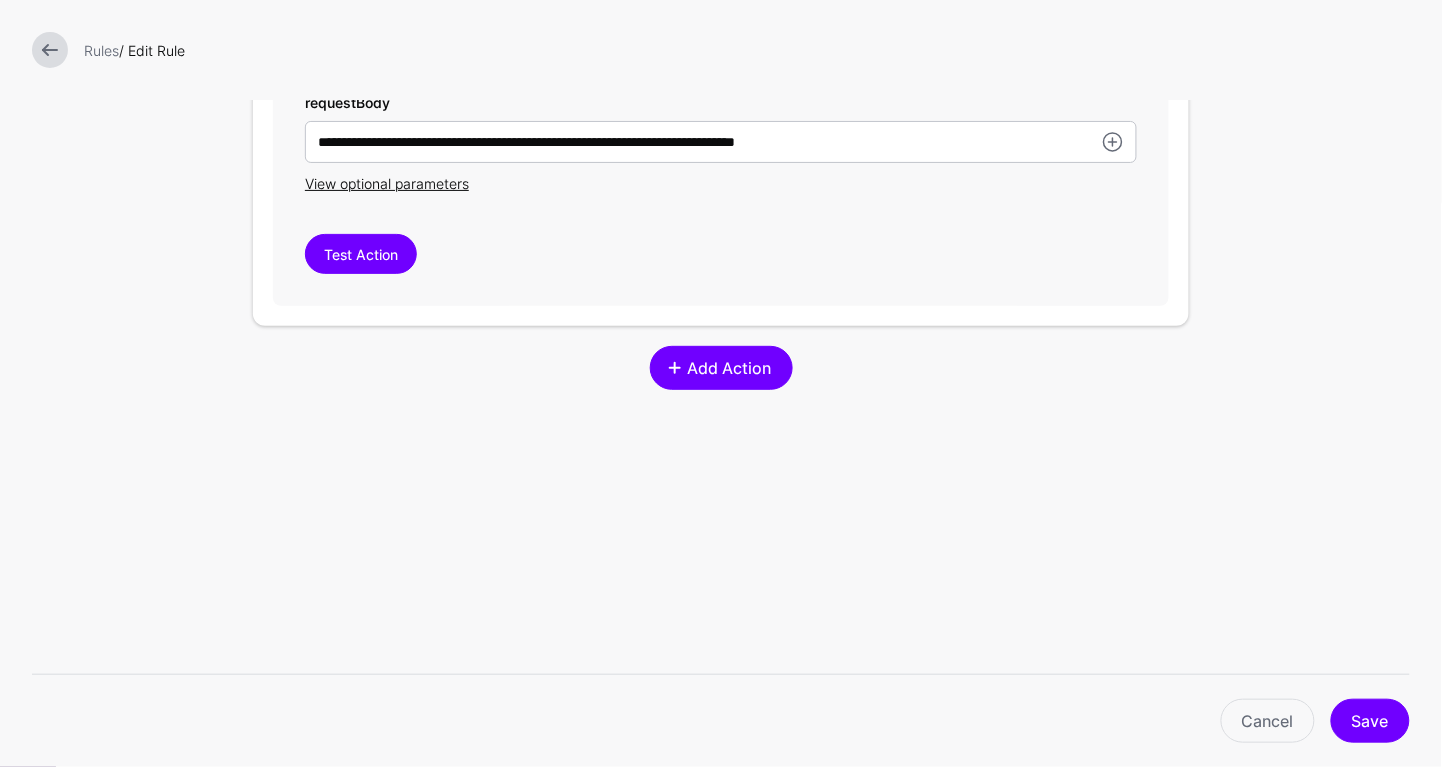 click on "Add Action" at bounding box center (729, 368) 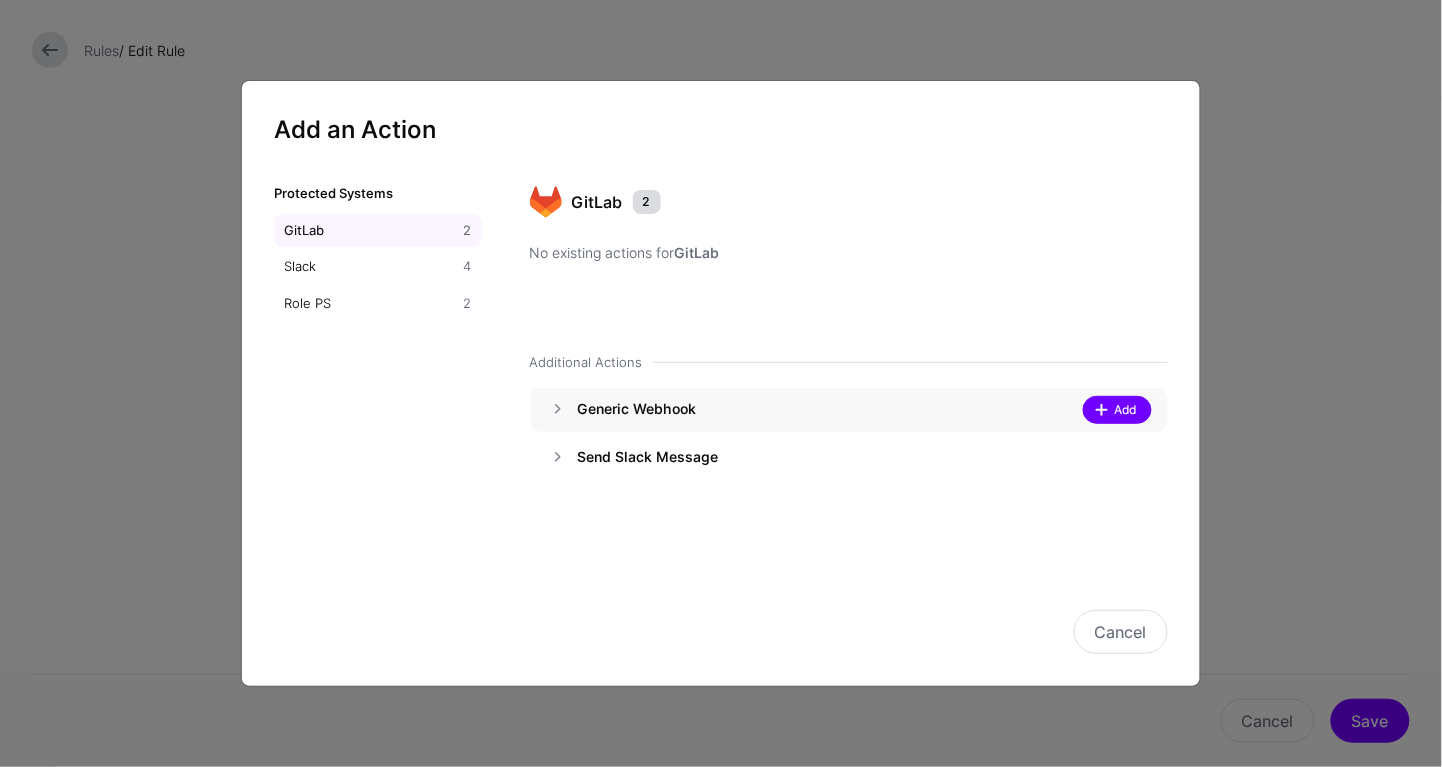 click on "Add" 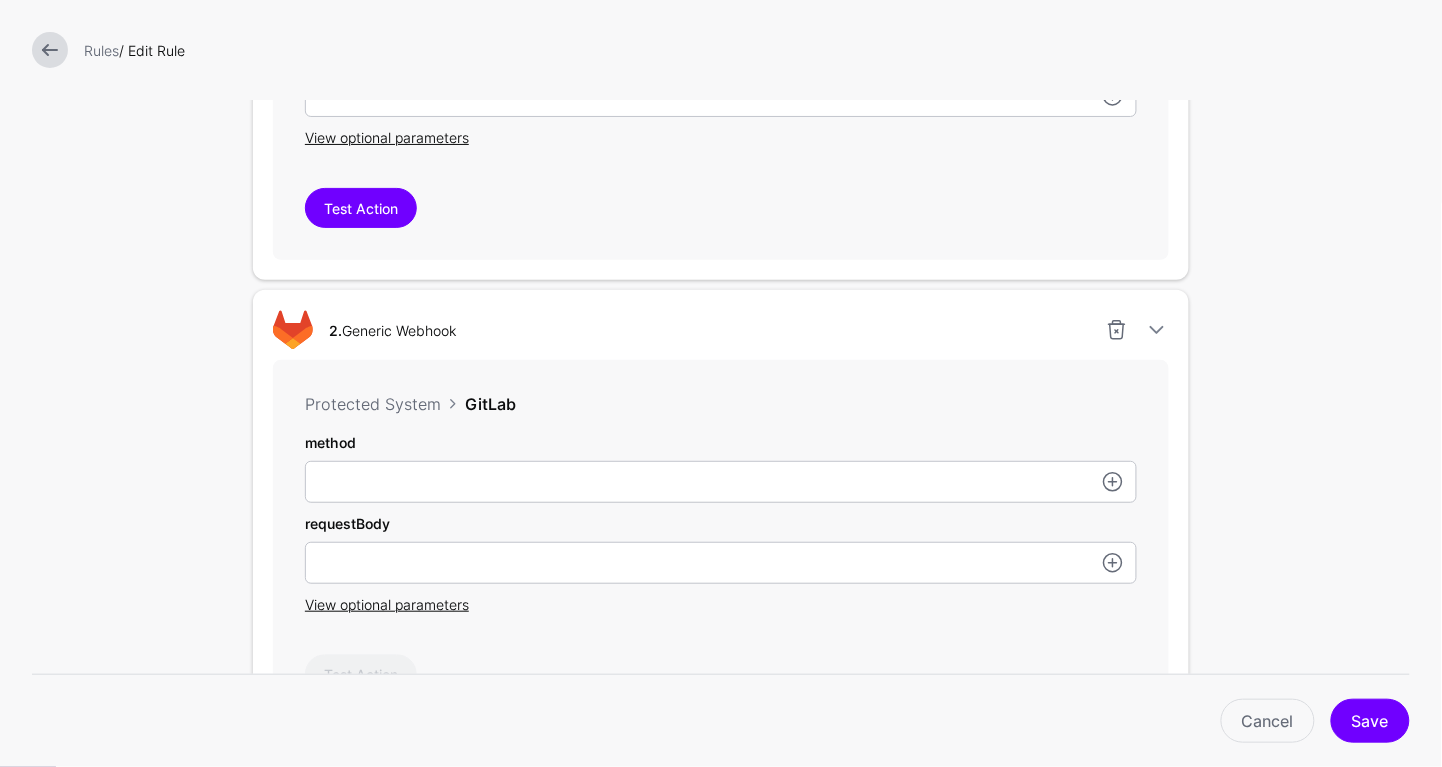 scroll, scrollTop: 855, scrollLeft: 0, axis: vertical 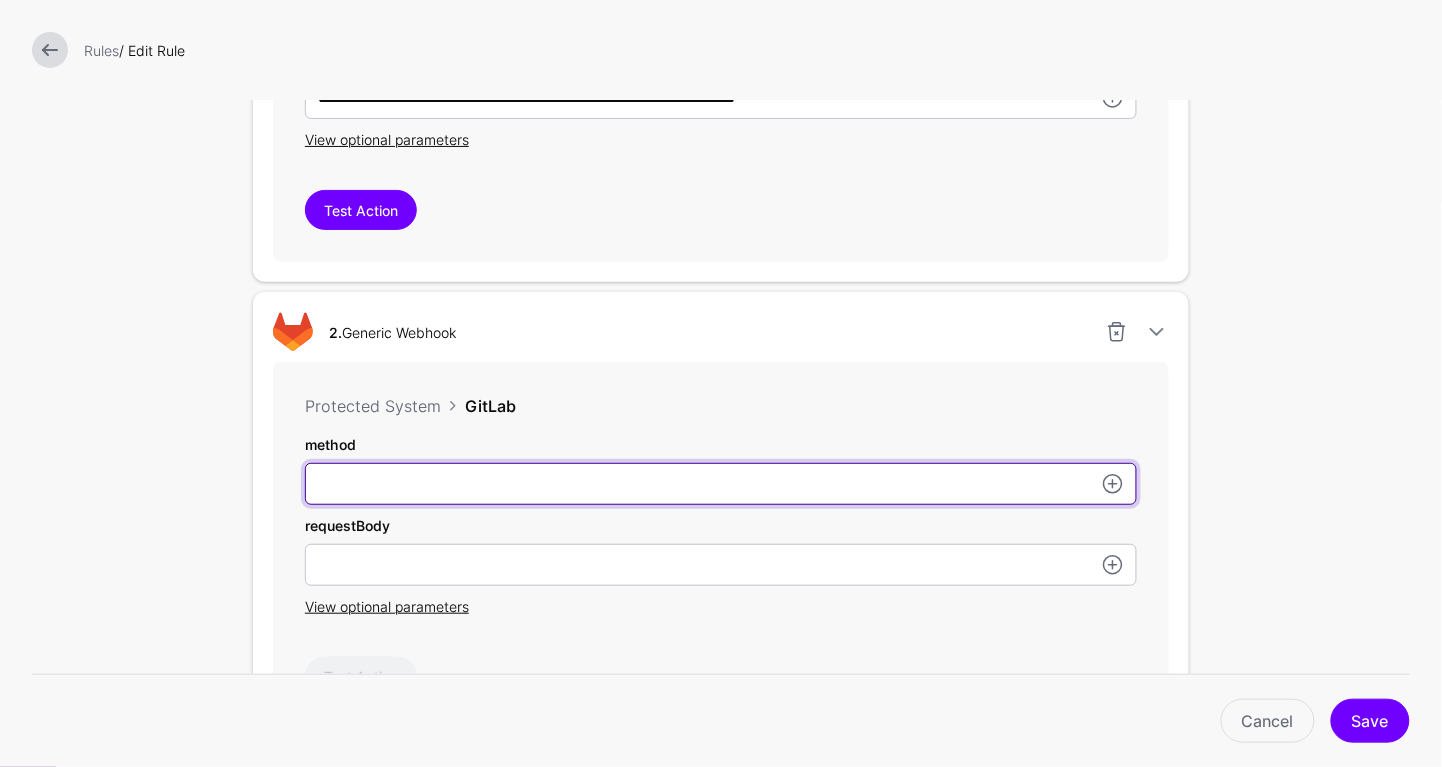 click on "method" at bounding box center (721, 17) 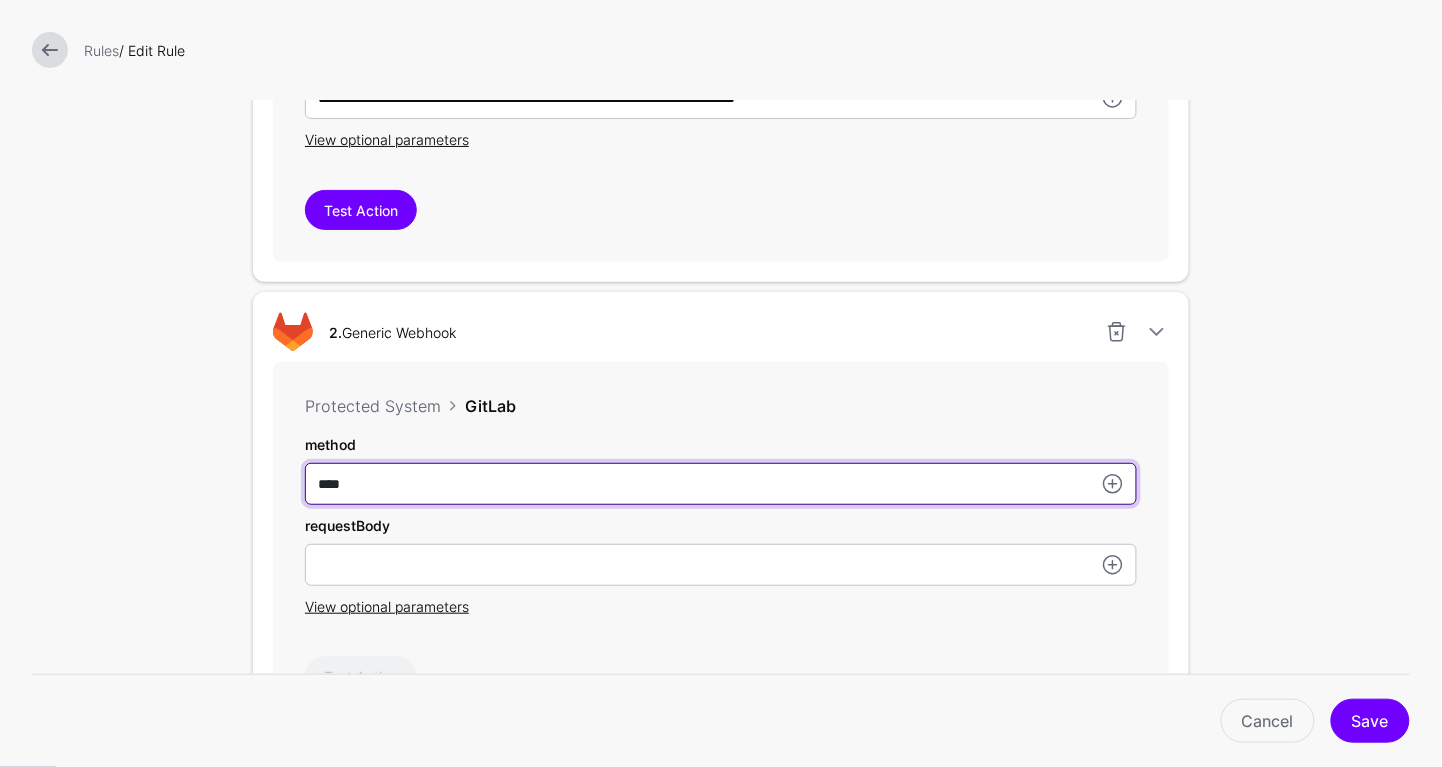 type on "****" 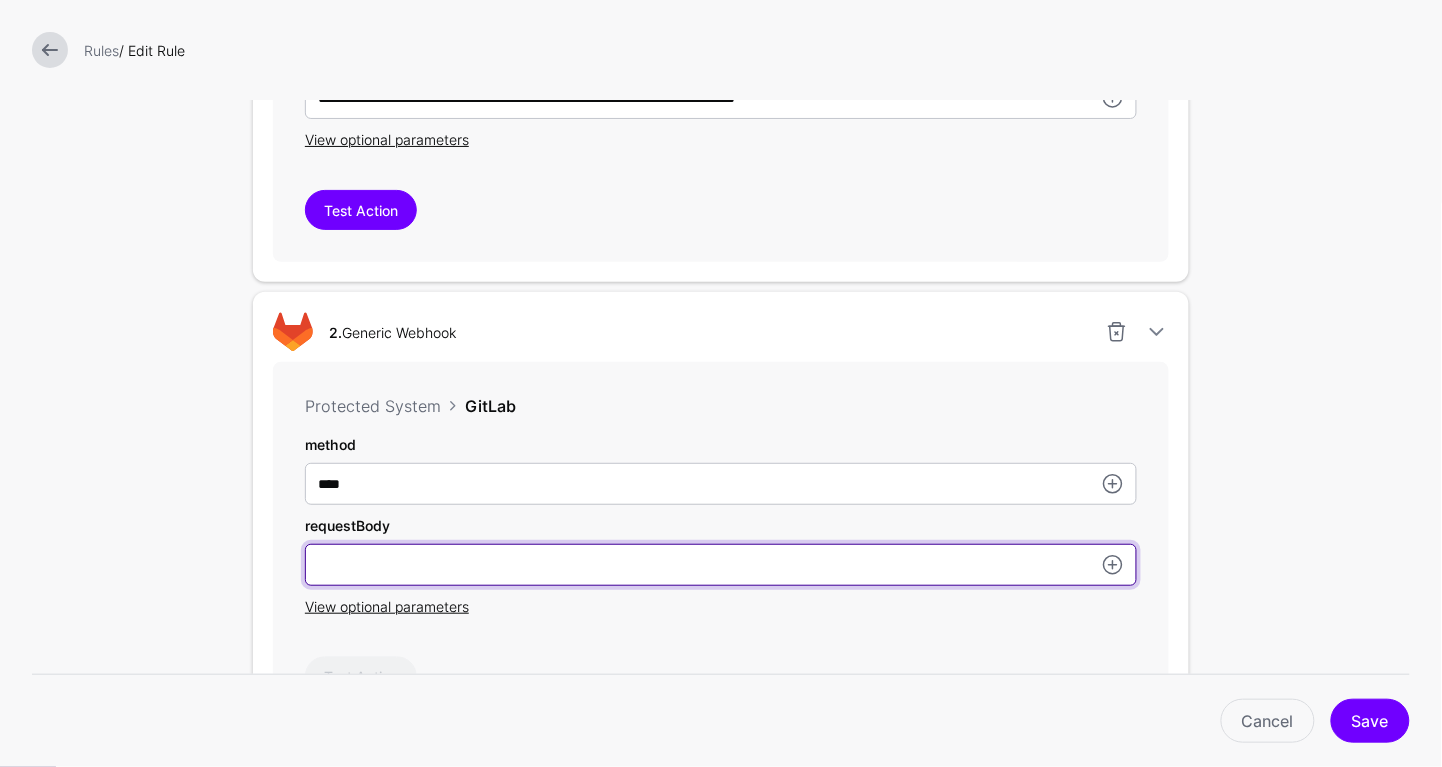 click on "method" at bounding box center (721, 565) 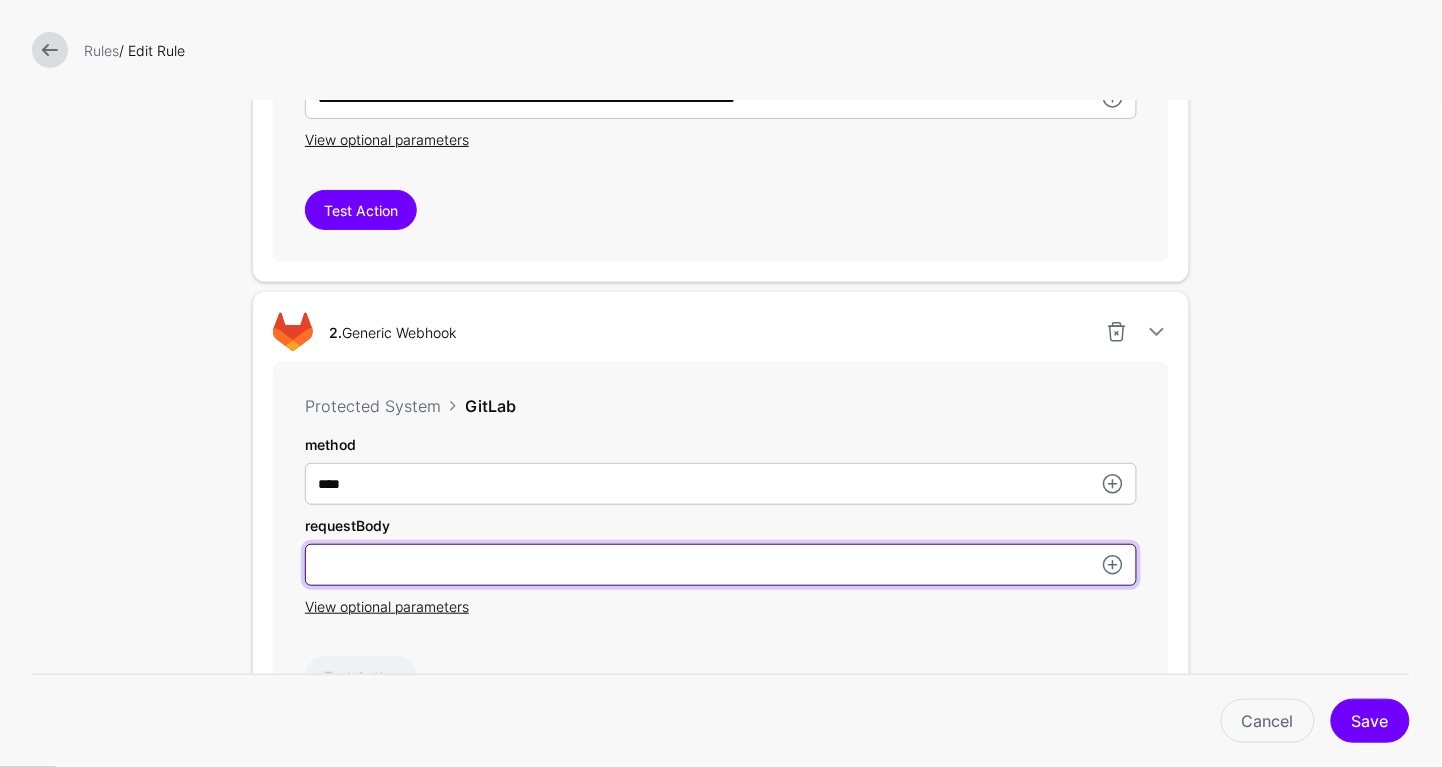 paste on "**********" 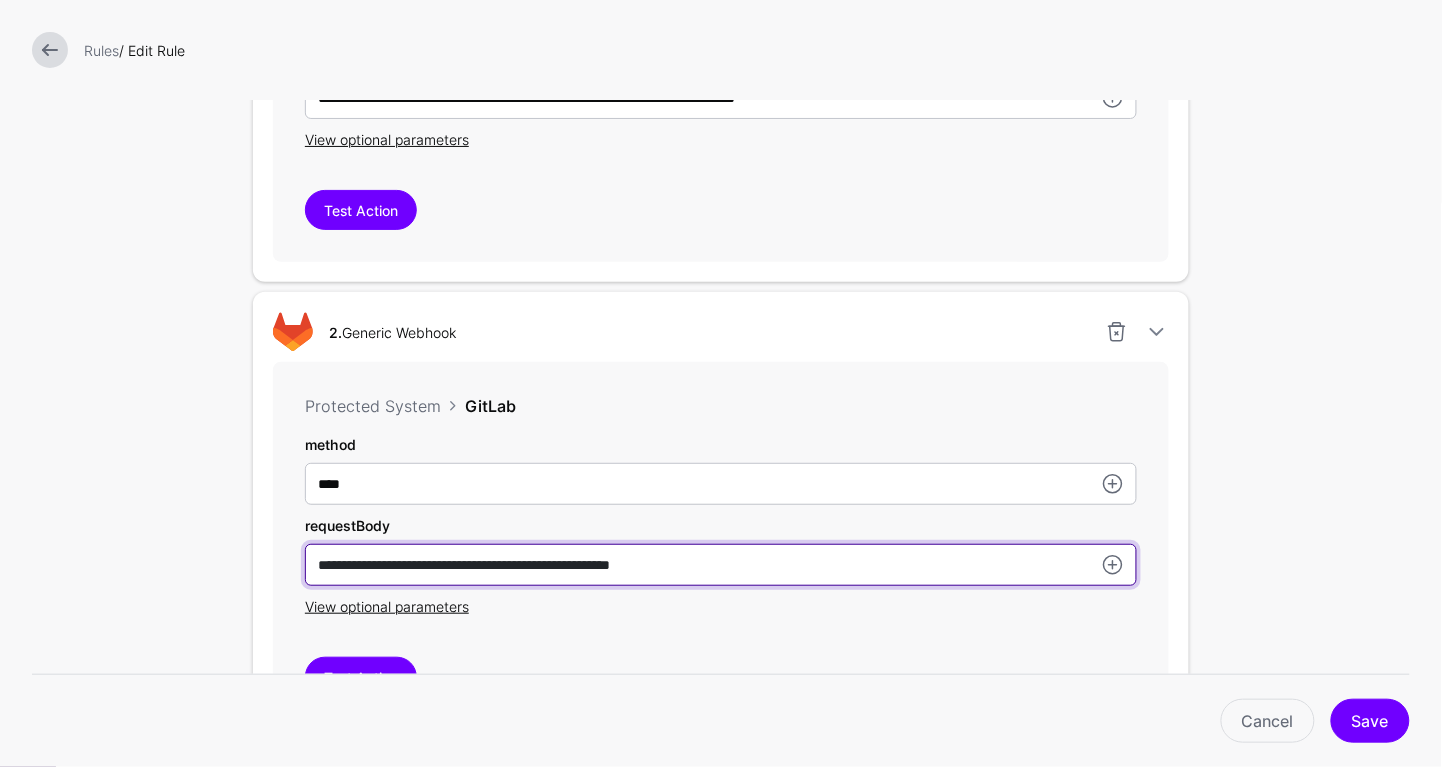 type 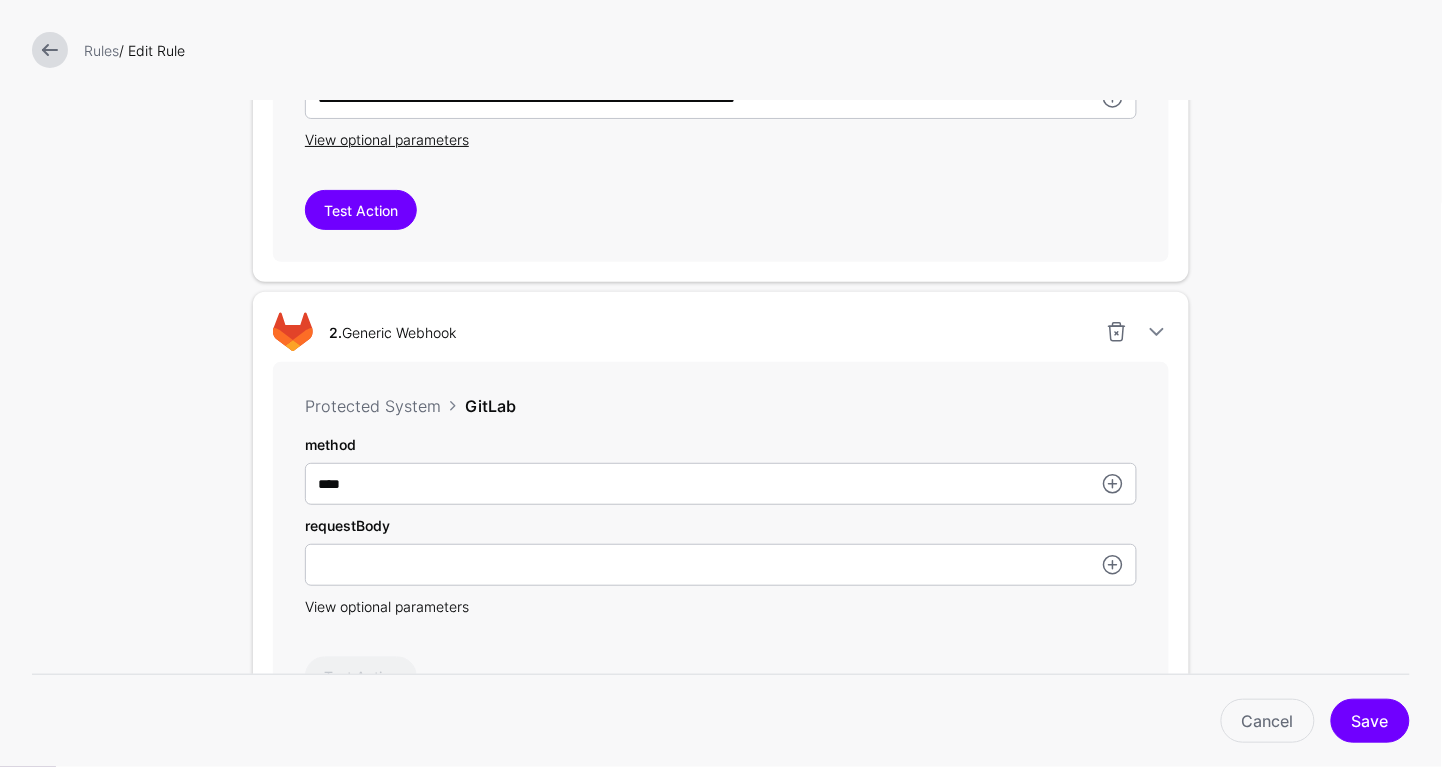 click on "View optional parameters" at bounding box center (387, 606) 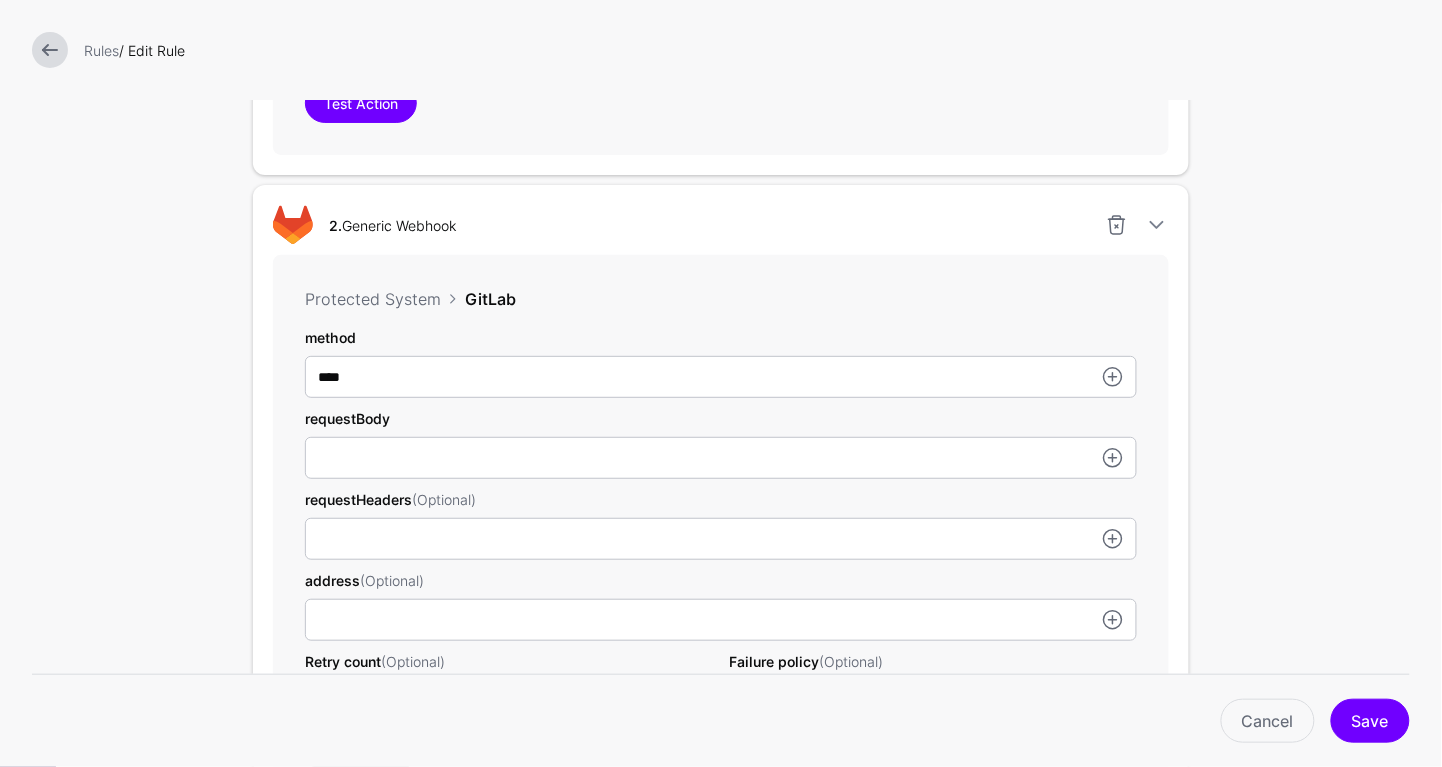 scroll, scrollTop: 973, scrollLeft: 0, axis: vertical 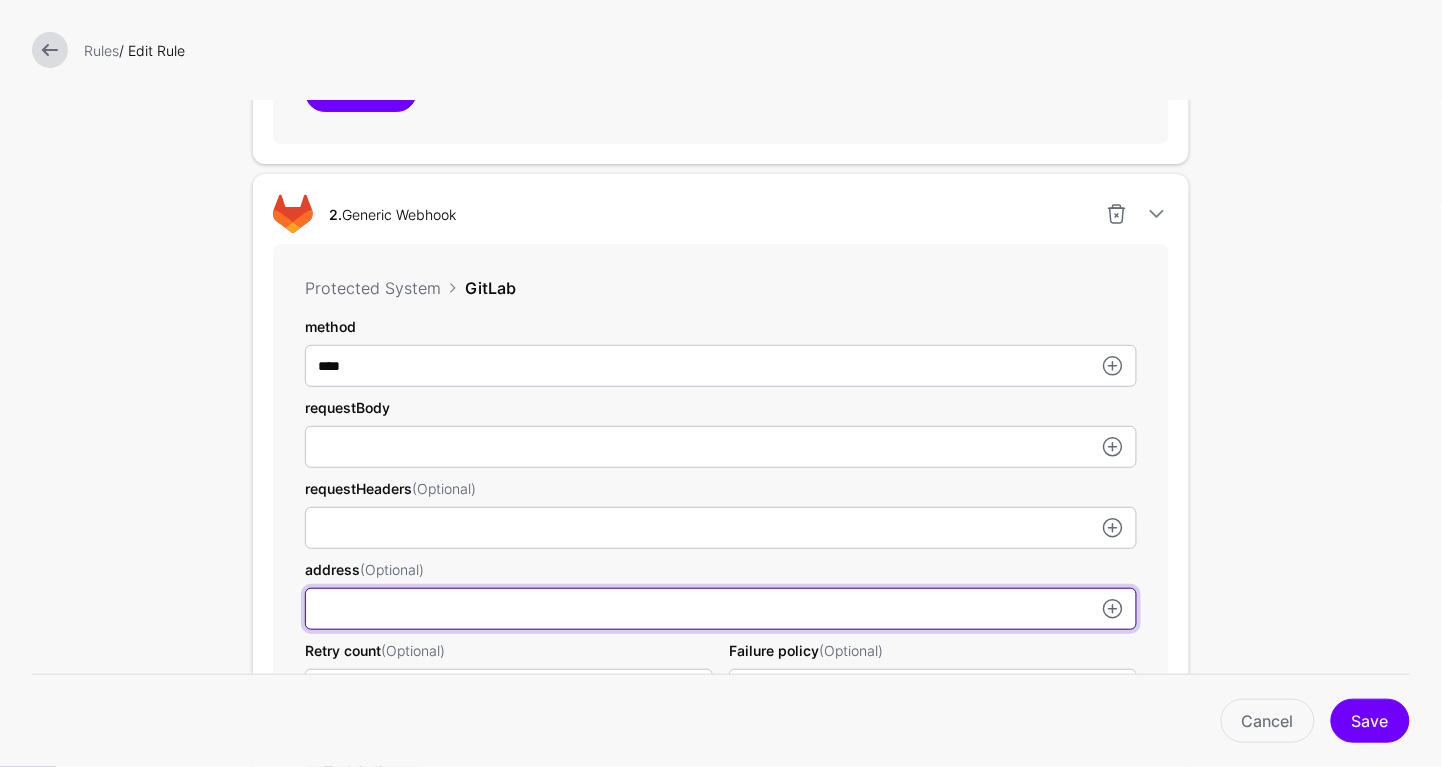 click on "method" at bounding box center [721, 528] 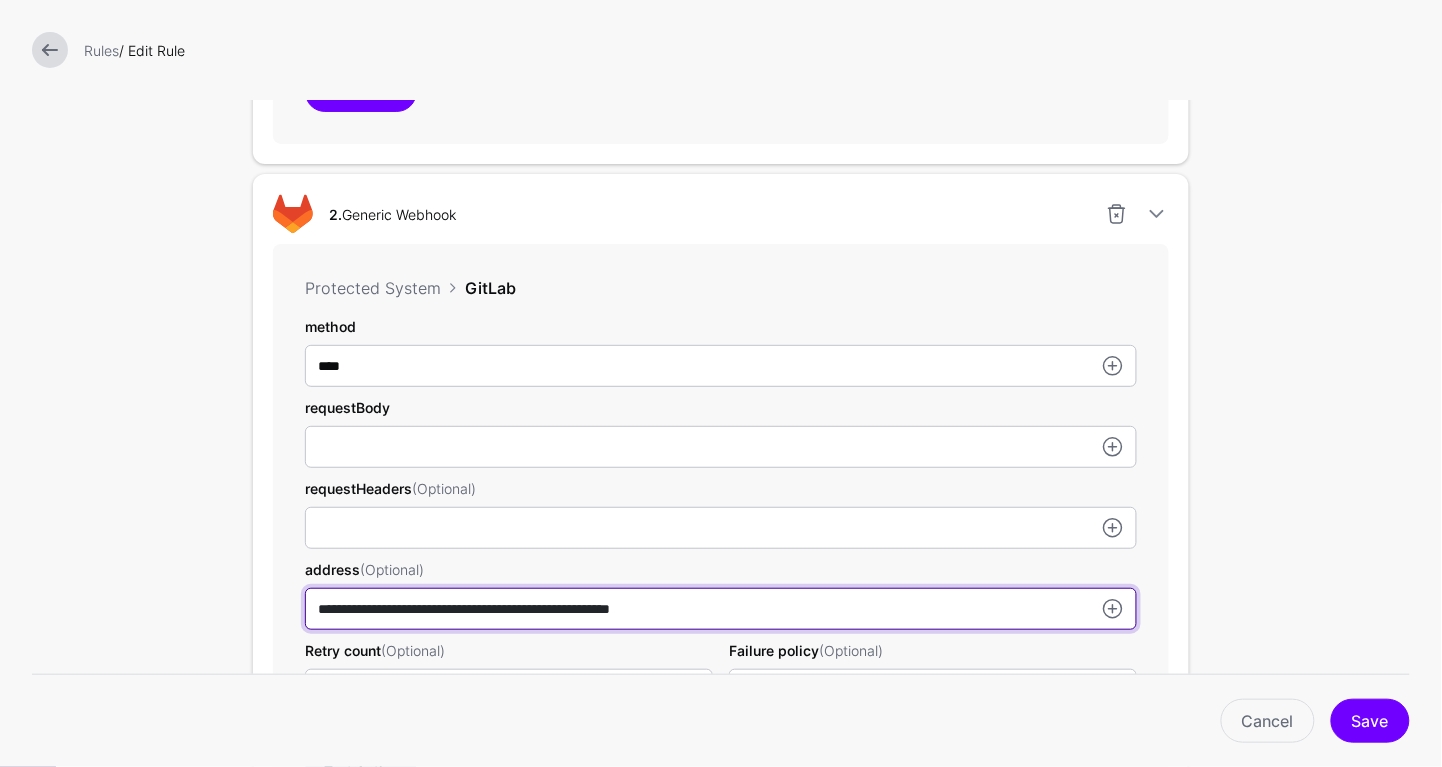 type on "**********" 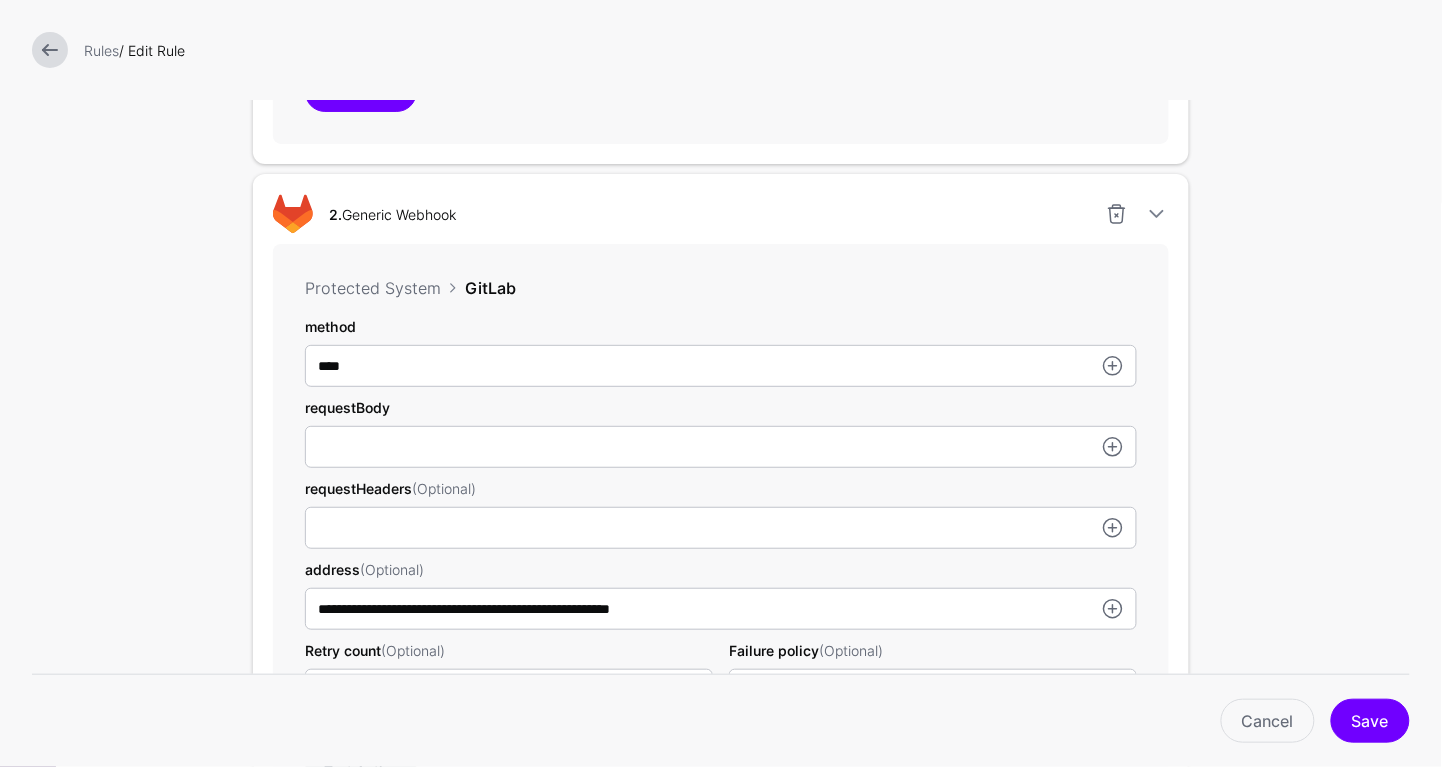 click on "requestBody" at bounding box center [721, 432] 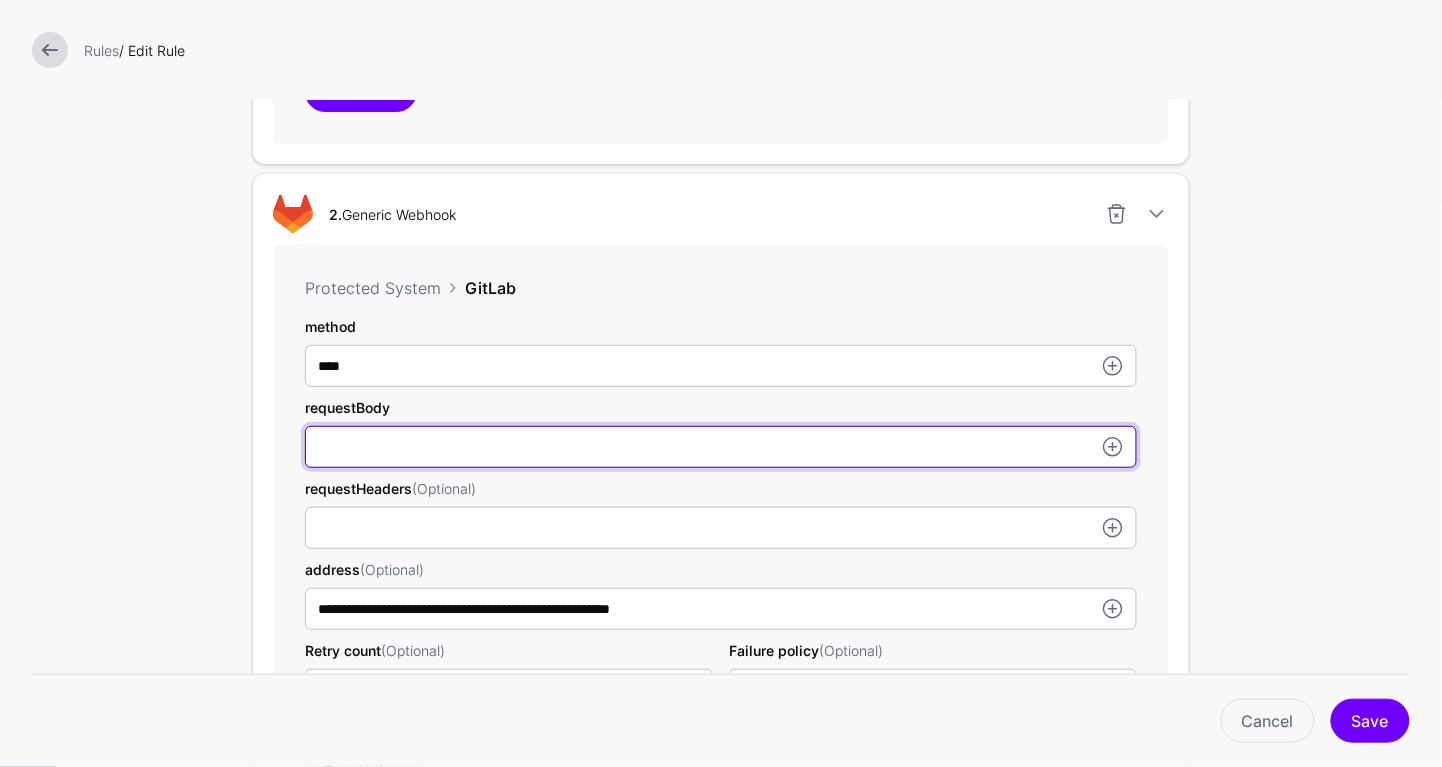 click on "method" at bounding box center (721, 366) 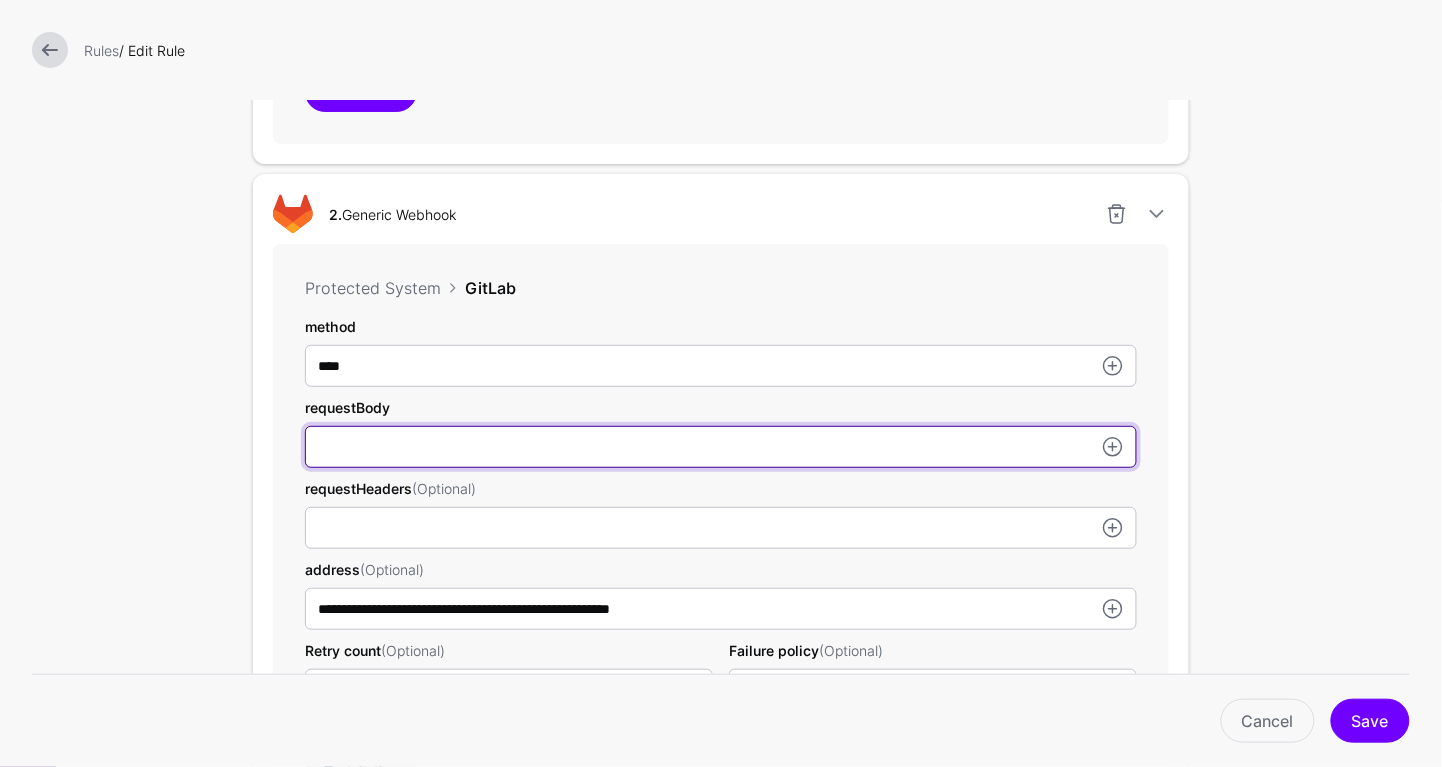paste on "**********" 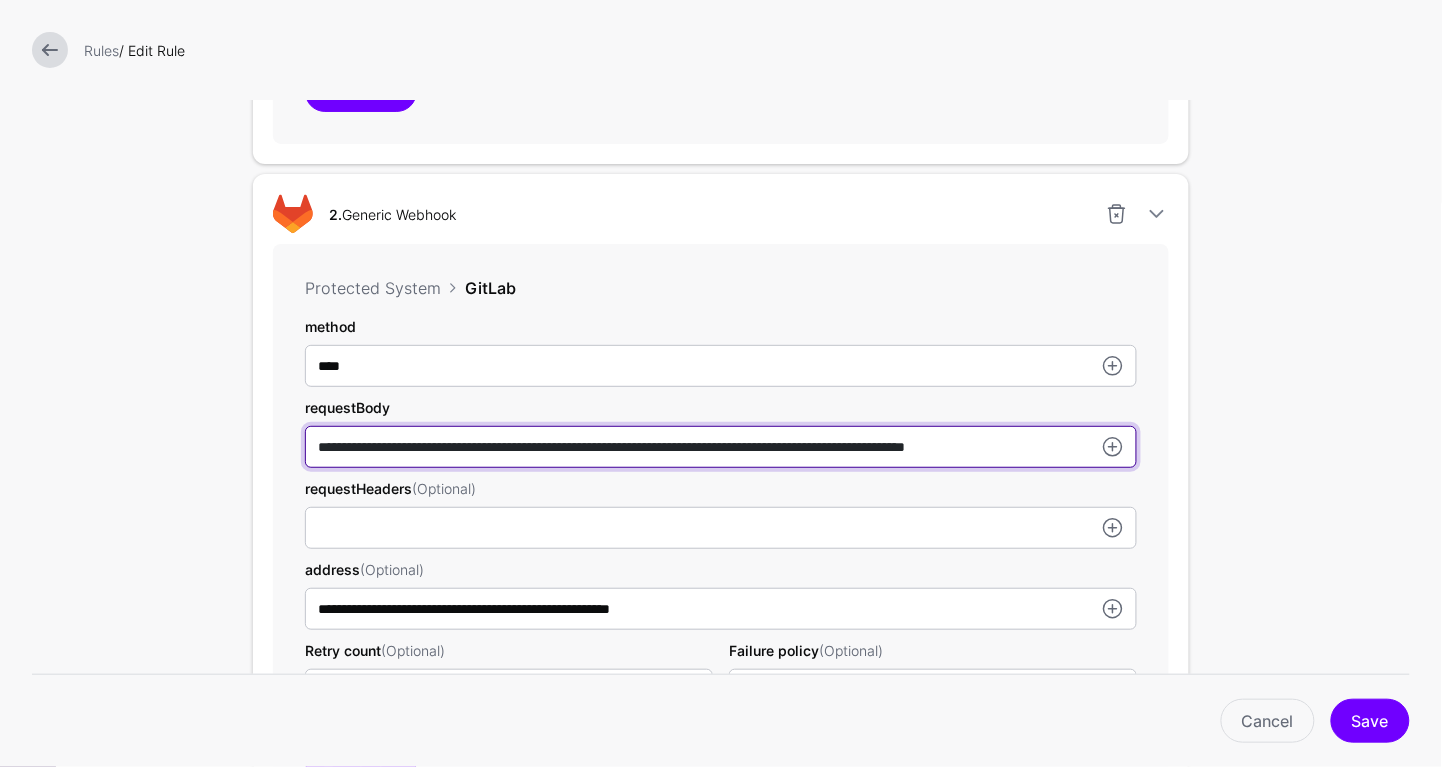 click on "**********" at bounding box center (721, 366) 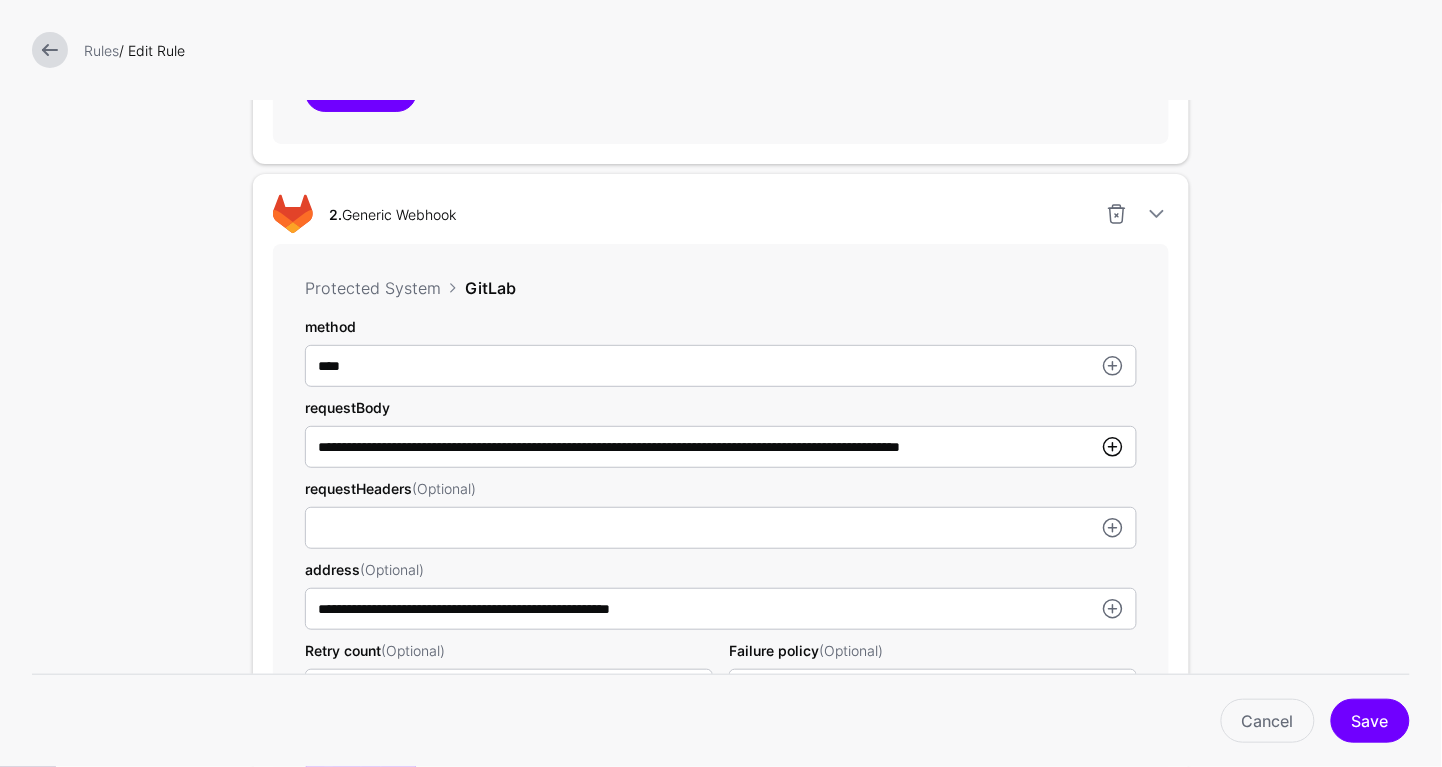 click at bounding box center (1113, 447) 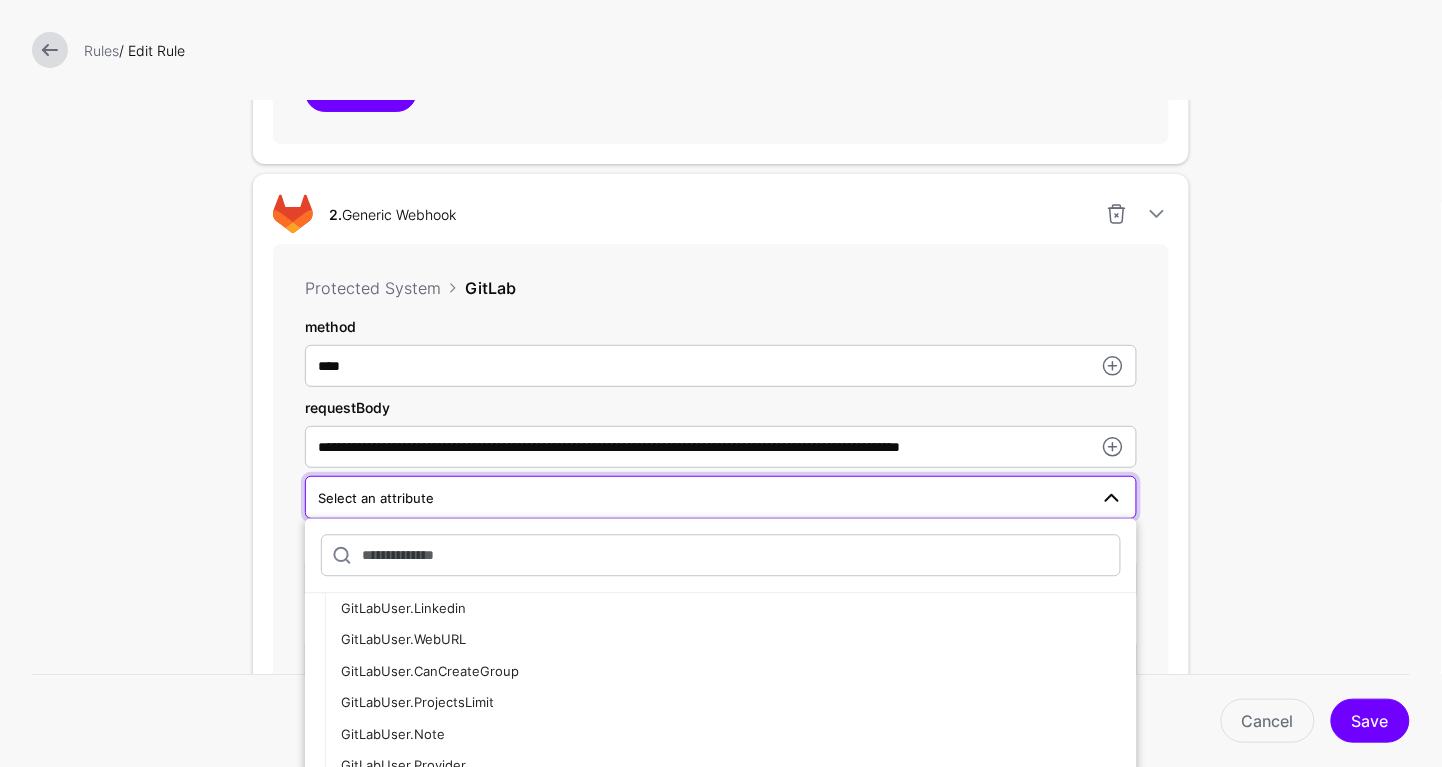 scroll, scrollTop: 283, scrollLeft: 0, axis: vertical 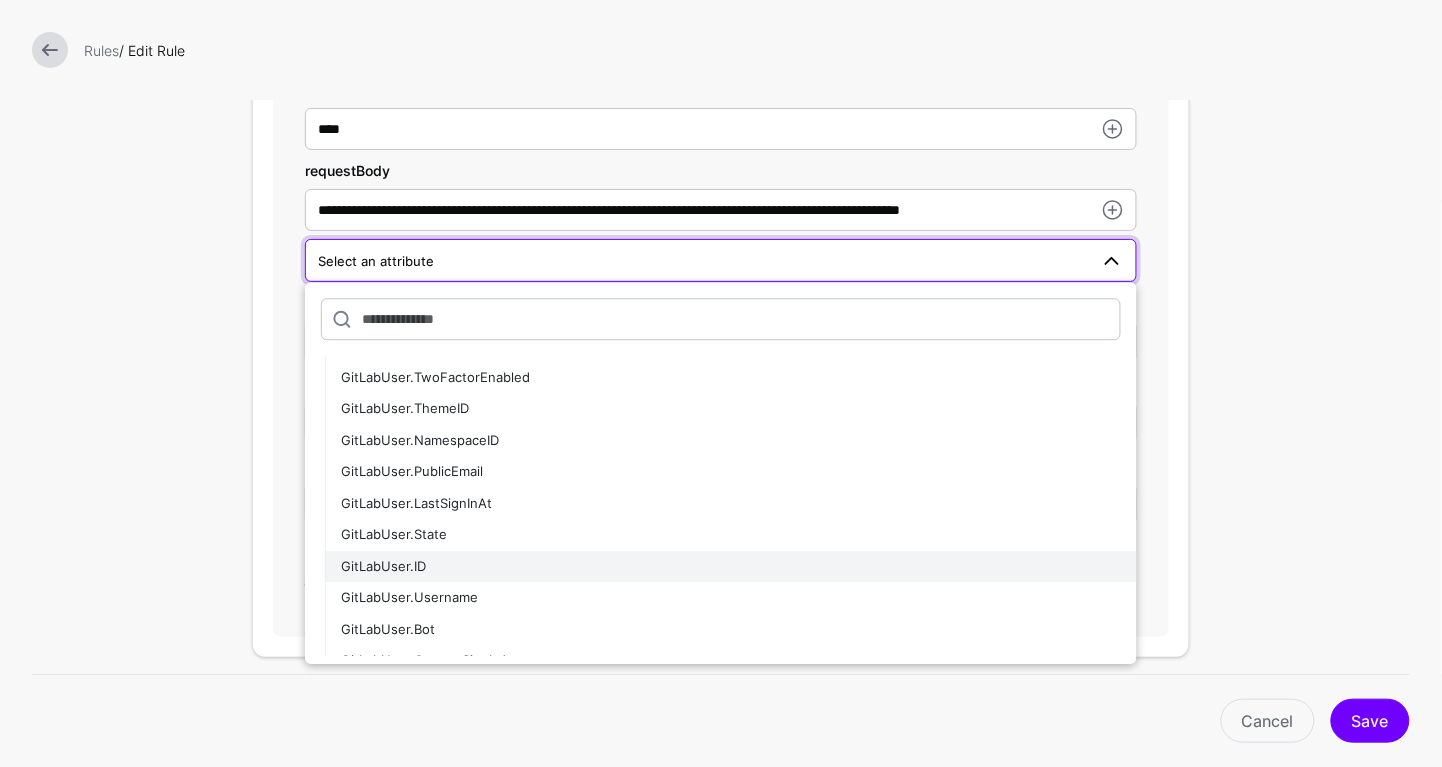 click on "GitLabUser.ID" at bounding box center [383, 566] 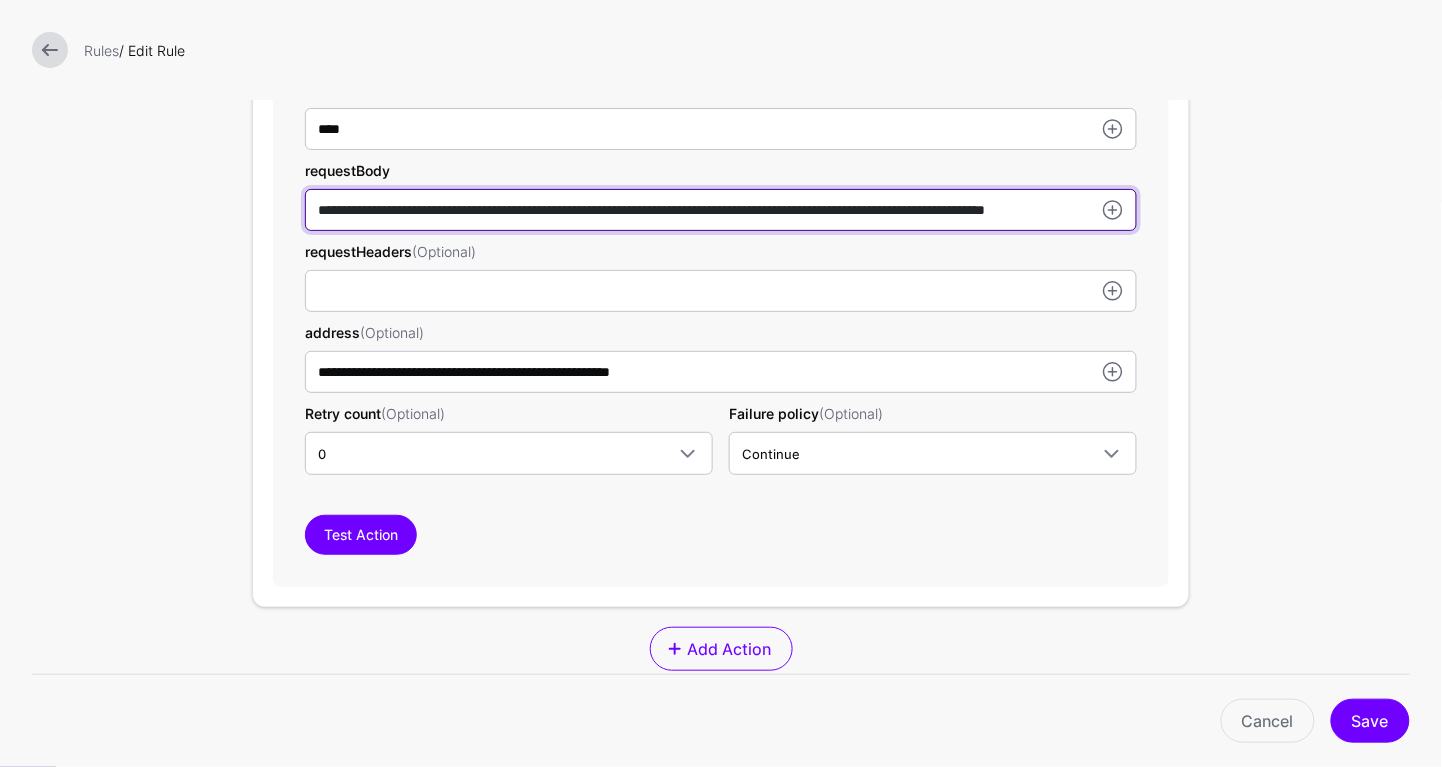 drag, startPoint x: 677, startPoint y: 209, endPoint x: 590, endPoint y: 214, distance: 87.14356 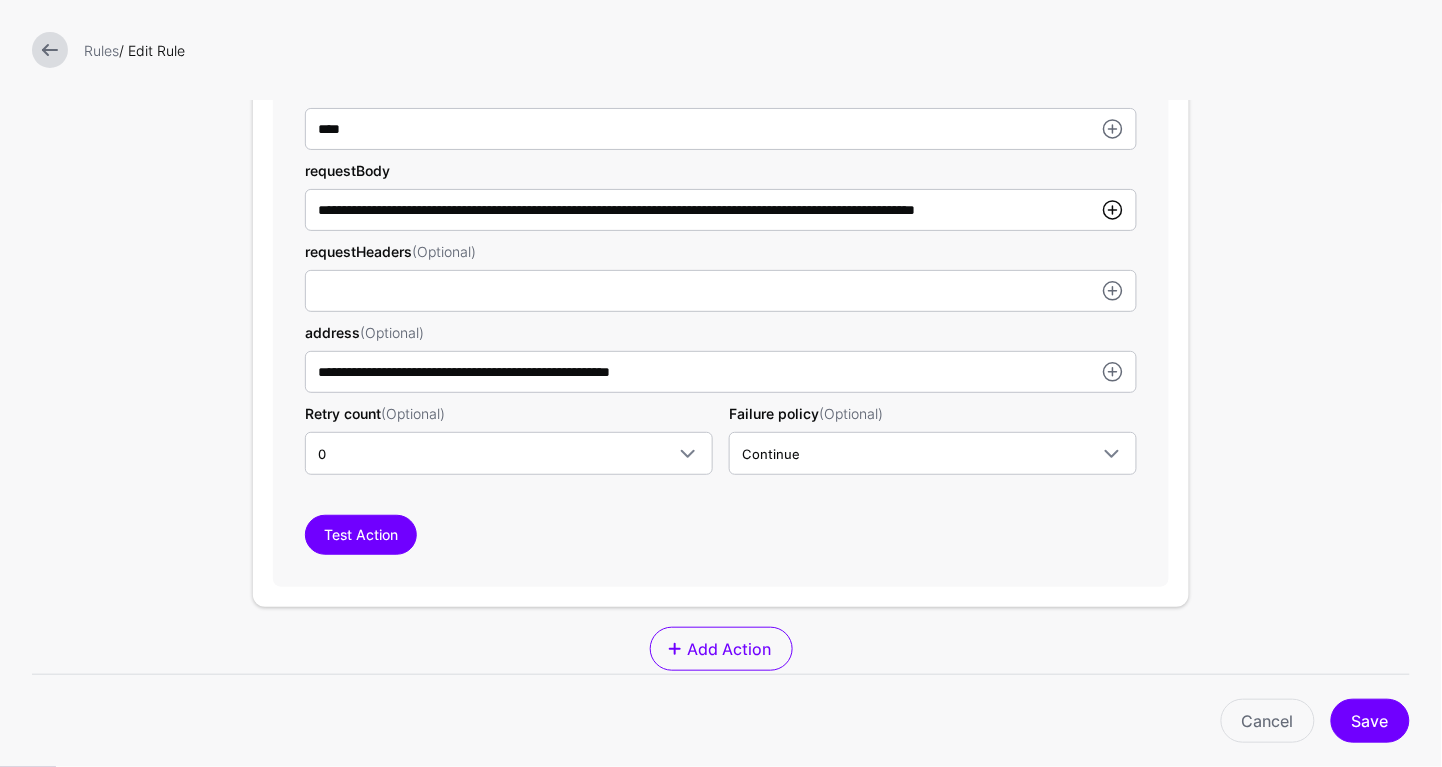 click at bounding box center (1113, 210) 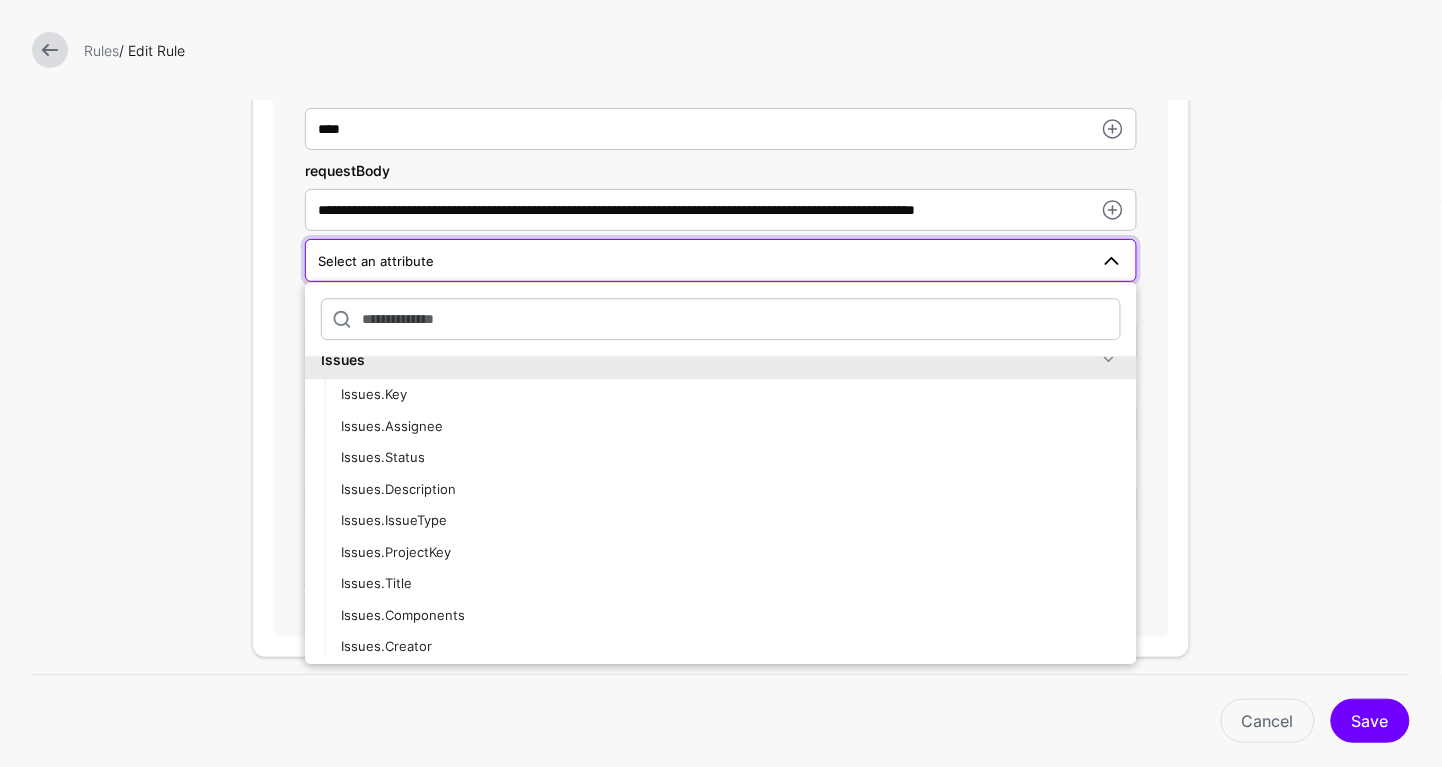 scroll, scrollTop: 1717, scrollLeft: 0, axis: vertical 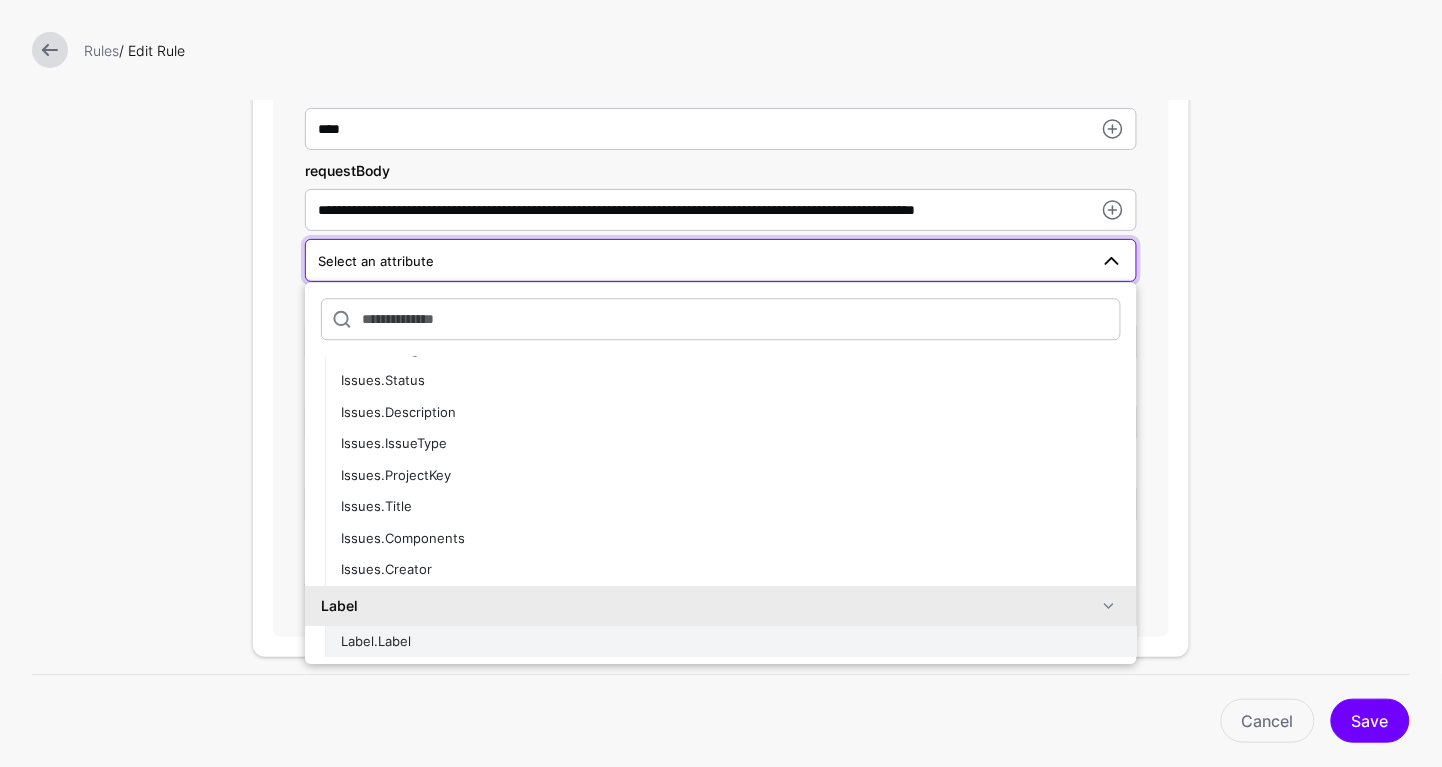 click on "Label.Label" at bounding box center [731, 642] 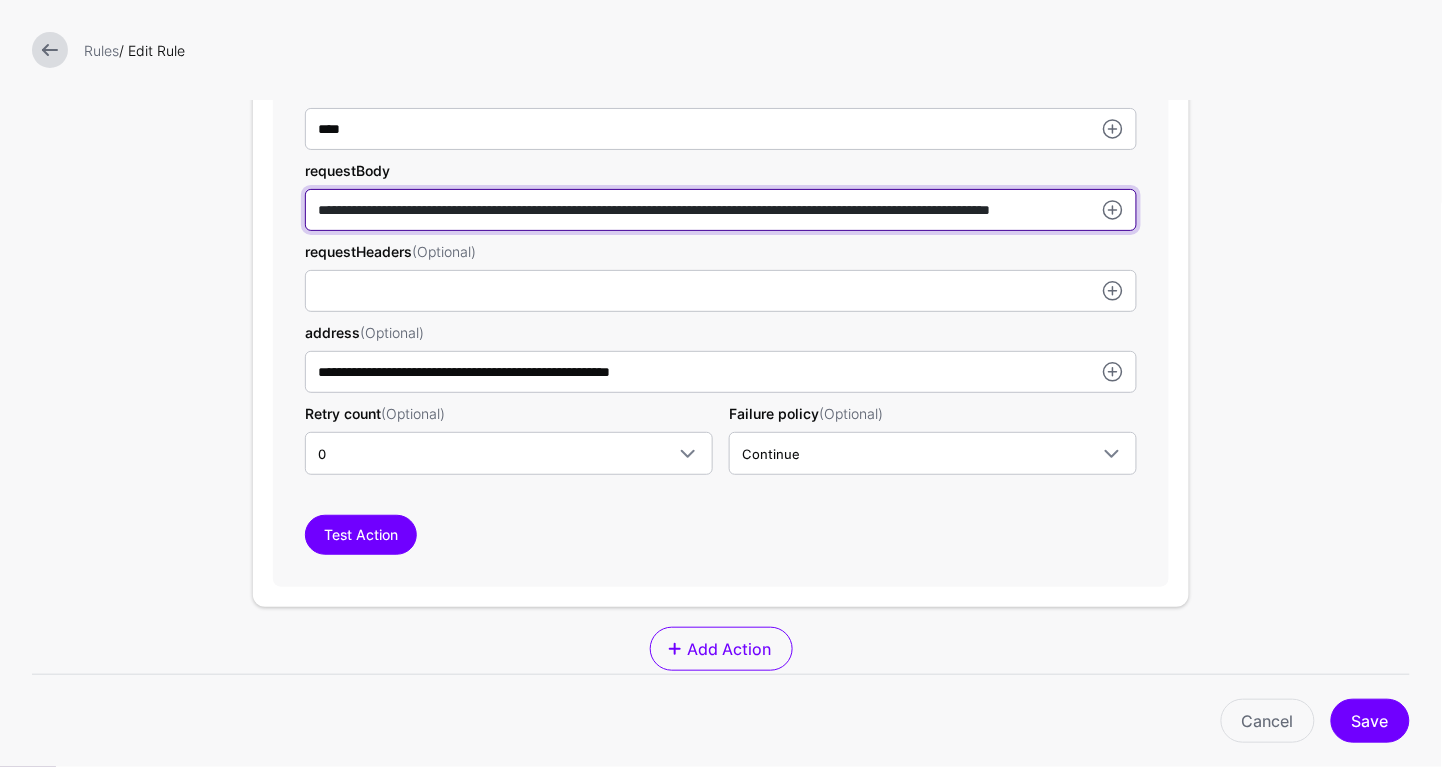 click on "**********" at bounding box center (721, 129) 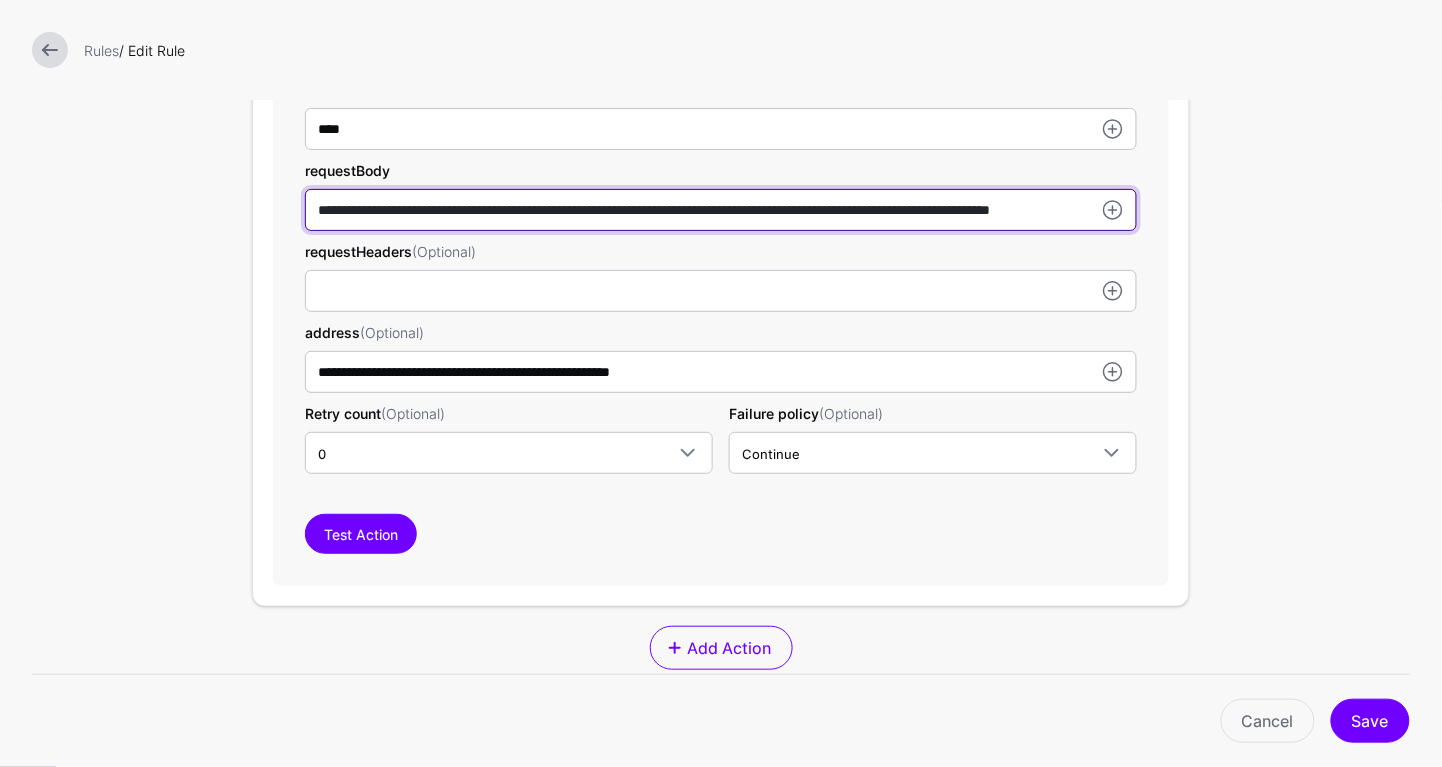 drag, startPoint x: 1084, startPoint y: 207, endPoint x: 984, endPoint y: 216, distance: 100.40418 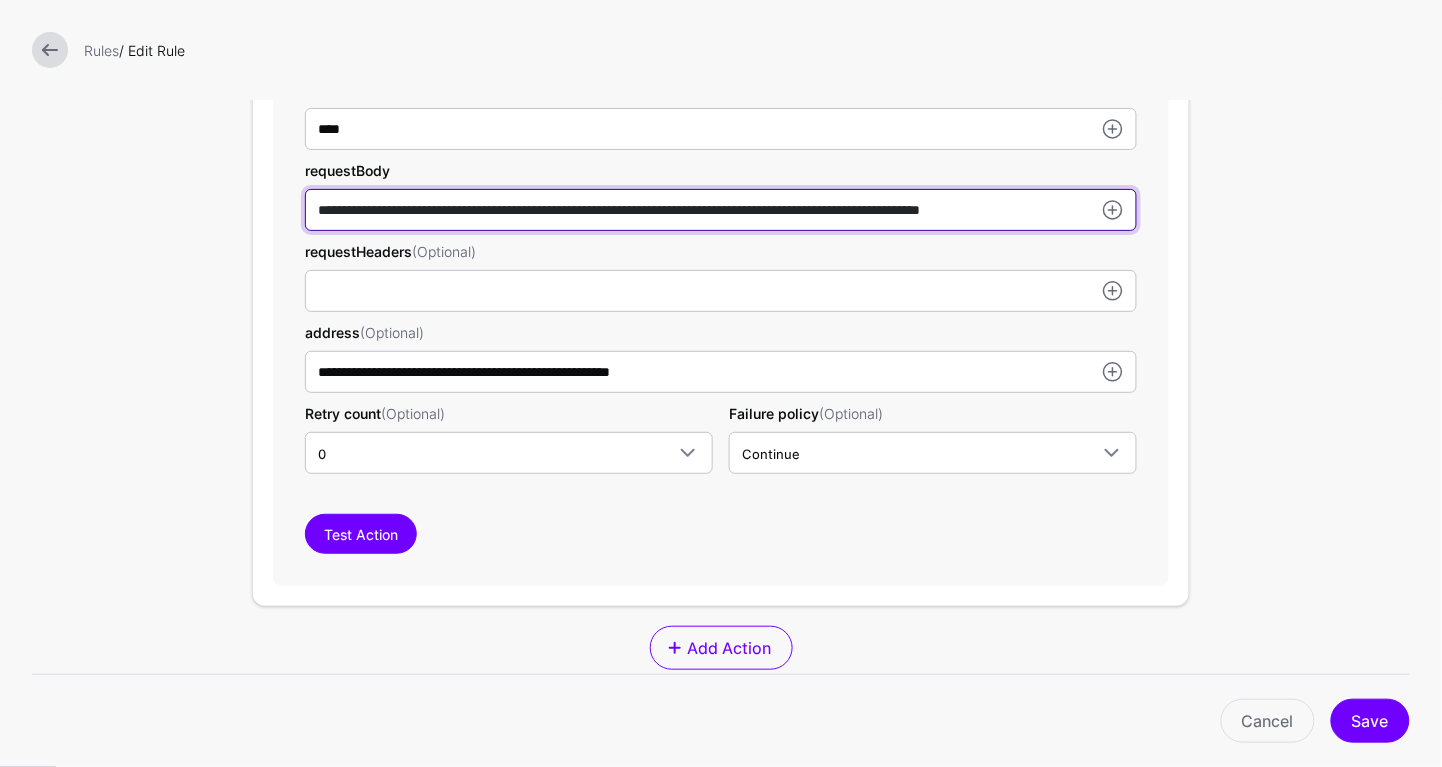 scroll, scrollTop: 0, scrollLeft: 0, axis: both 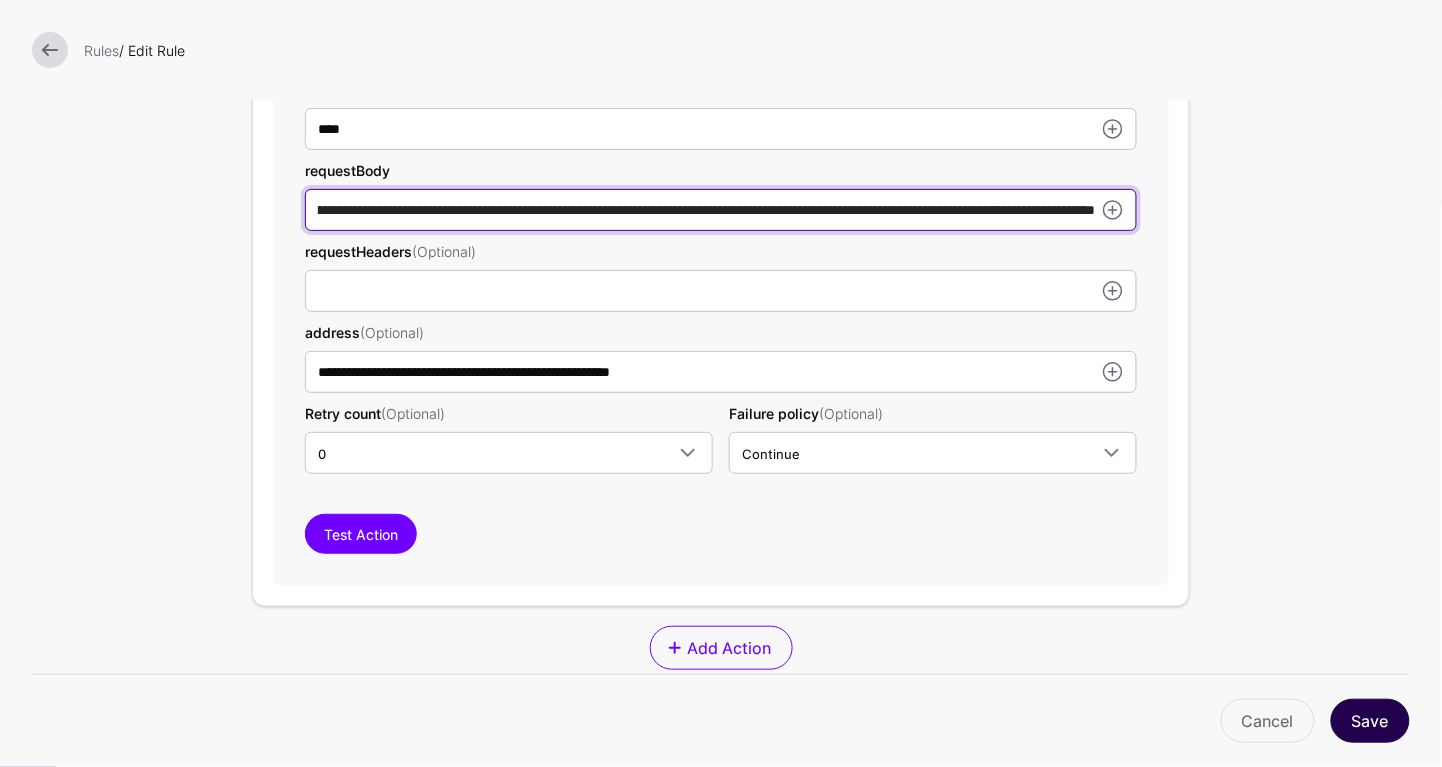 type on "**********" 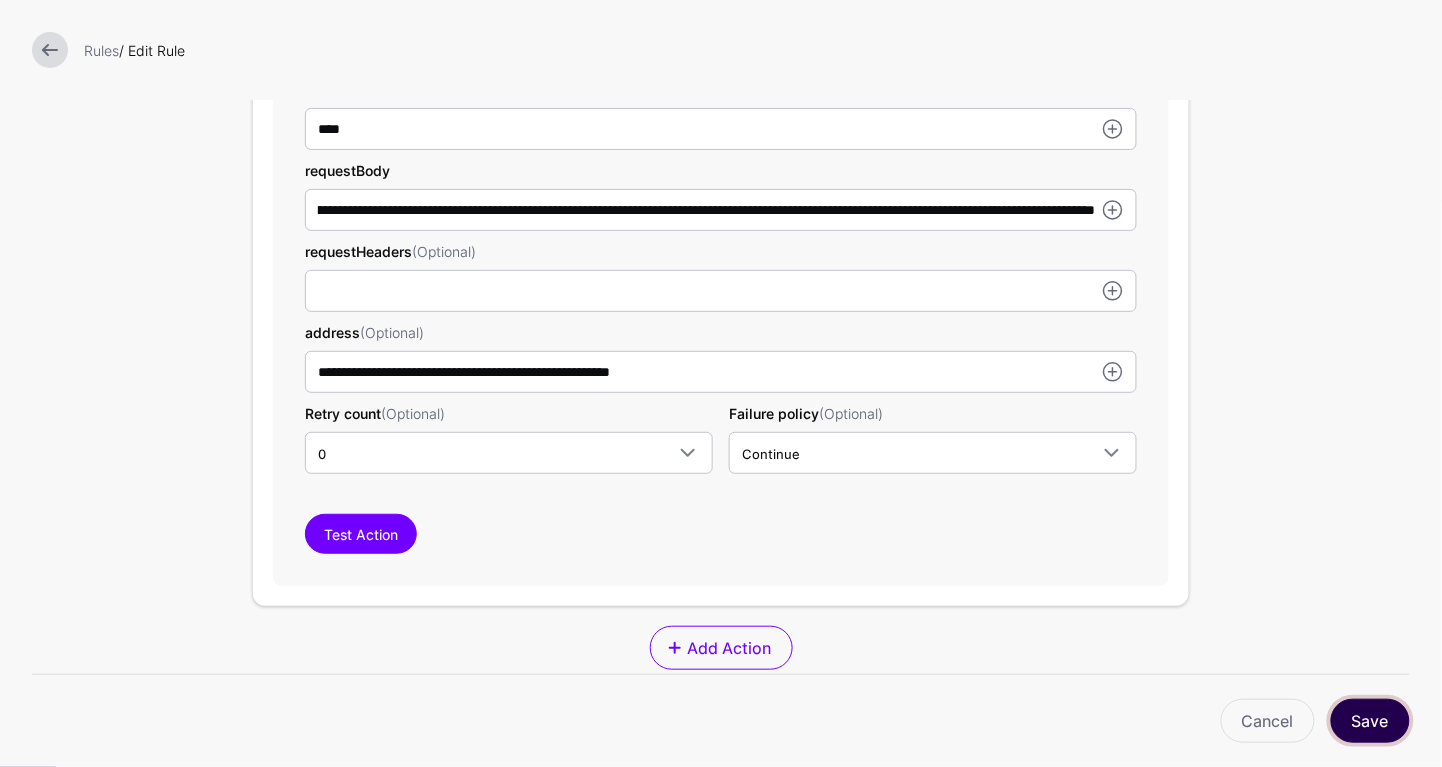 click on "Save" at bounding box center (1370, 721) 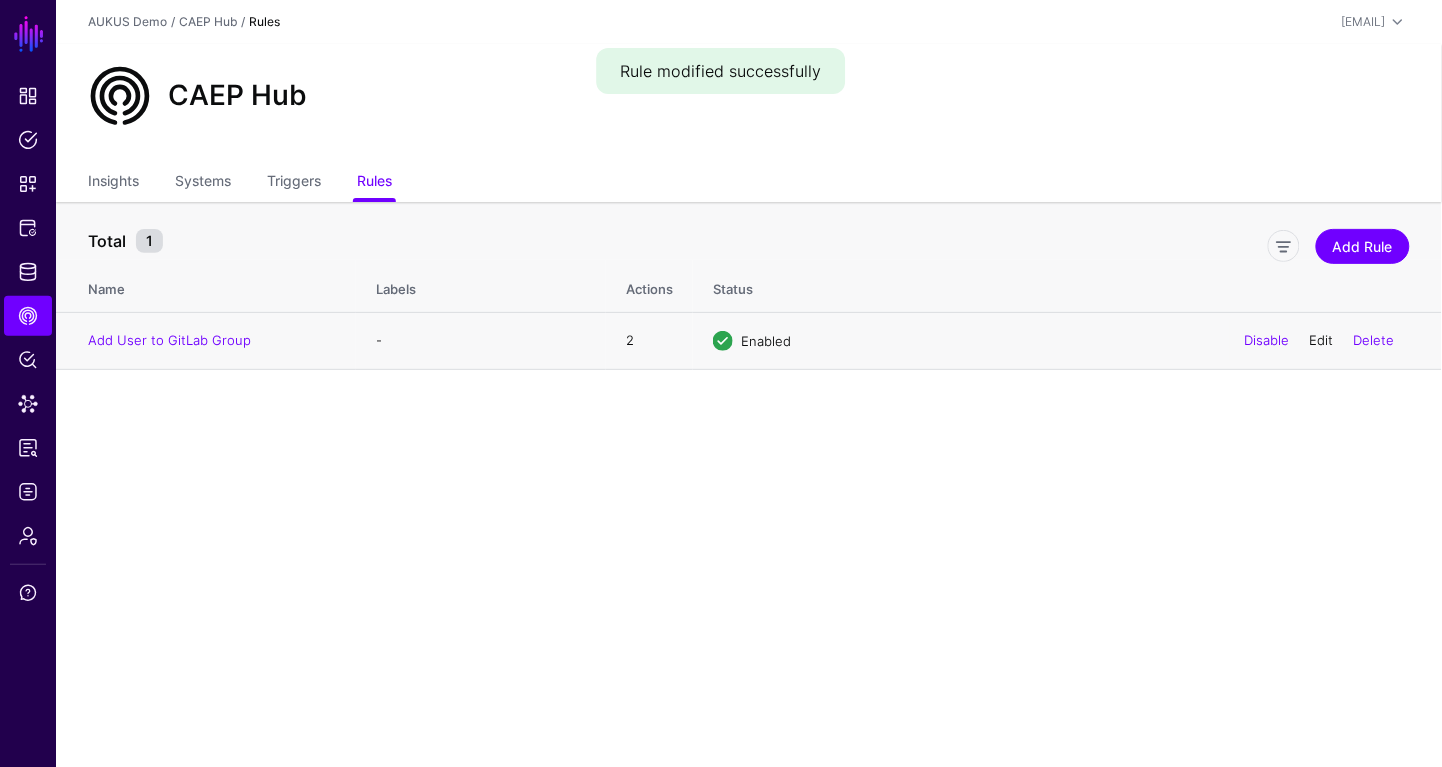 click on "Edit" 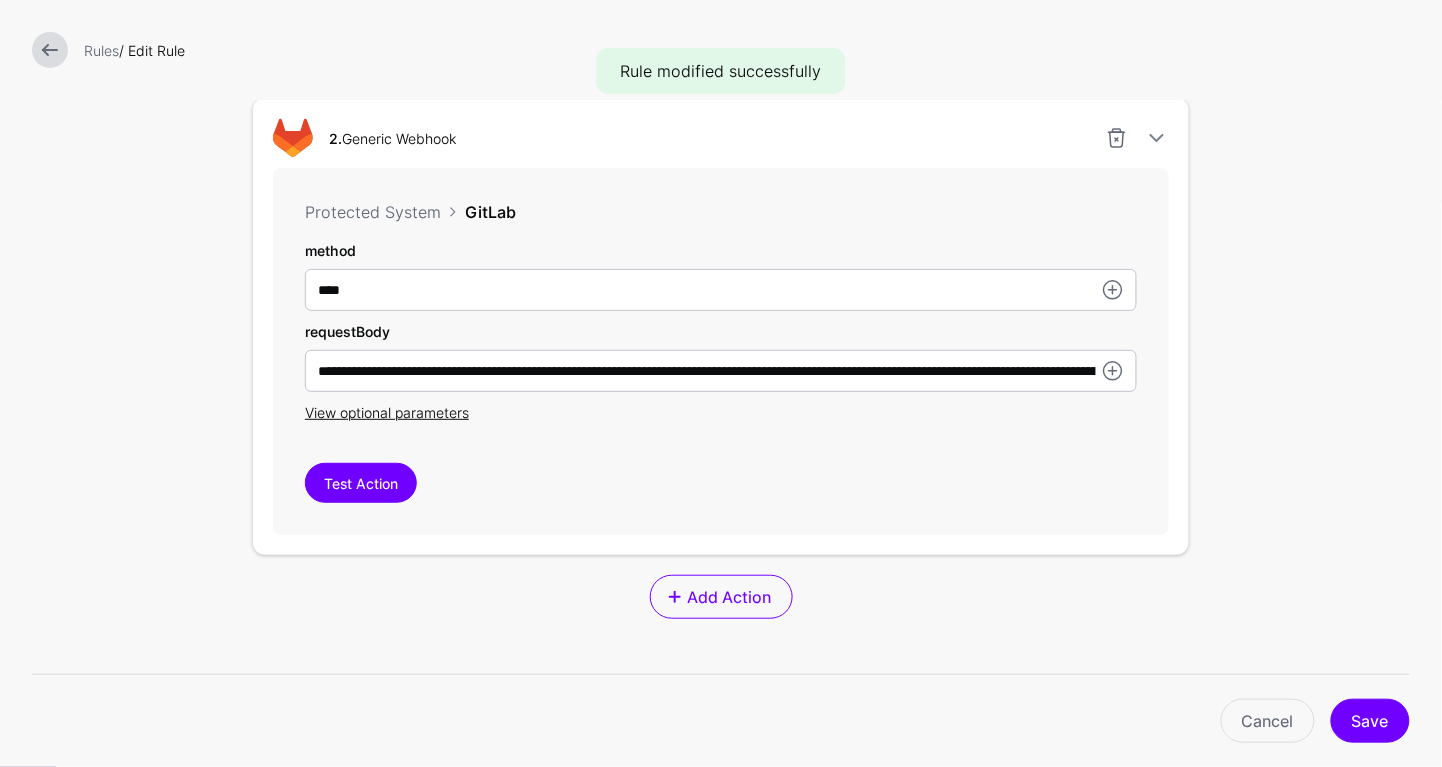 scroll, scrollTop: 1130, scrollLeft: 0, axis: vertical 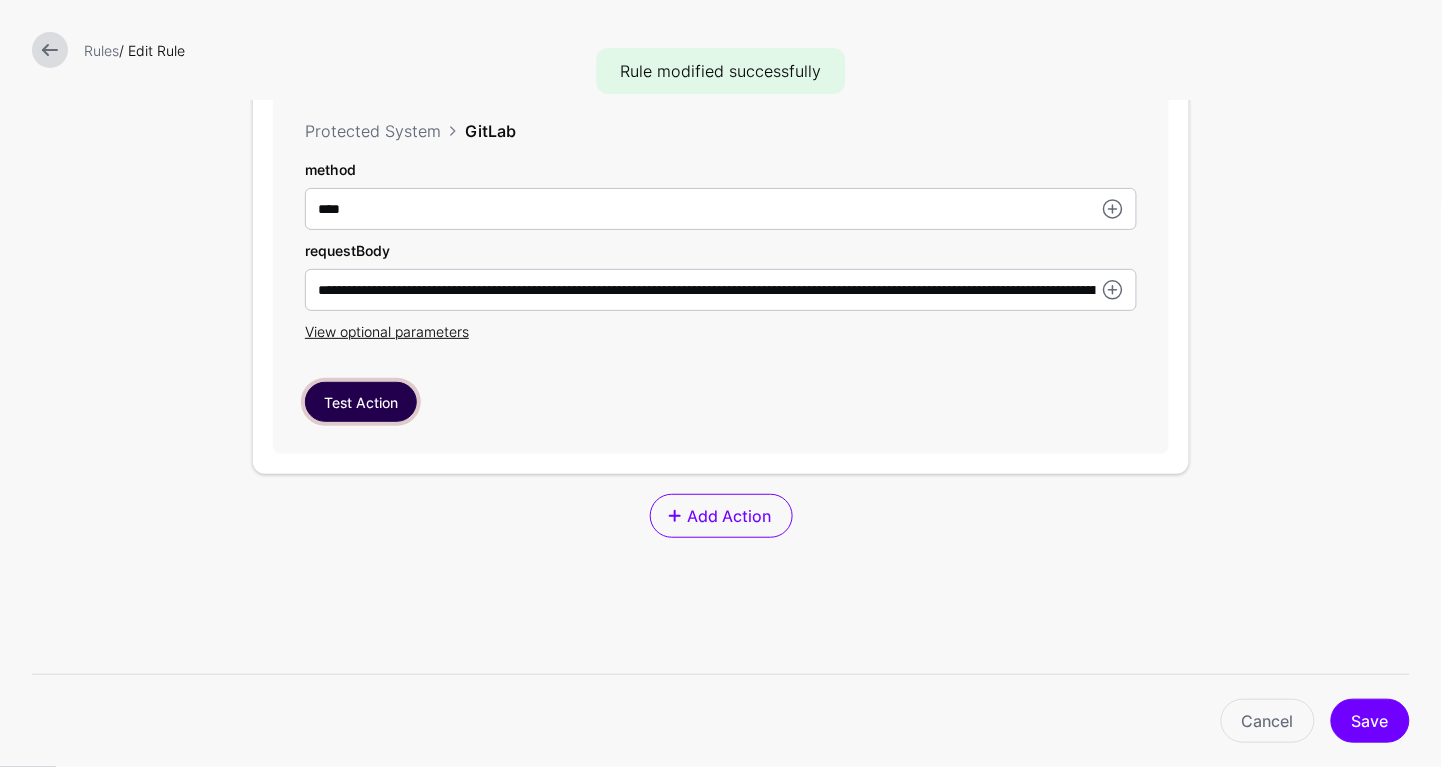 click on "Test Action" at bounding box center (361, 402) 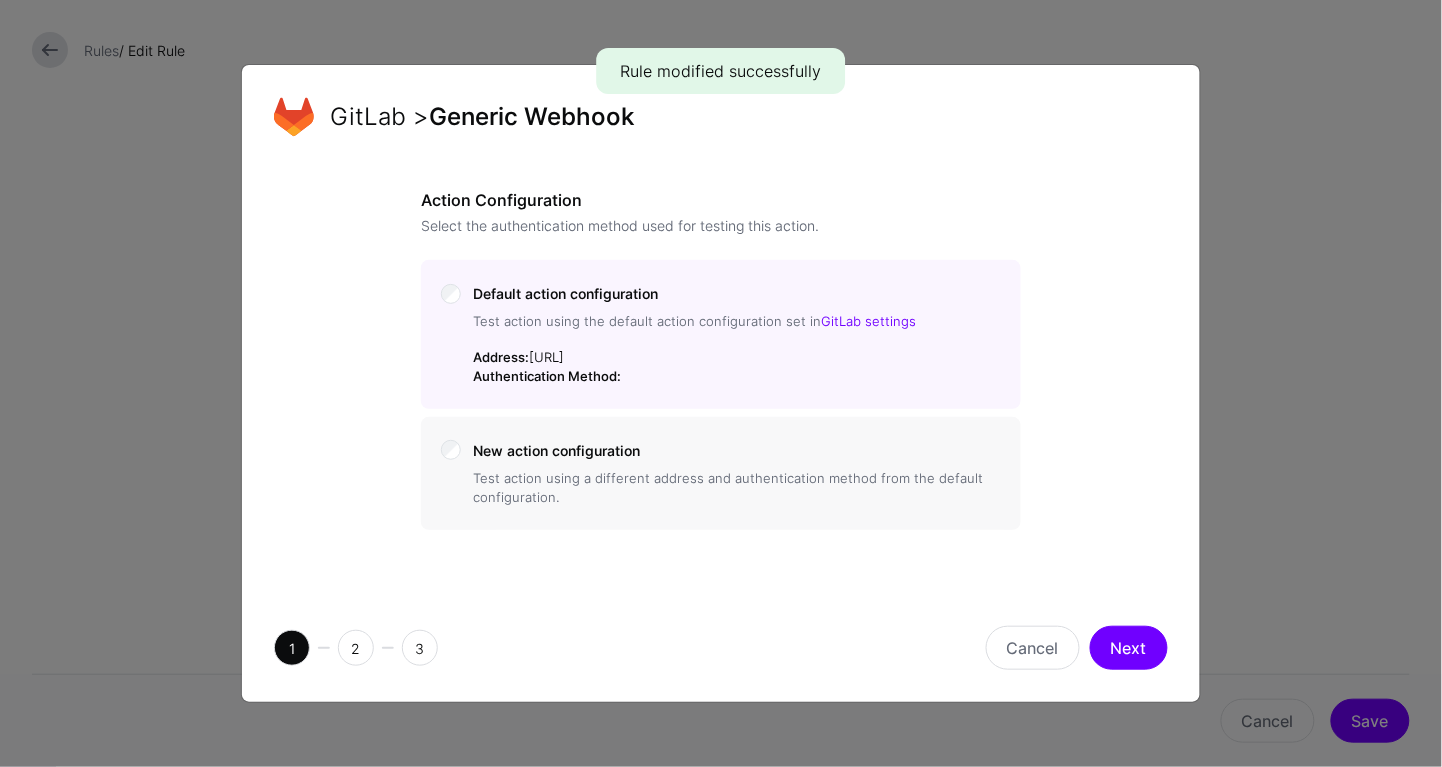 click on "1 2 3 Cancel  Next" 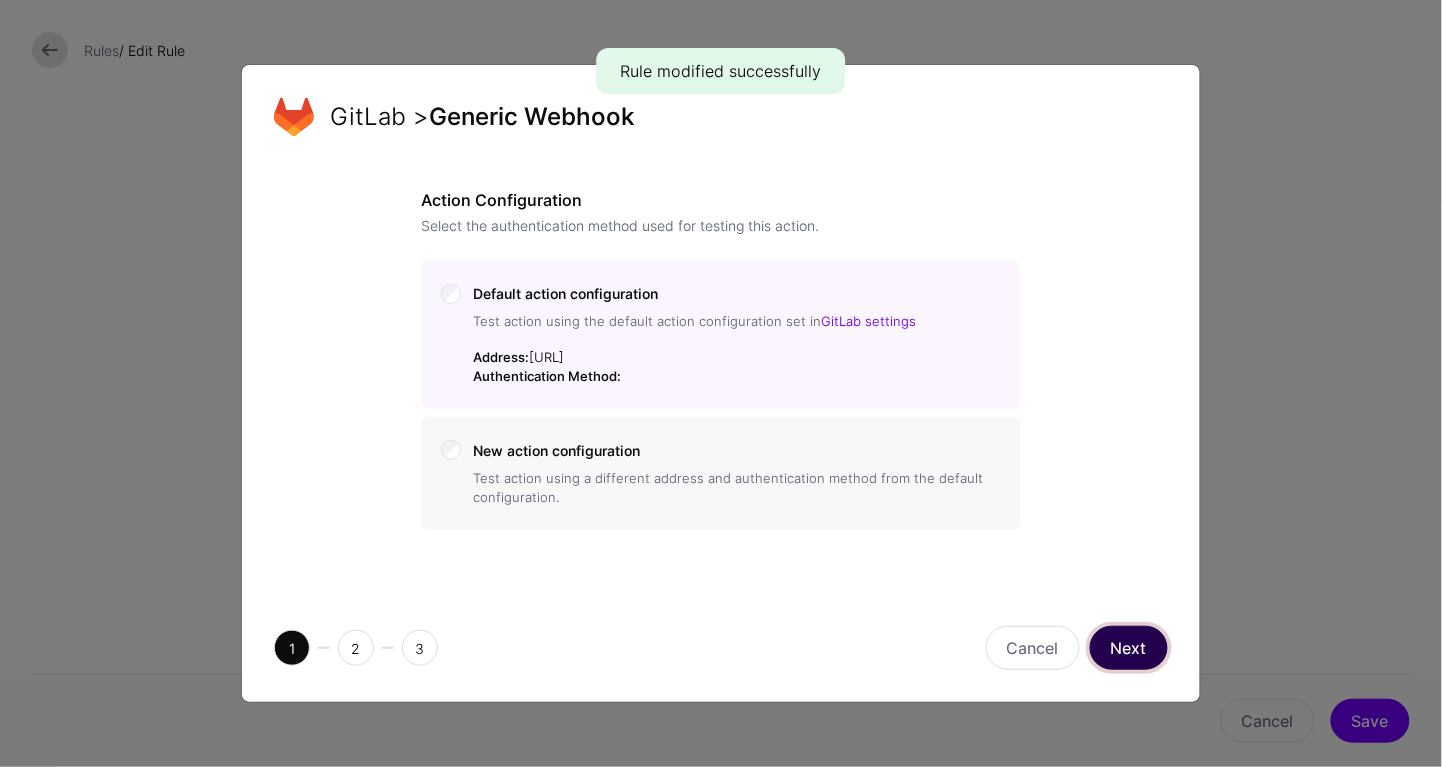 click on "Next" 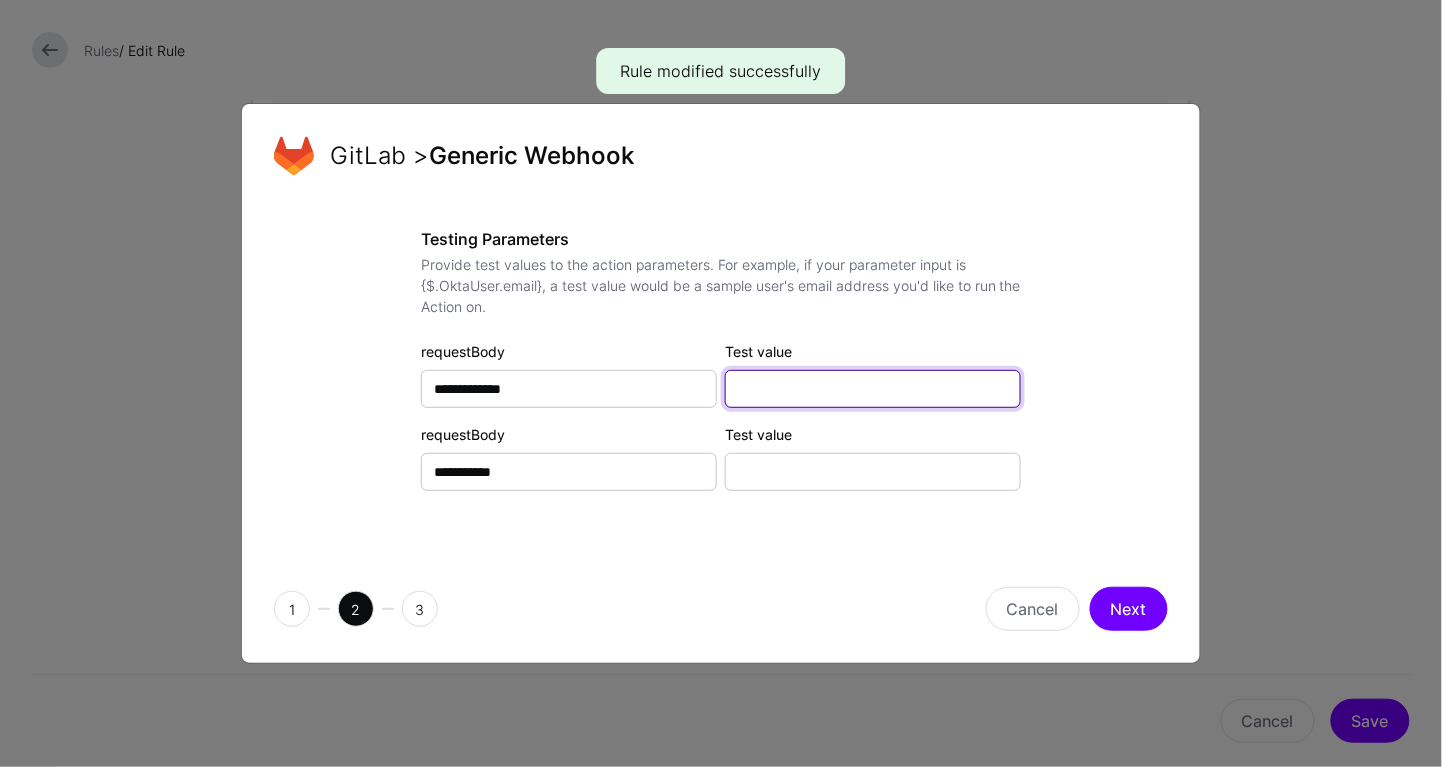 click on "Test value" at bounding box center [873, 389] 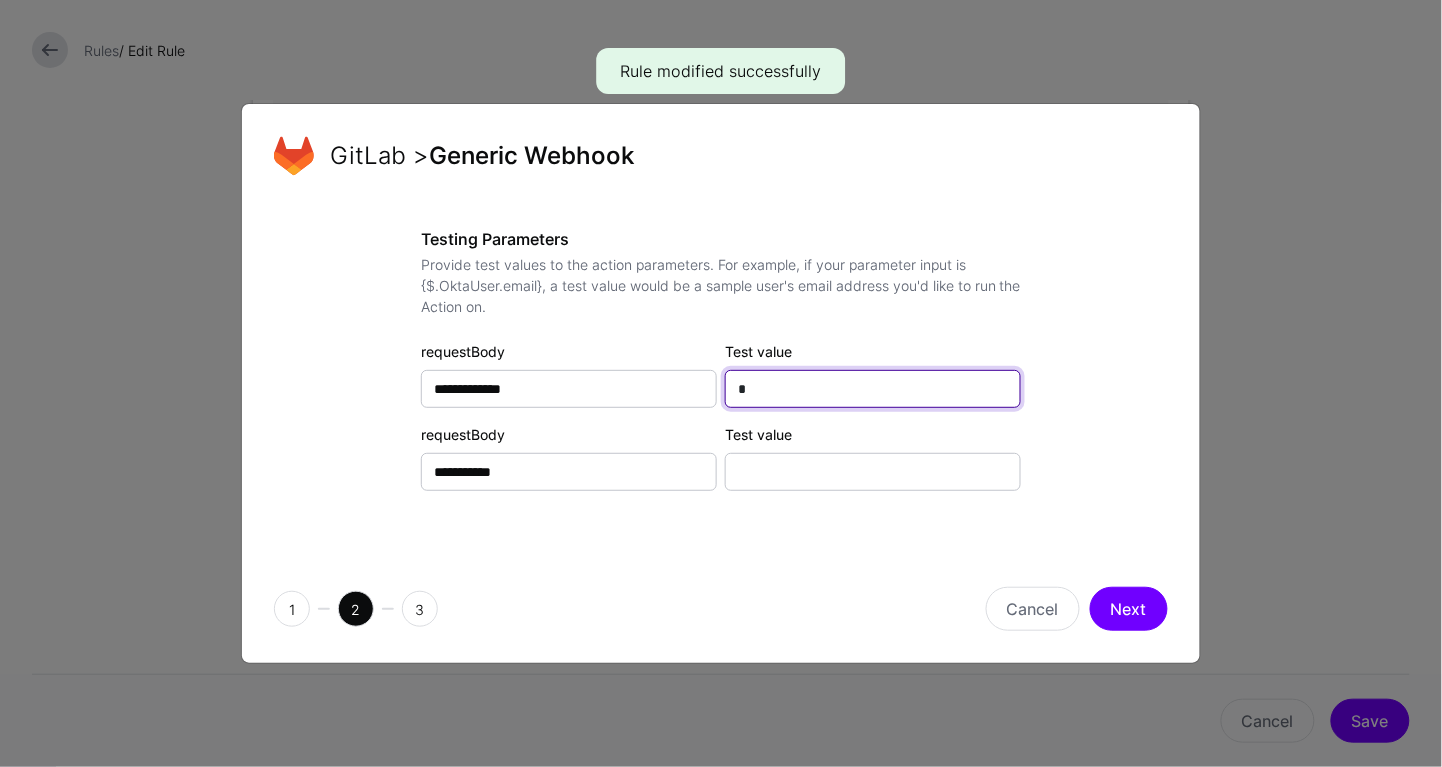 type on "*" 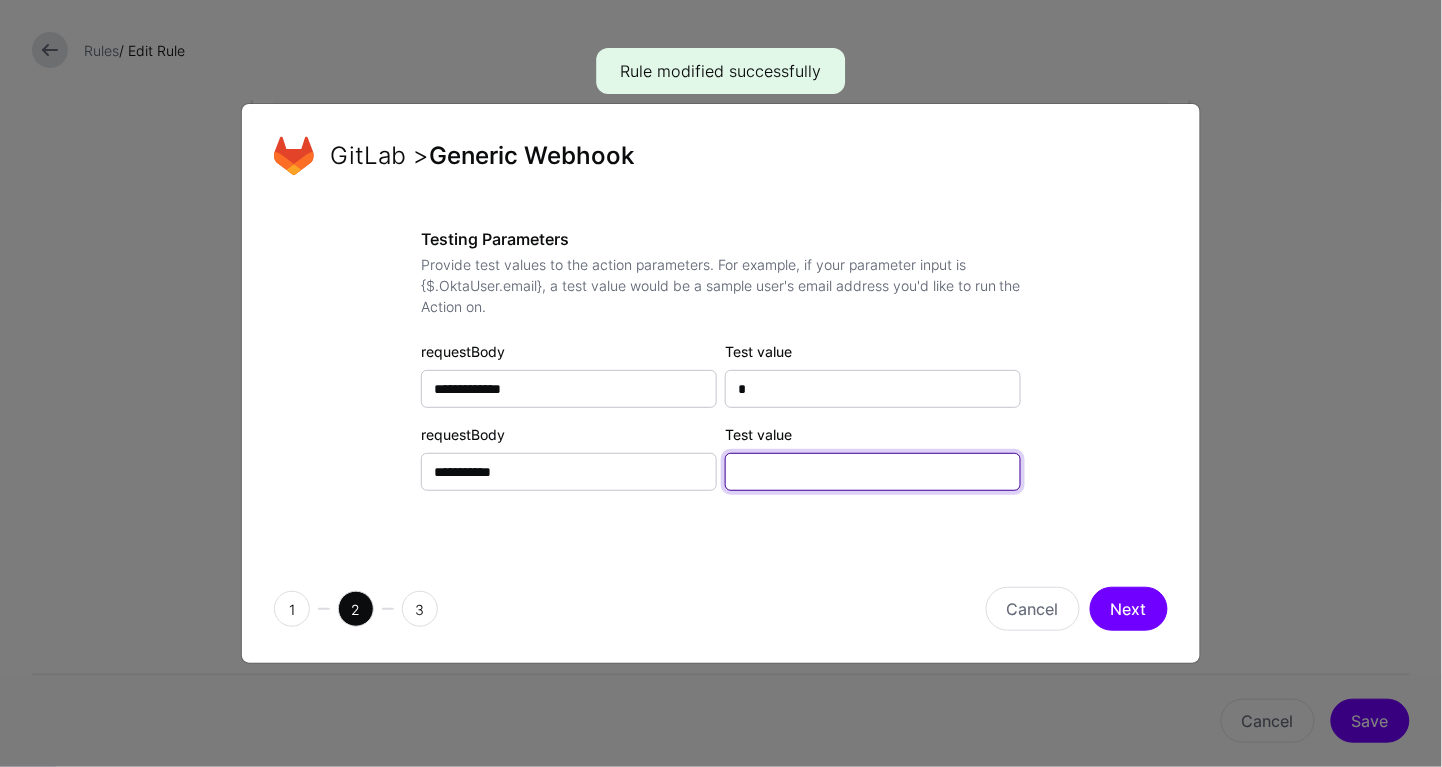 click on "Test value" at bounding box center (873, 472) 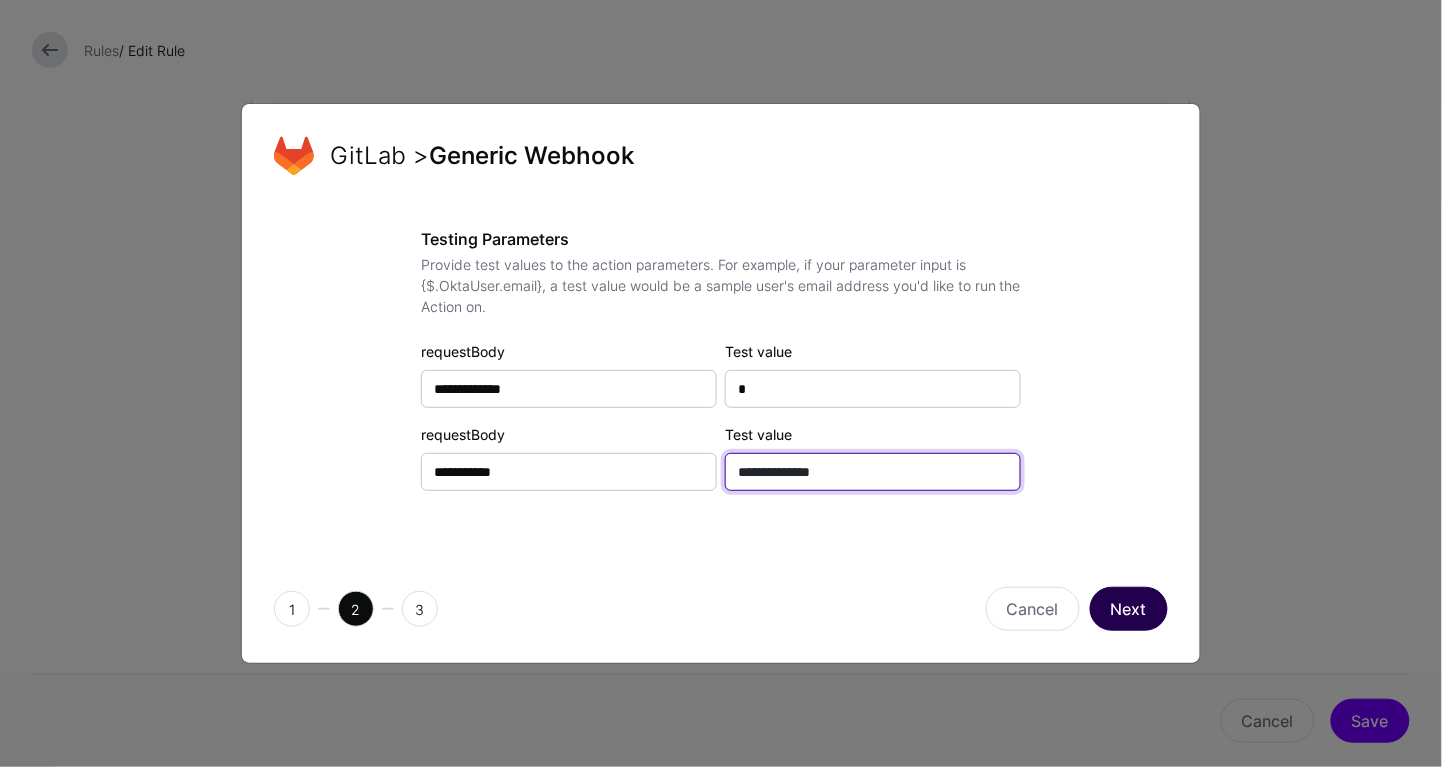 type on "**********" 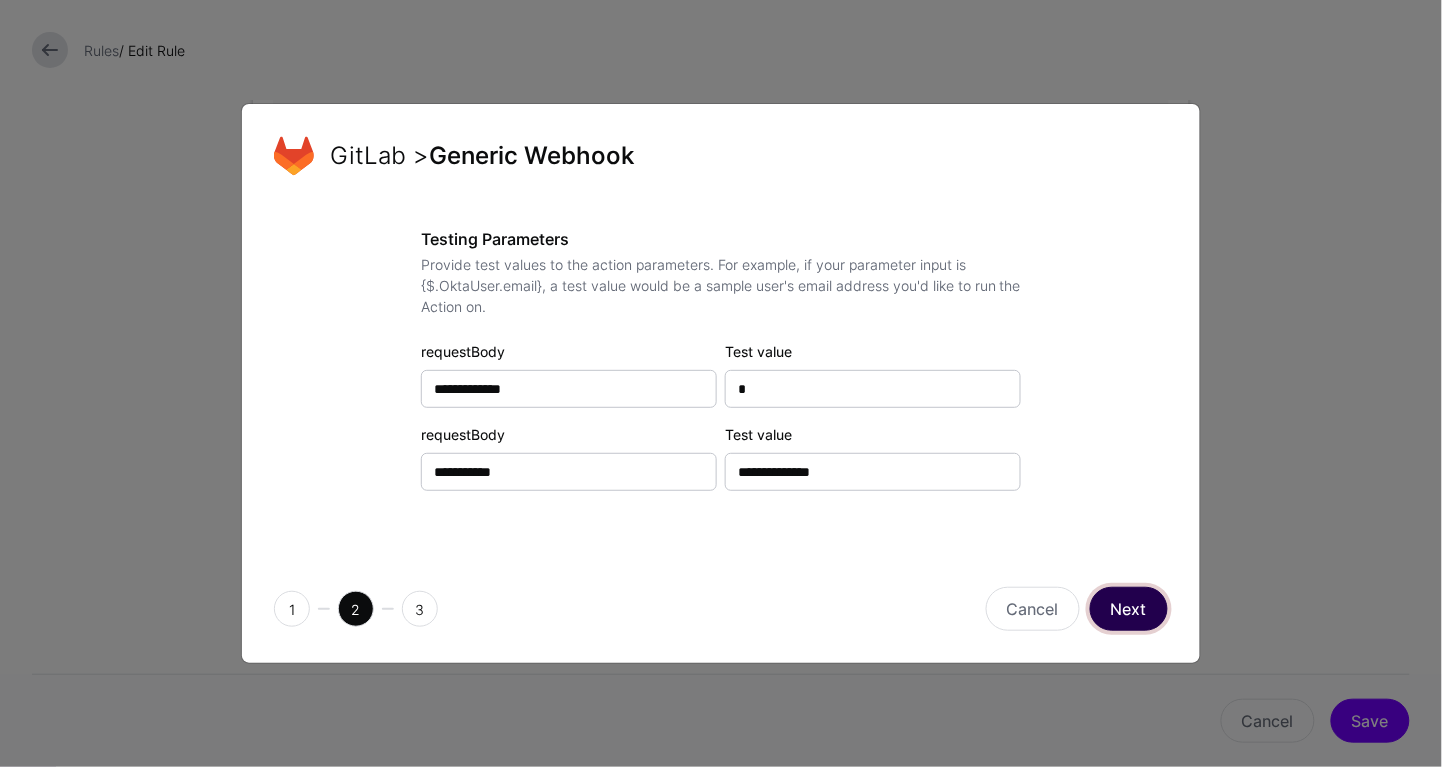click on "Next" 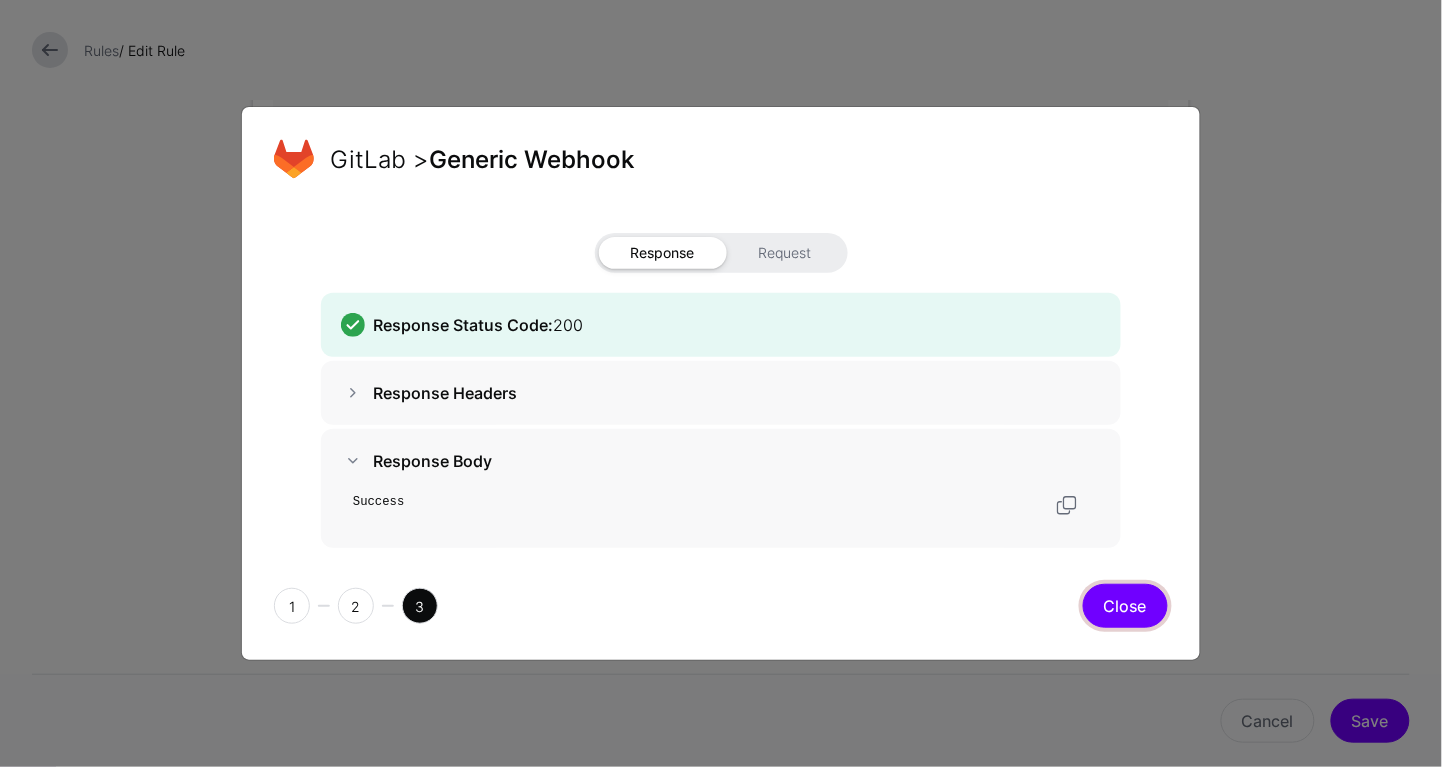 click on "Close" 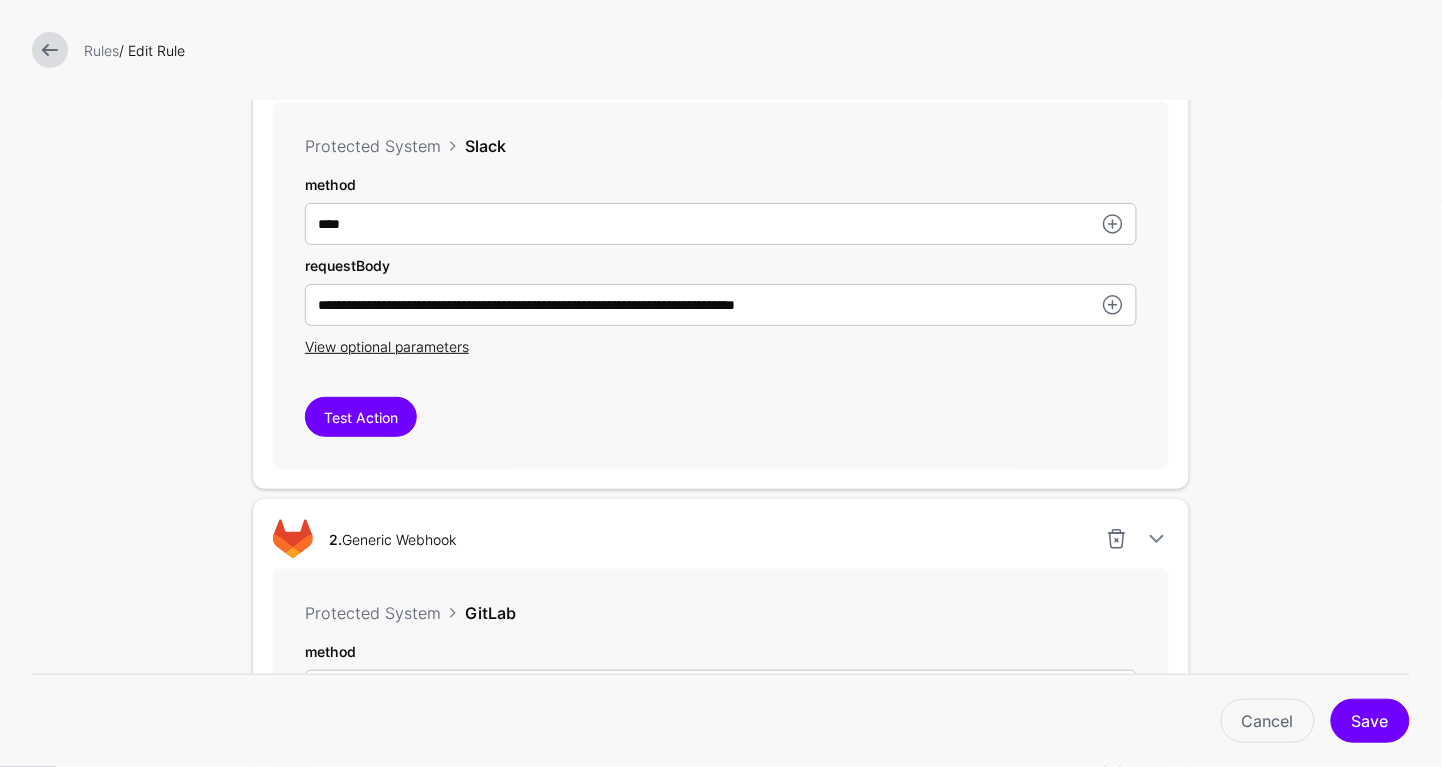 scroll, scrollTop: 626, scrollLeft: 0, axis: vertical 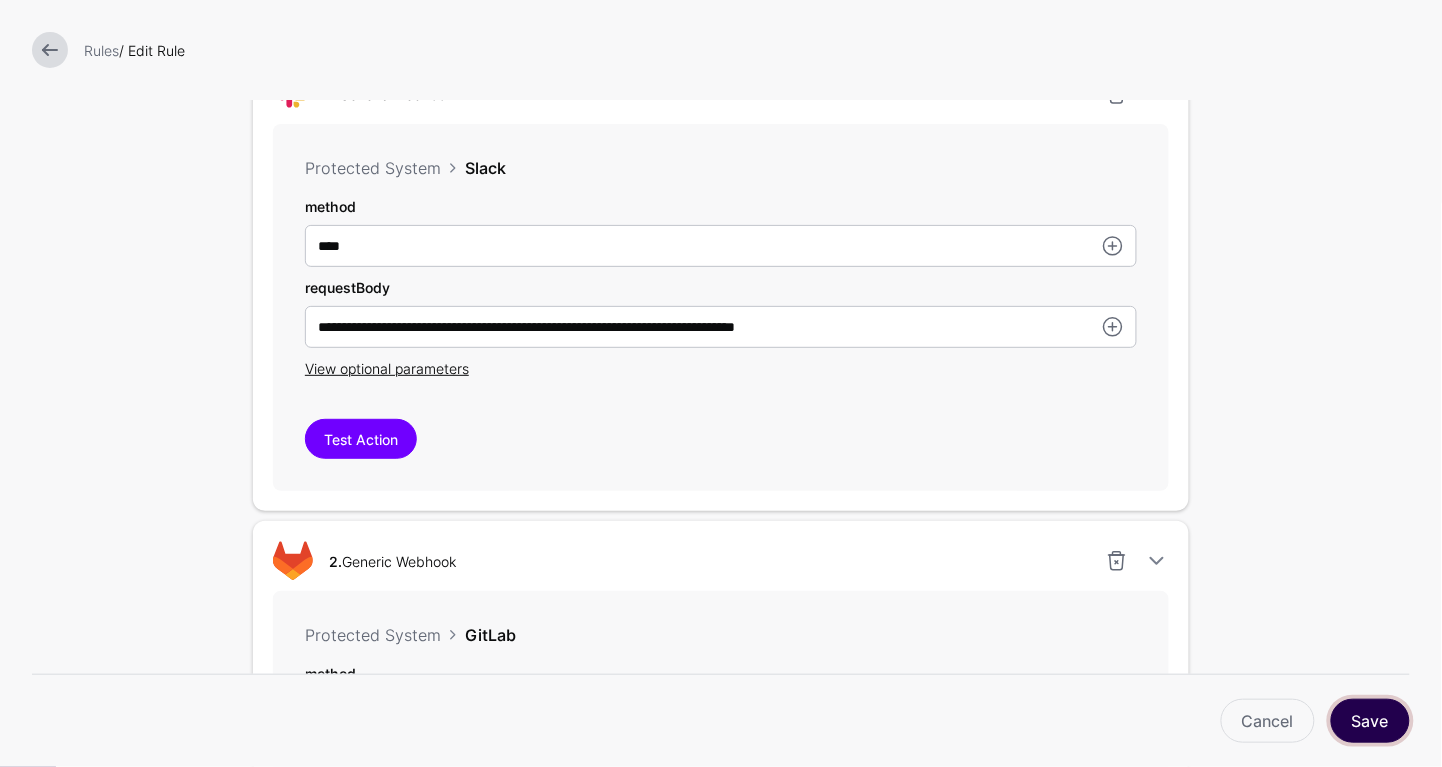 click on "Save" at bounding box center (1370, 721) 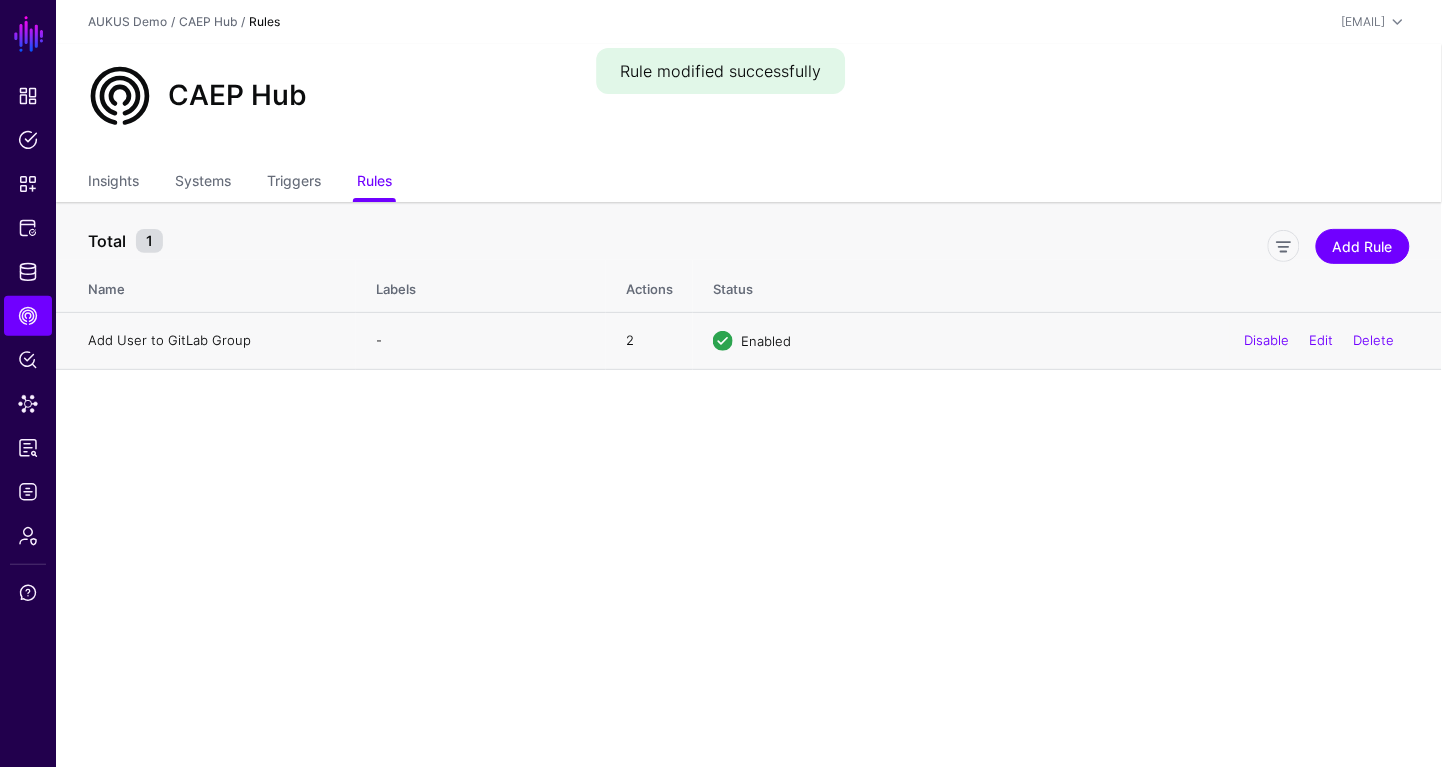 click on "Add User to GitLab Group" 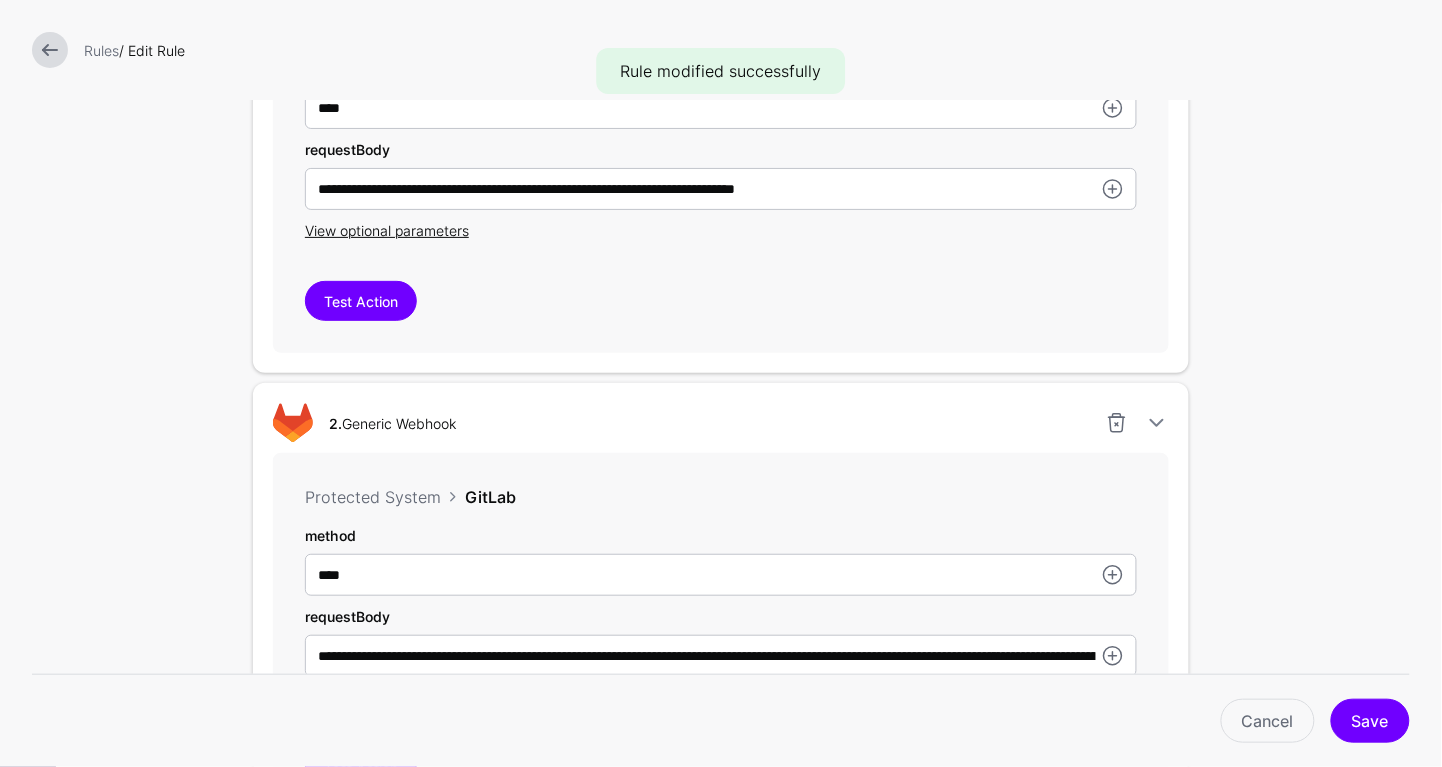scroll, scrollTop: 776, scrollLeft: 0, axis: vertical 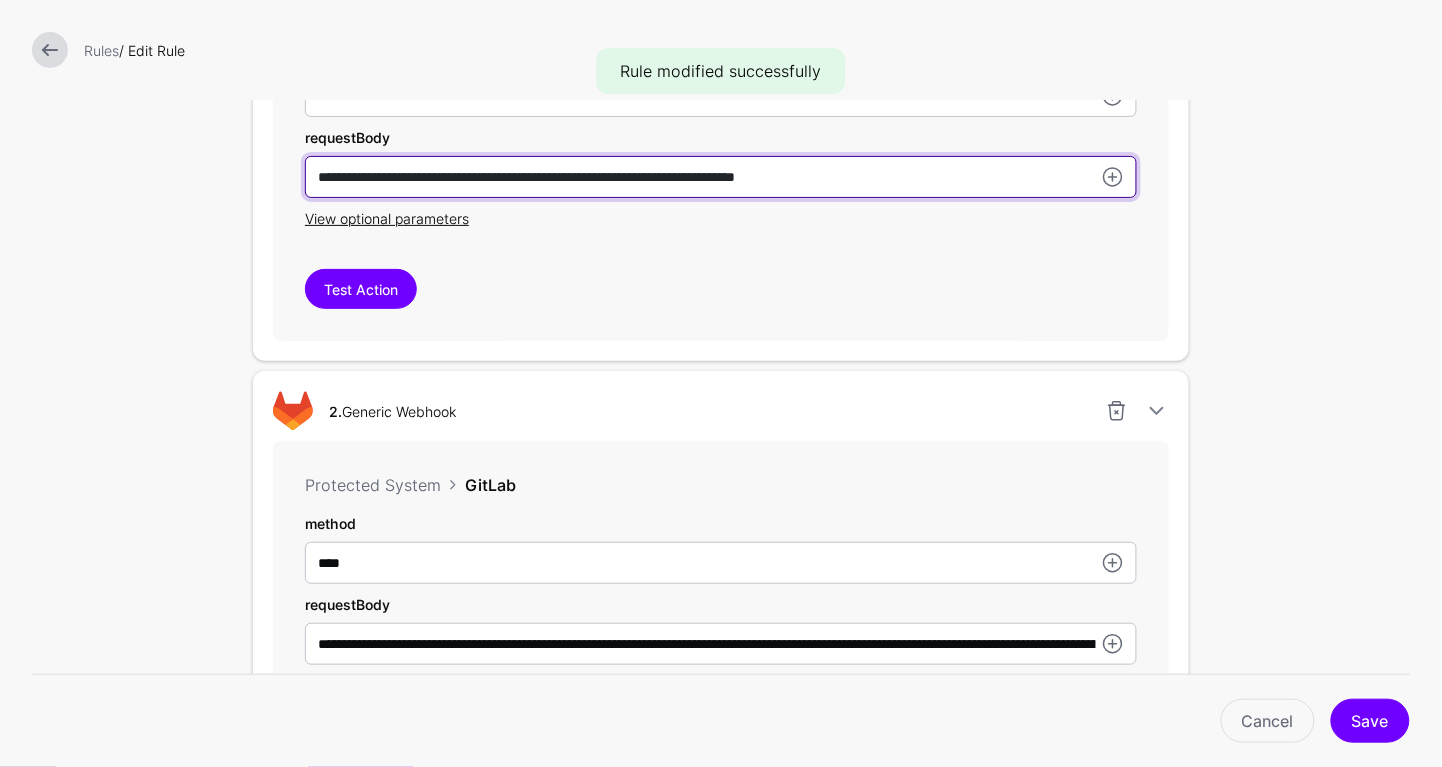 drag, startPoint x: 959, startPoint y: 179, endPoint x: 276, endPoint y: 155, distance: 683.4215 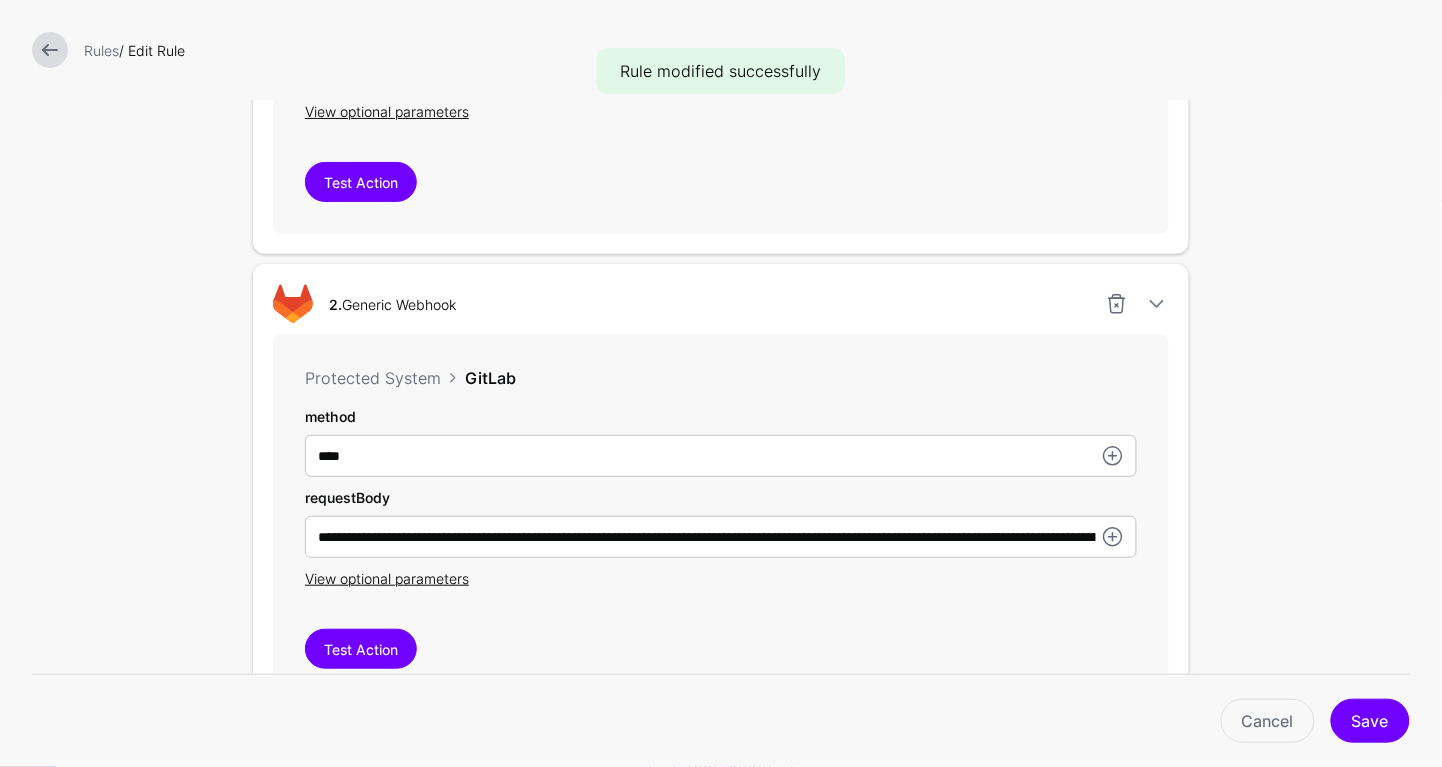 scroll, scrollTop: 901, scrollLeft: 0, axis: vertical 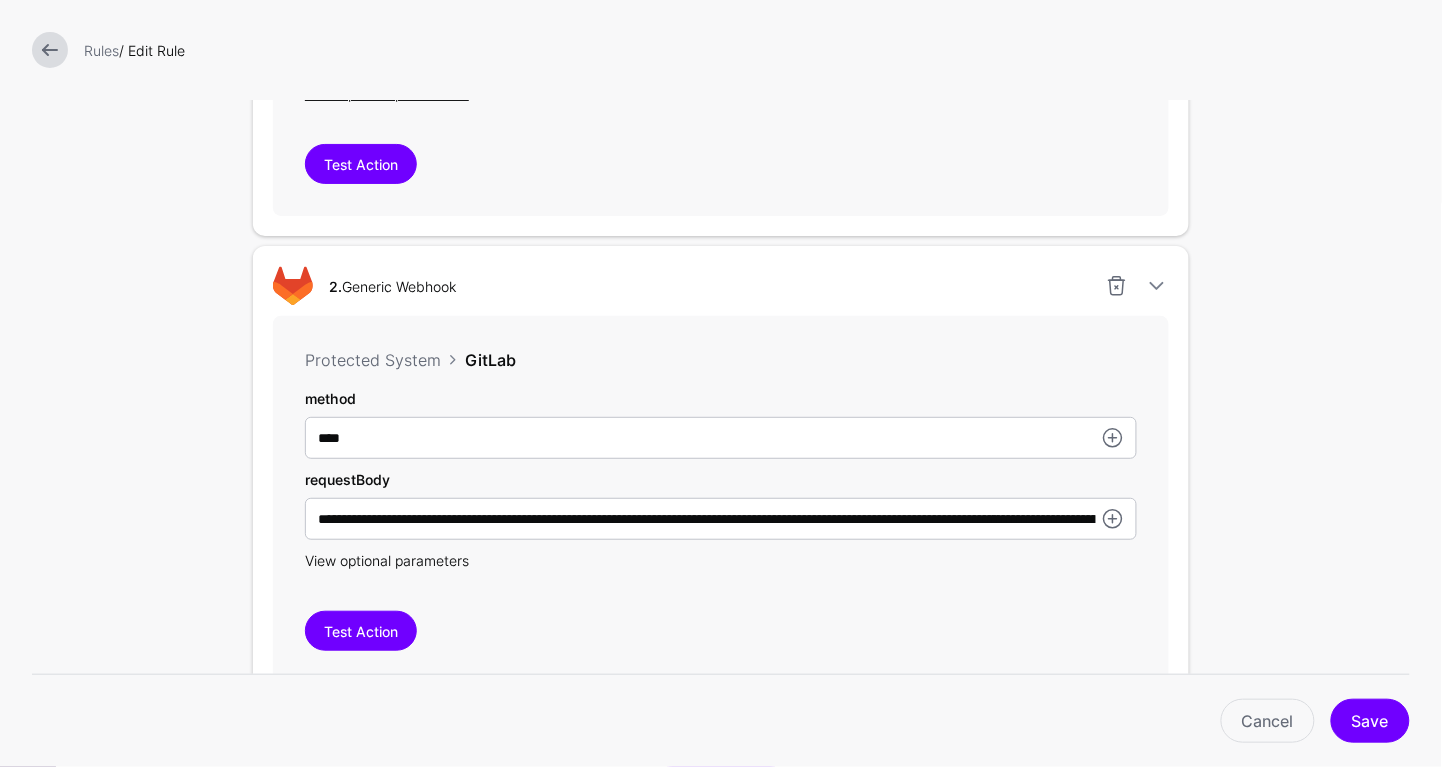 click on "View optional parameters" at bounding box center [387, 560] 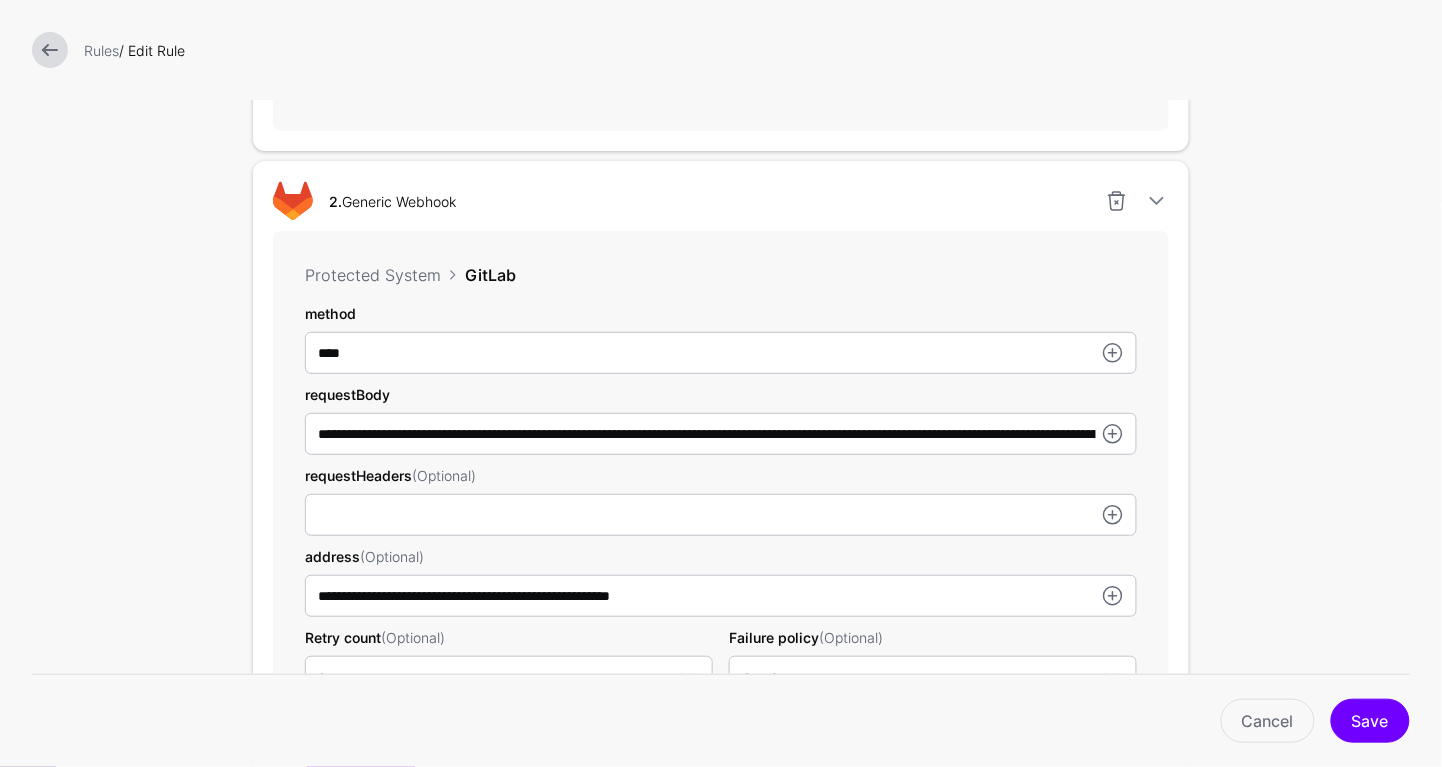 scroll, scrollTop: 999, scrollLeft: 0, axis: vertical 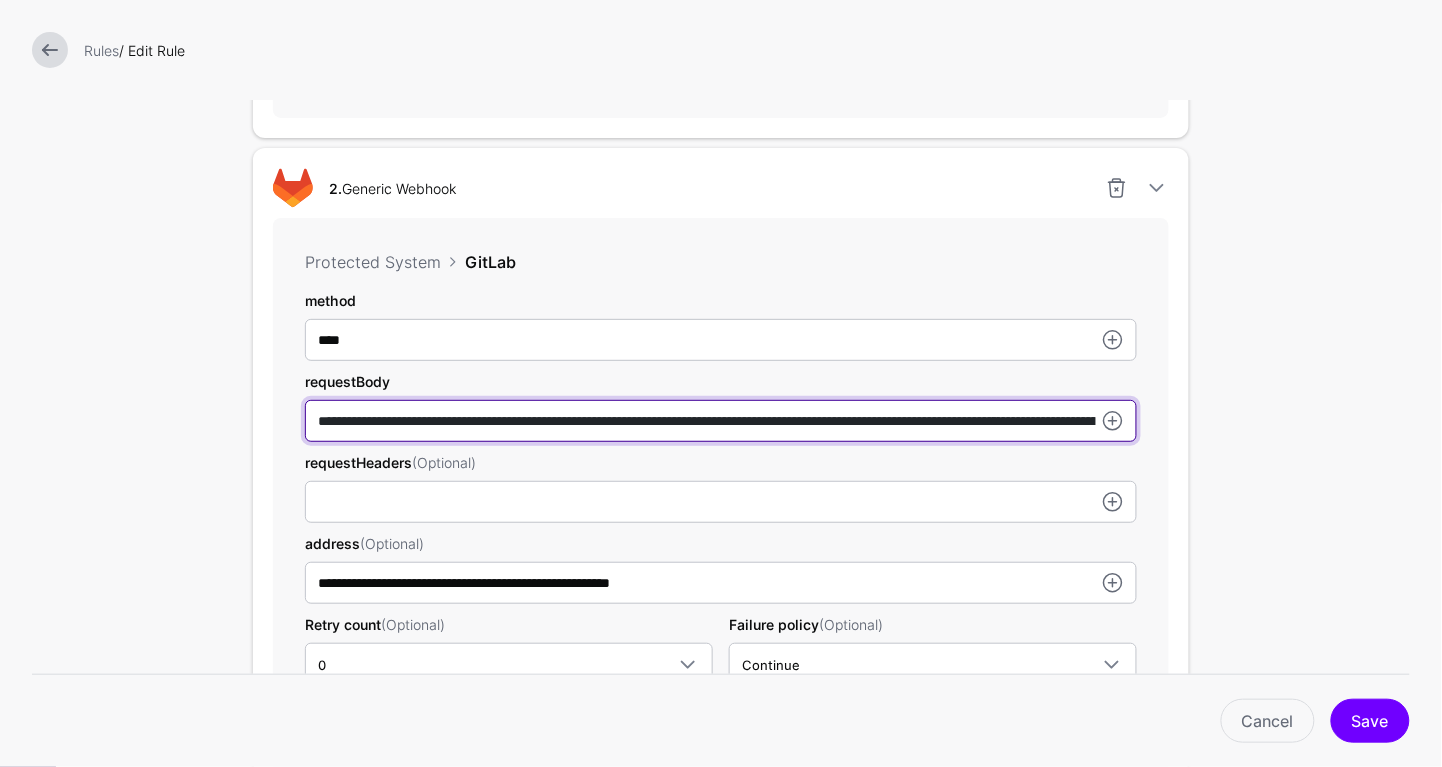 click on "**********" at bounding box center (721, 340) 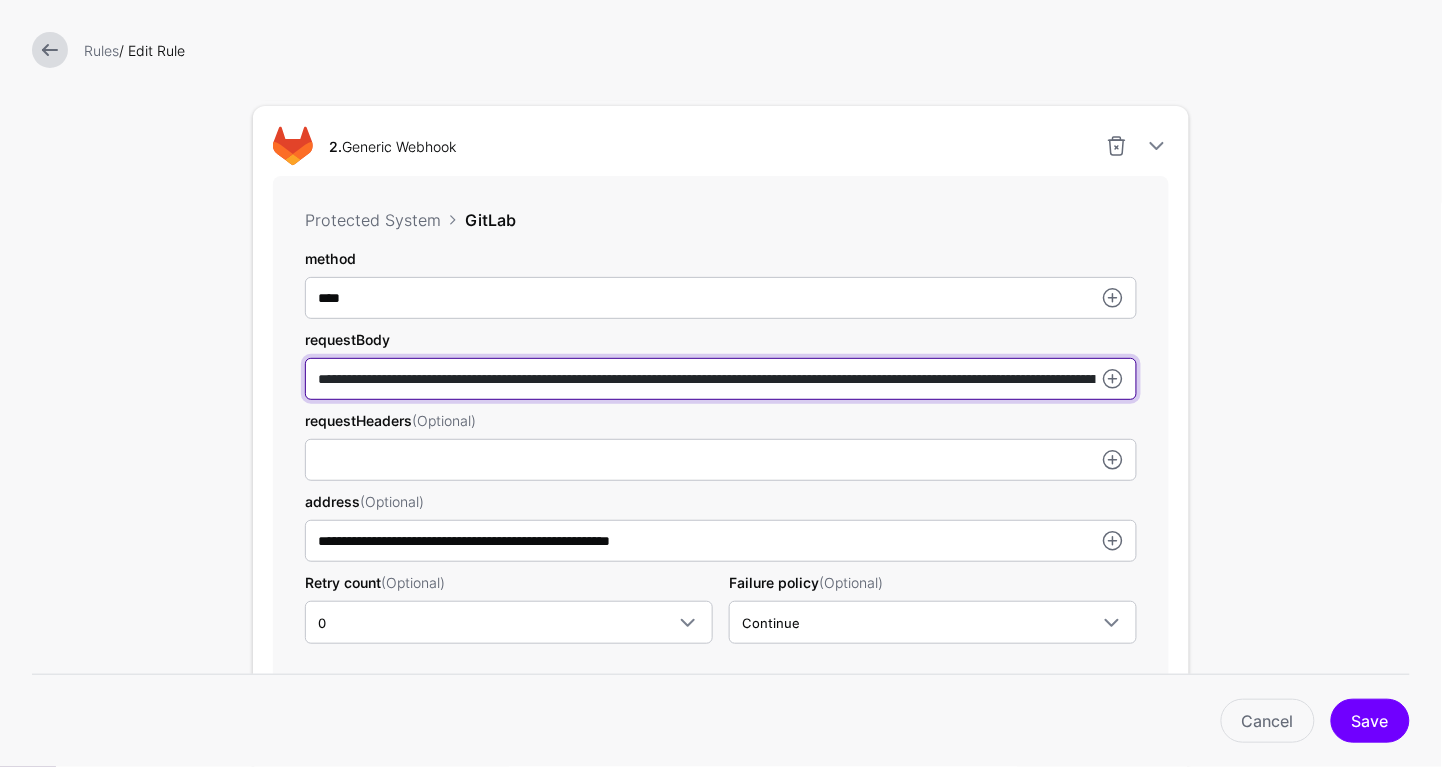 scroll, scrollTop: 1086, scrollLeft: 0, axis: vertical 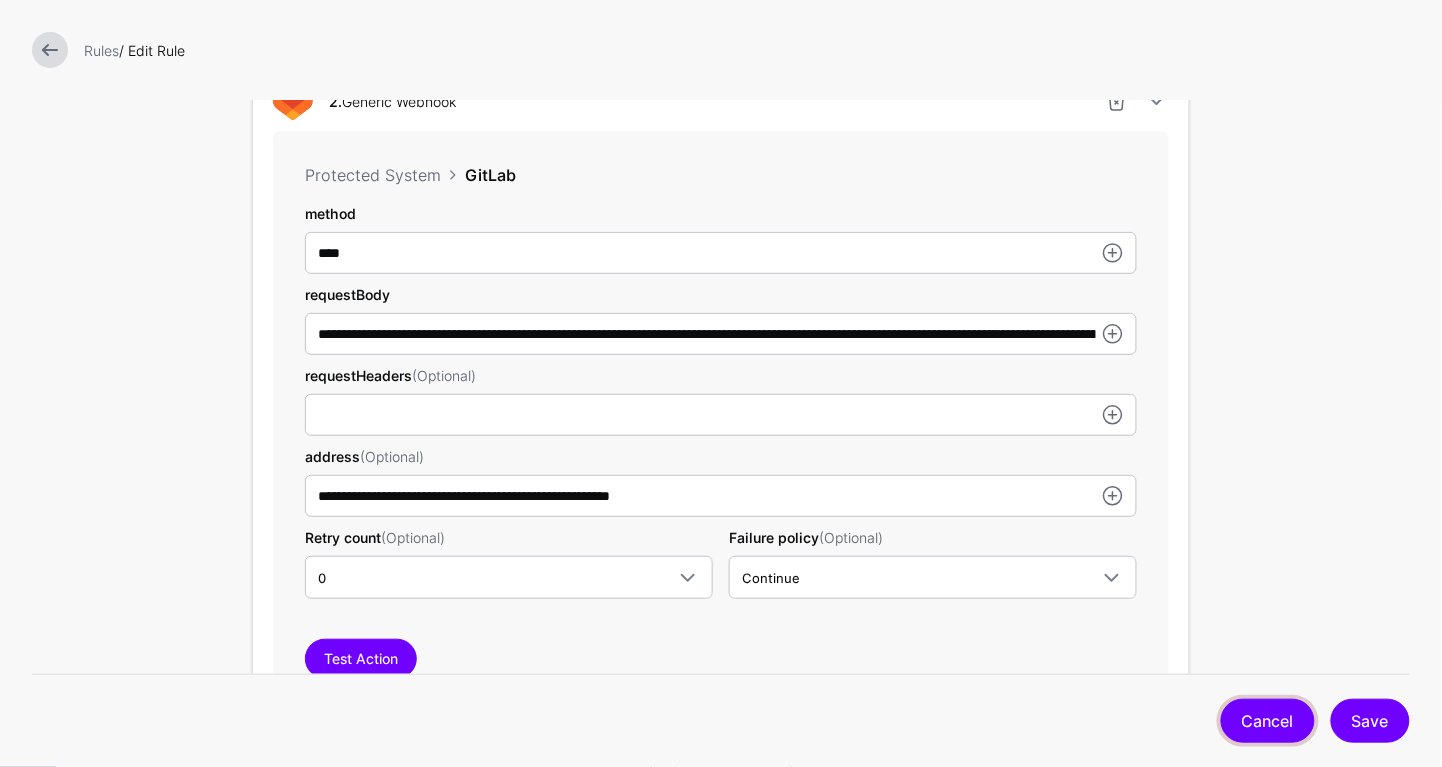 click on "Cancel" at bounding box center (1268, 721) 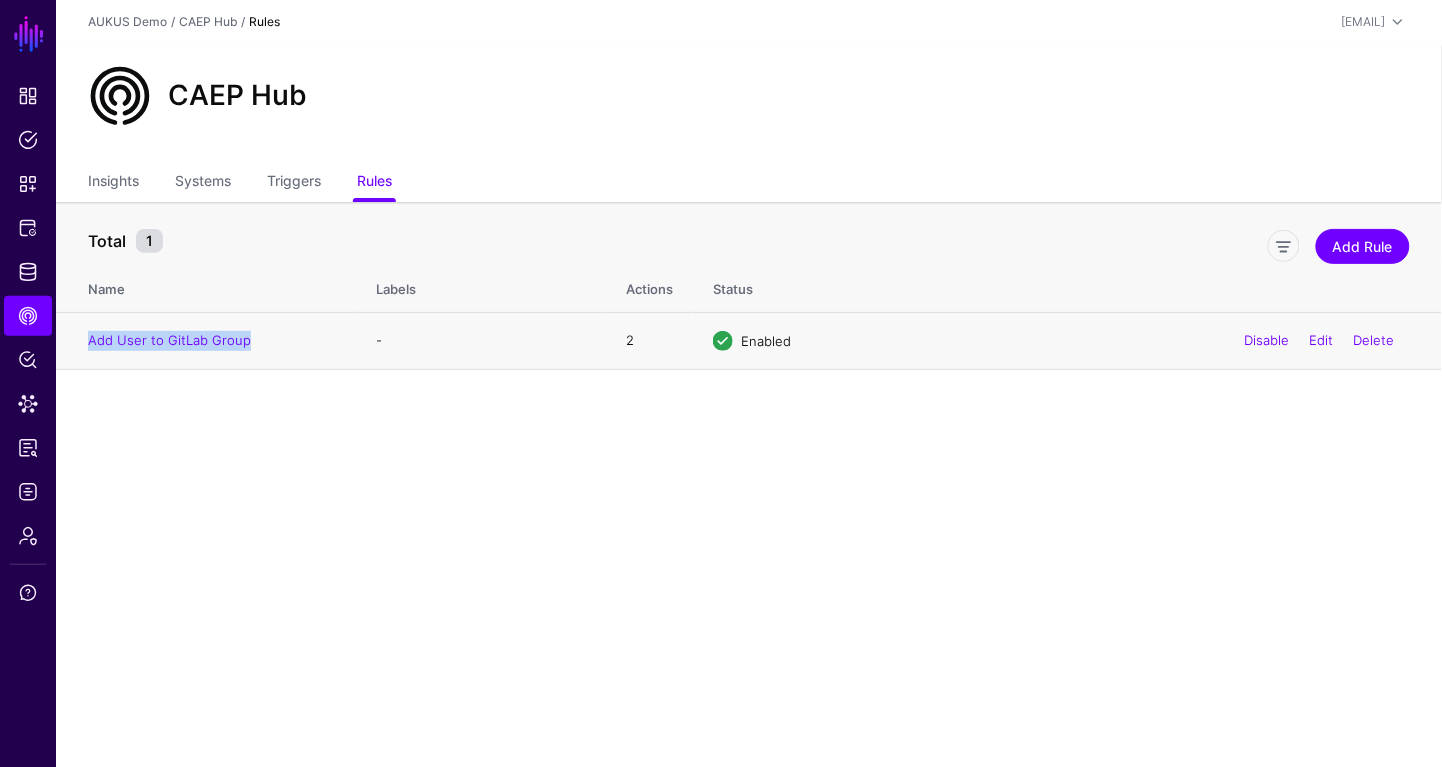 drag, startPoint x: 217, startPoint y: 343, endPoint x: 65, endPoint y: 343, distance: 152 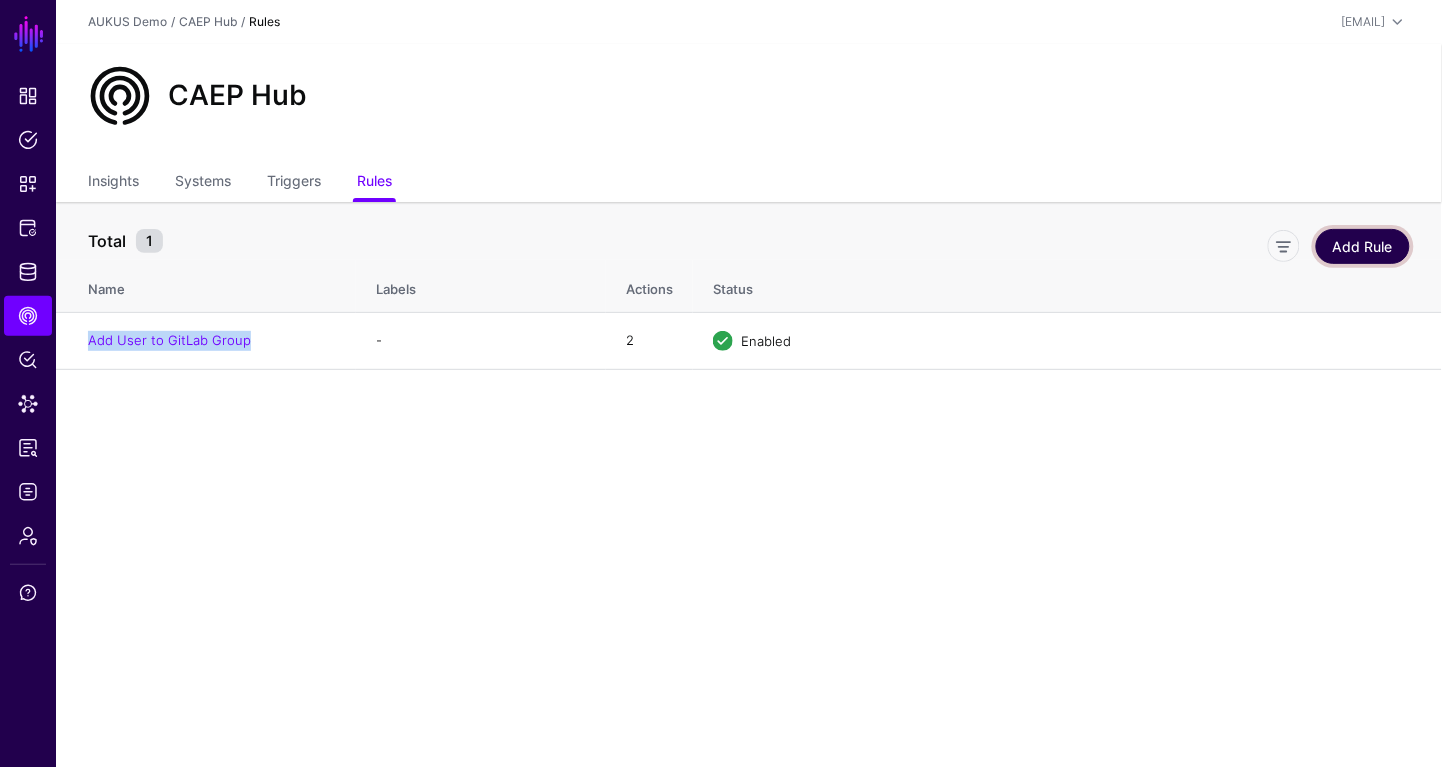 click on "Add Rule" 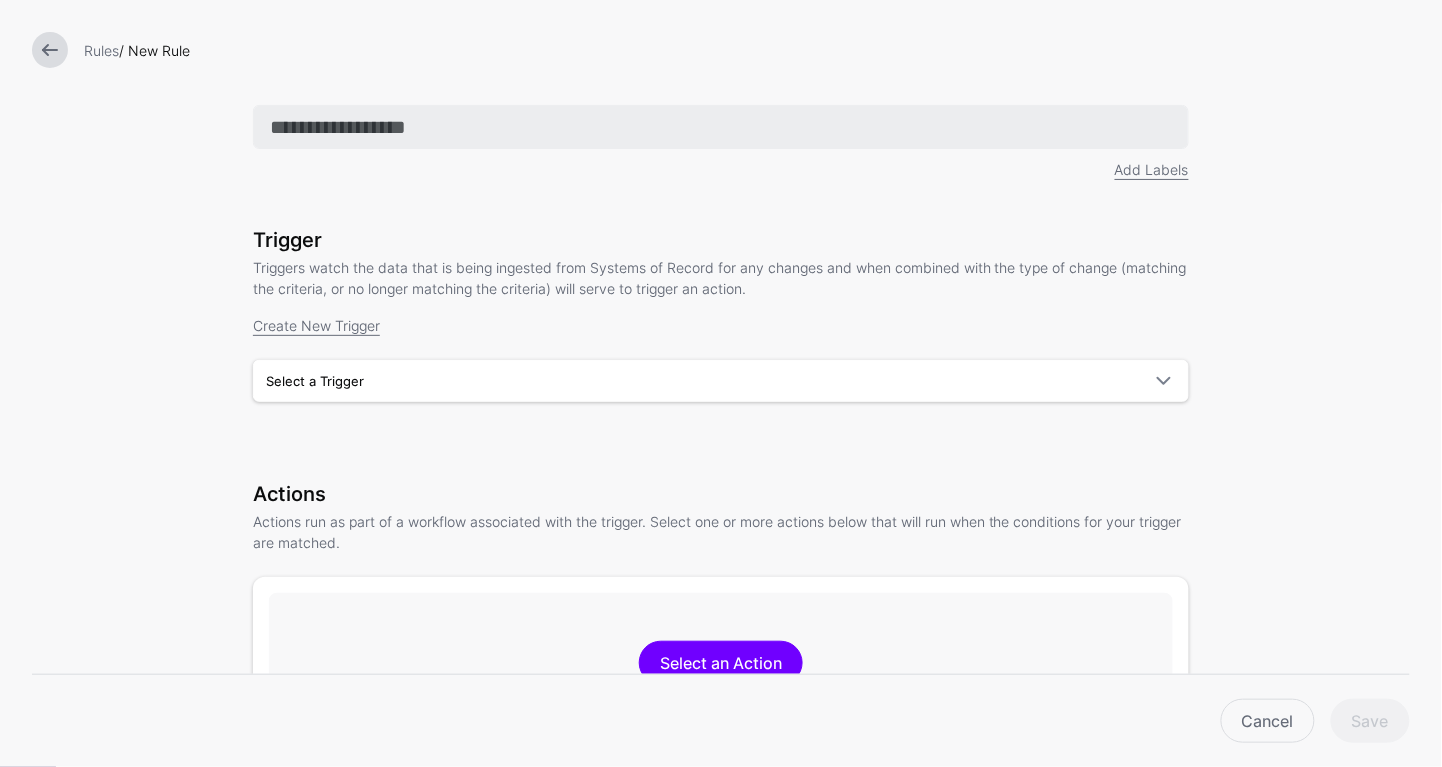 click at bounding box center (721, 127) 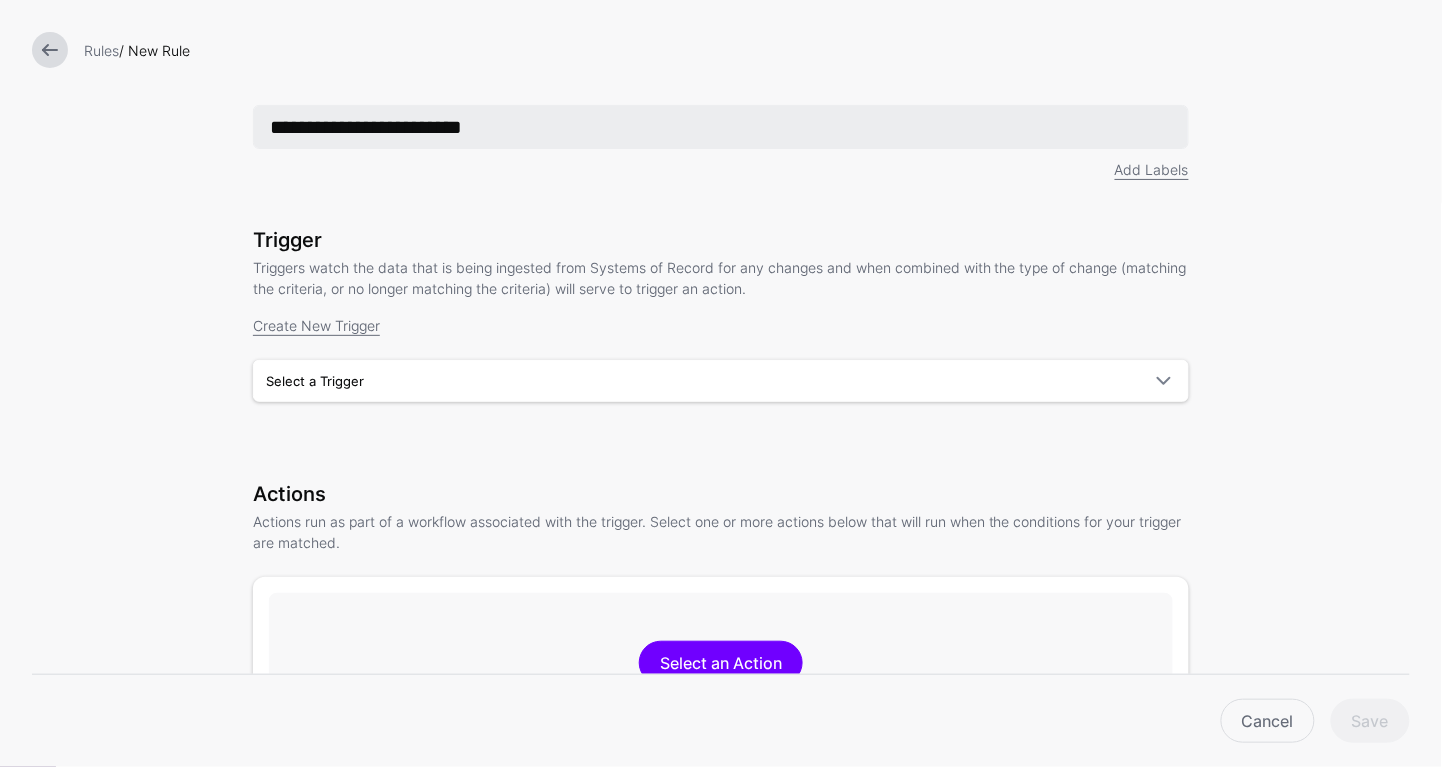 click on "**********" at bounding box center (721, 127) 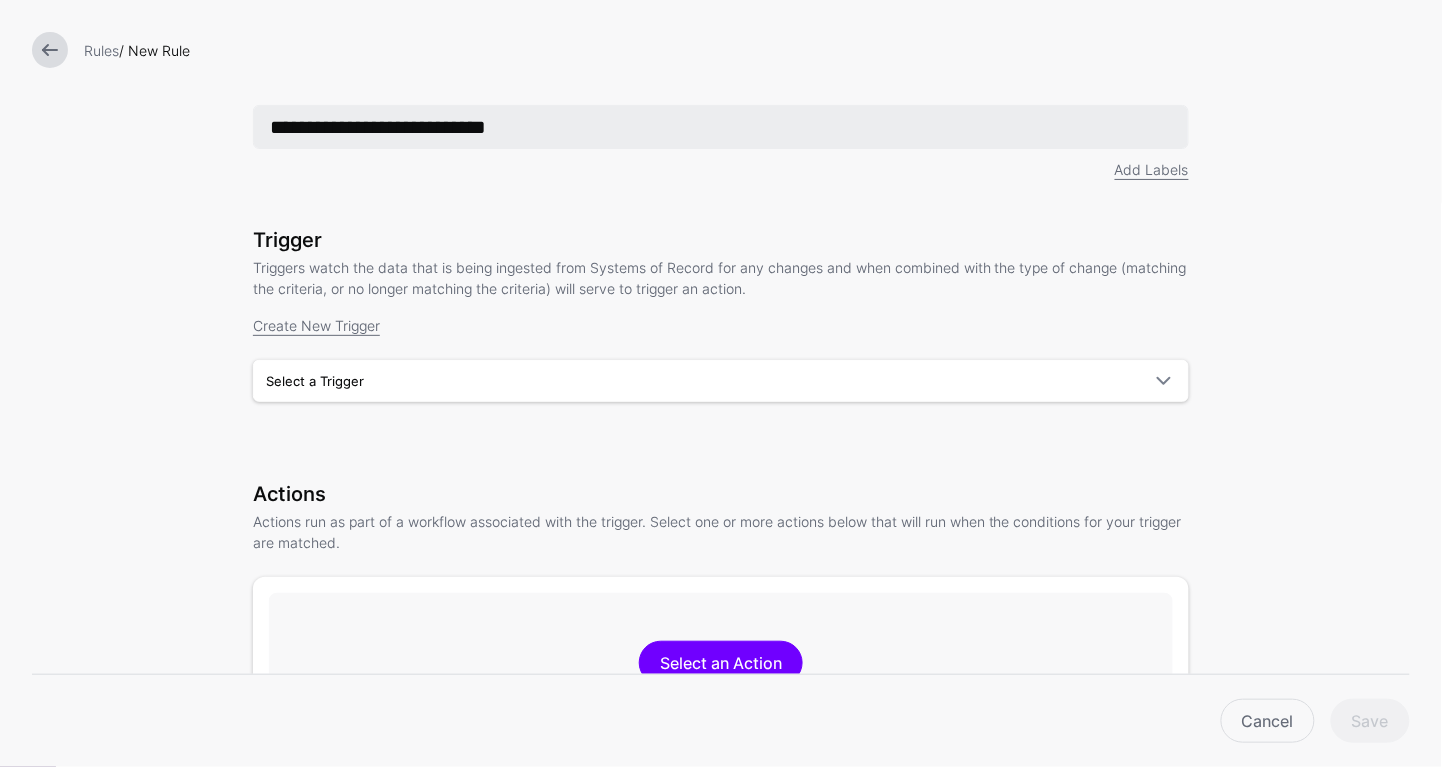 click on "**********" at bounding box center [721, 127] 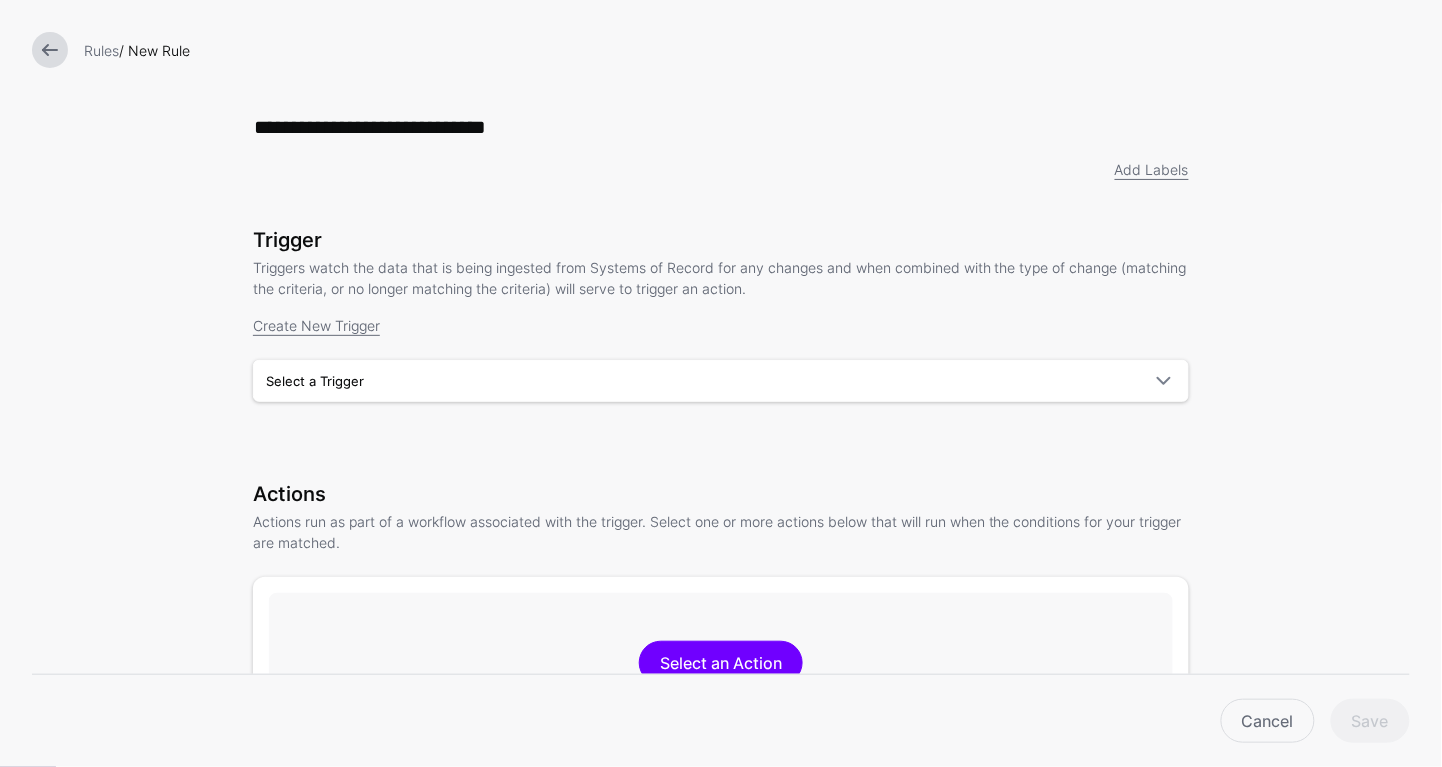 type on "**********" 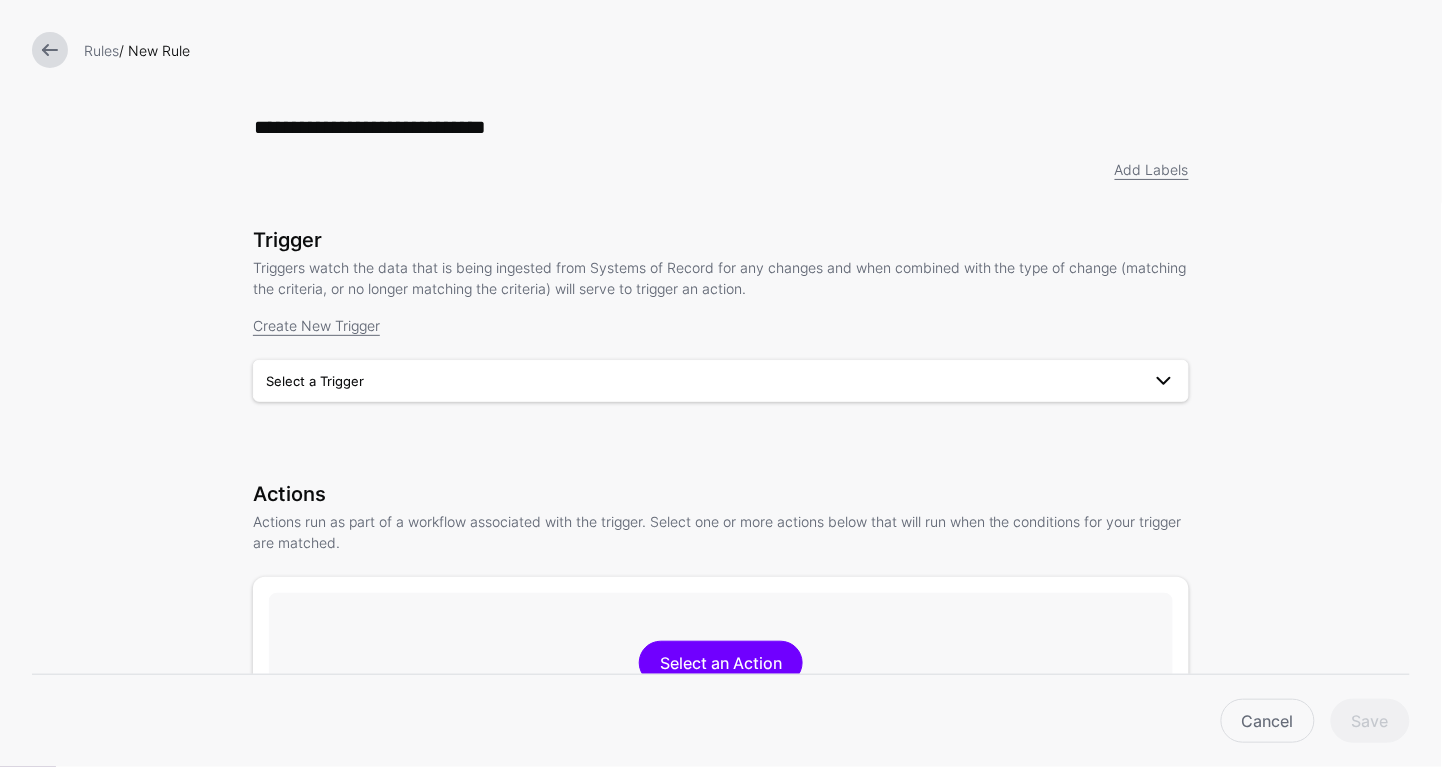 click on "Select a Trigger" at bounding box center [721, 381] 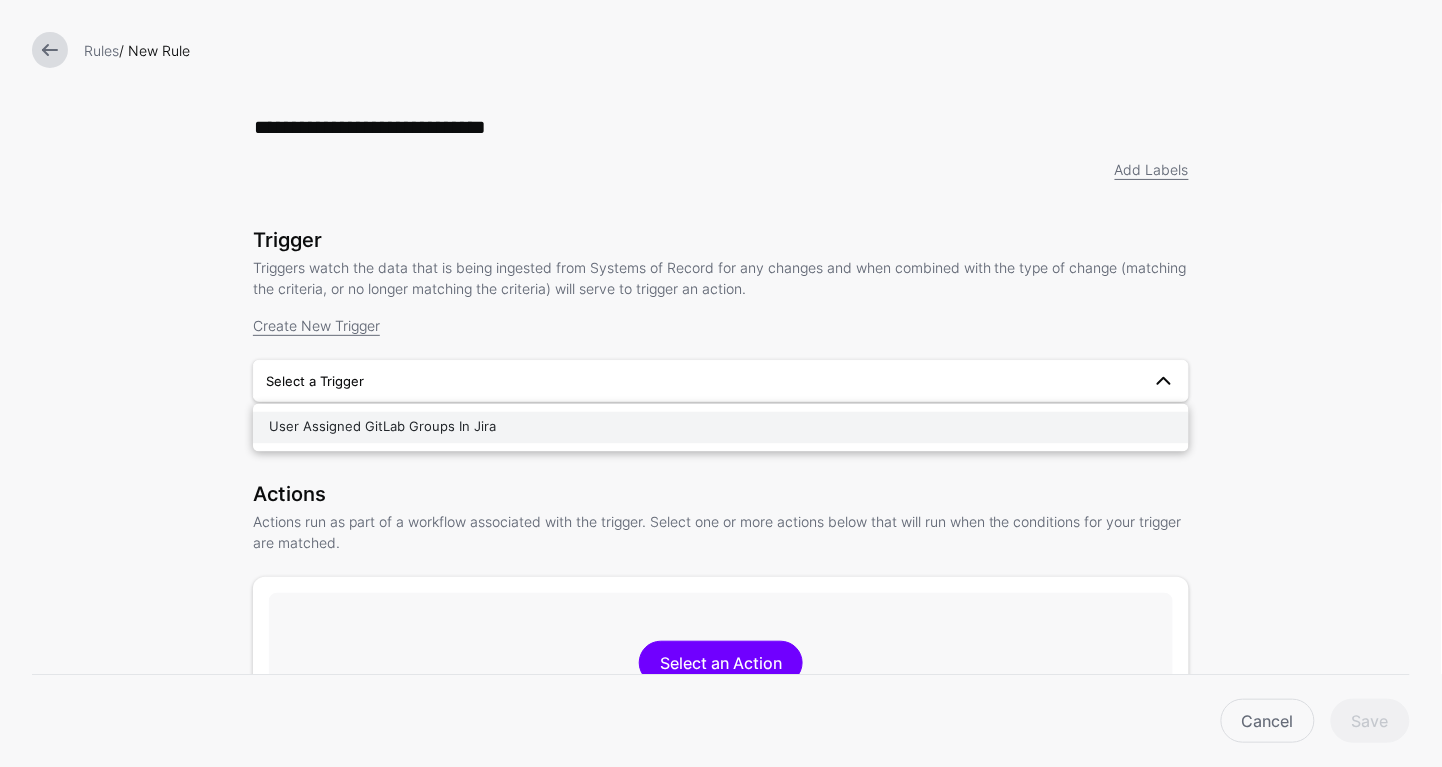 click on "User Assigned GitLab Groups In Jira" at bounding box center (721, 428) 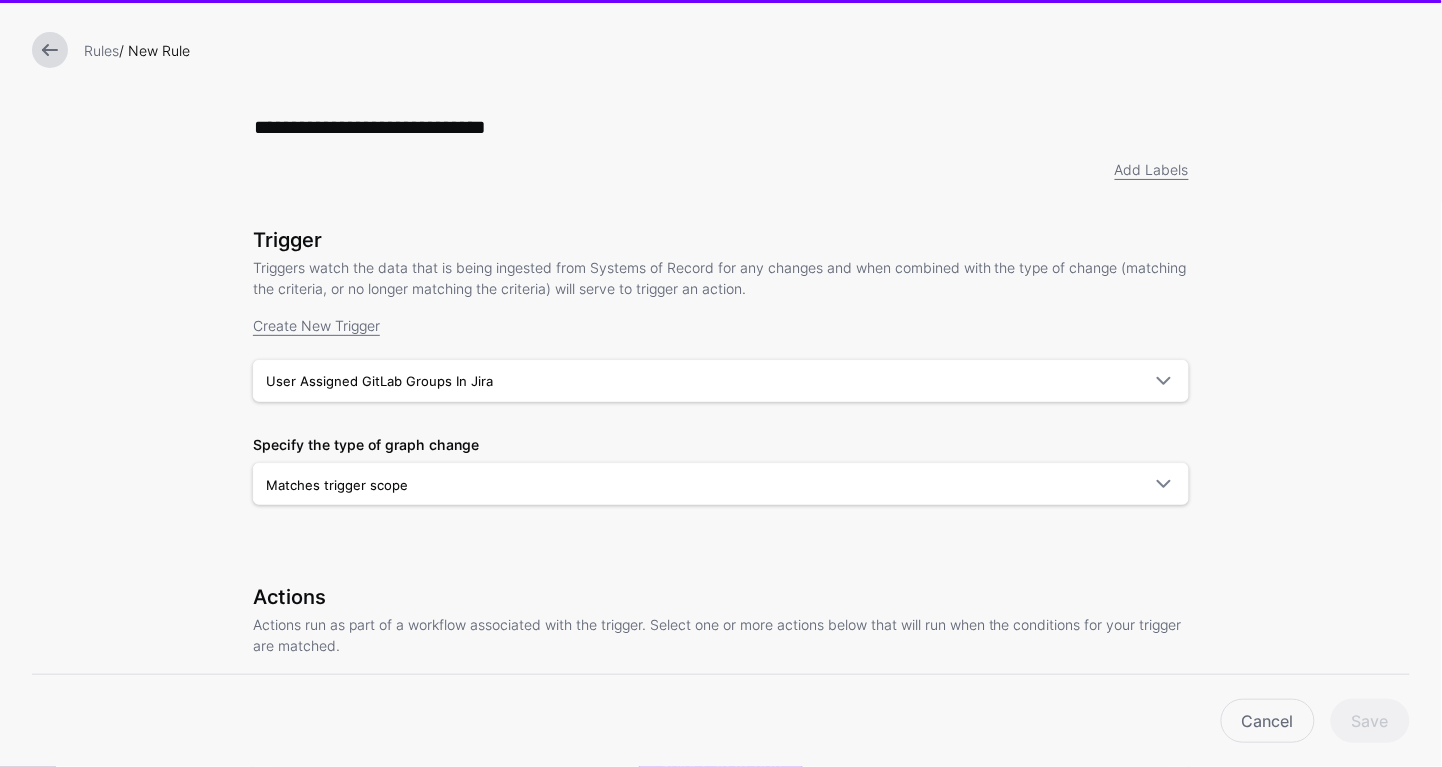 click on "Trigger  Triggers watch the data that is being ingested from Systems of Record for any changes and when combined with the type of change (matching the criteria, or no longer matching the criteria) will serve to trigger an action.  Create New Trigger Type Graph Change  Graph Change  User Assigned GitLab Groups In Jira  User Assigned GitLab Groups In Jira  Nodes  JiraUser   GitLabUser   Issues   Label  Relationships same_as : JiraUser -> GitLabUser  issueassignedtouser : Issues -> JiraUser  parent : Label -> Issues  Conditions Specify the type of graph change Matches trigger scope  Matches trigger scope   Matched nodes are changed   No longer matches trigger scope" at bounding box center [721, 394] 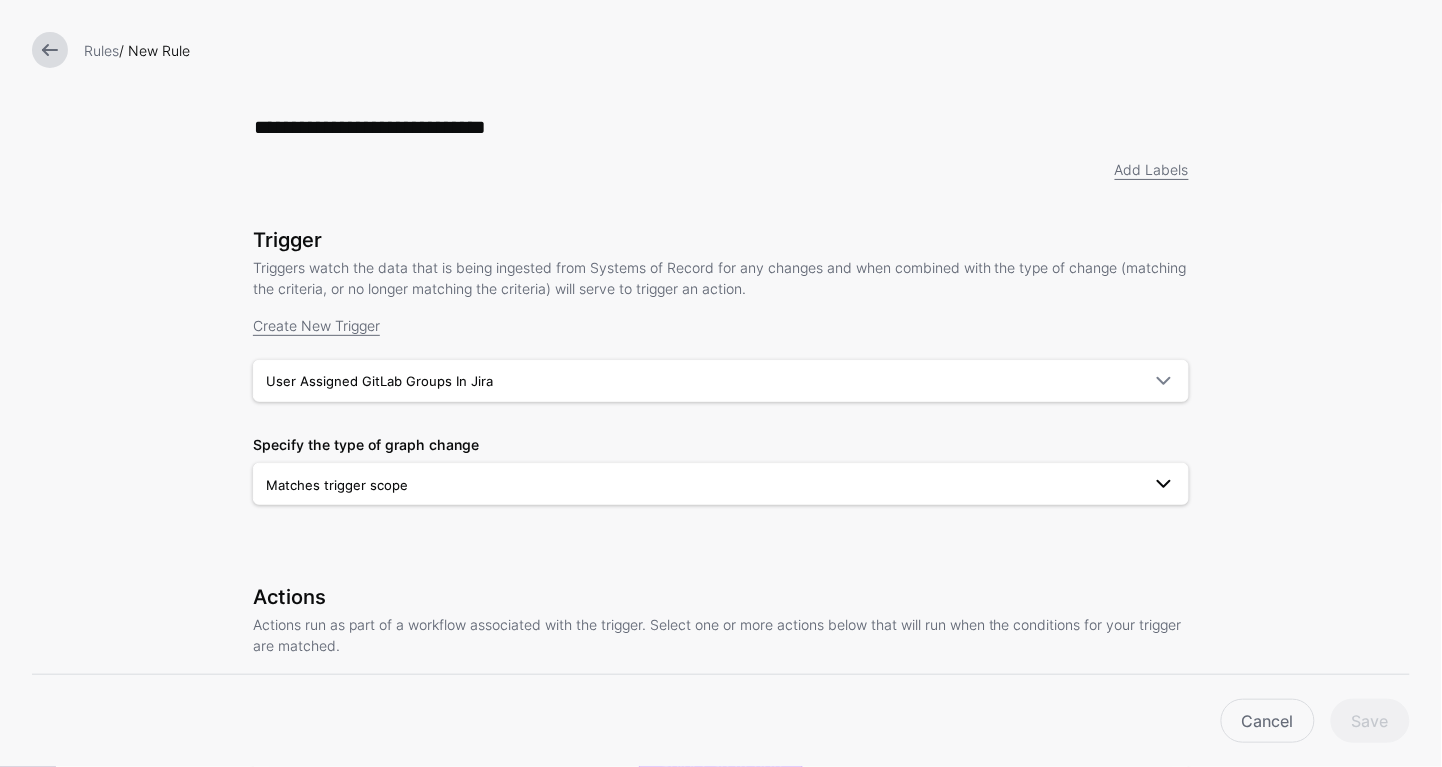 click on "Matches trigger scope" at bounding box center (337, 485) 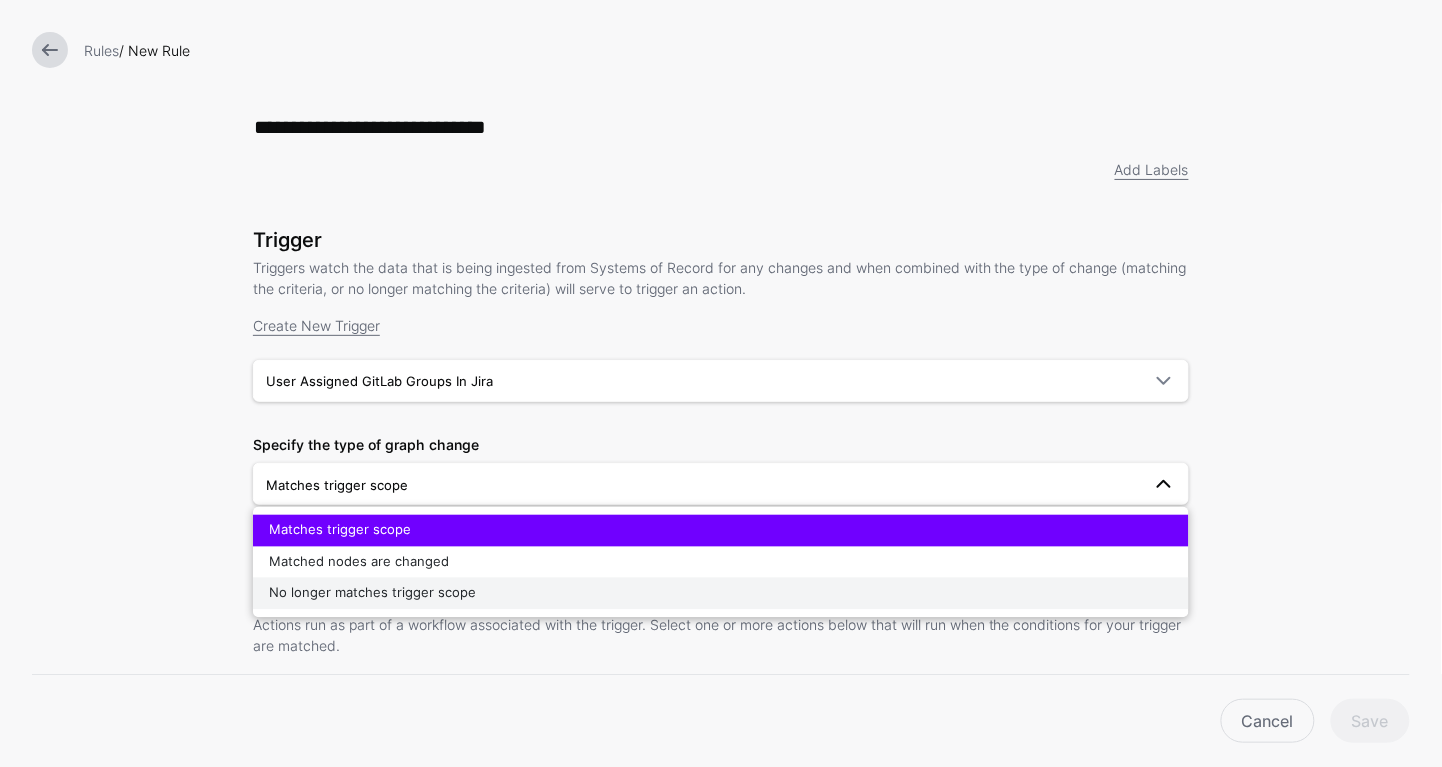 click on "No longer matches trigger scope" at bounding box center (372, 593) 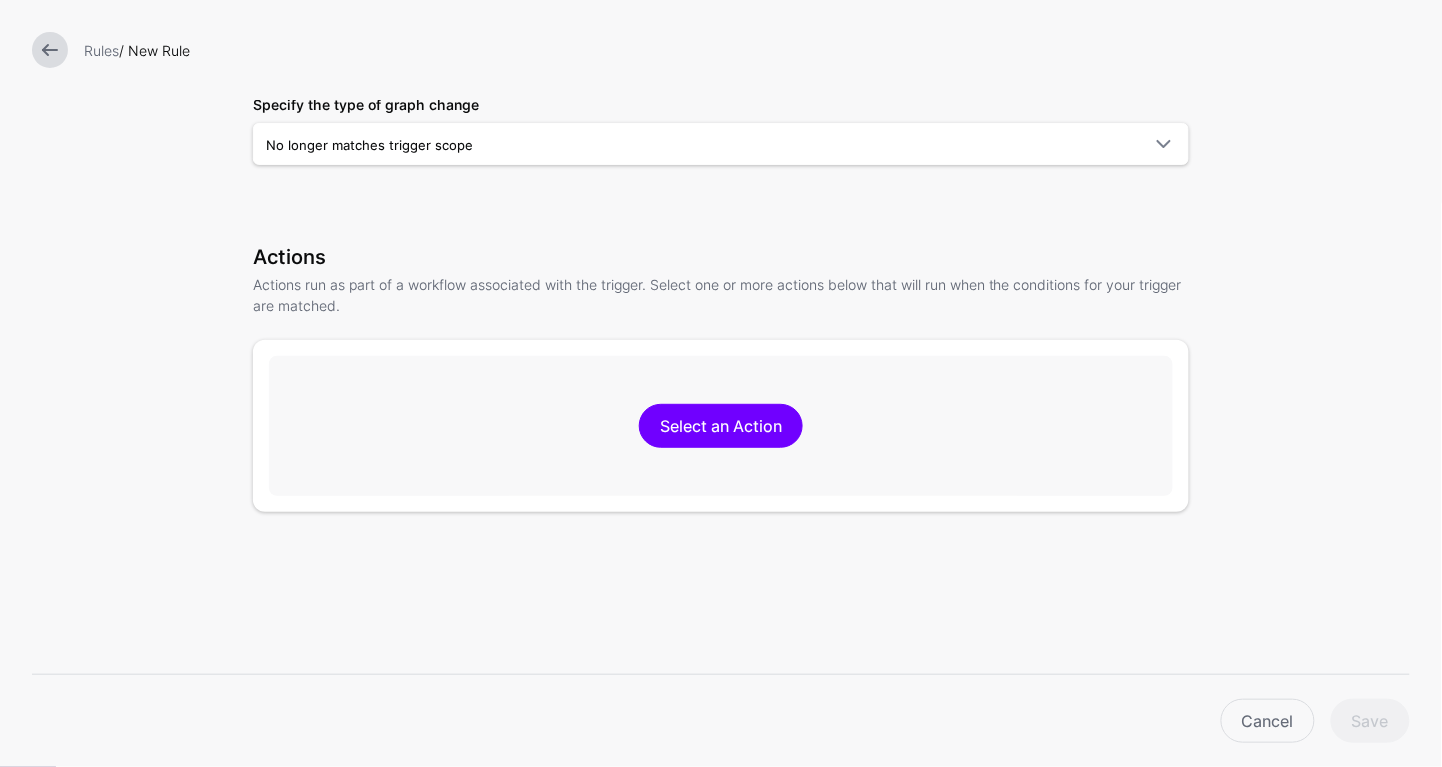 scroll, scrollTop: 369, scrollLeft: 0, axis: vertical 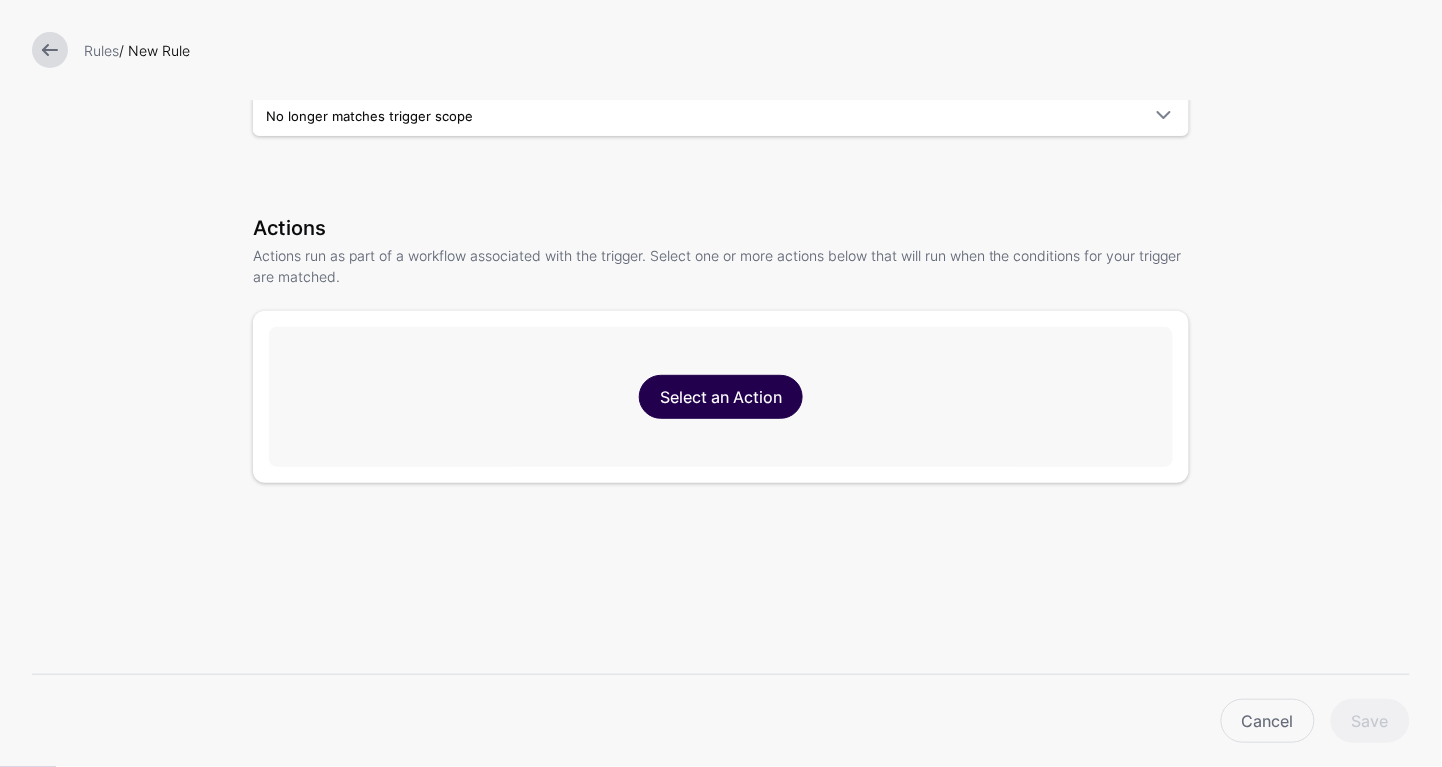 click on "Select an Action" at bounding box center [721, 397] 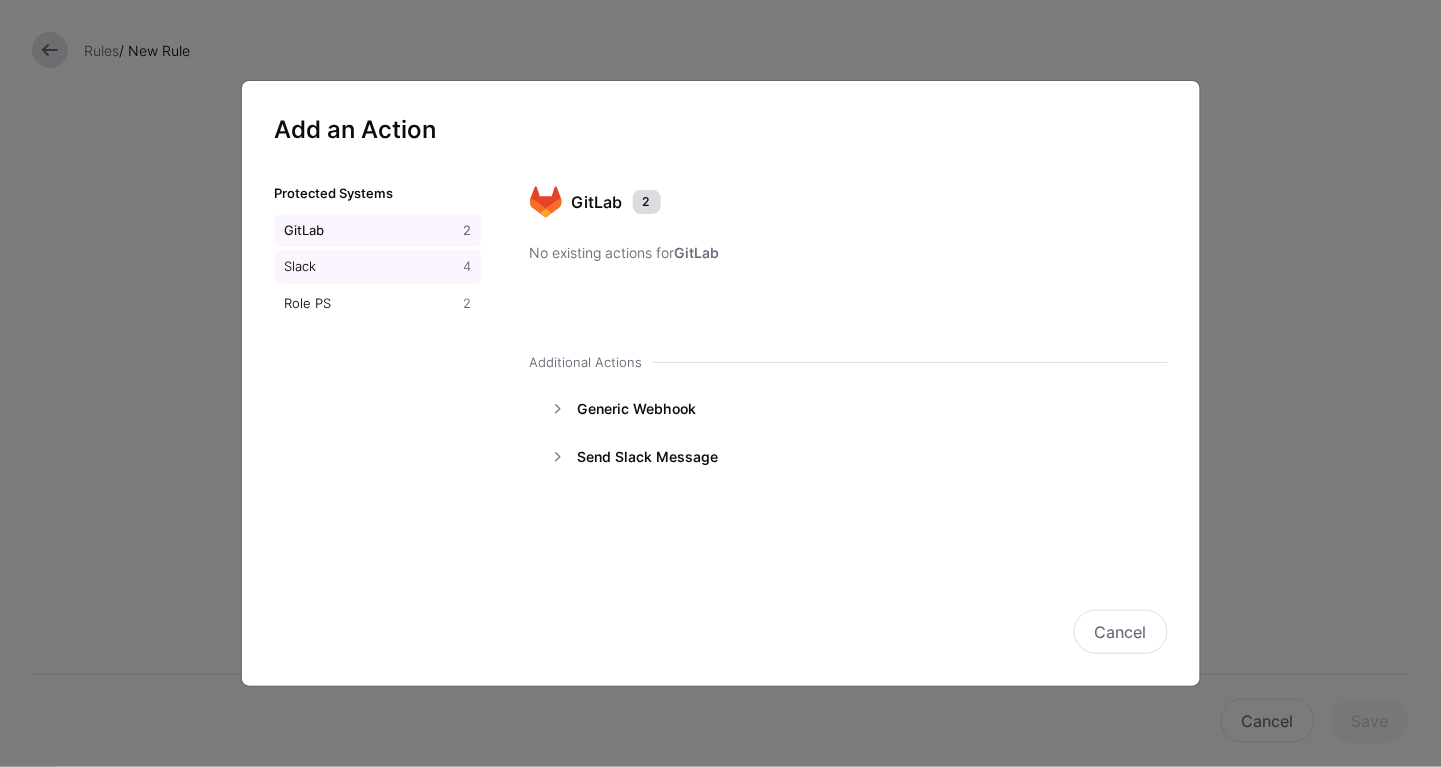click on "Slack   4" 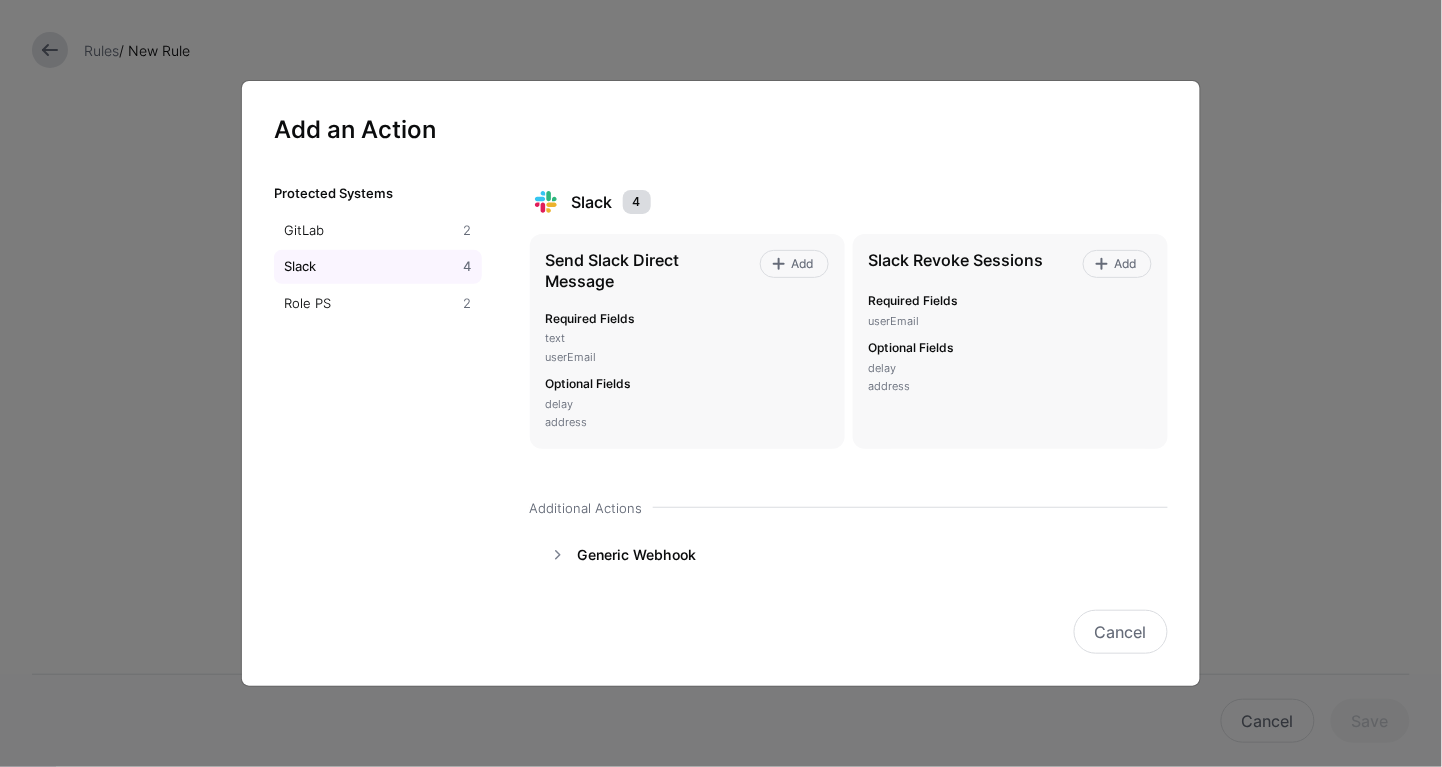 scroll, scrollTop: 75, scrollLeft: 0, axis: vertical 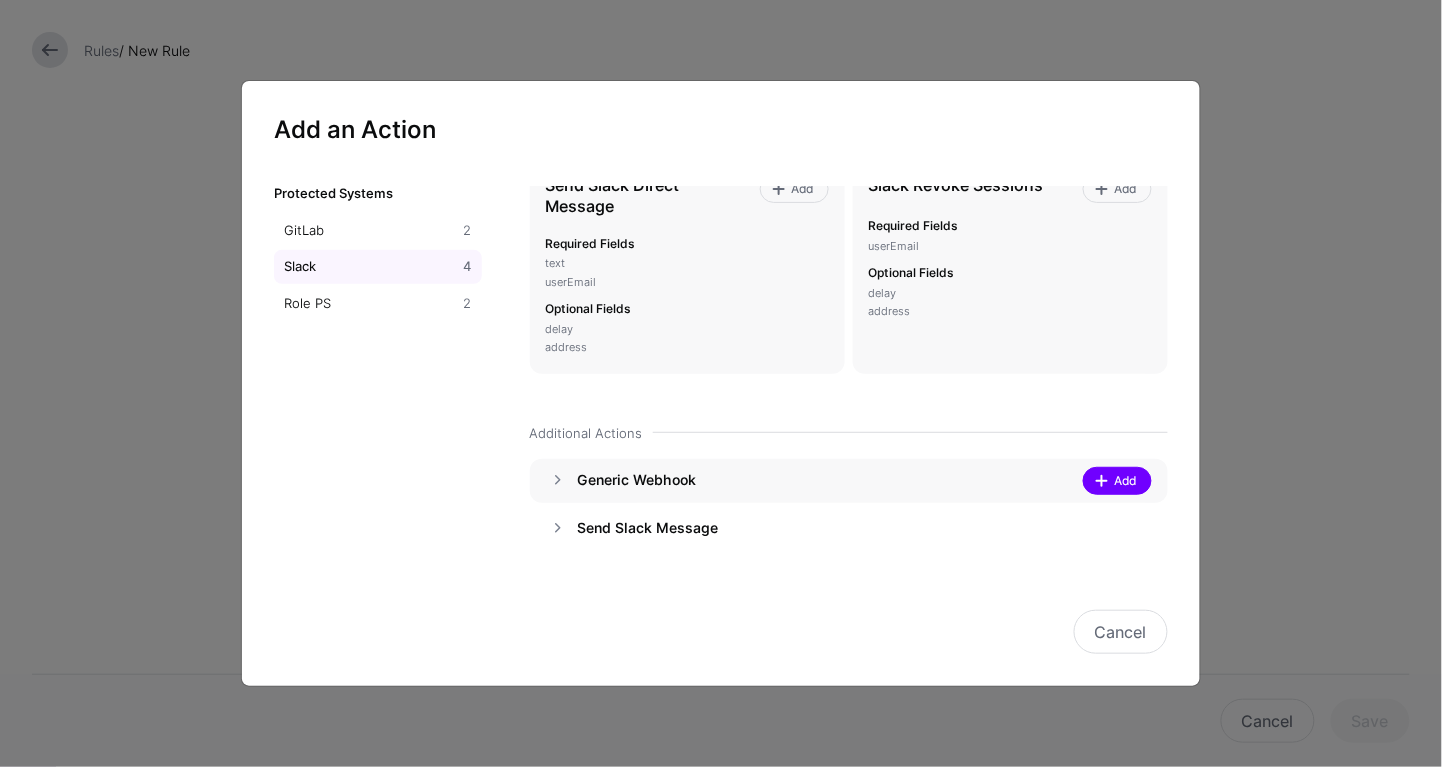 click on "Add" 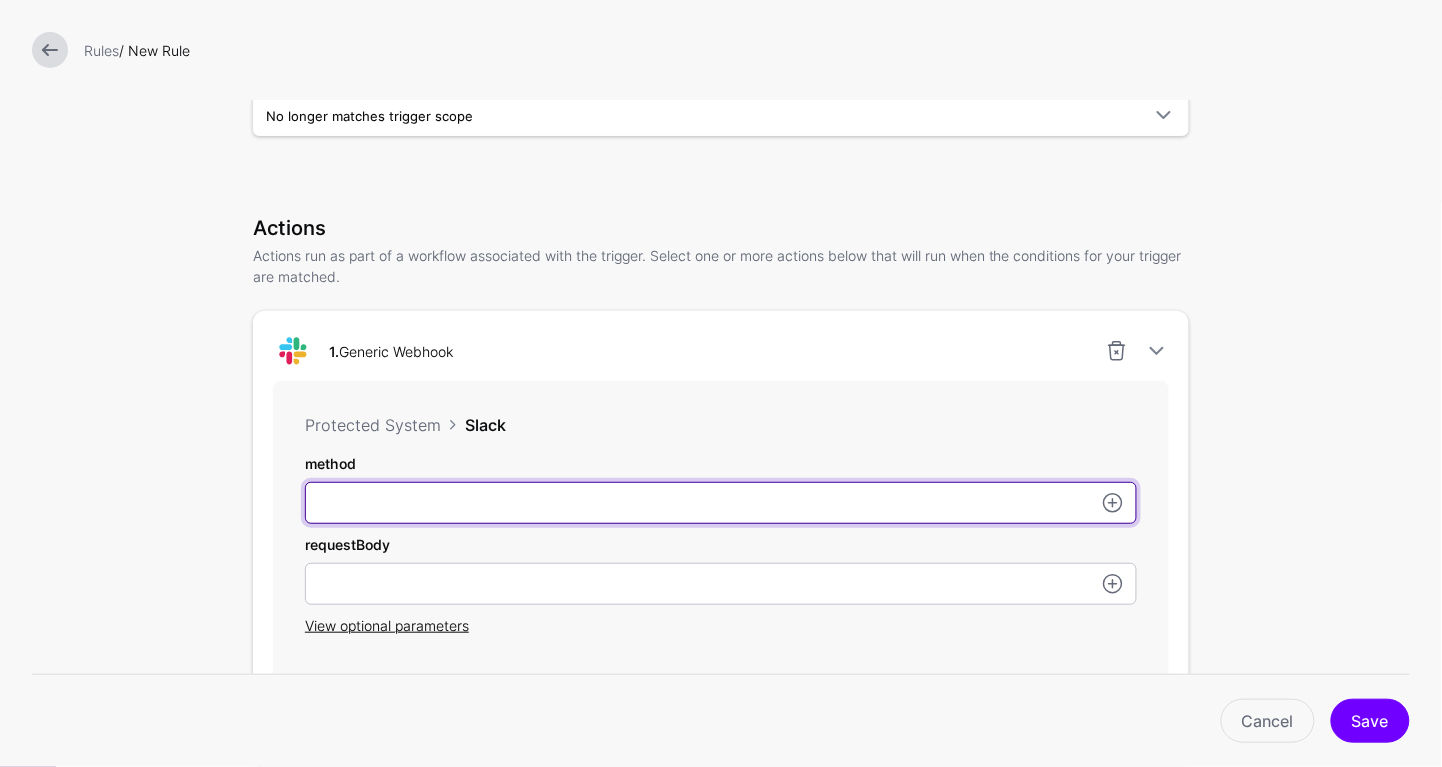 click on "method" at bounding box center [721, 503] 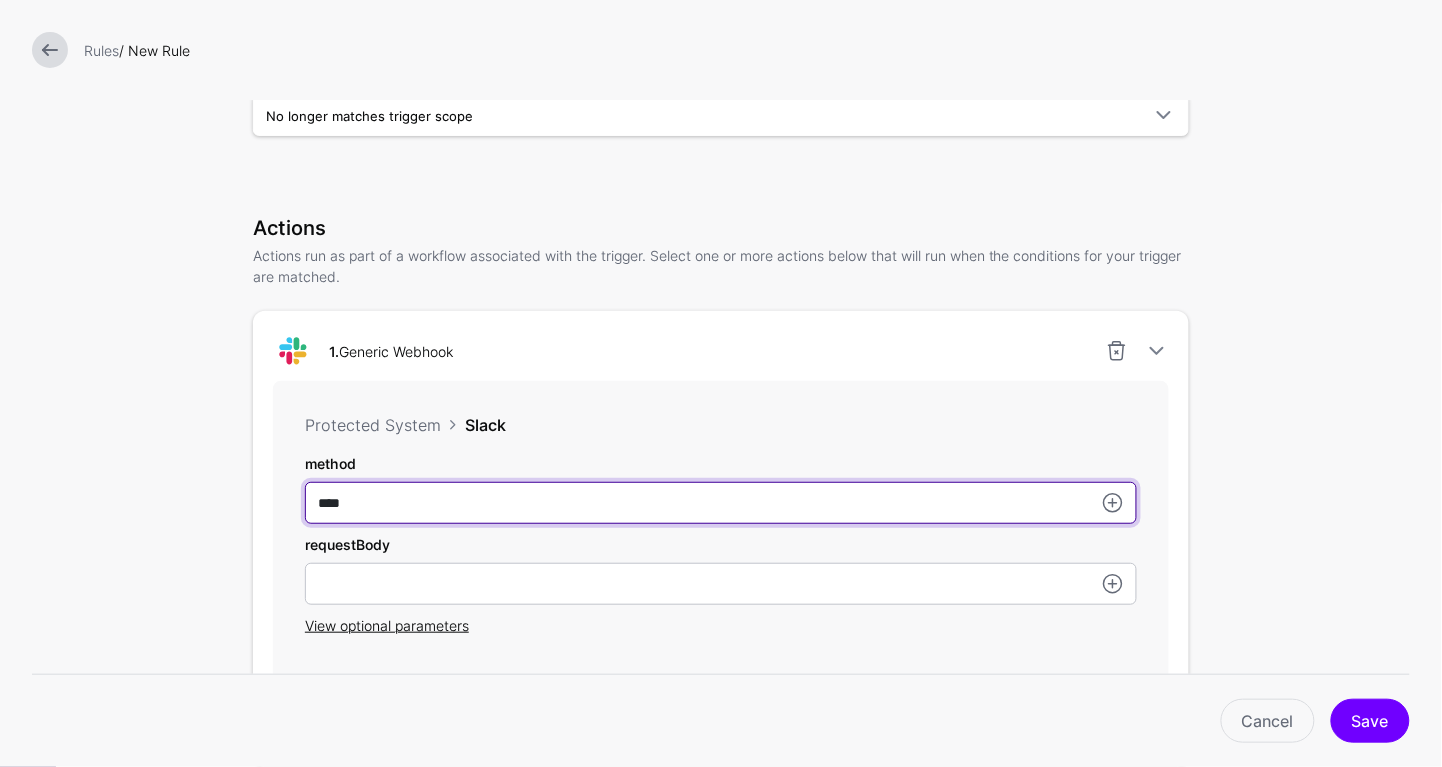 type on "****" 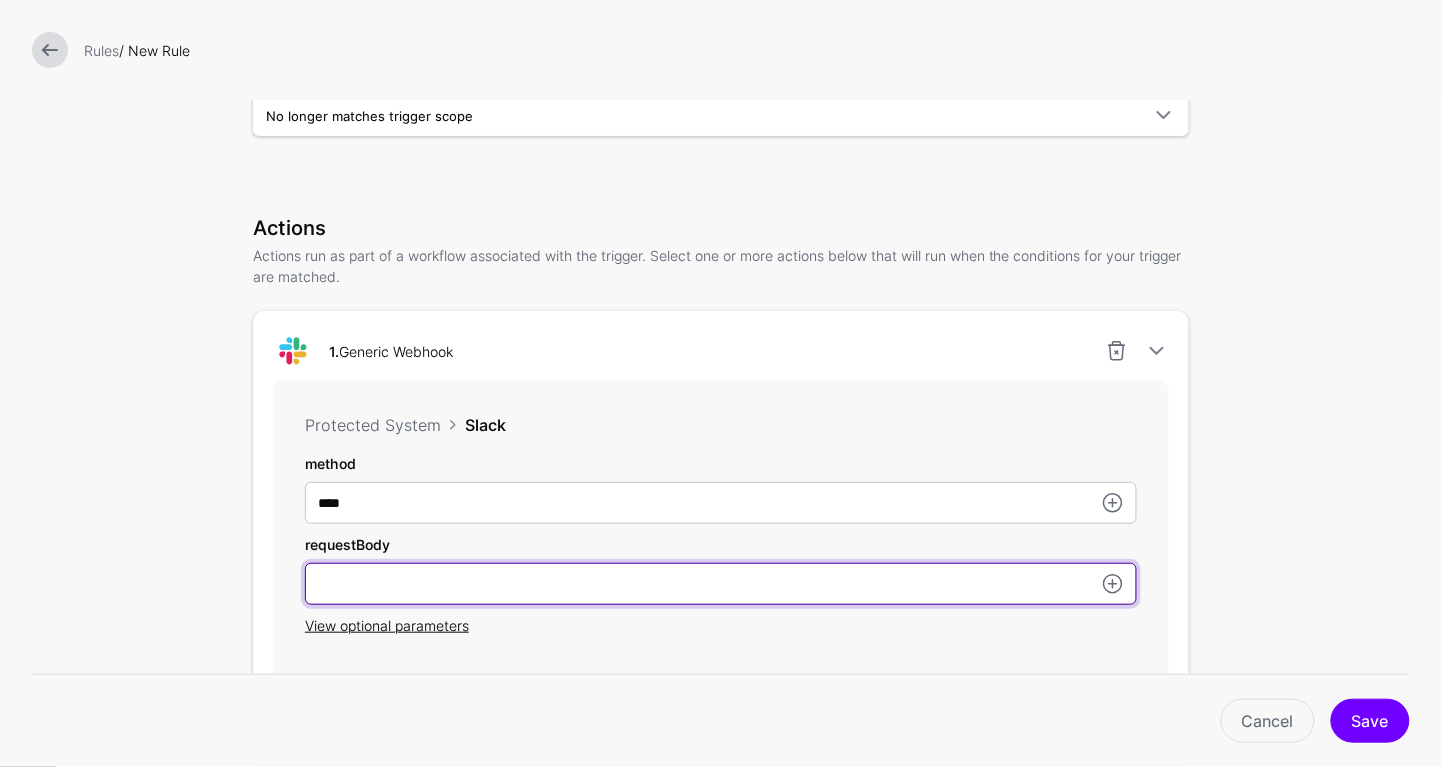 paste on "**********" 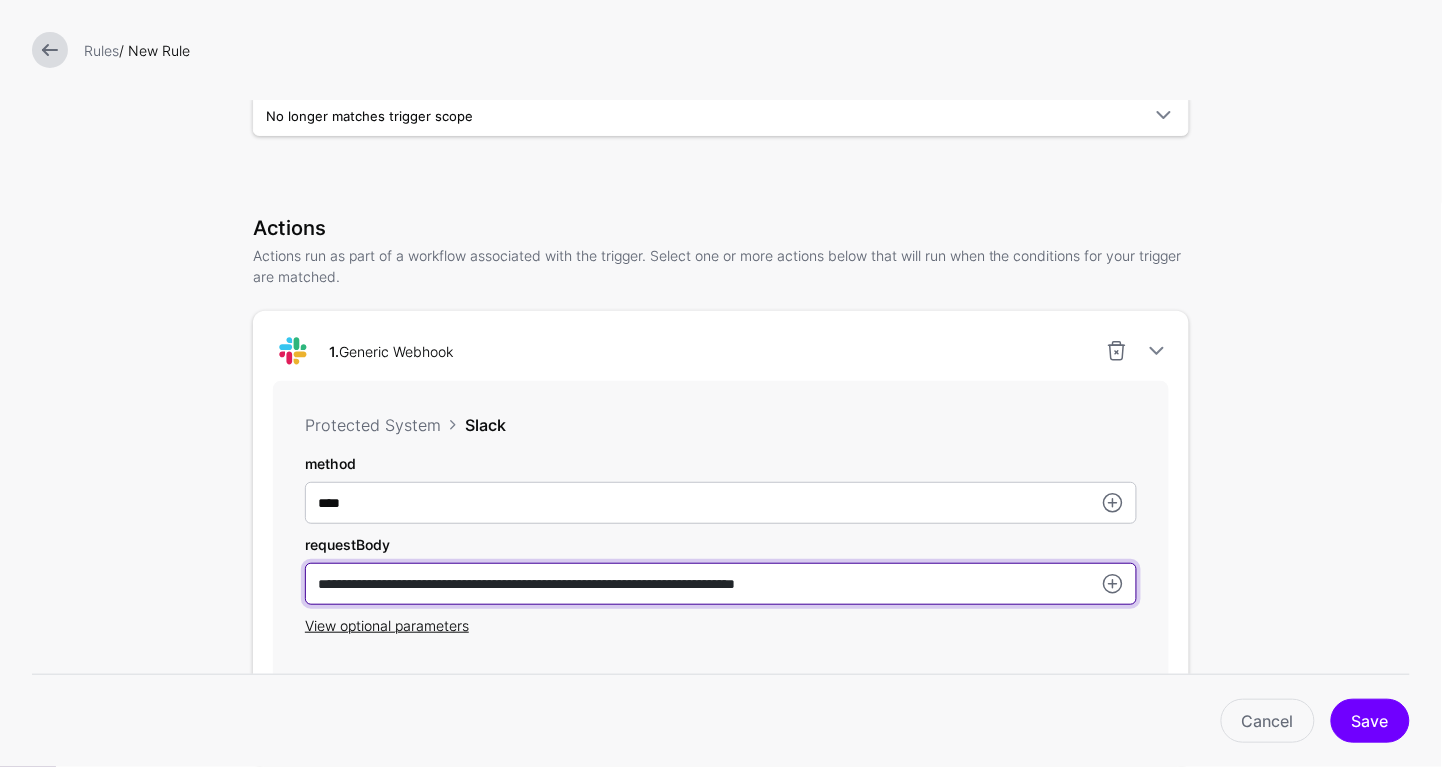 click on "**********" at bounding box center [721, 503] 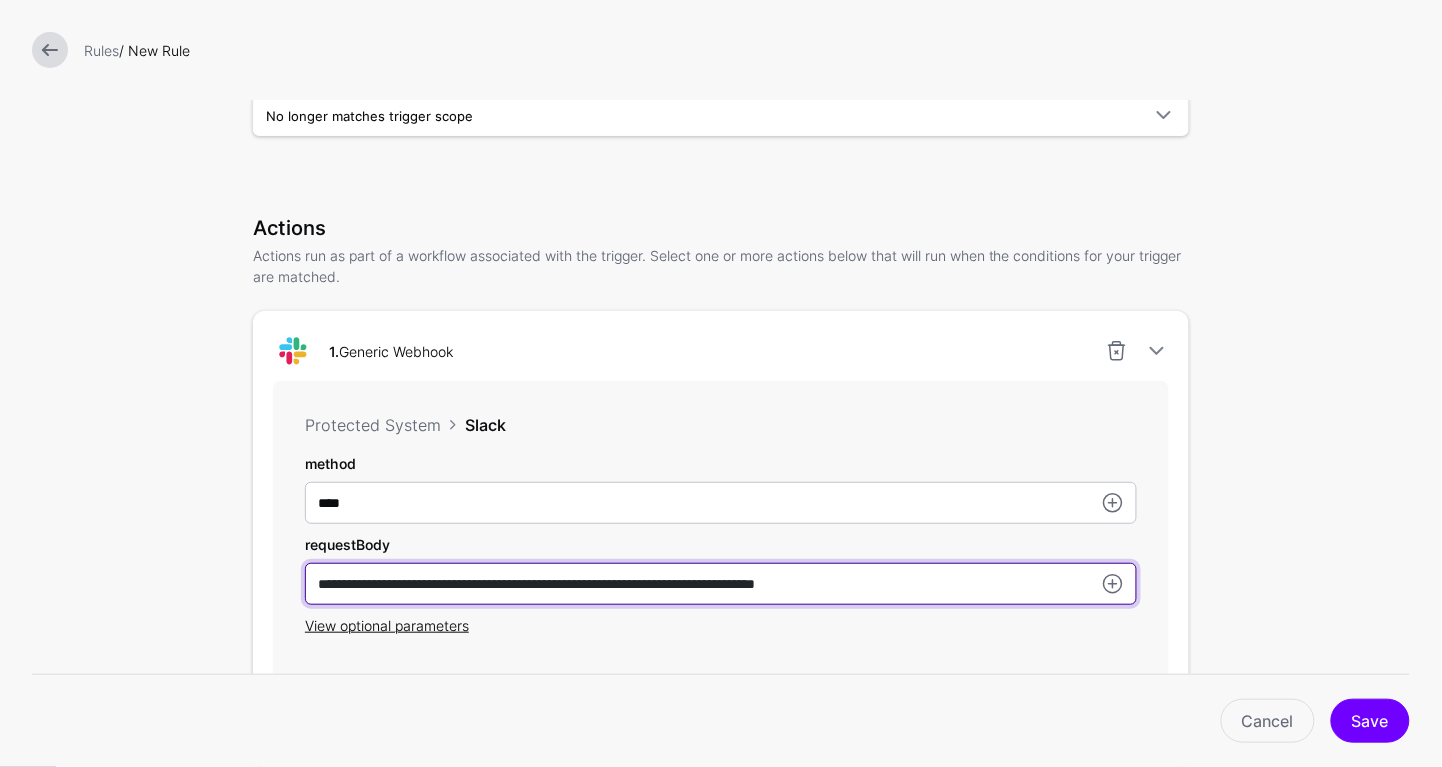 type on "**********" 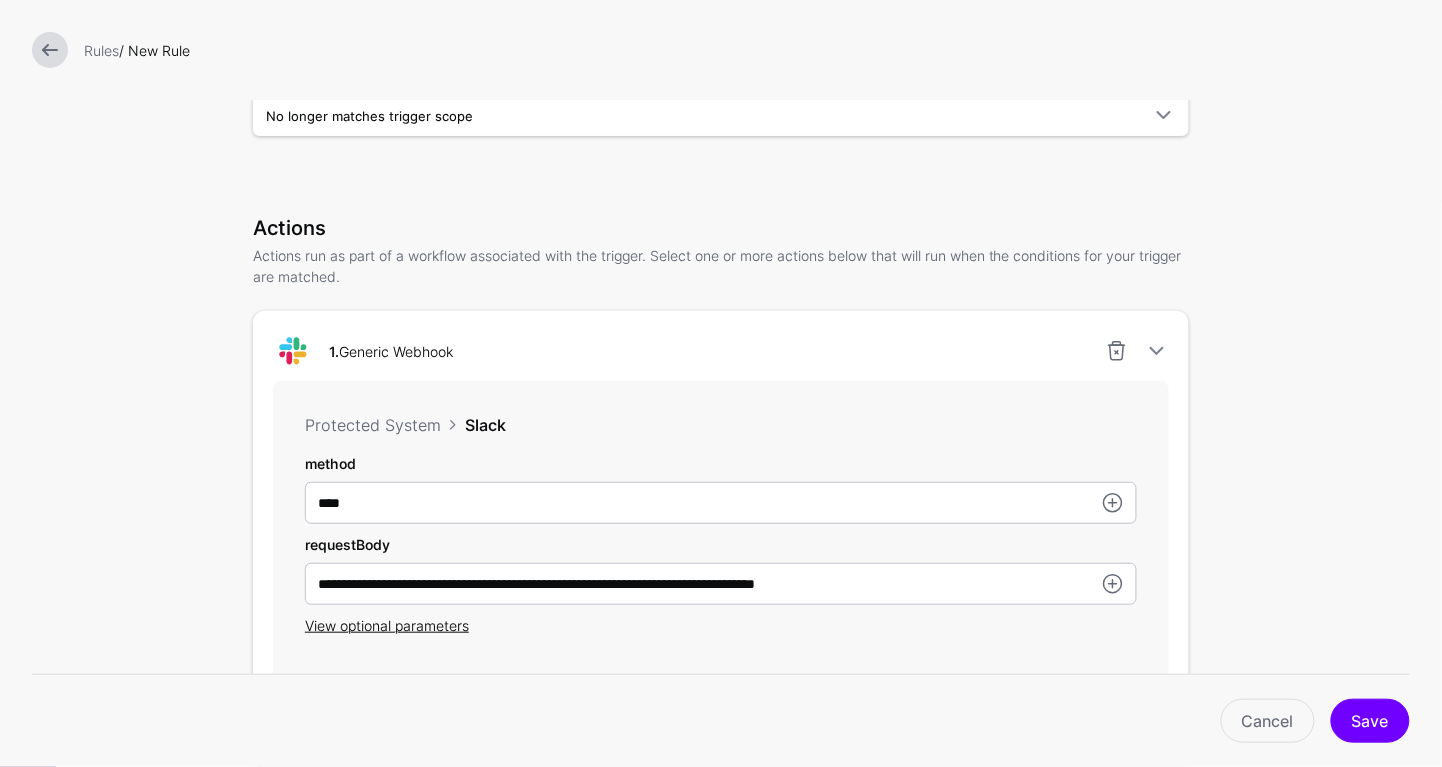 click on "**********" at bounding box center (721, 564) 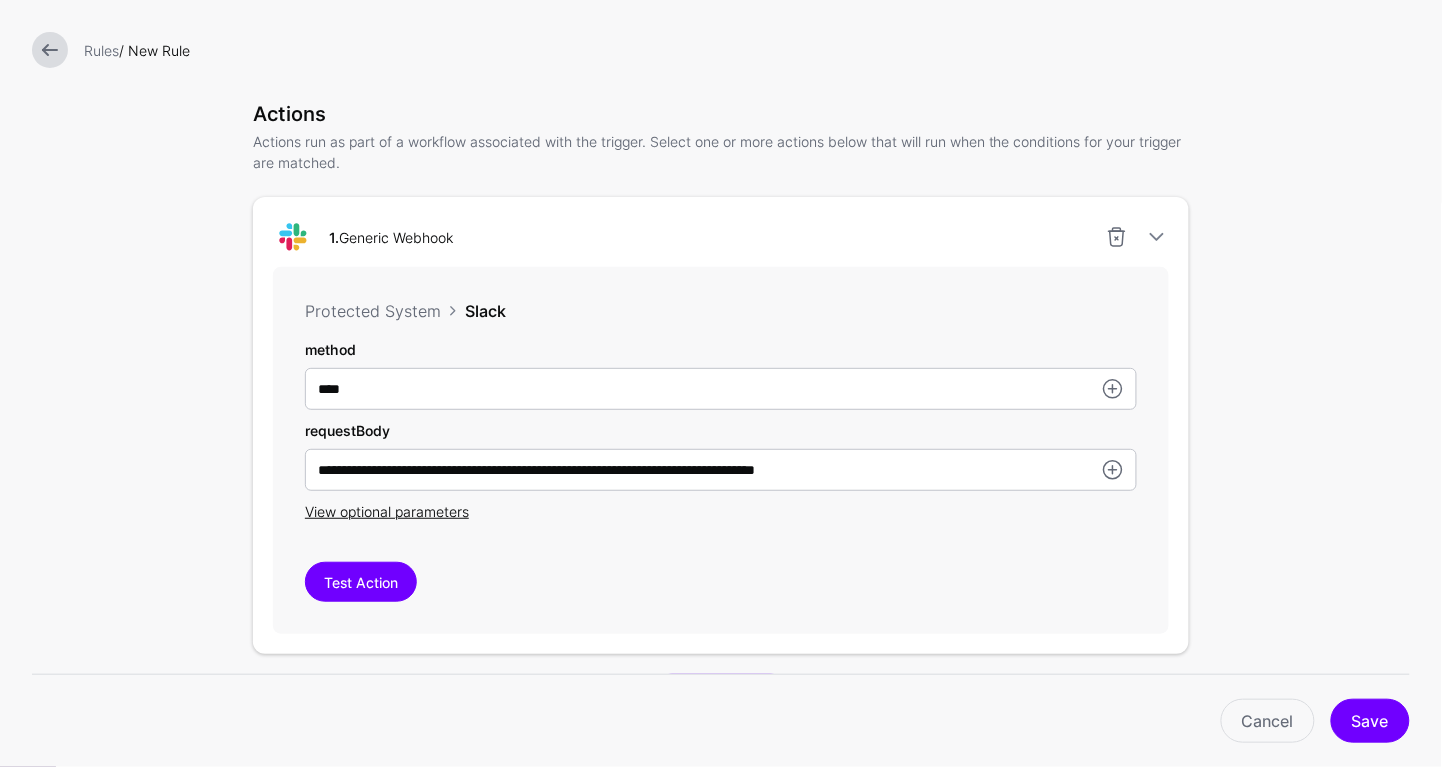 scroll, scrollTop: 600, scrollLeft: 0, axis: vertical 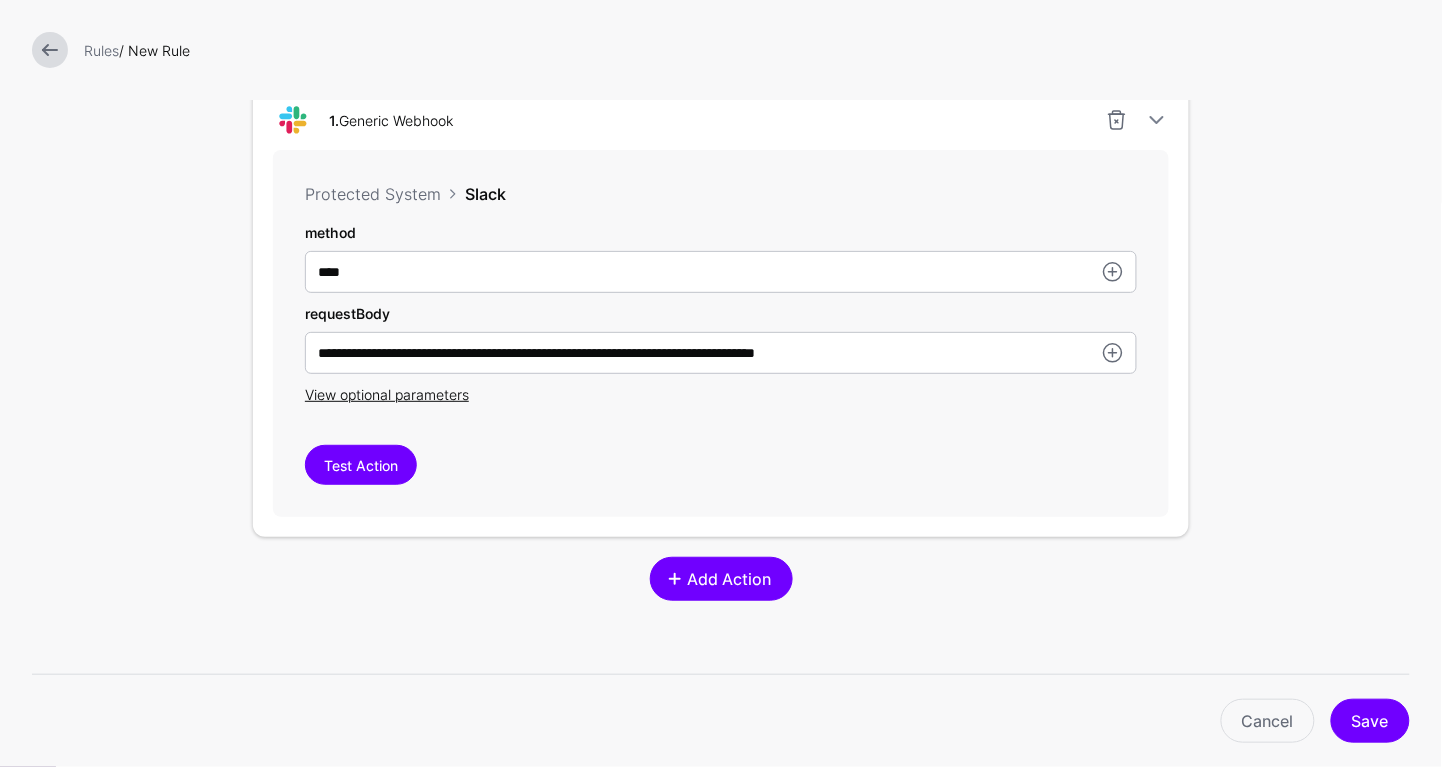 click on "Add Action" at bounding box center [729, 579] 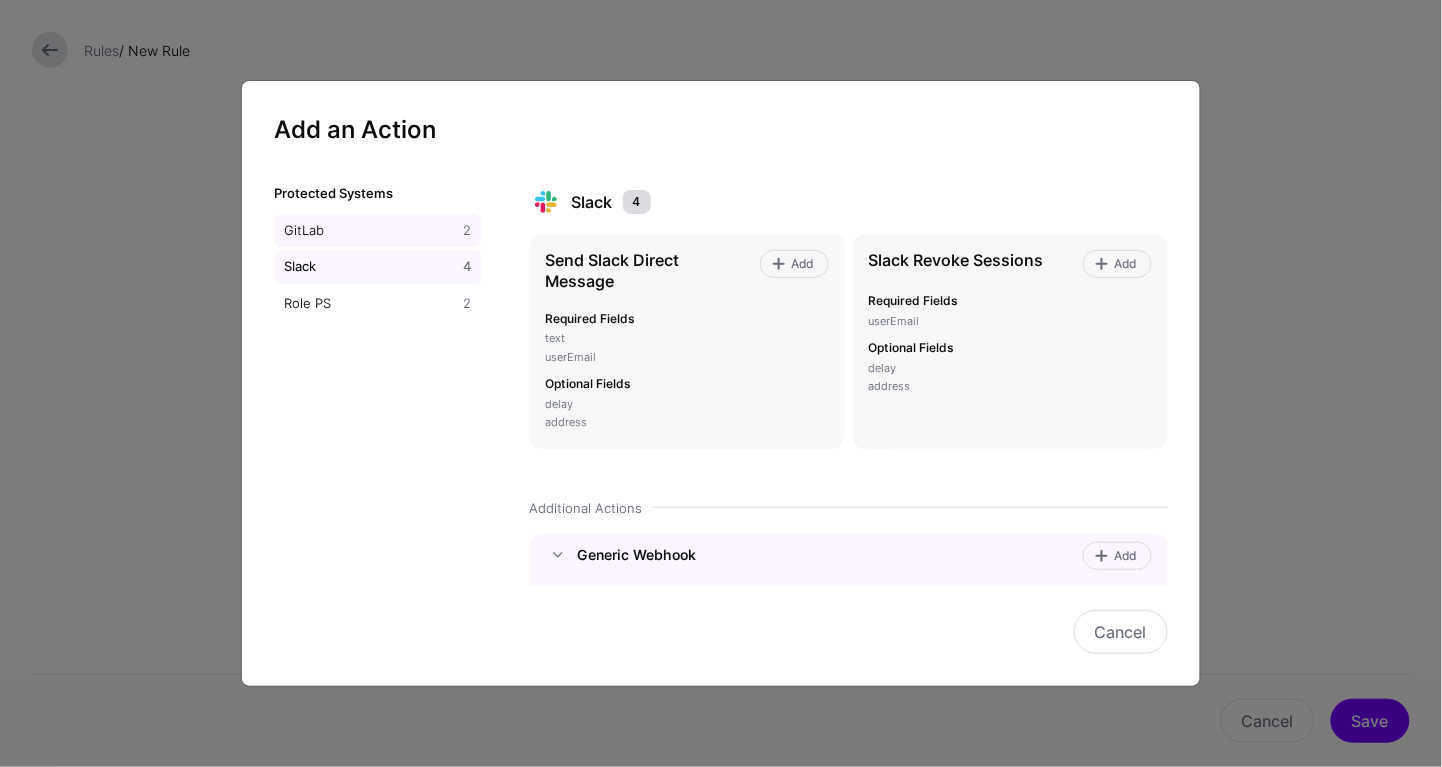 click on "GitLab" 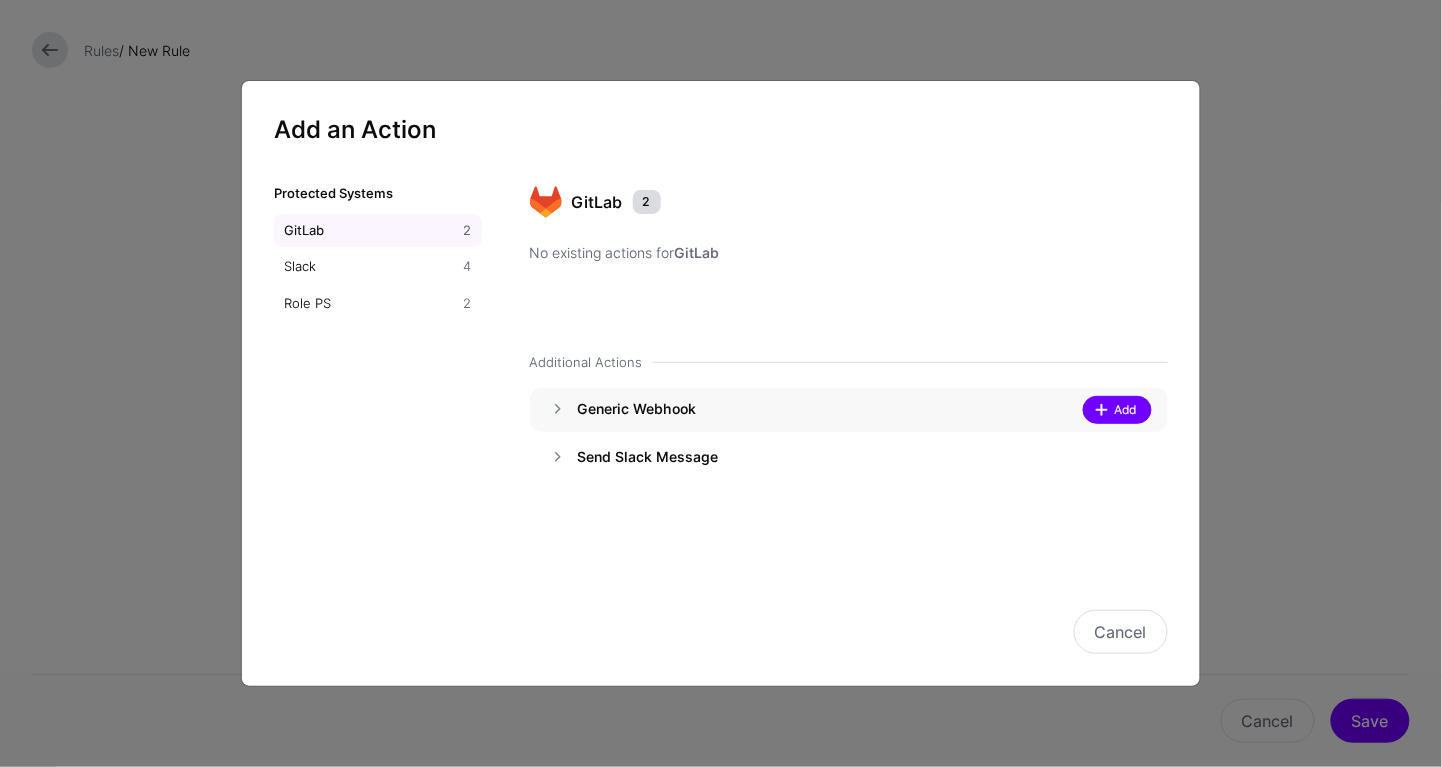 click on "Add" 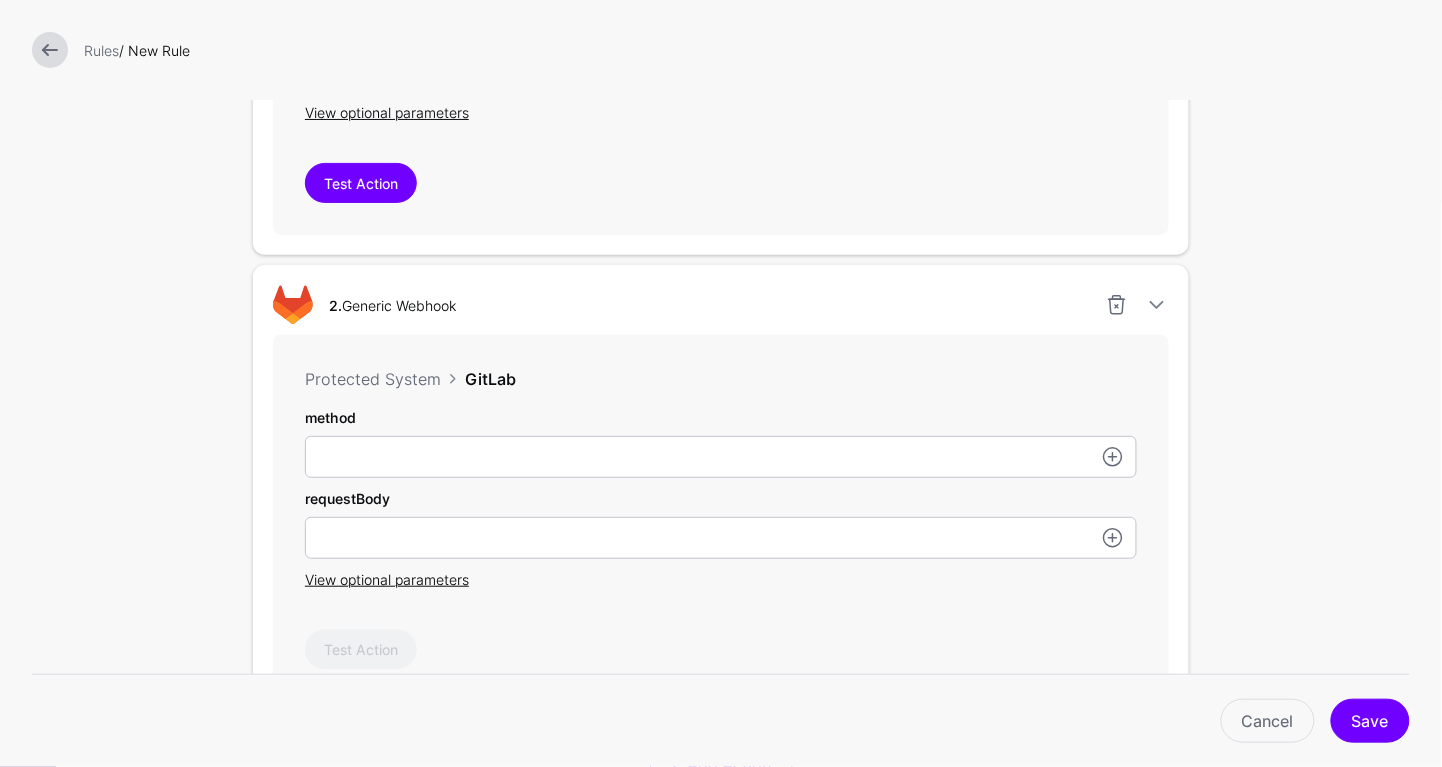 scroll, scrollTop: 895, scrollLeft: 0, axis: vertical 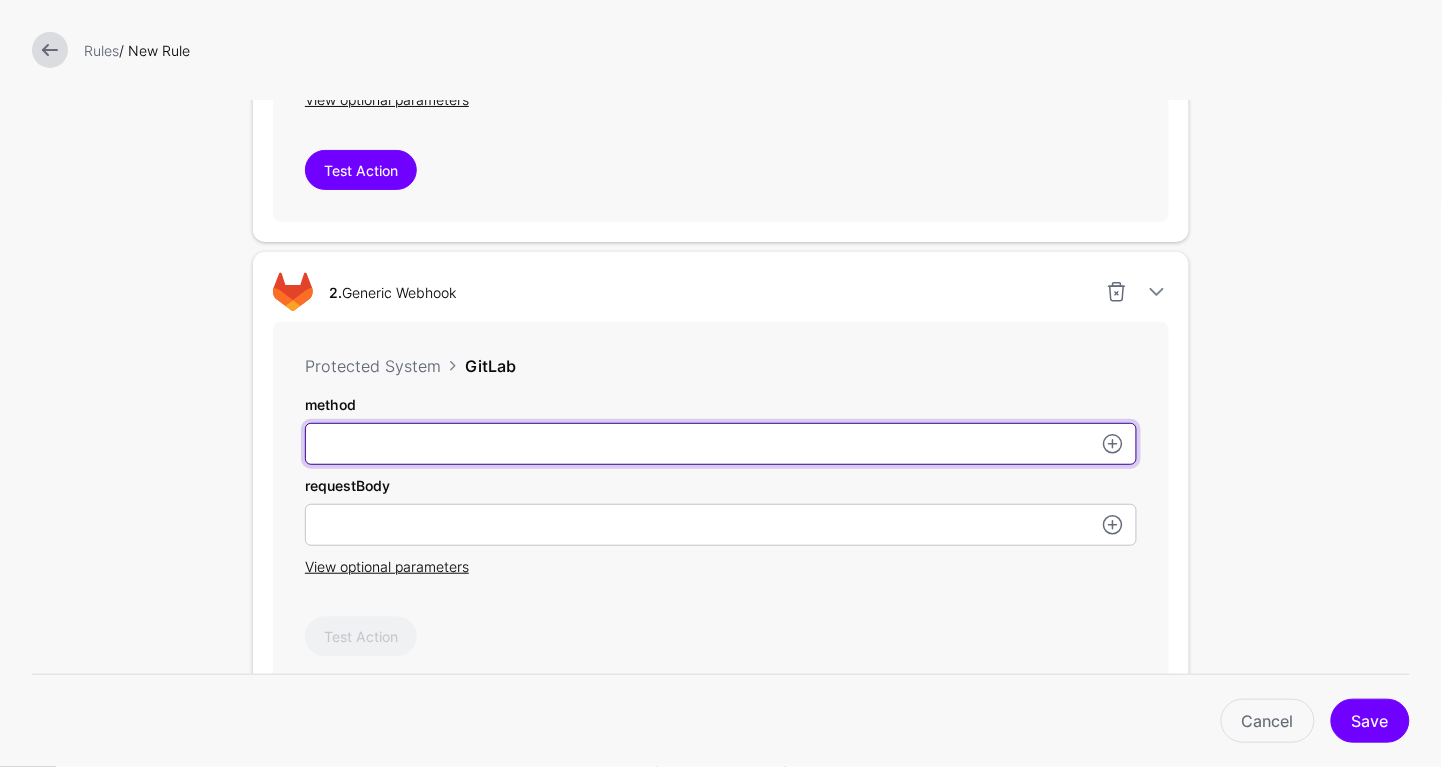 click on "method" at bounding box center (721, 444) 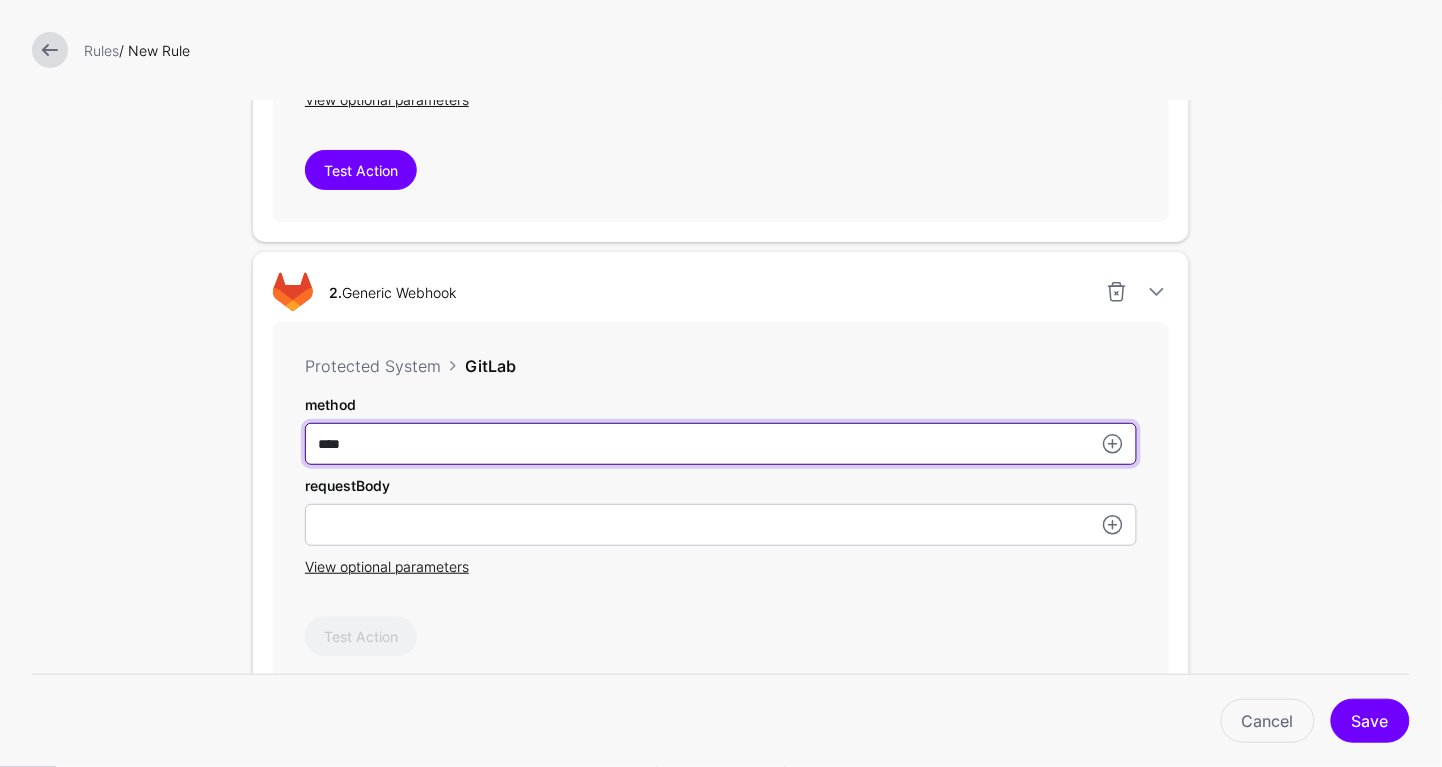 type on "****" 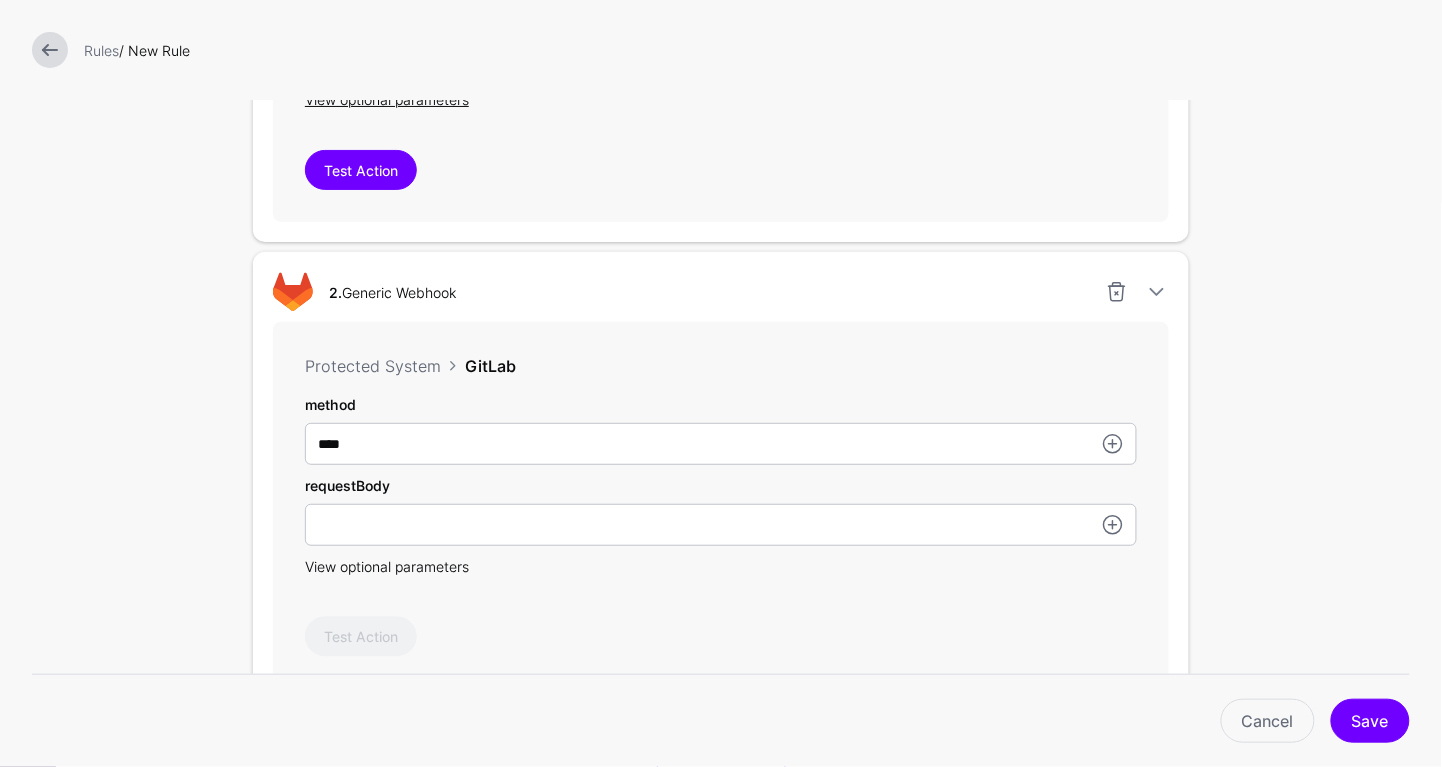 click on "View optional parameters" at bounding box center (387, 566) 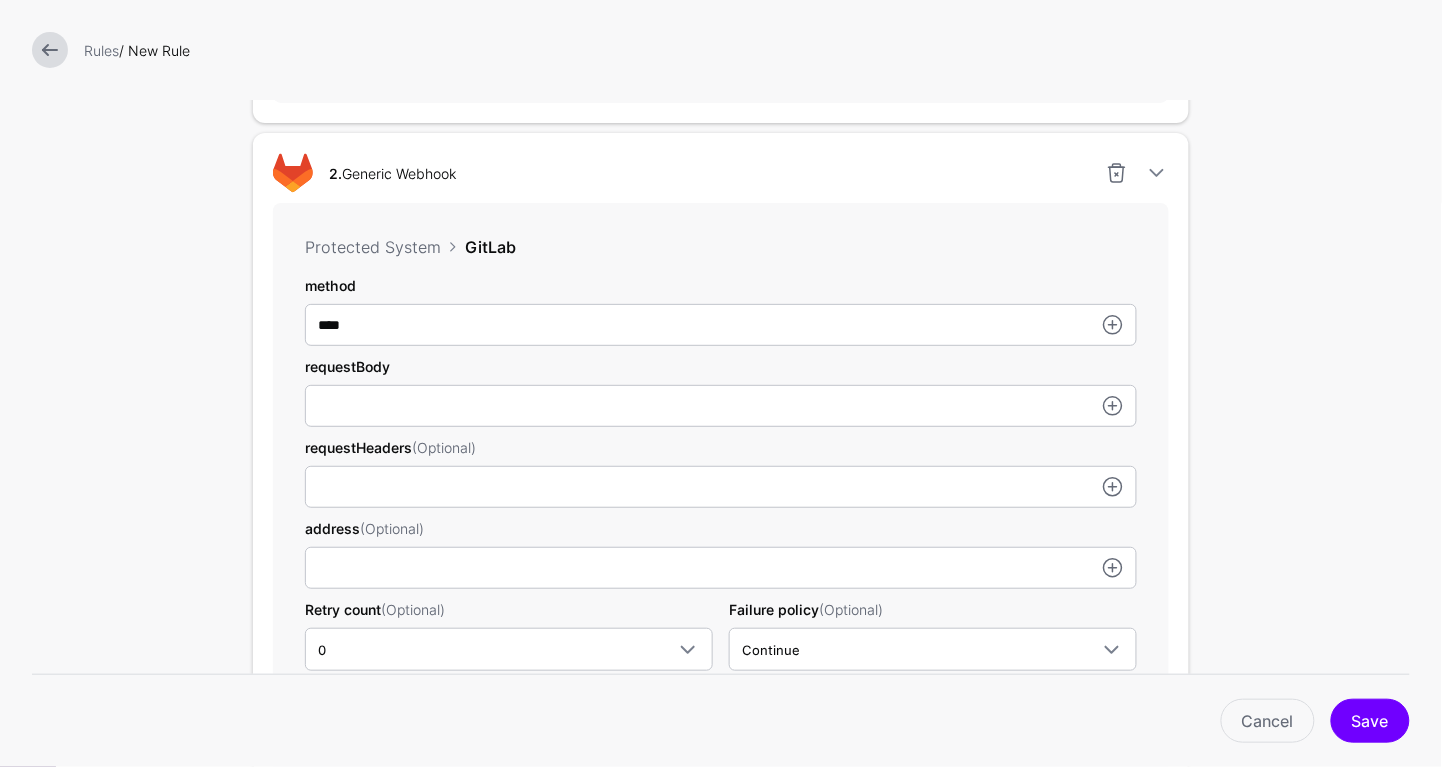 scroll, scrollTop: 1023, scrollLeft: 0, axis: vertical 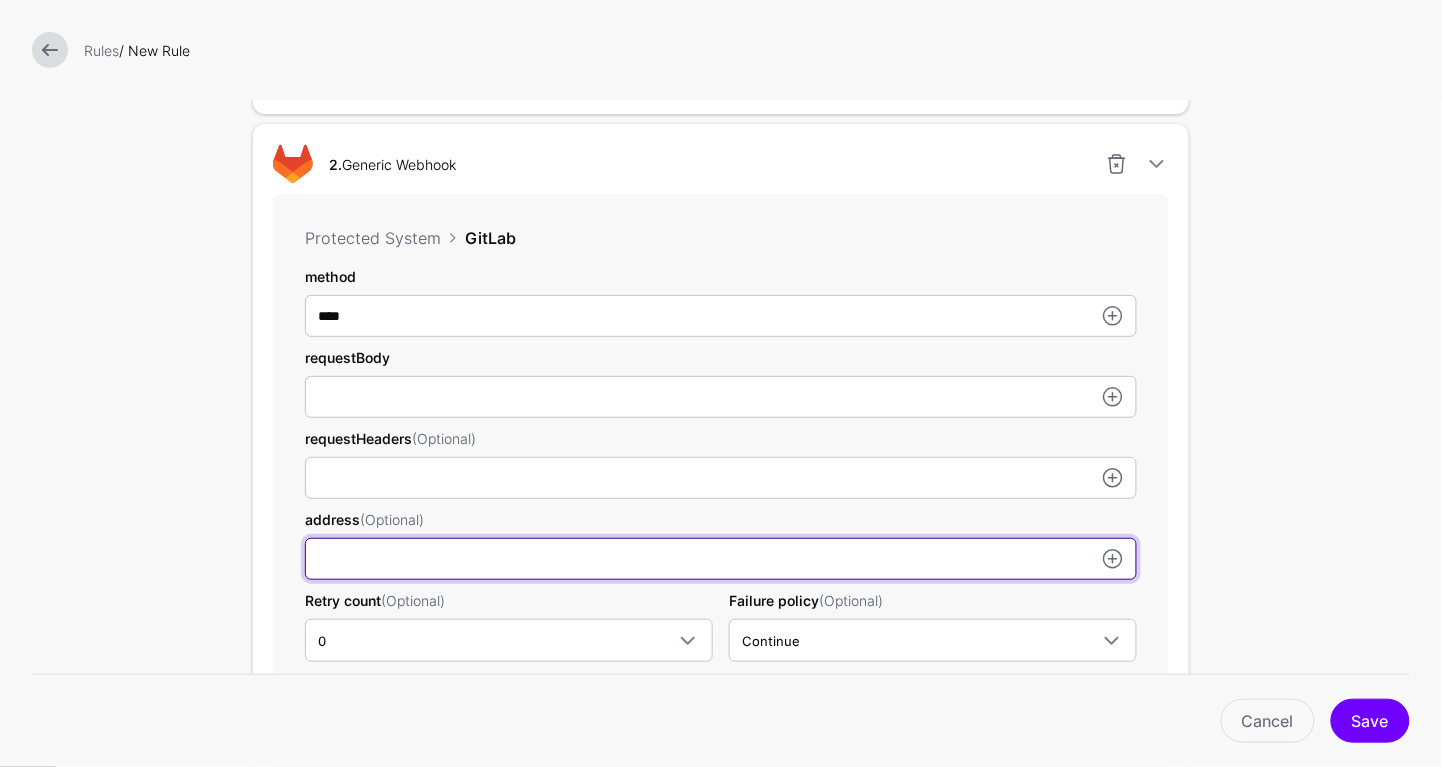 click on "method" at bounding box center [721, 478] 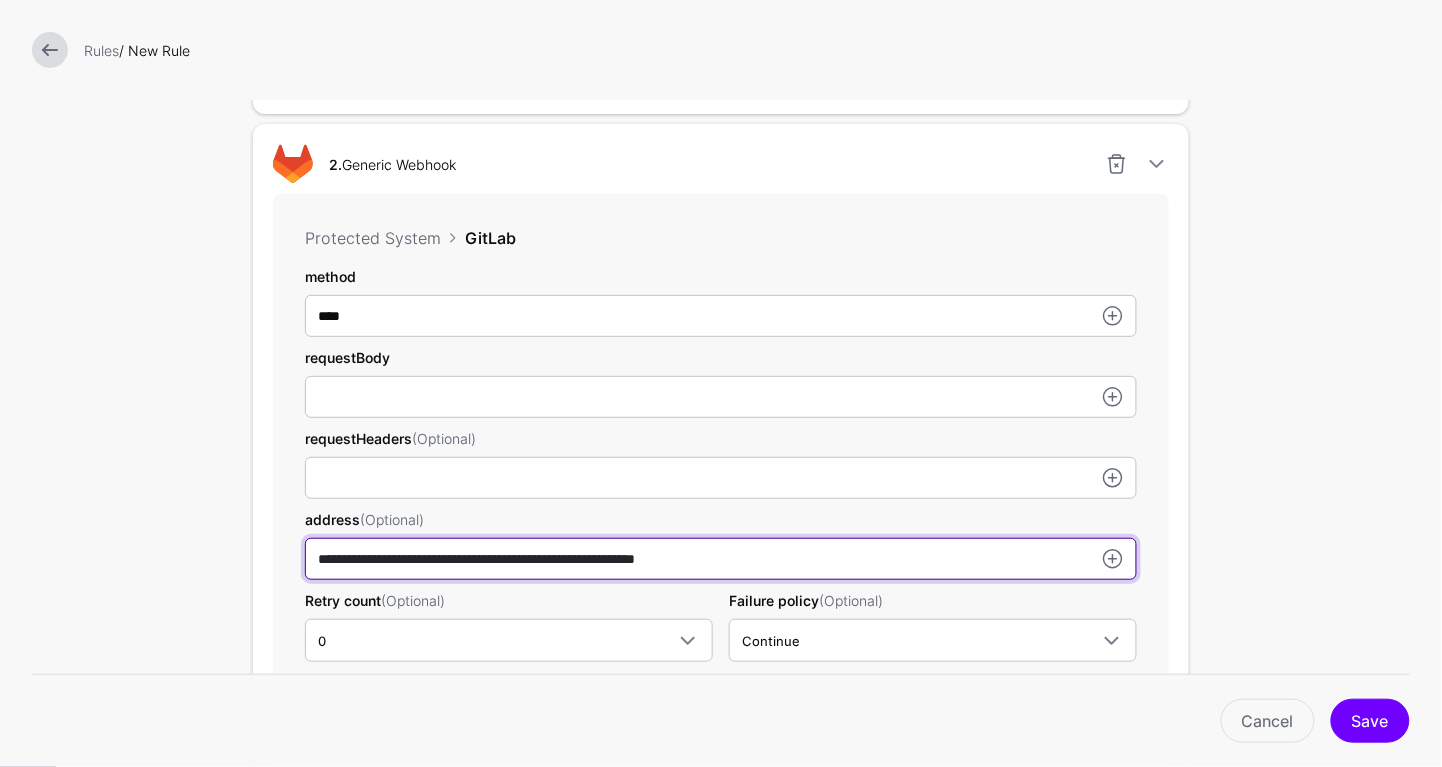 type on "**********" 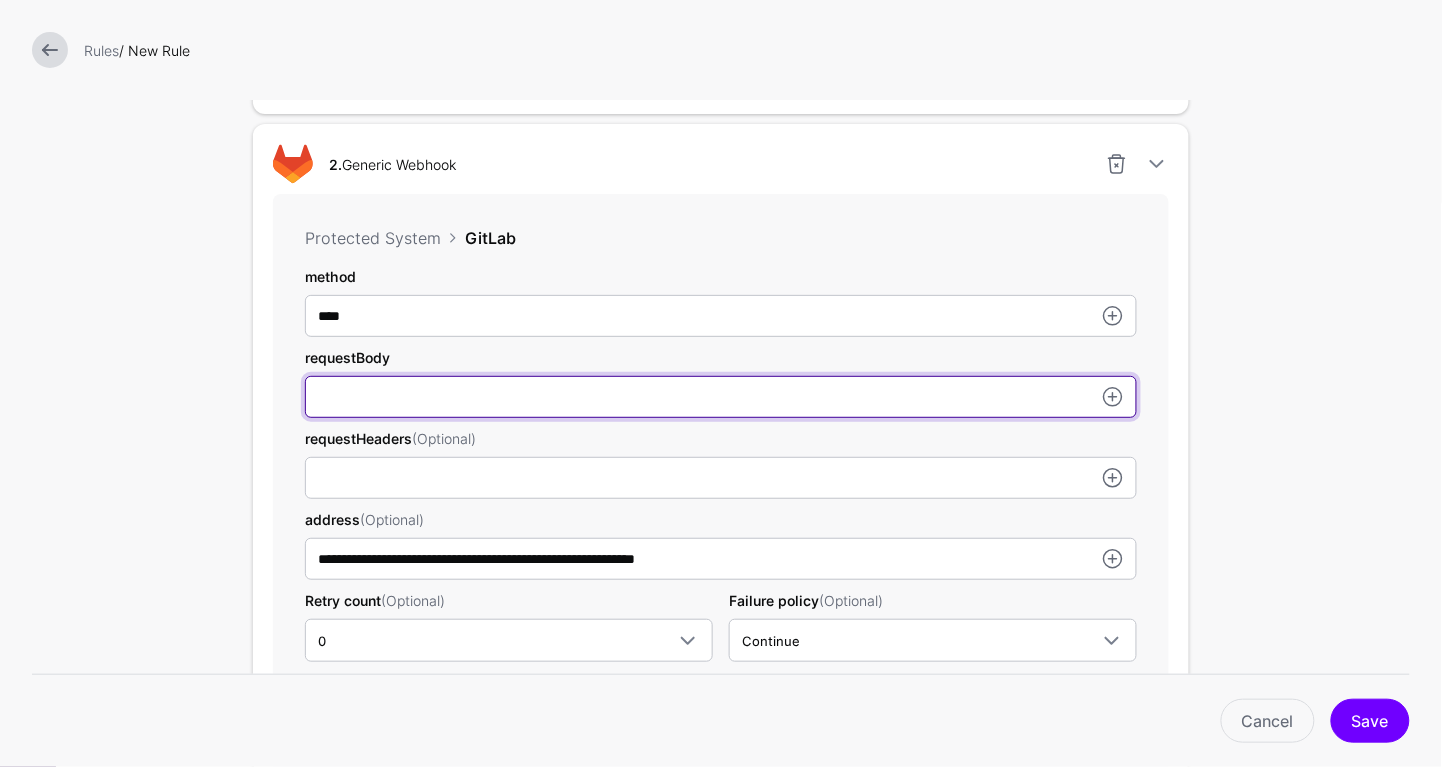 click on "method" at bounding box center (721, 397) 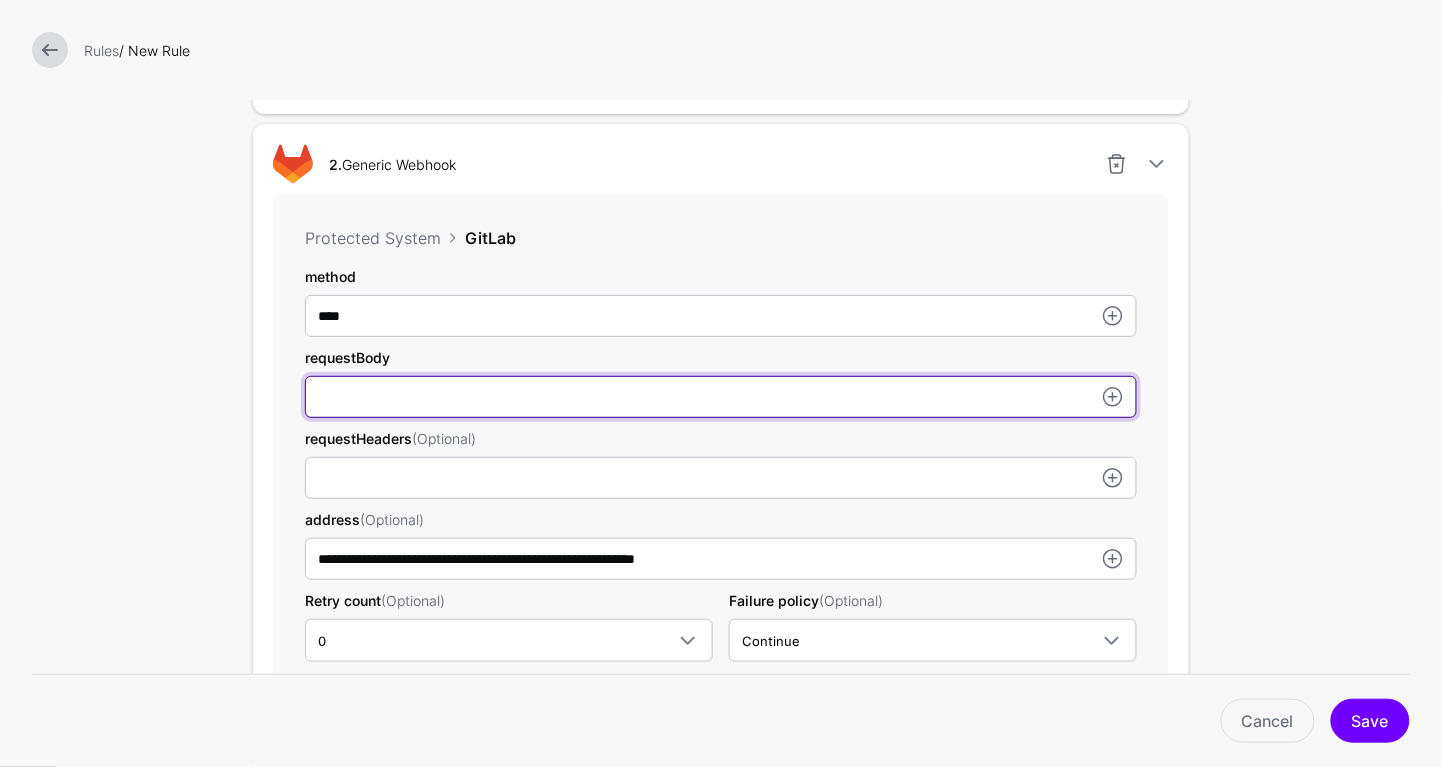 paste on "**********" 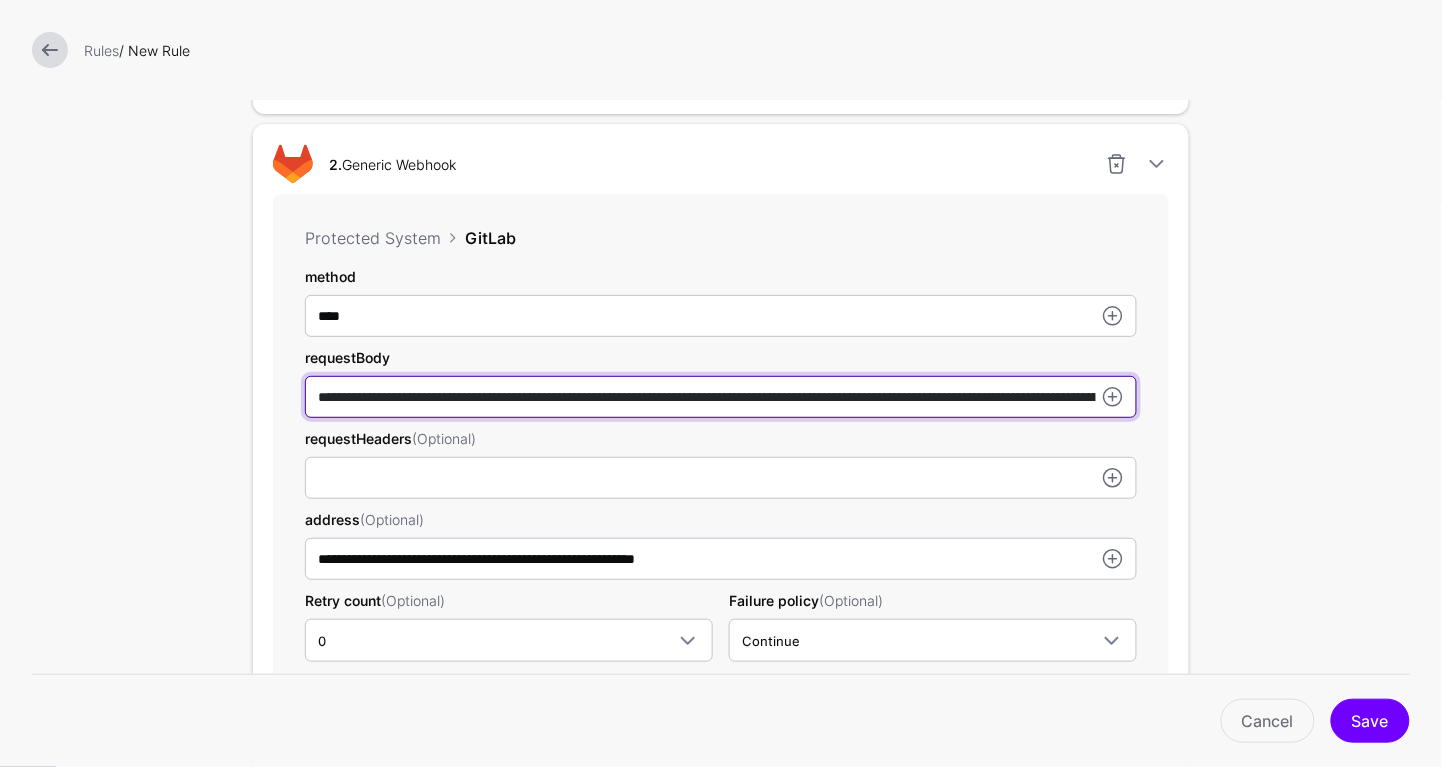 scroll, scrollTop: 0, scrollLeft: 379, axis: horizontal 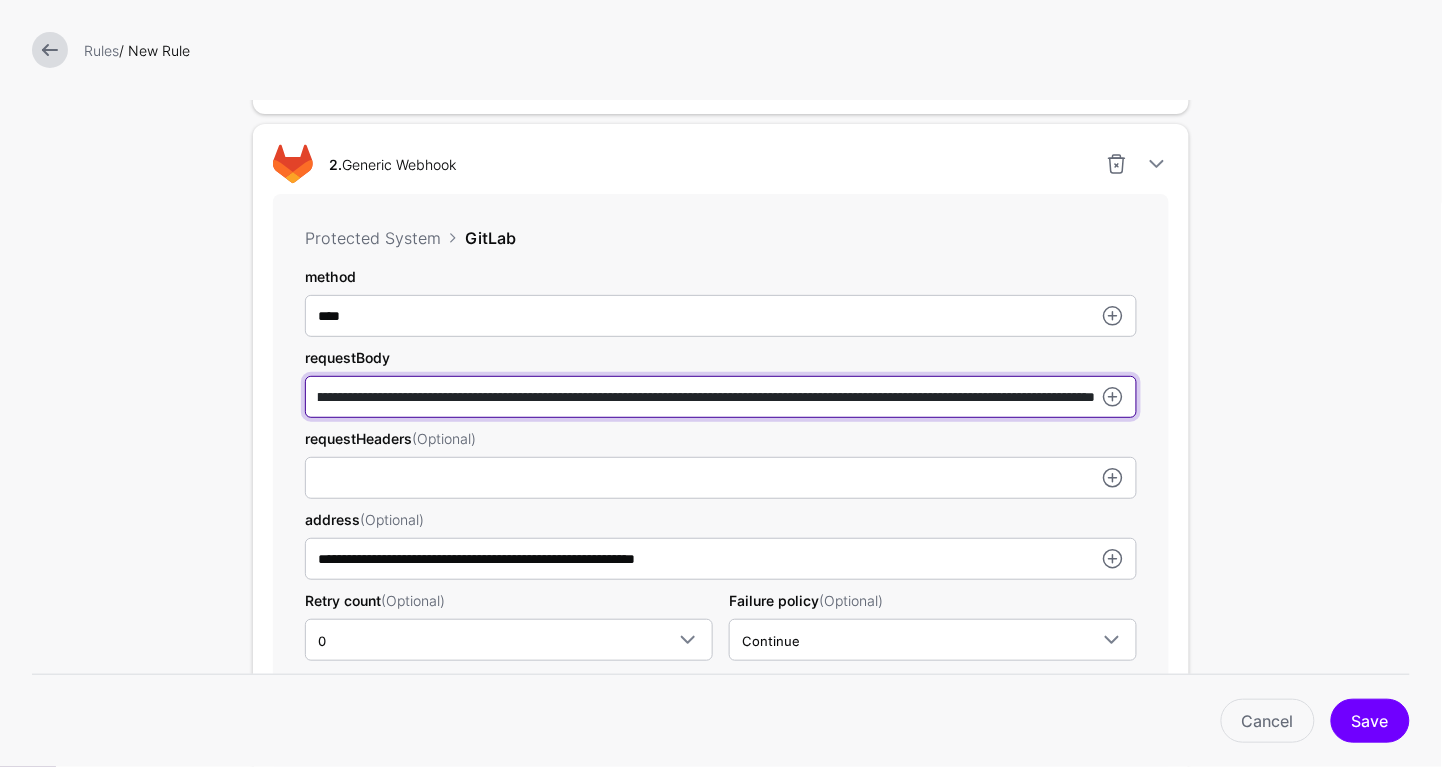 type on "**********" 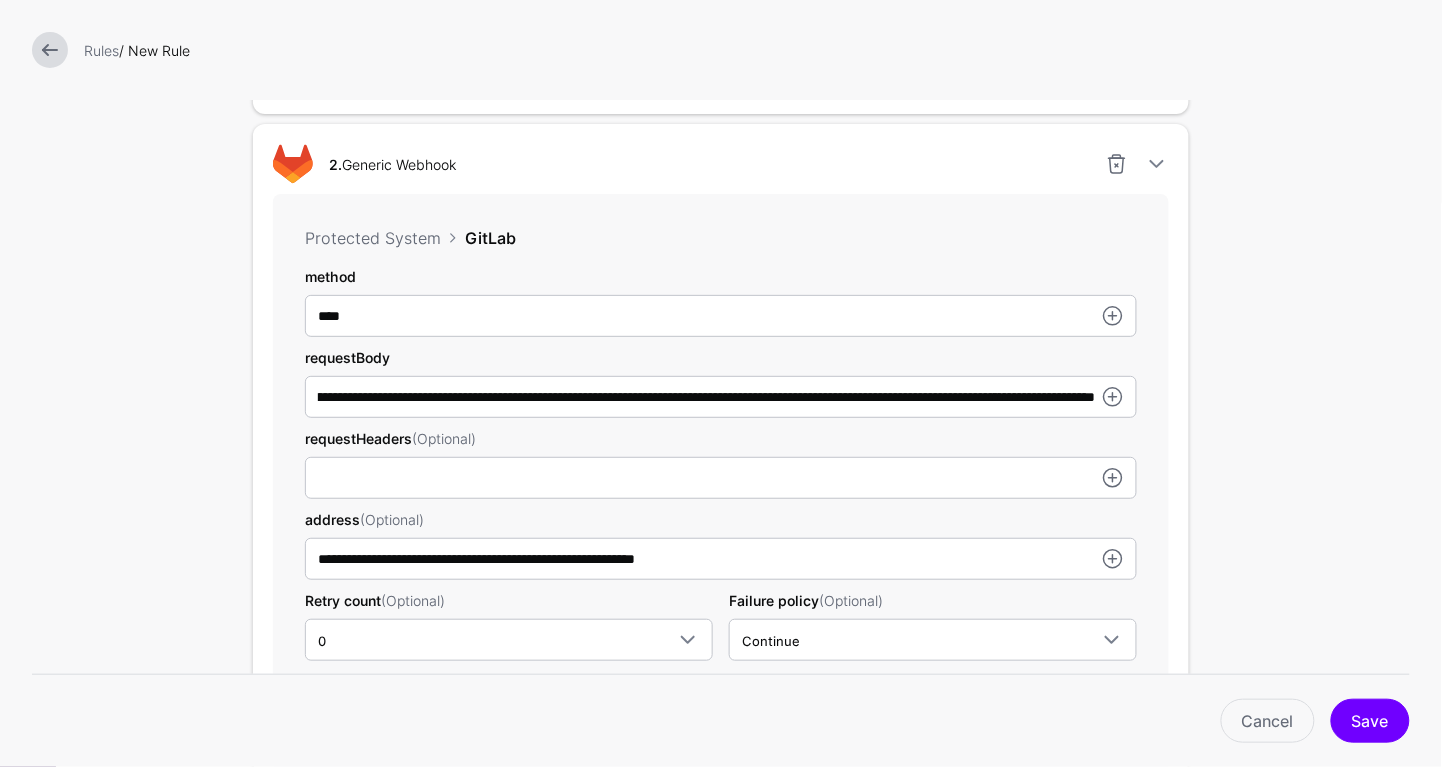 scroll, scrollTop: 0, scrollLeft: 0, axis: both 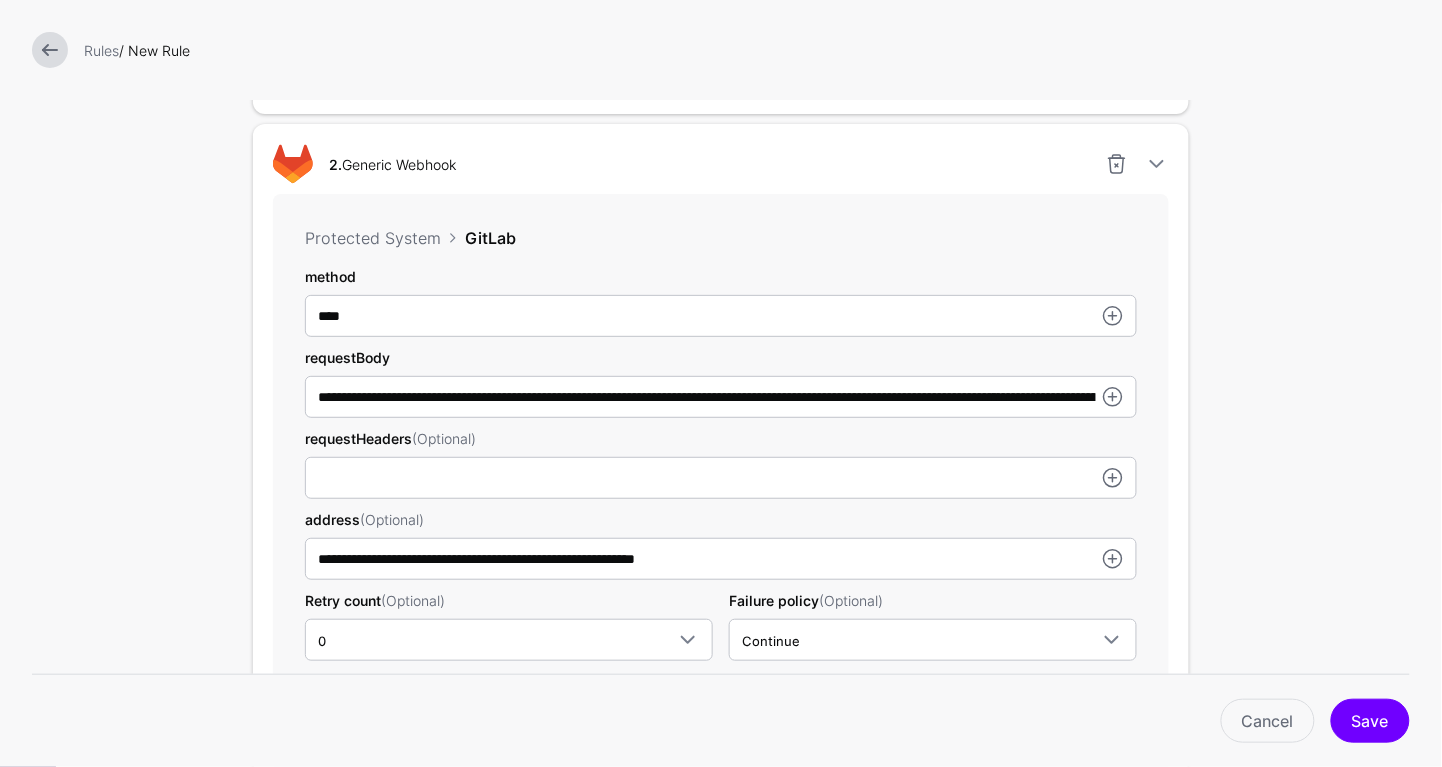 click on "**********" at bounding box center (721, 483) 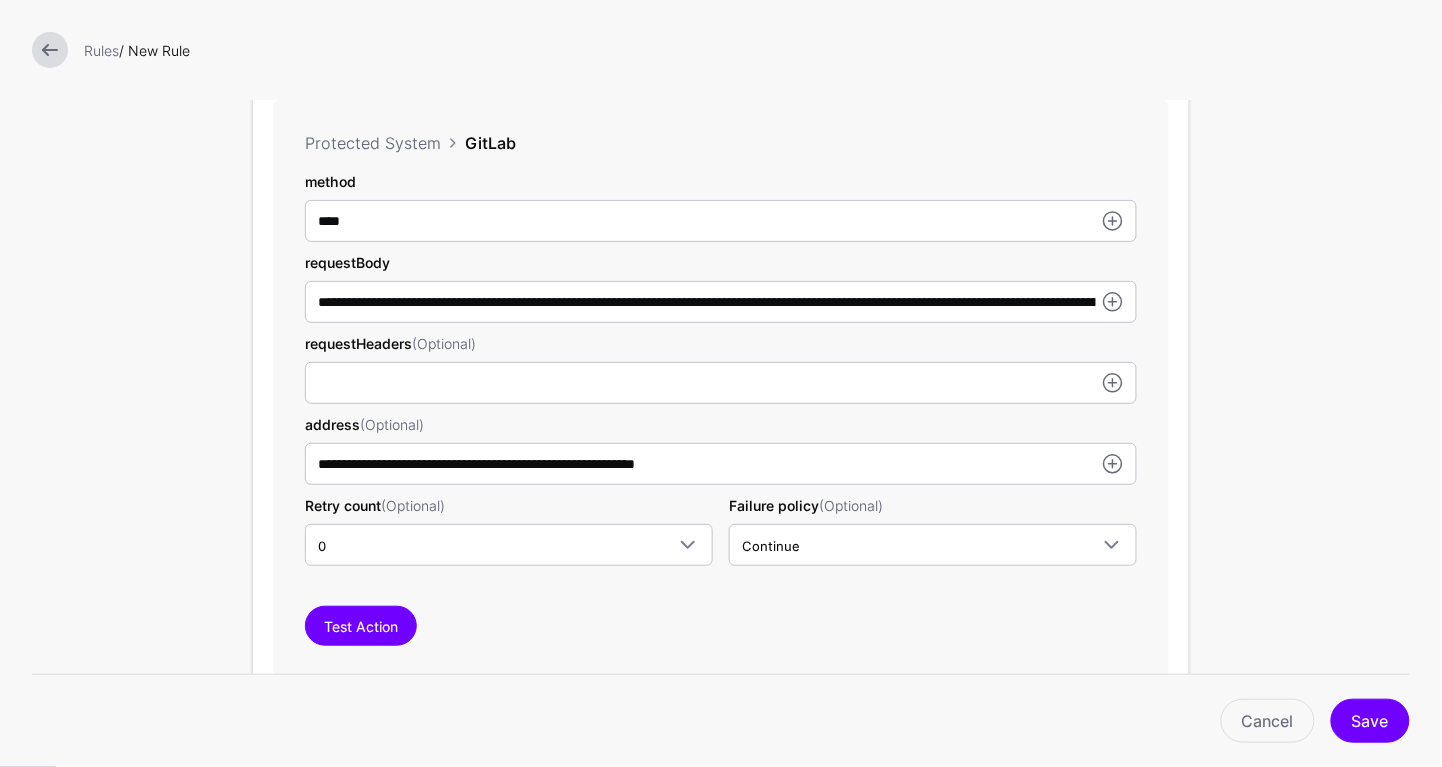 scroll, scrollTop: 1117, scrollLeft: 0, axis: vertical 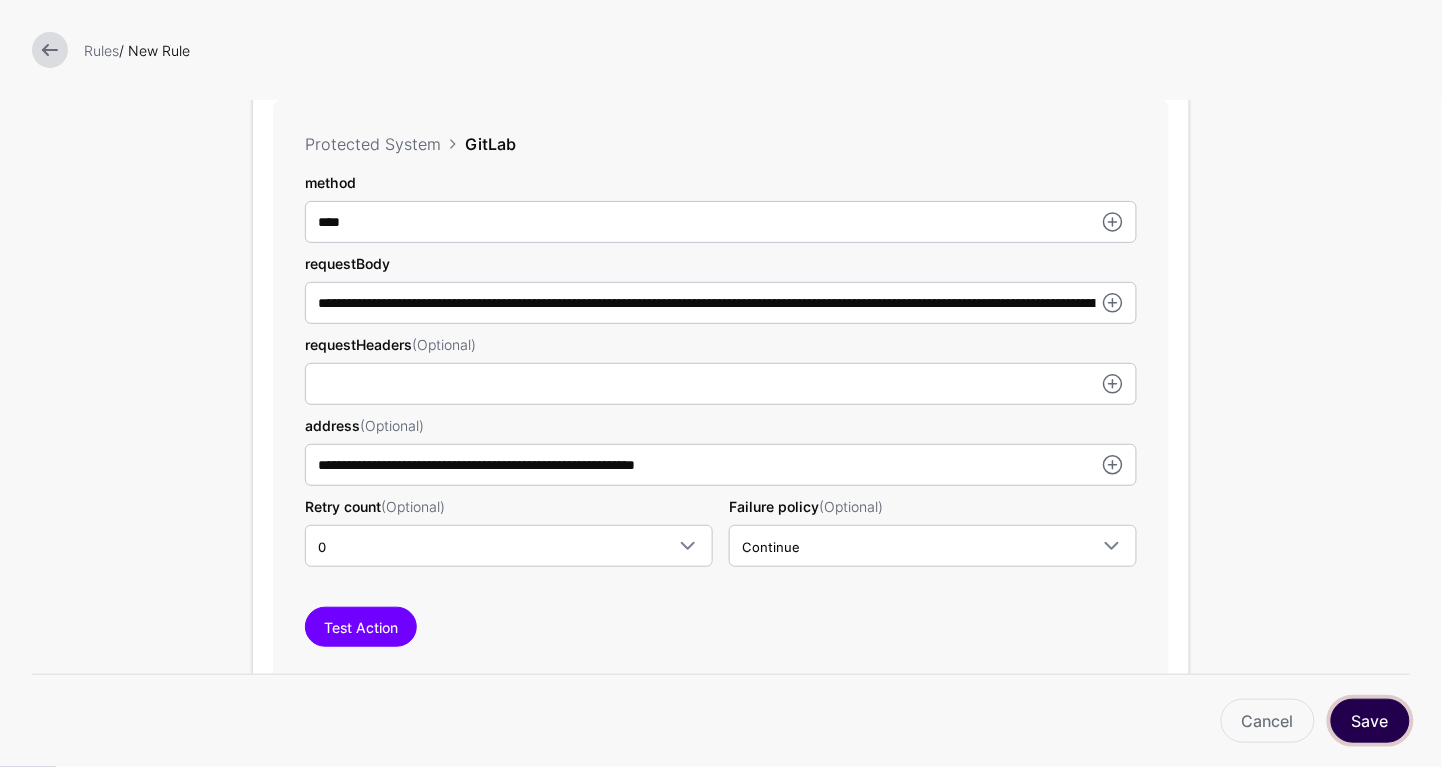 click on "Save" at bounding box center (1370, 721) 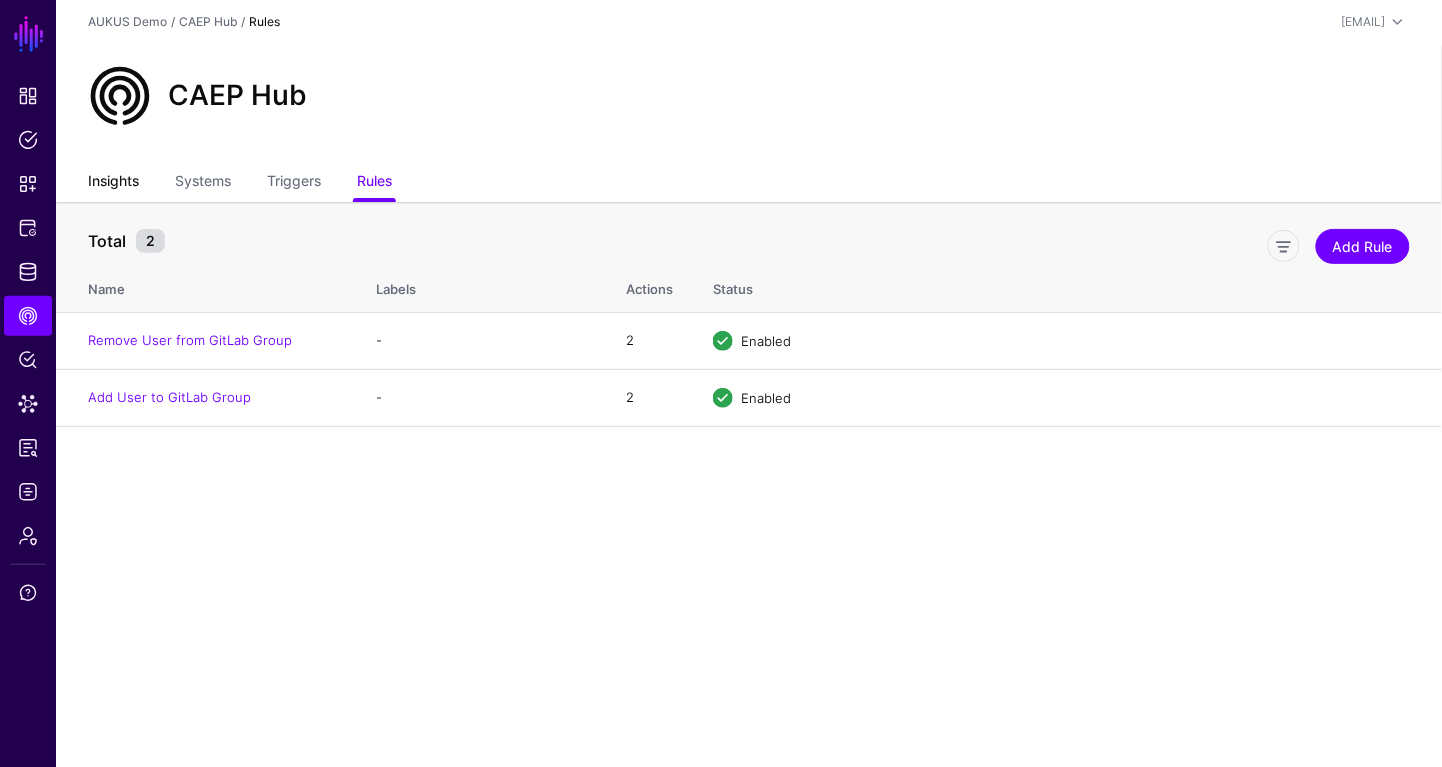 click on "Insights" 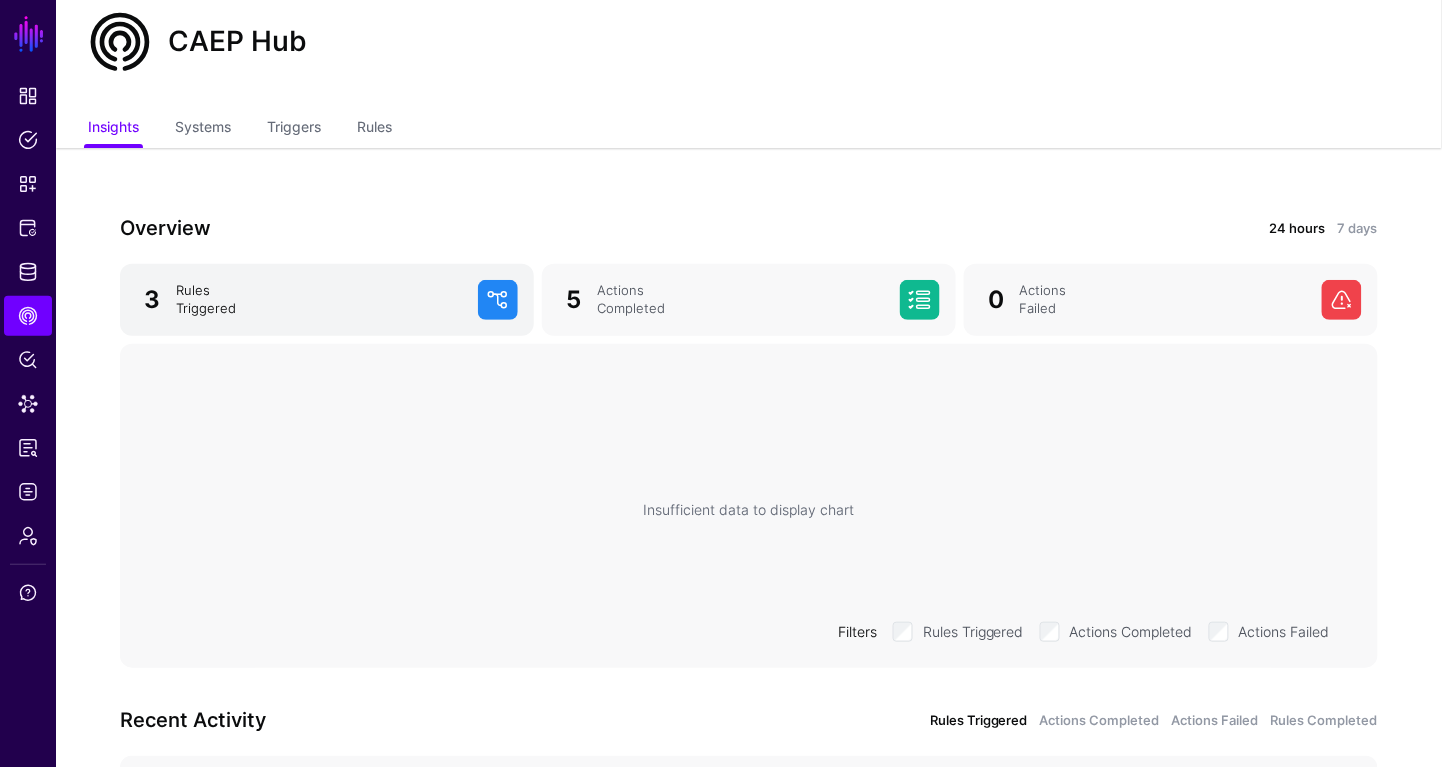 scroll, scrollTop: 0, scrollLeft: 0, axis: both 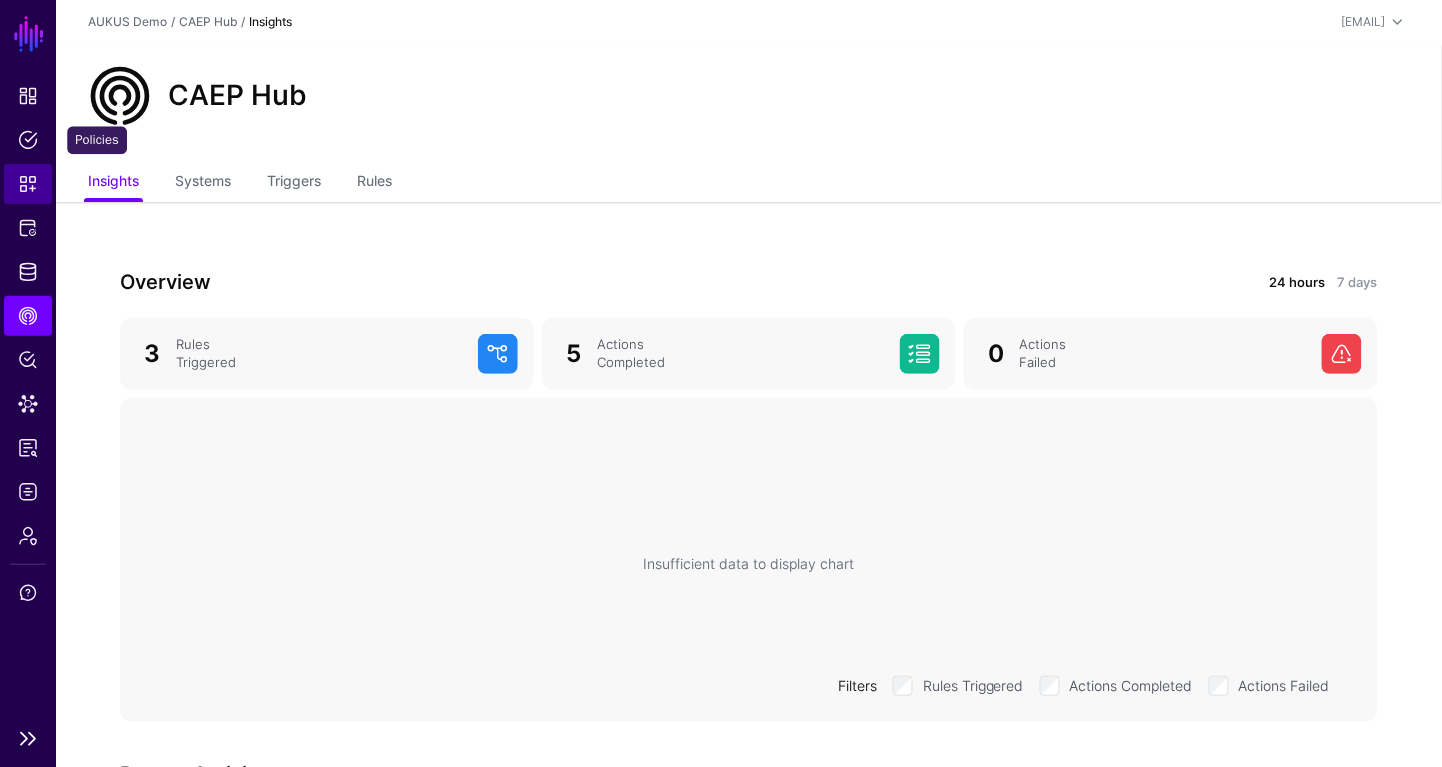 click on "Snippets" 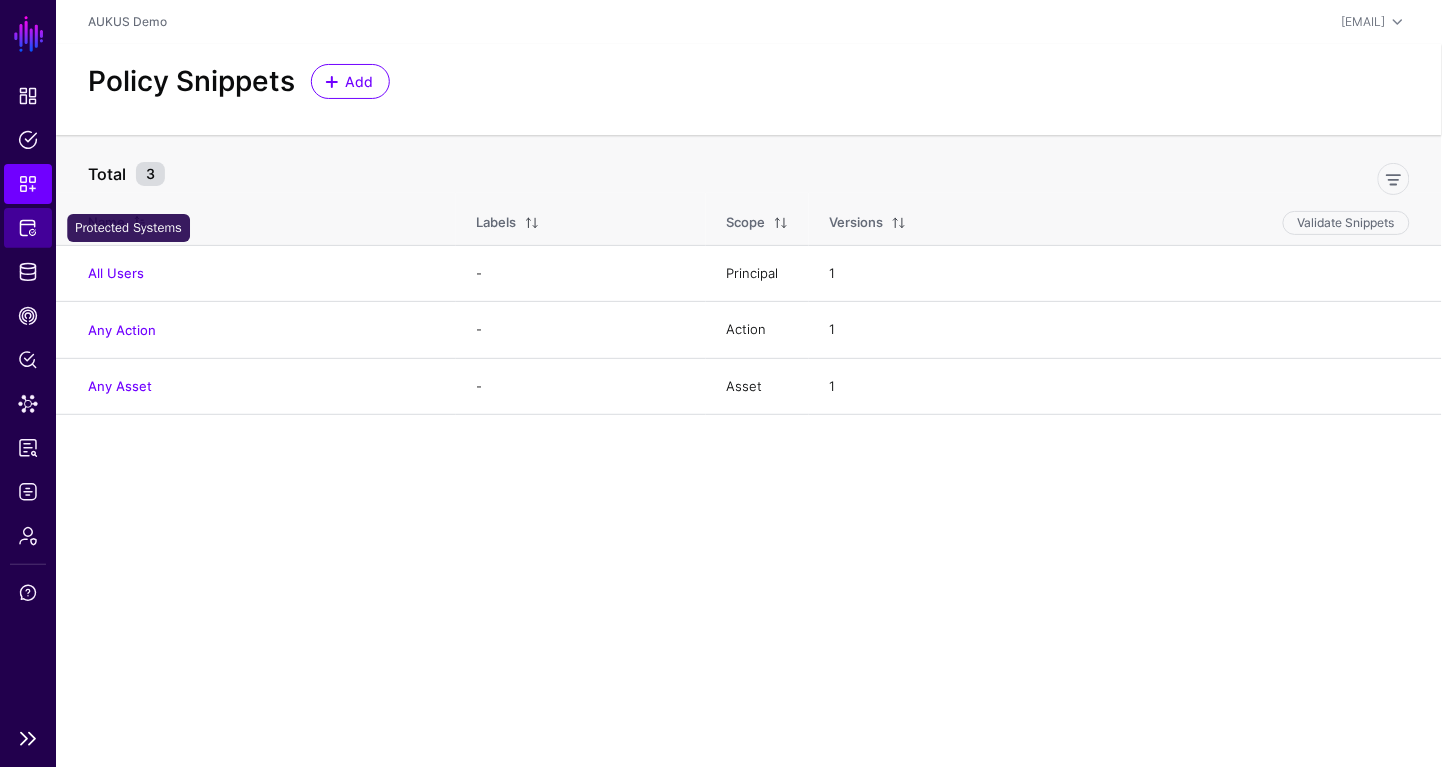 click on "Protected Systems" 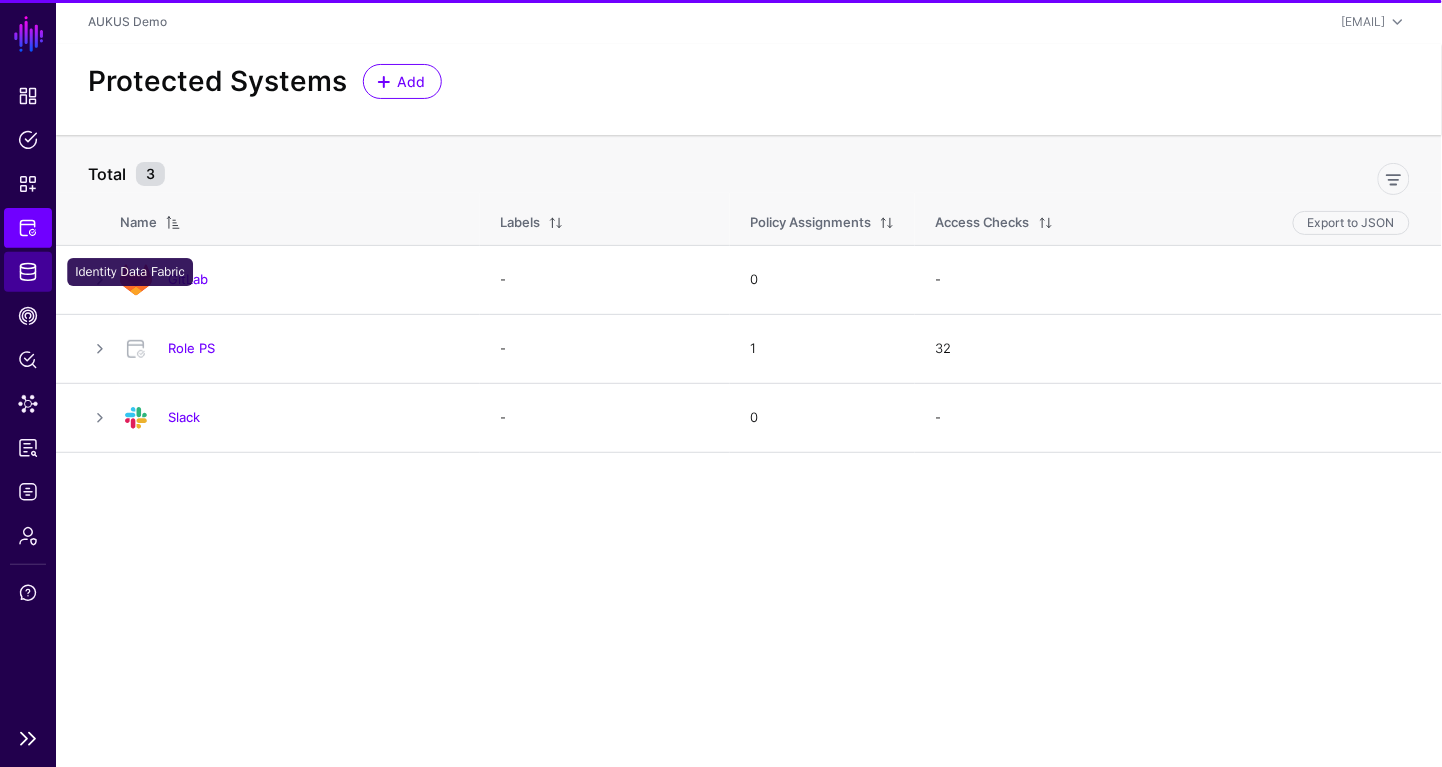 click on "Identity Data Fabric" 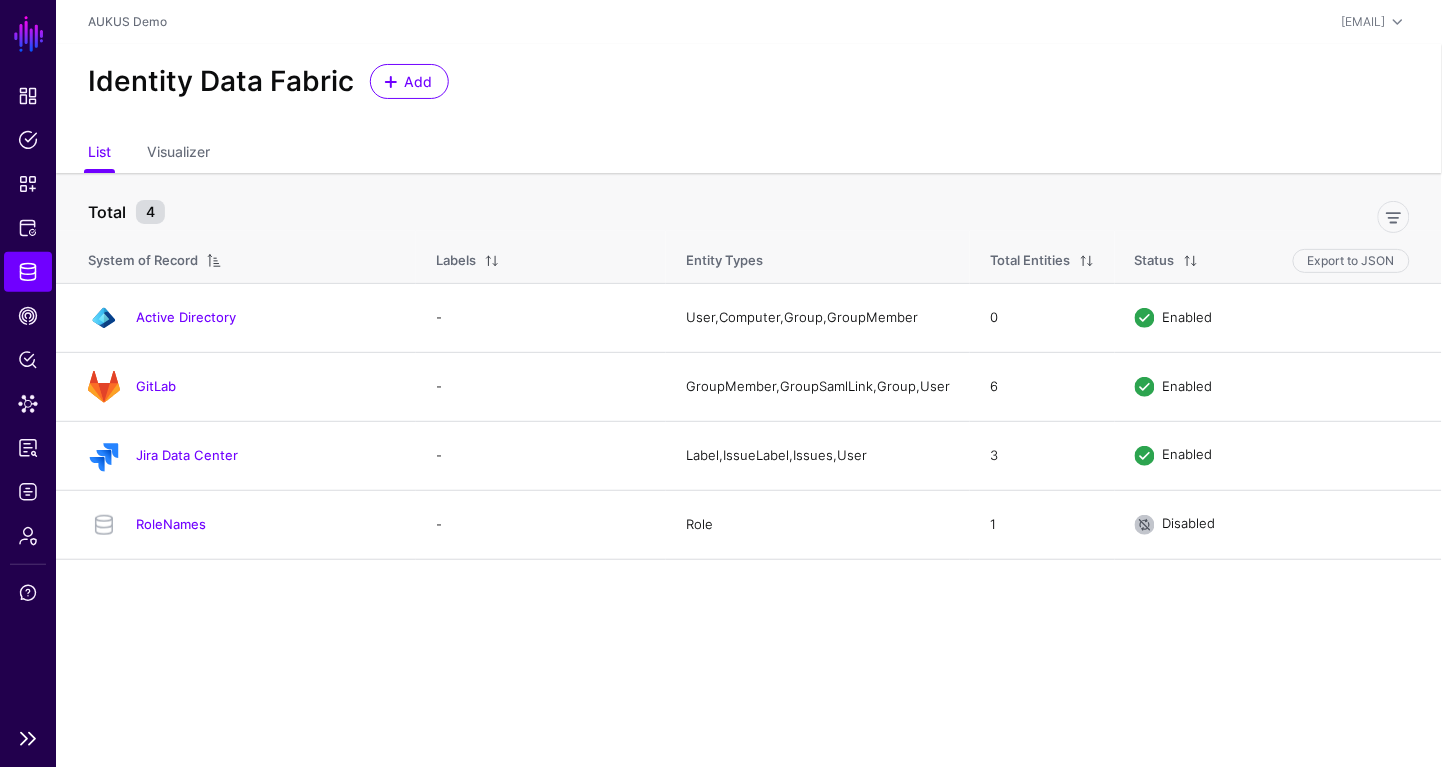 click on "Dashboard Policies Snippets Protected Systems Identity Data Fabric CAEP Hub Policy Lens Data Lens Reports Logs Admin Support" 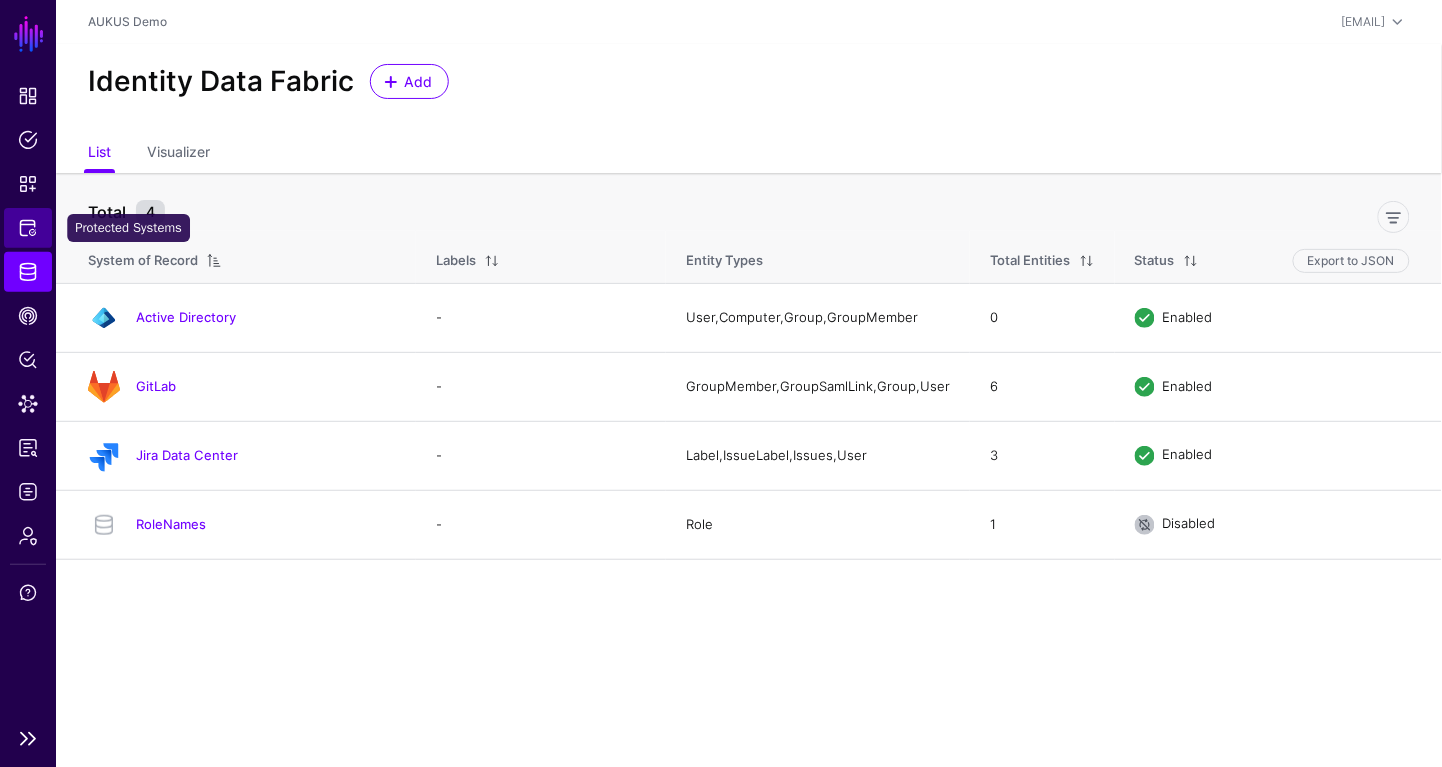 click on "Protected Systems" 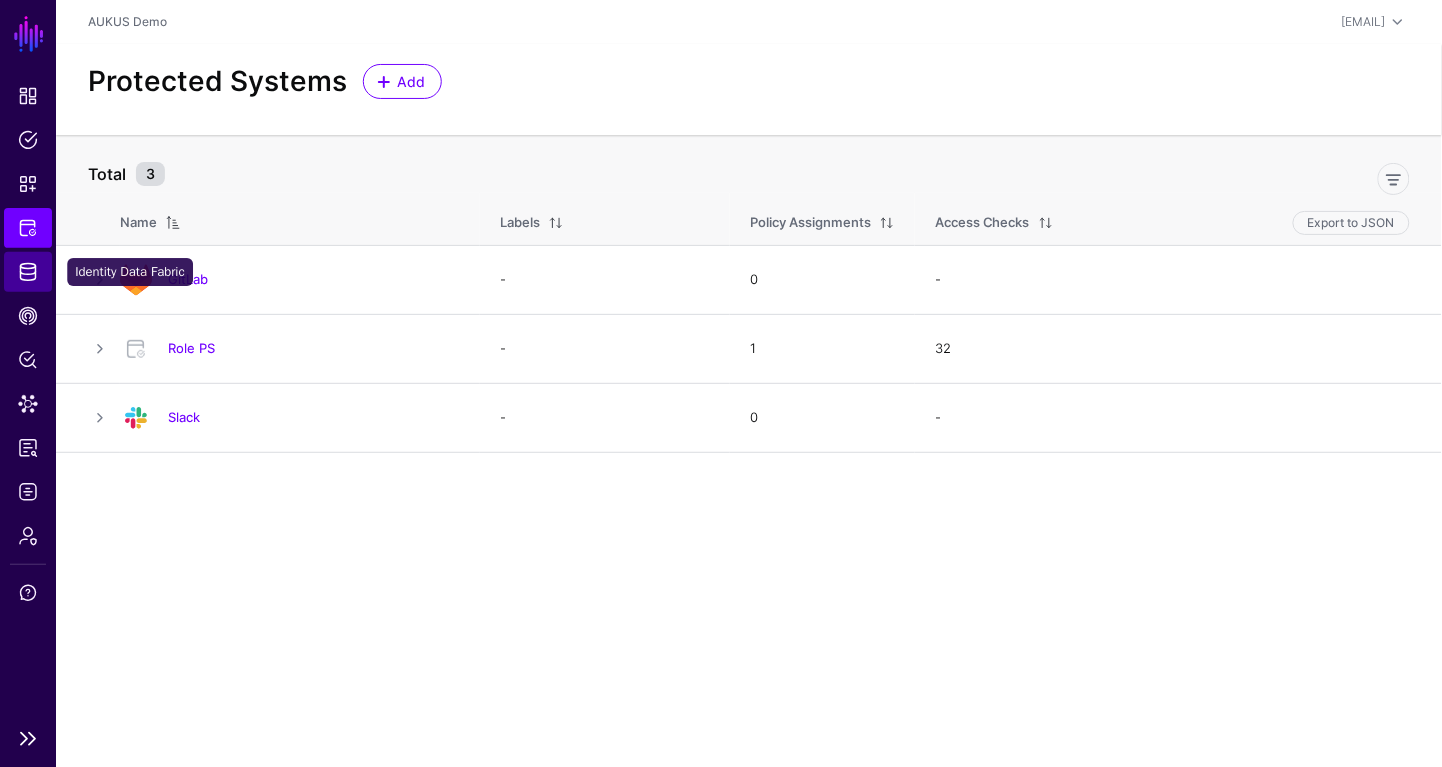 click on "Identity Data Fabric" 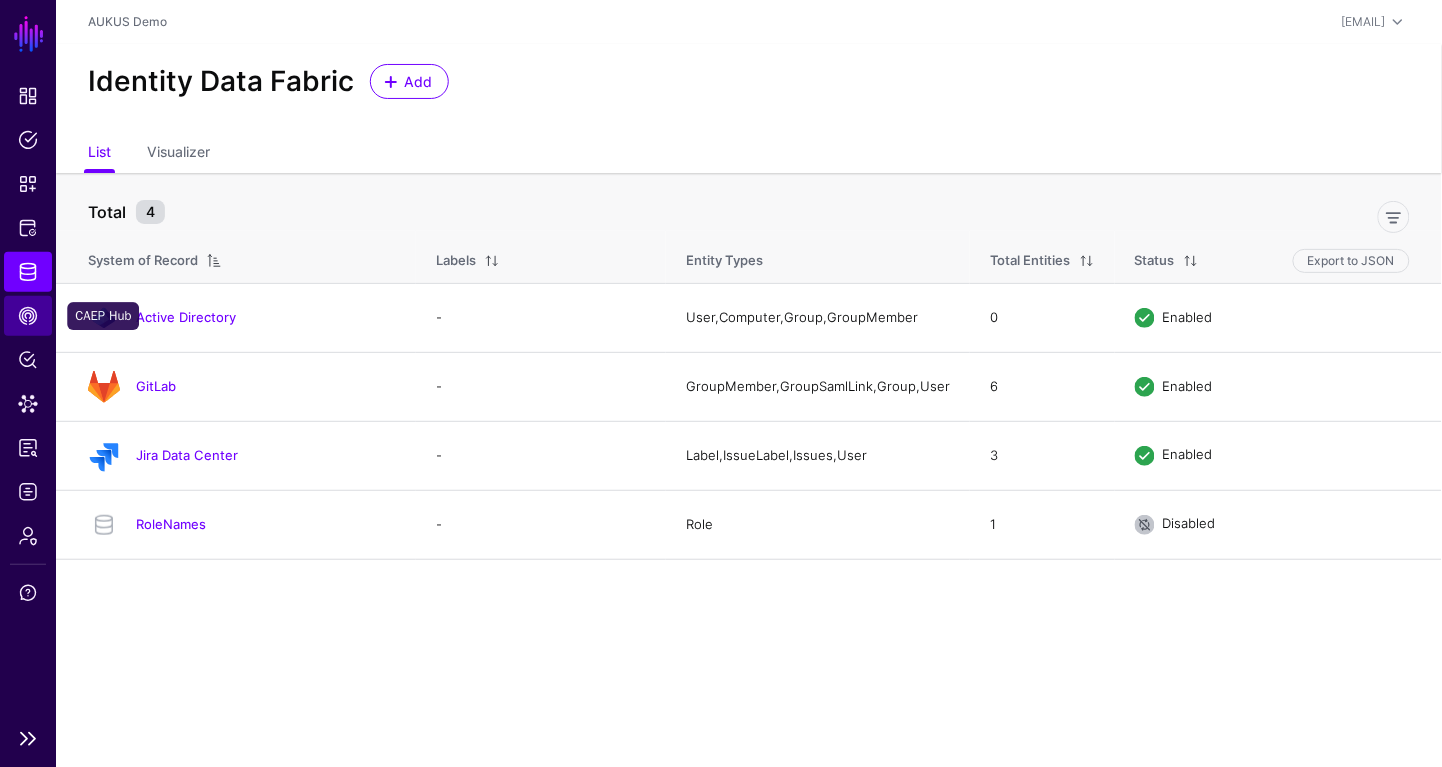 click on "CAEP Hub" 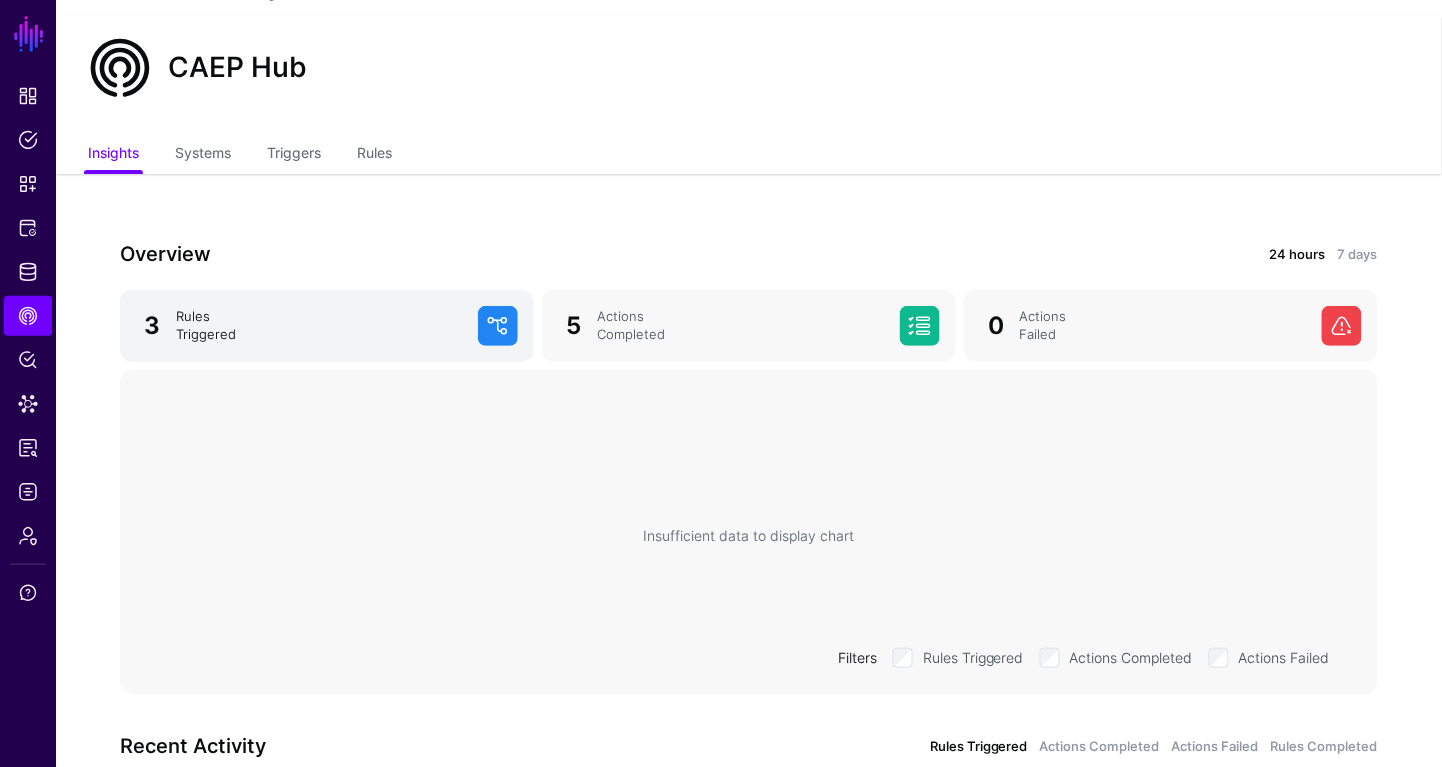 scroll, scrollTop: 0, scrollLeft: 0, axis: both 